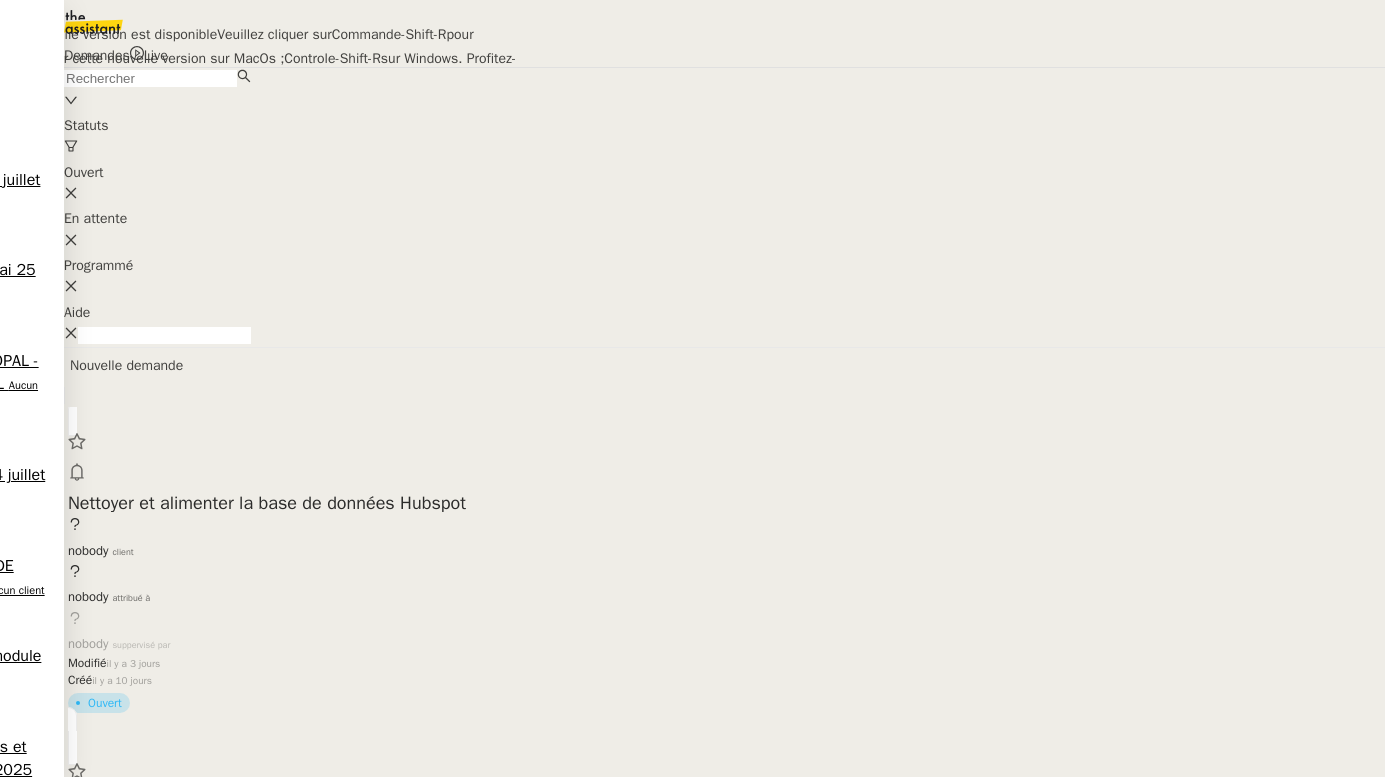 scroll, scrollTop: 0, scrollLeft: 0, axis: both 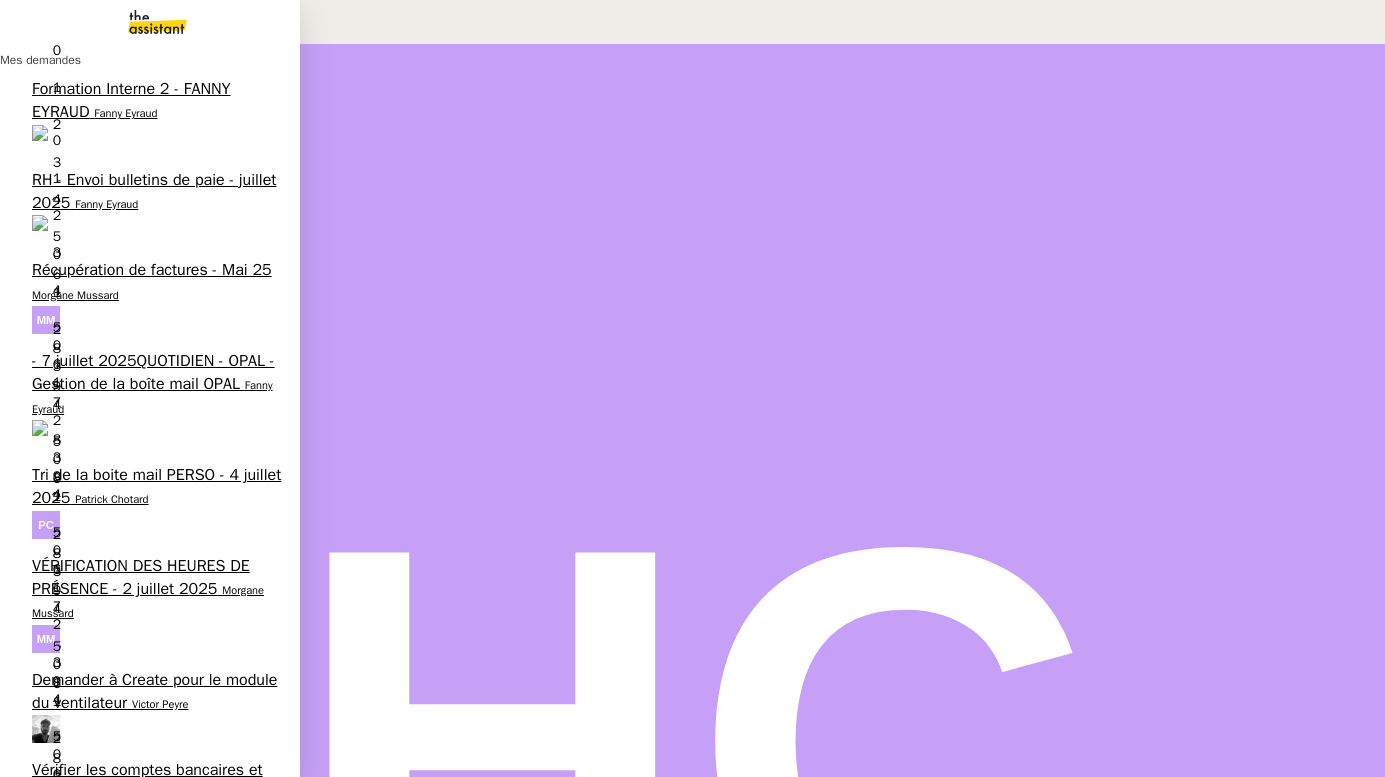 click on "juillet 2025 - FACTURATION - Paiement commissions apporteurs" at bounding box center (153, 1077) 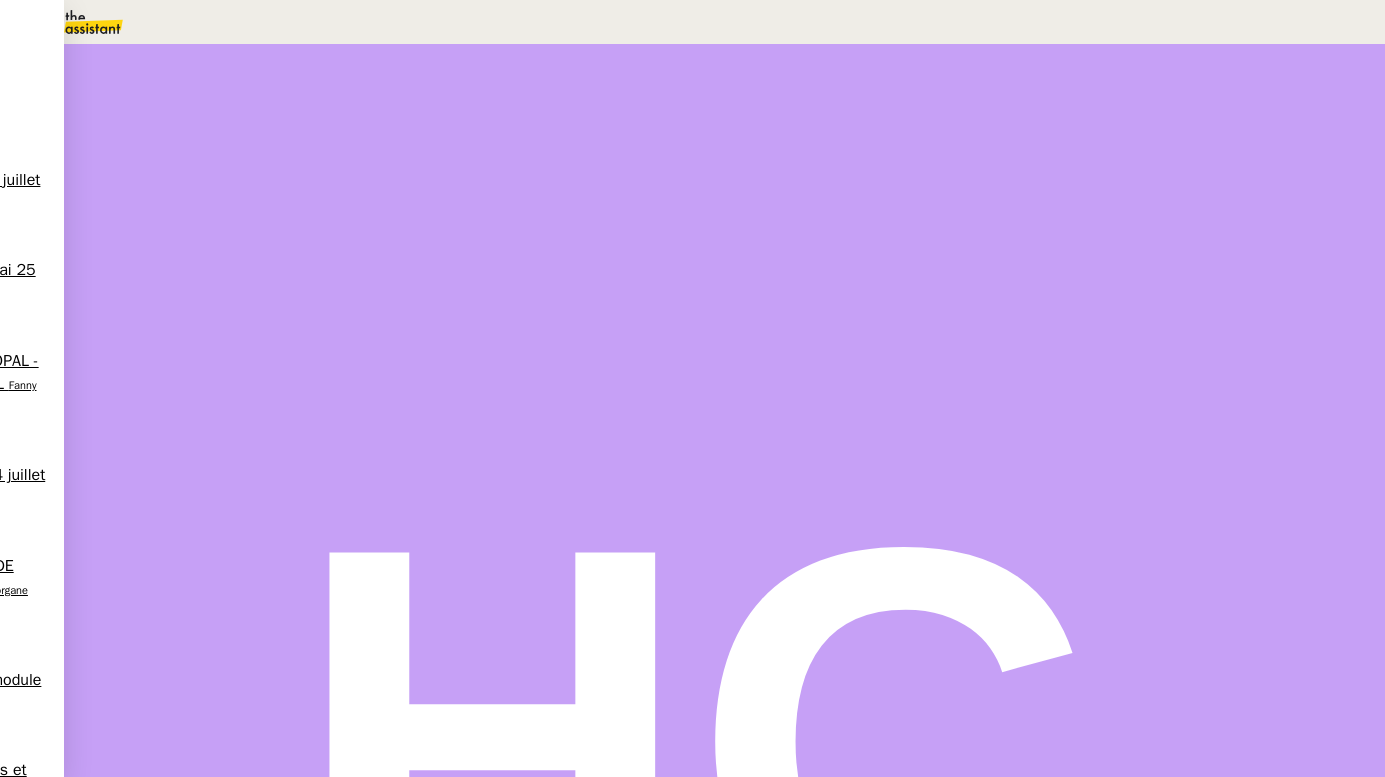 scroll, scrollTop: 0, scrollLeft: 0, axis: both 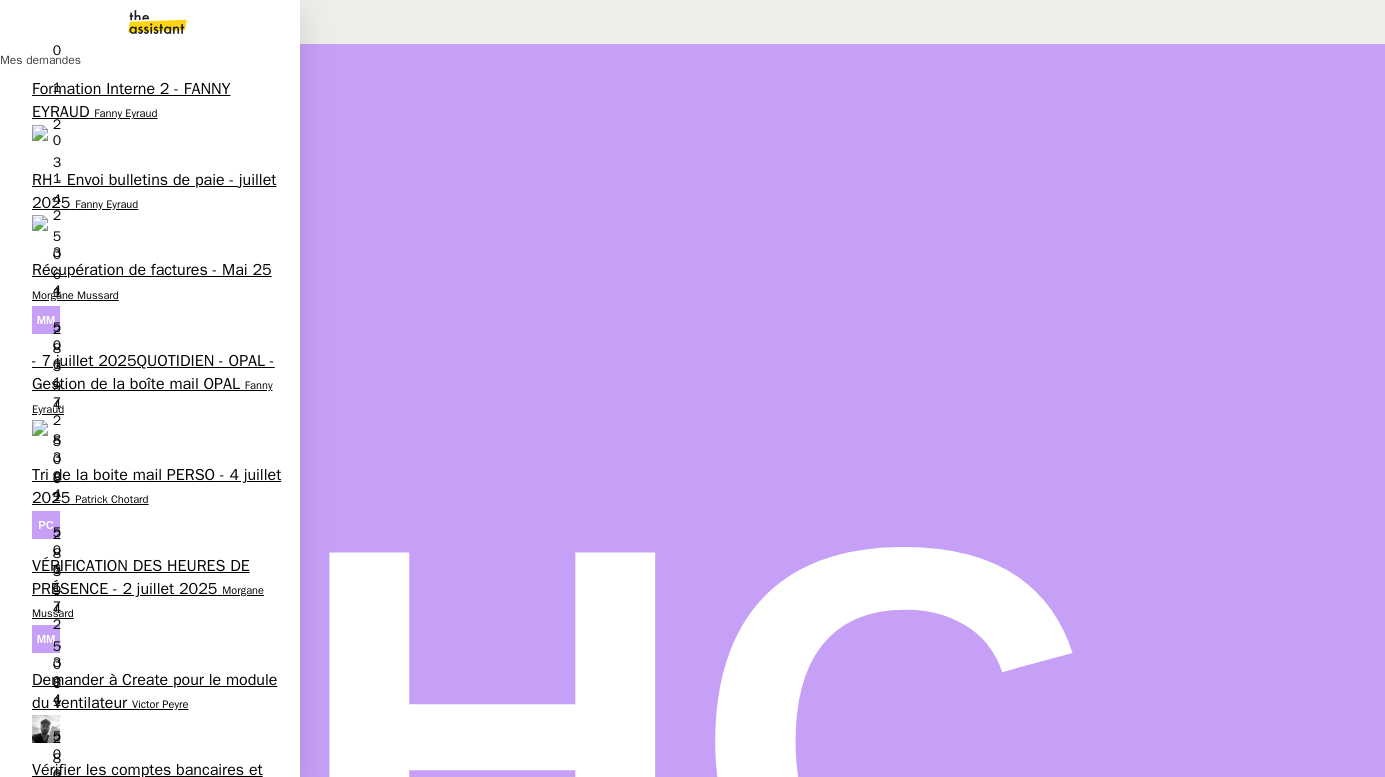 click on "Recrutement - juillet 2025" at bounding box center (124, 884) 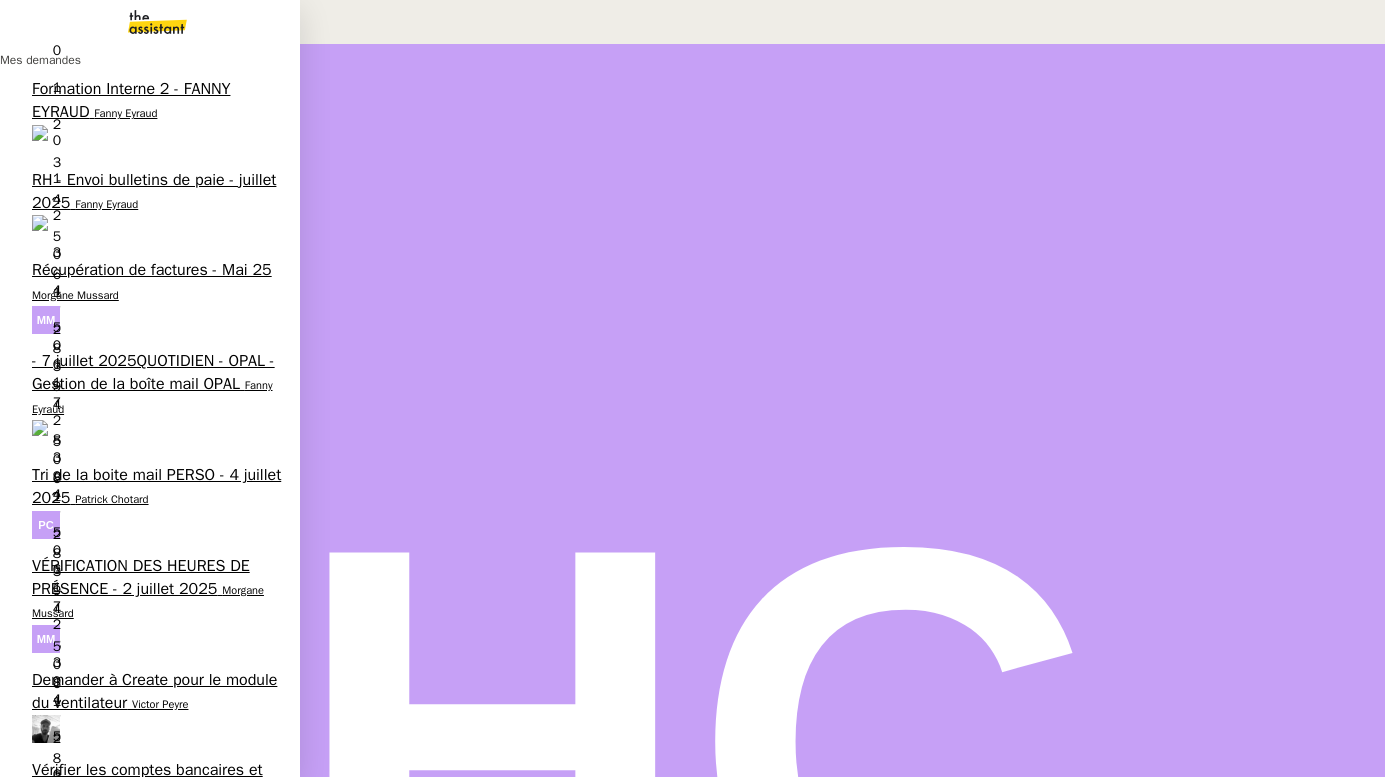 click on "Vérifier les comptes bancaires et éditer la quittance   - 1 juillet 2025" at bounding box center [150, 781] 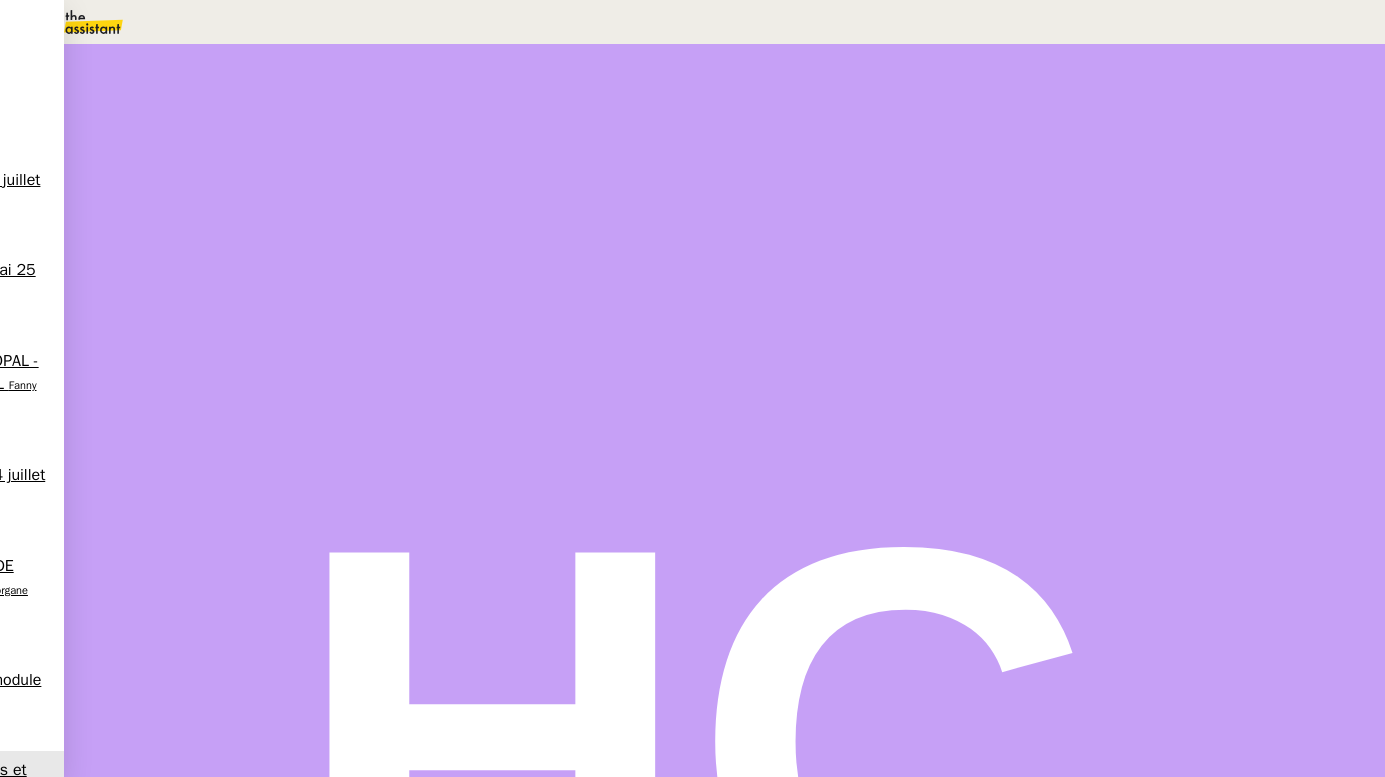 scroll, scrollTop: 154, scrollLeft: 0, axis: vertical 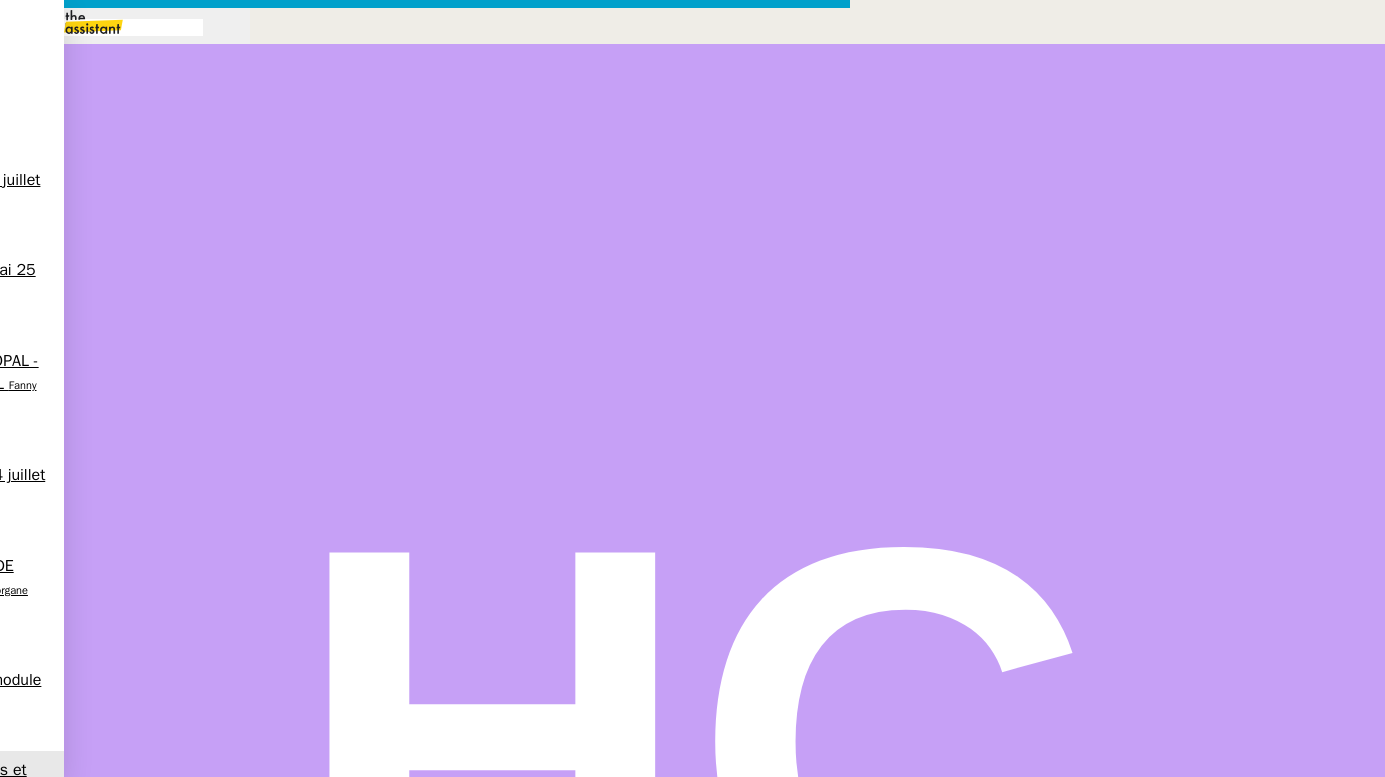 click on "Supprimer" at bounding box center (45, 969) 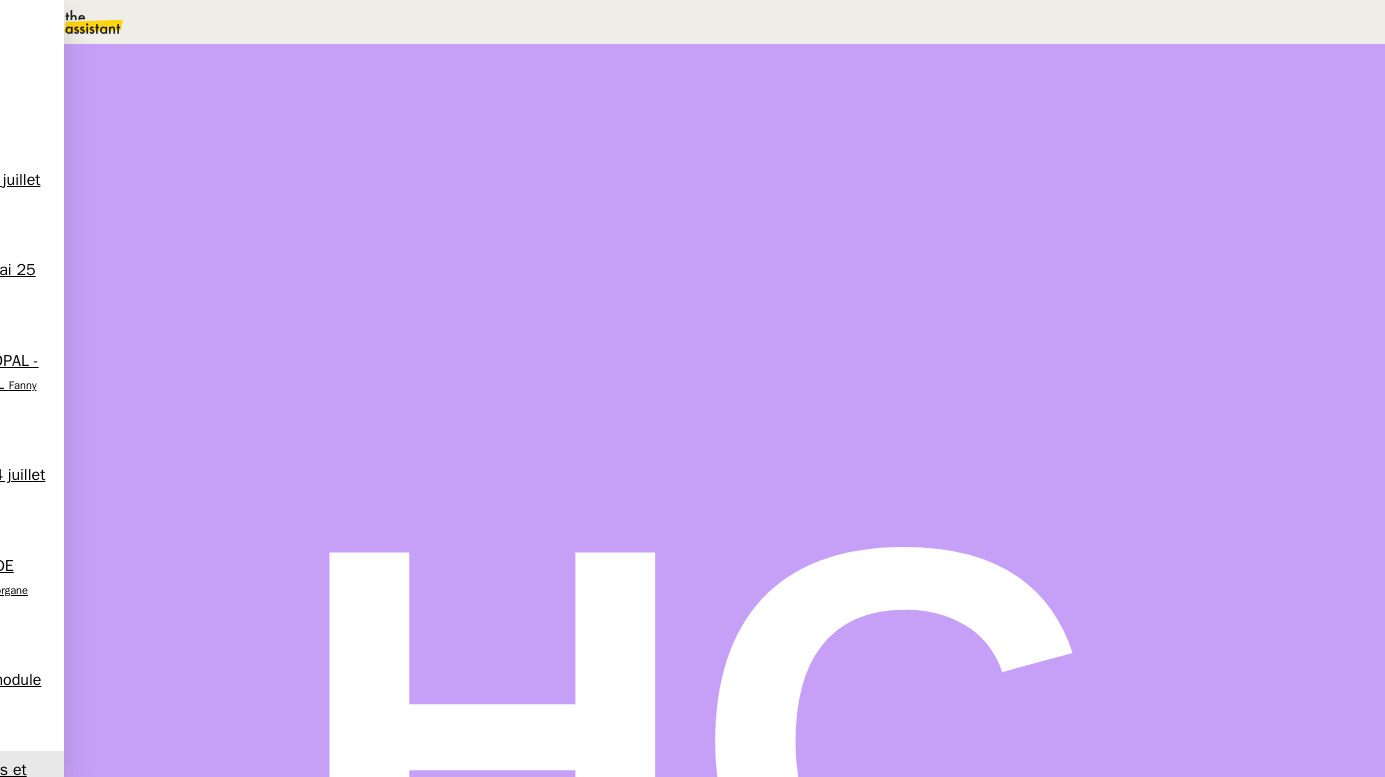 scroll, scrollTop: 355, scrollLeft: 0, axis: vertical 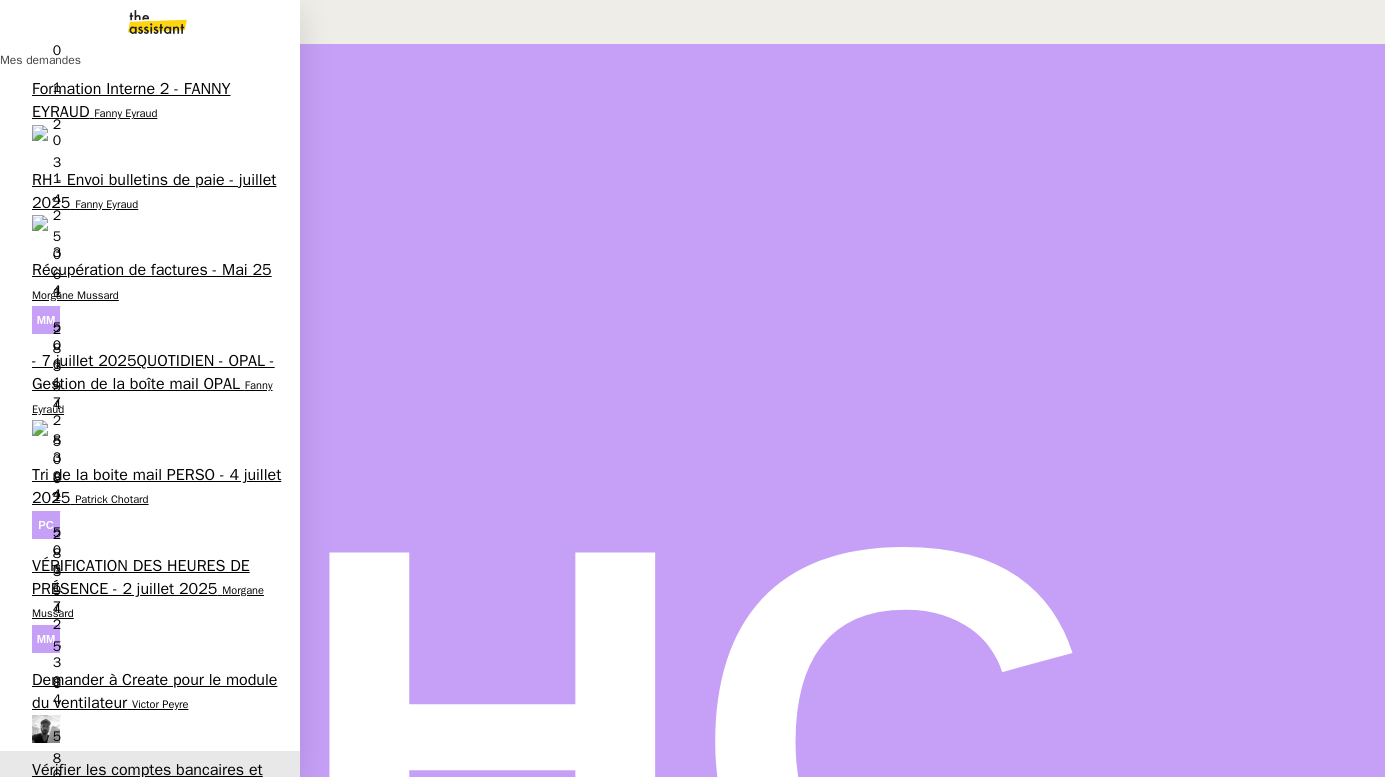 click on "Demander à Create pour le module du ventilateur" at bounding box center [154, 691] 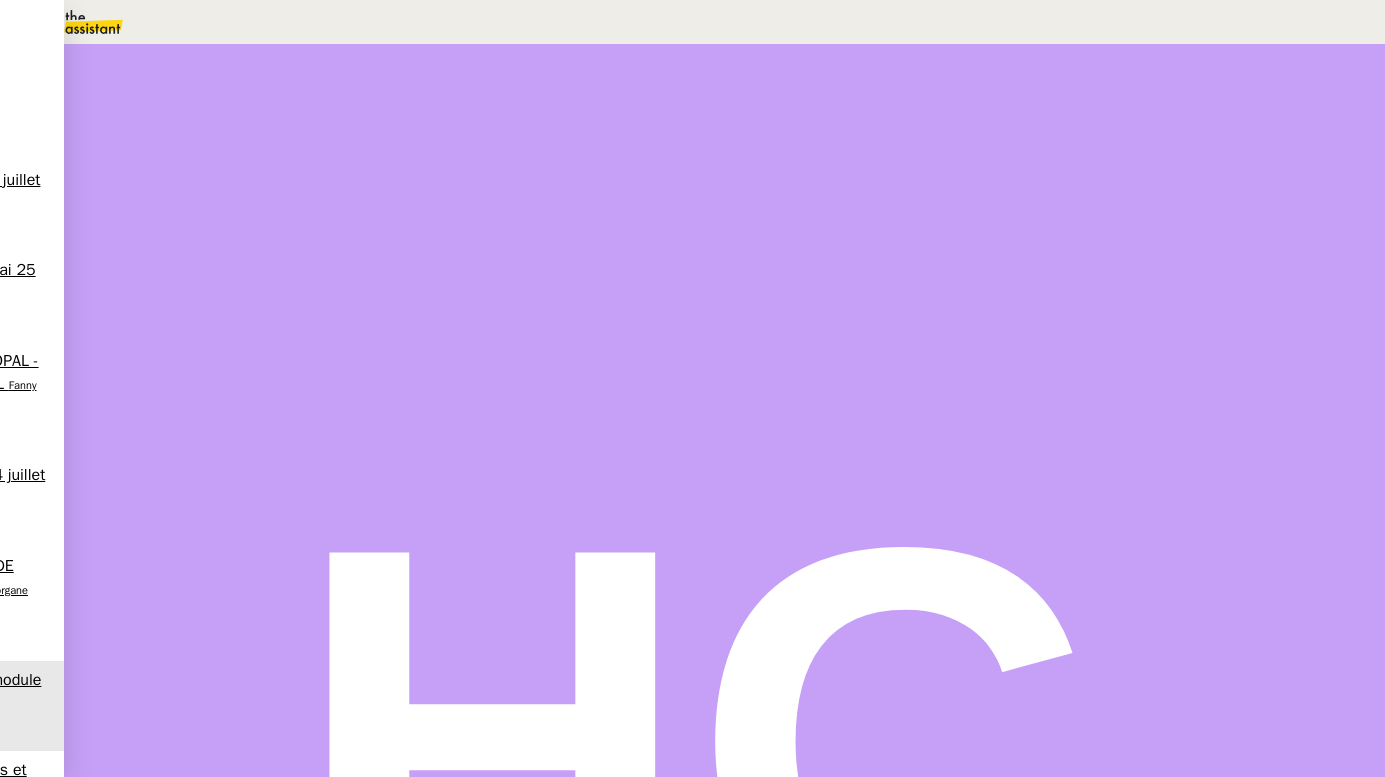 scroll, scrollTop: 0, scrollLeft: 0, axis: both 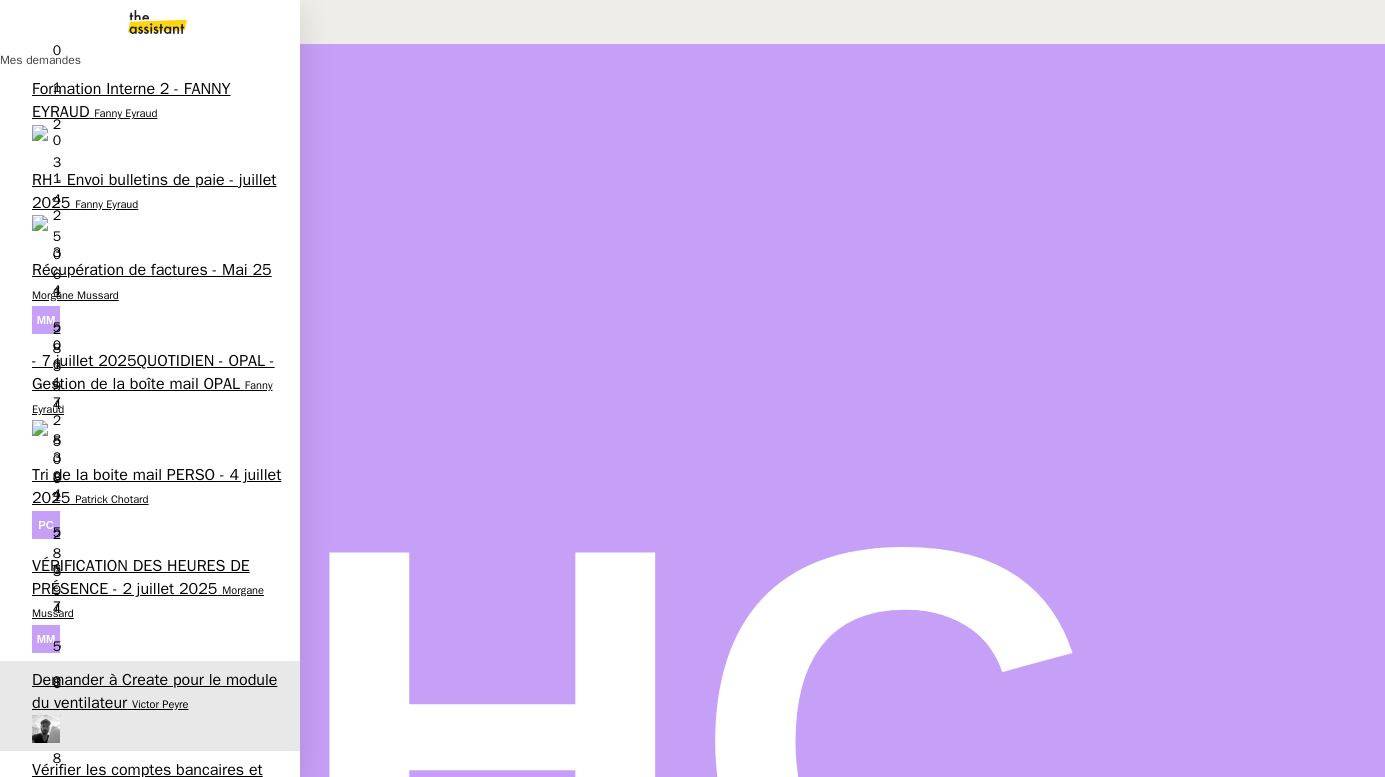 click on "VÉRIFICATION DES HEURES DE PRÉSENCE - 2 juillet 2025" at bounding box center [141, 577] 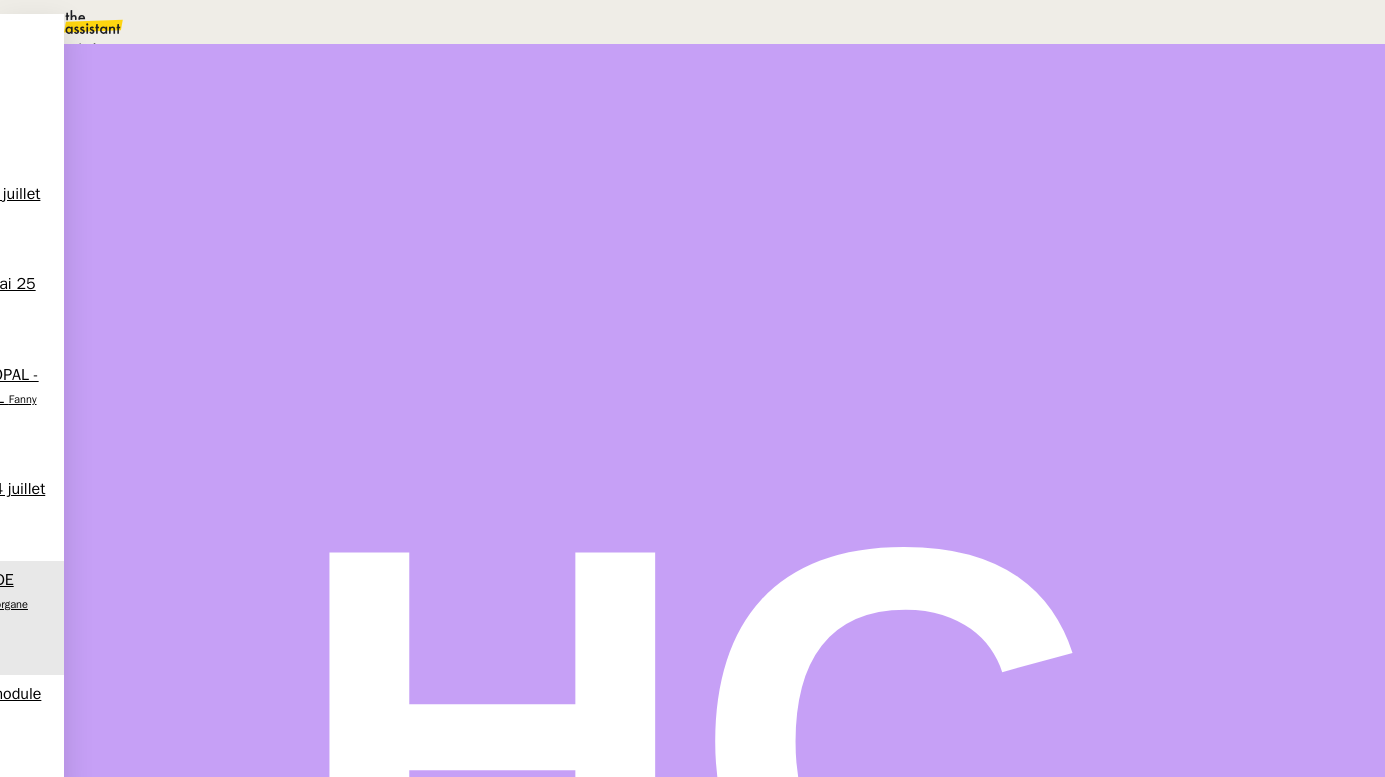 click on "Statut" at bounding box center (725, 129) 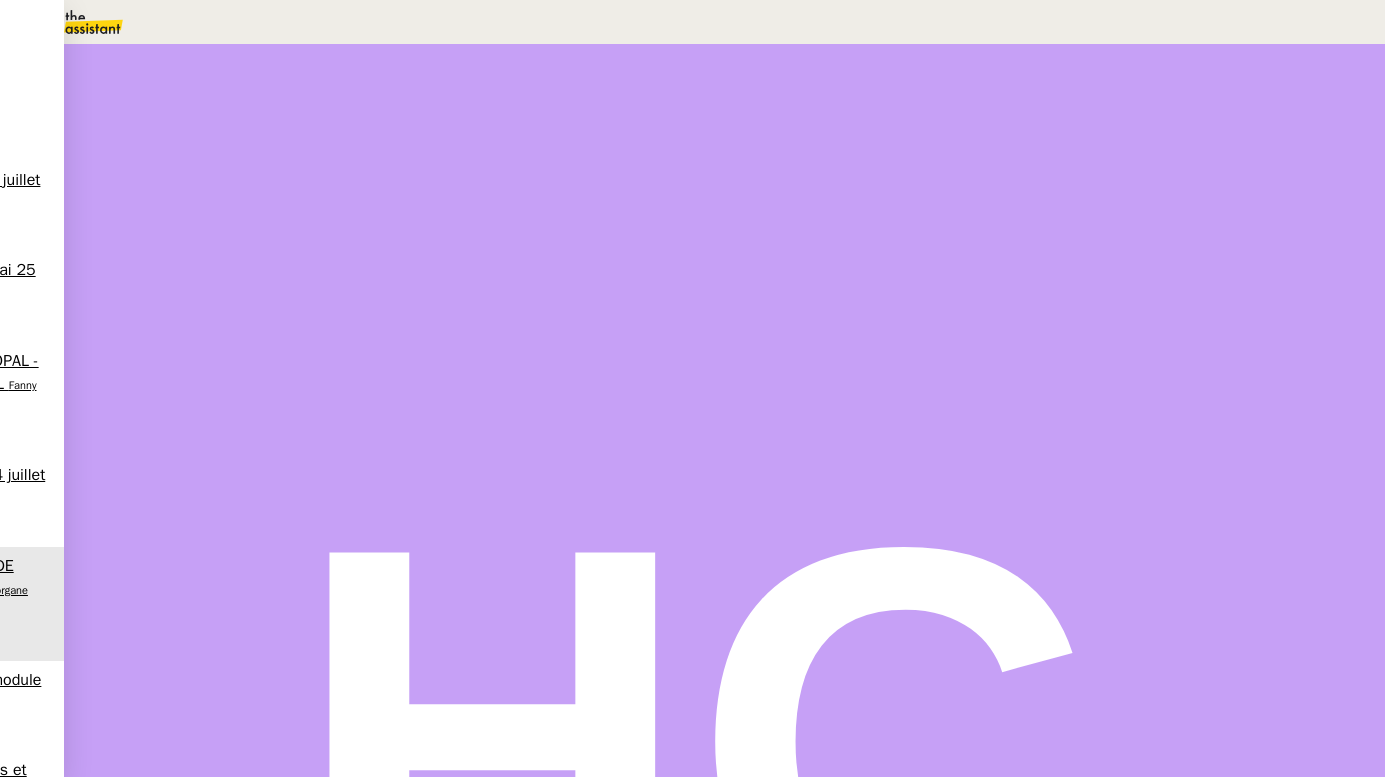 click at bounding box center (1033, 133) 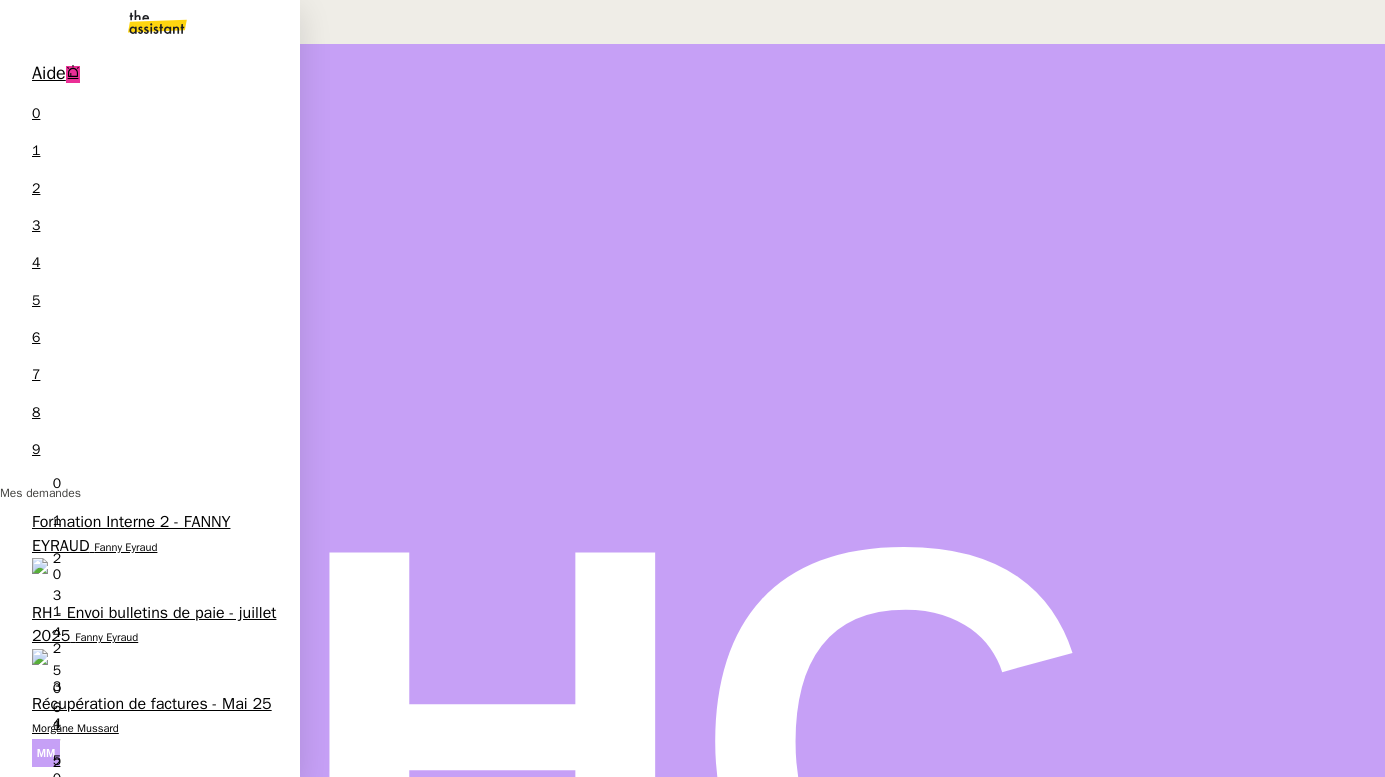 click on "Tri de la boite mail PERSO - 4 juillet 2025" at bounding box center (156, 919) 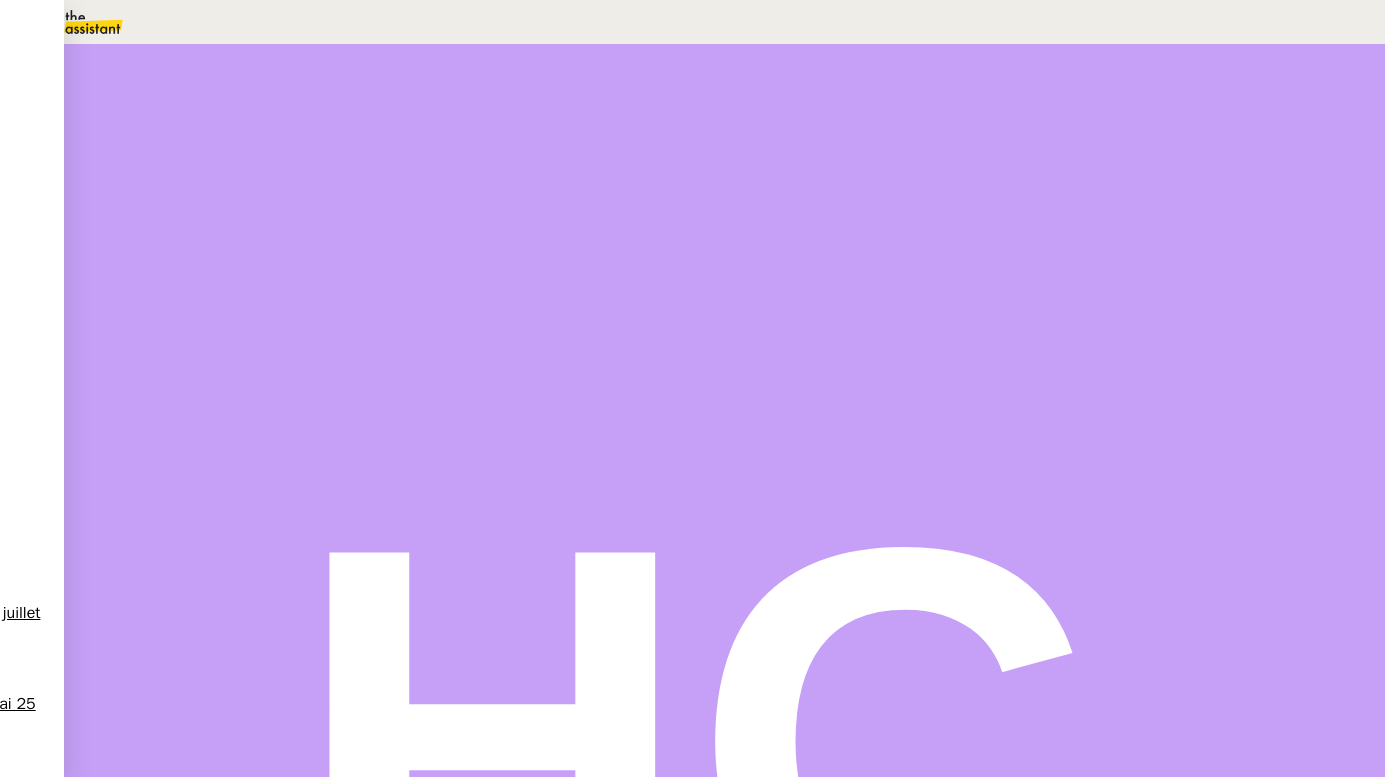scroll, scrollTop: 0, scrollLeft: 0, axis: both 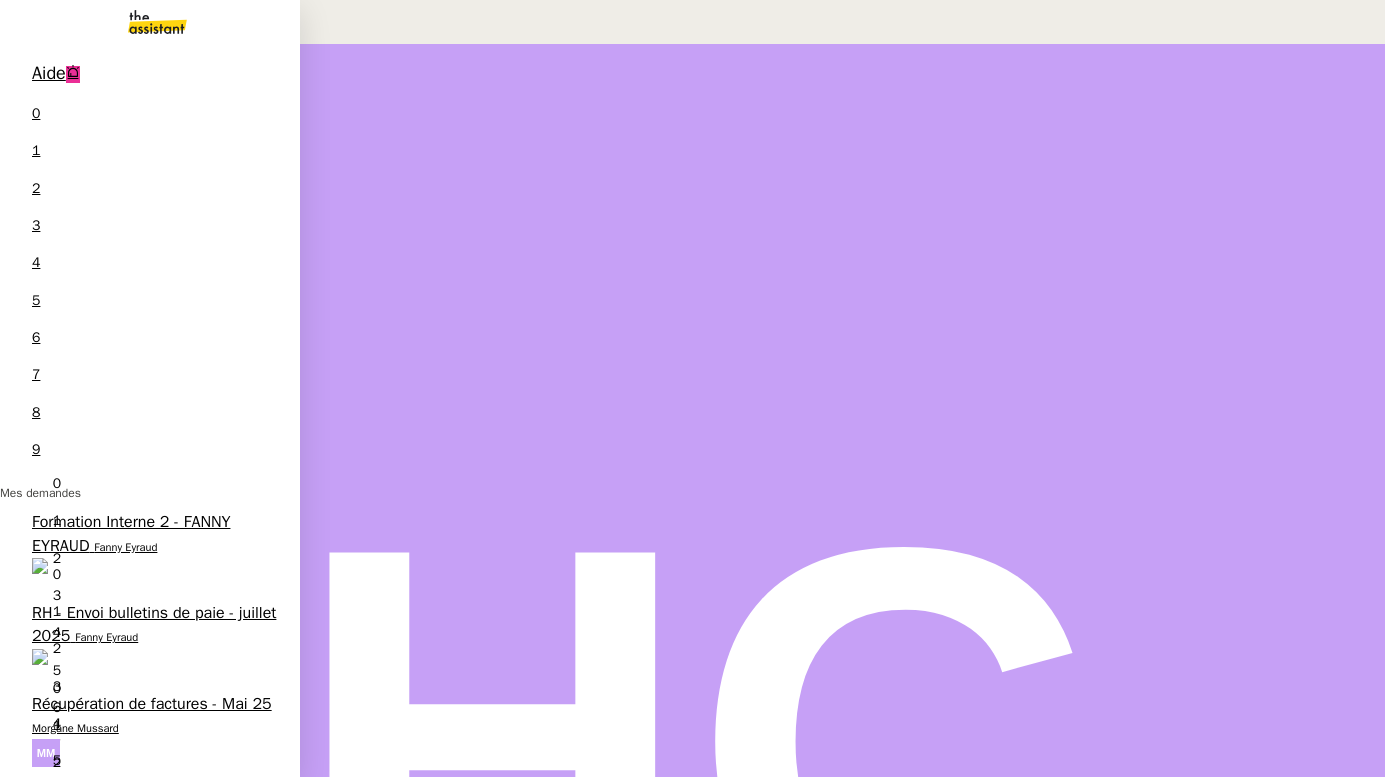 click on "- 7 juillet 2025QUOTIDIEN - OPAL - Gestion de la boîte mail OPAL" at bounding box center (153, 805) 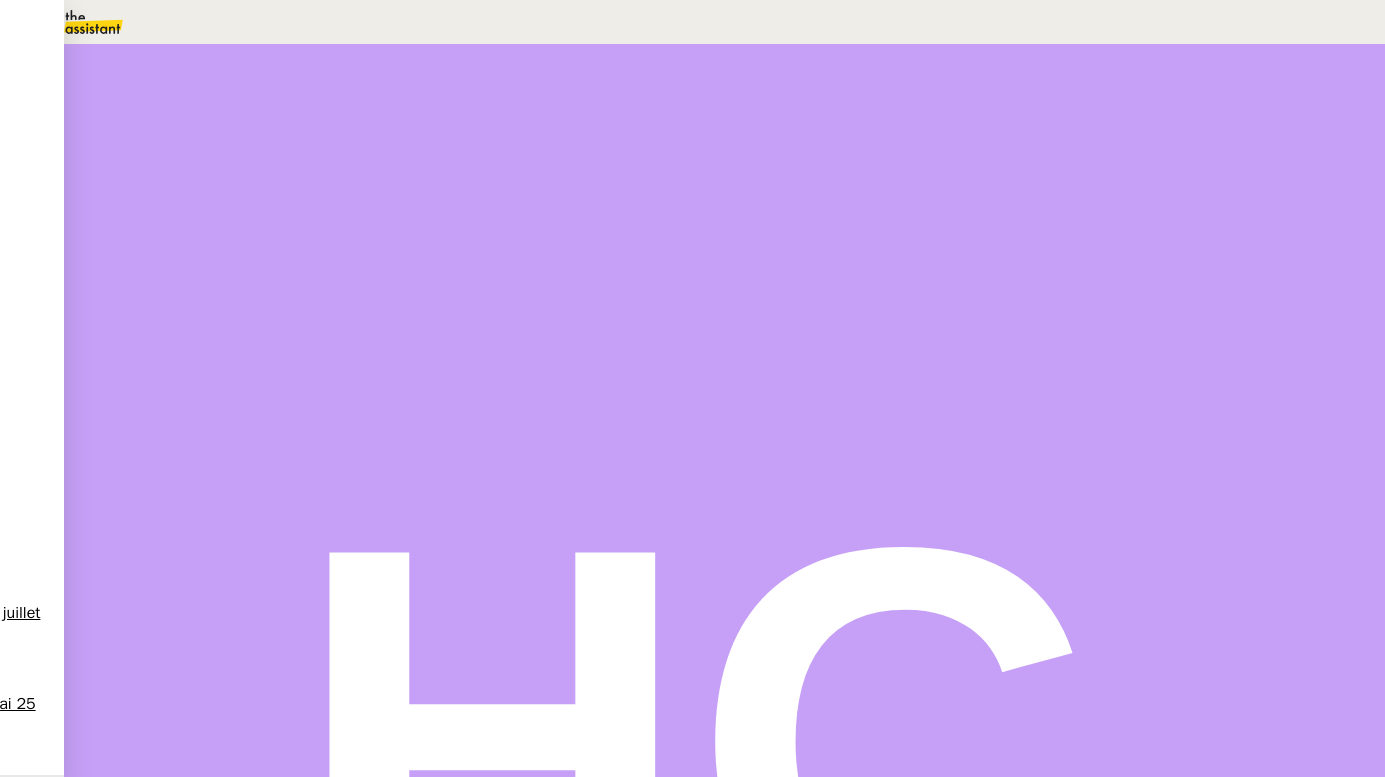 scroll, scrollTop: 0, scrollLeft: 0, axis: both 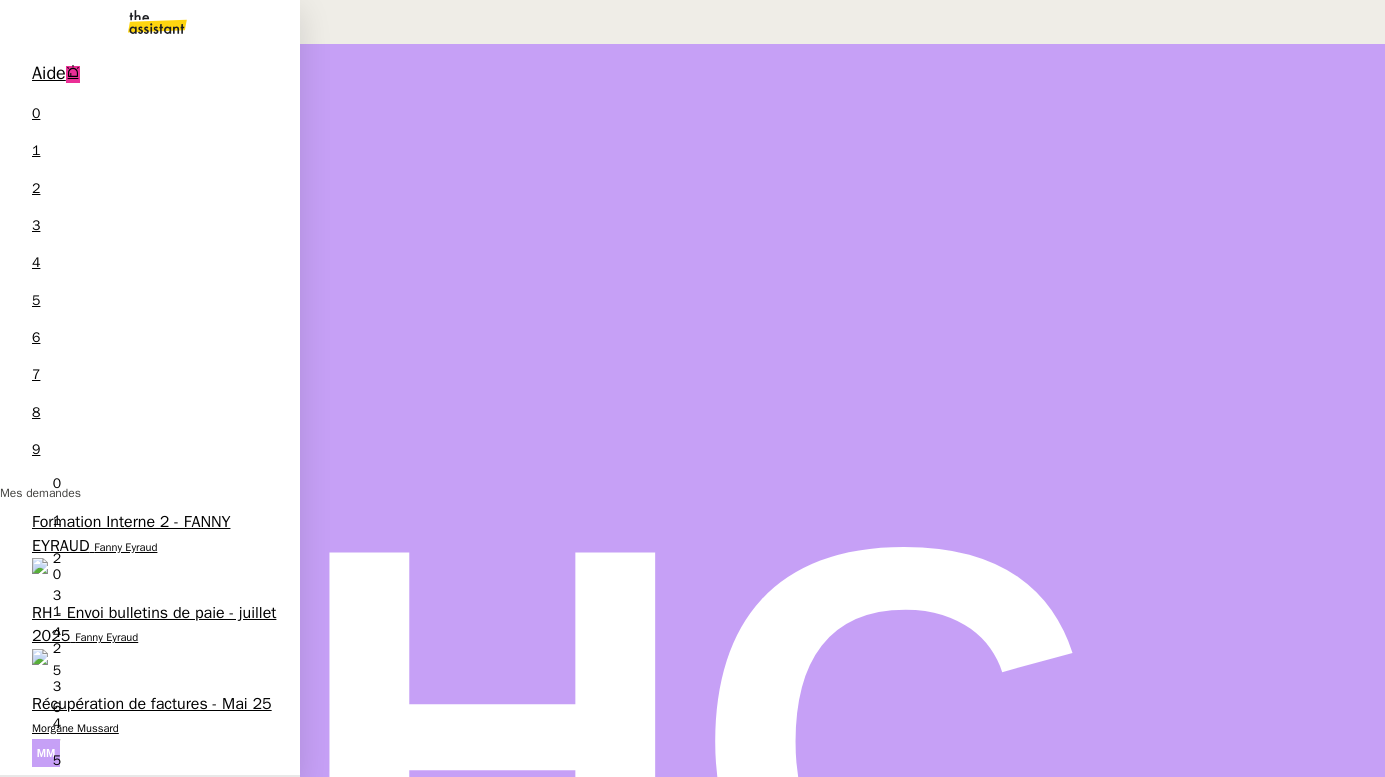 click on "Récupération de factures - Mai 25" at bounding box center [152, 704] 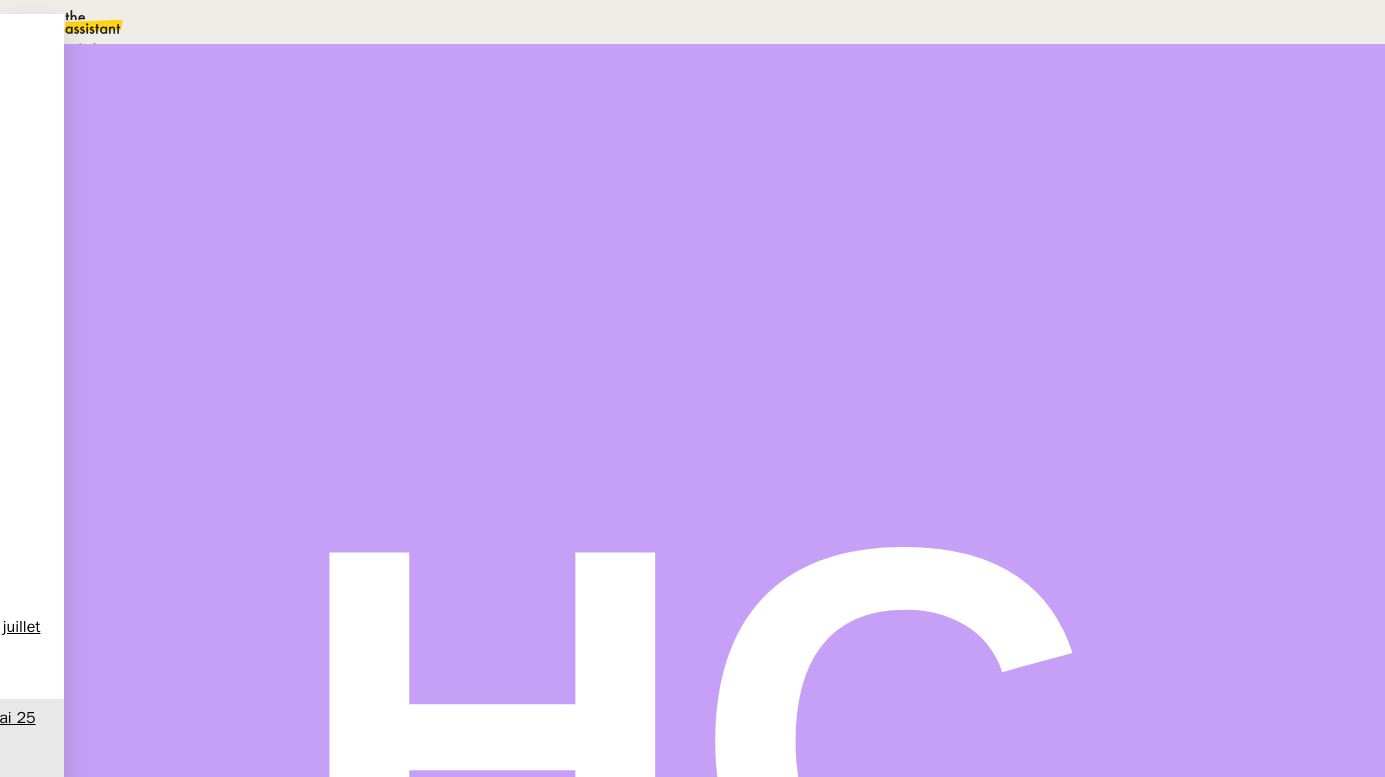 click on "Statut" at bounding box center [215, 112] 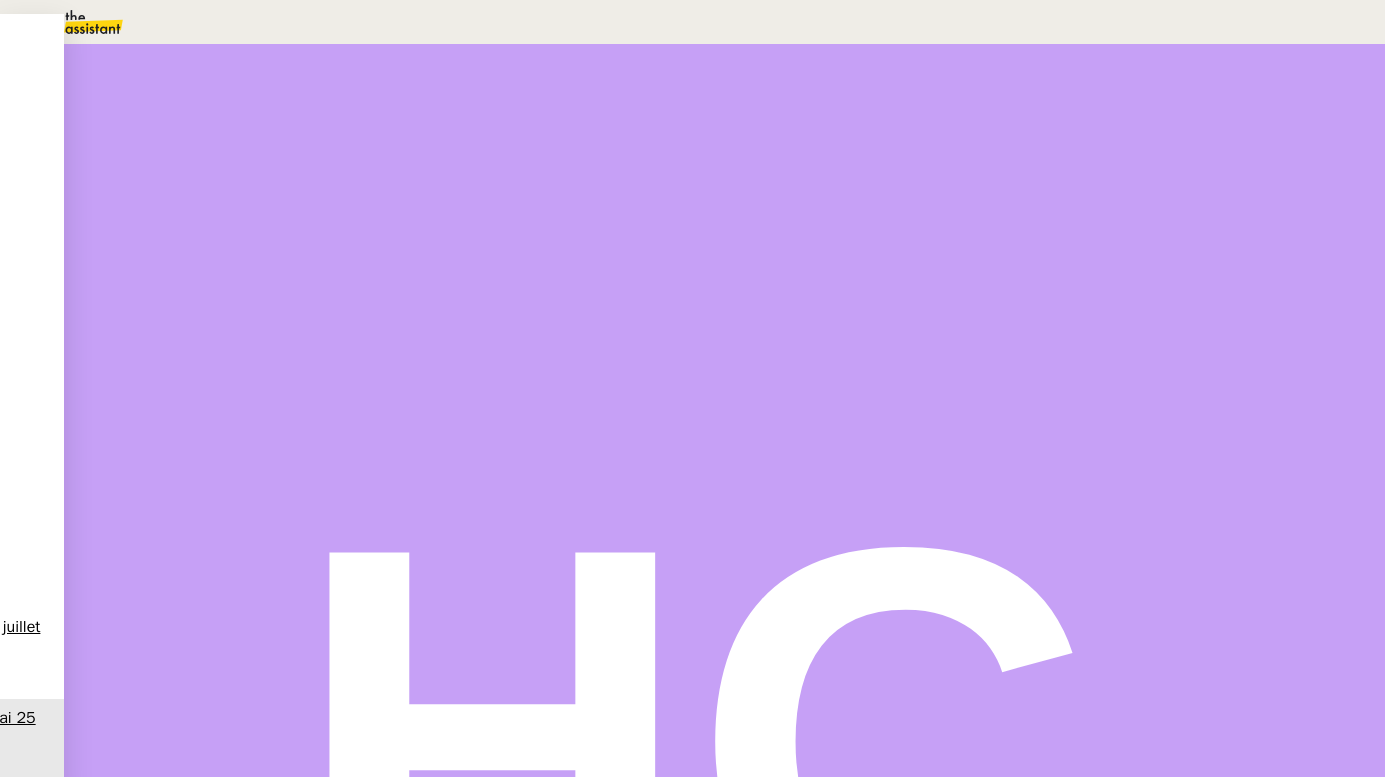 click on "En attente Action nécessaire  il y a 10 heures  false par   Hannah C.   il y a 13 jours" at bounding box center [725, 502] 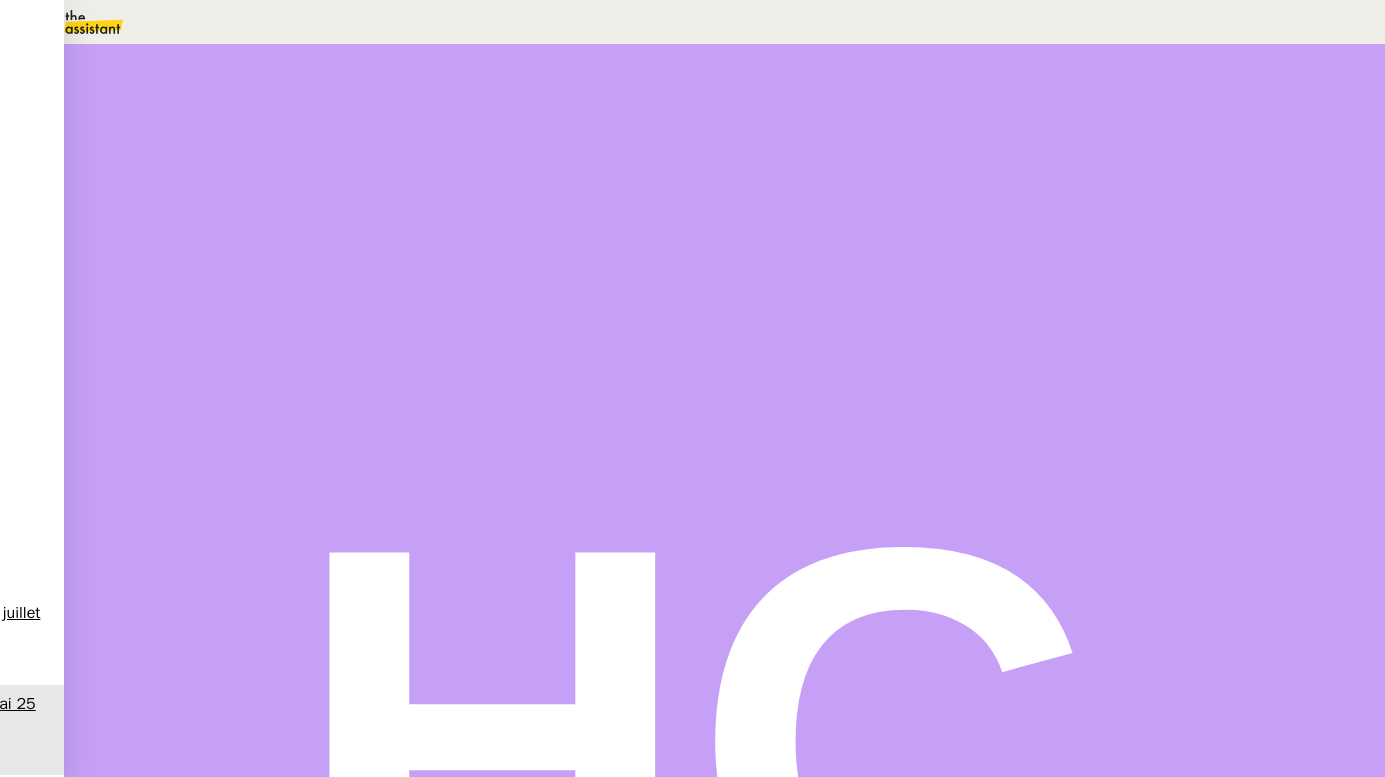 scroll, scrollTop: 0, scrollLeft: 0, axis: both 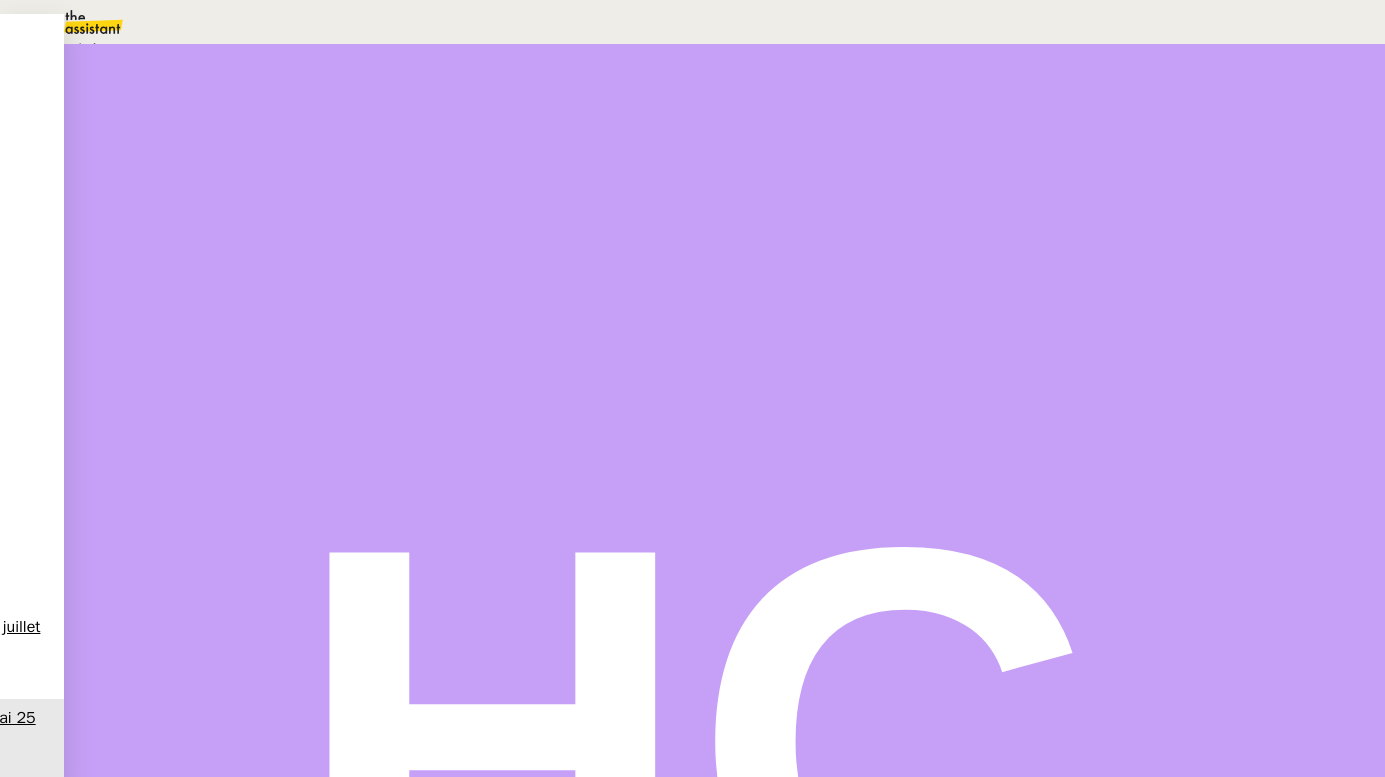 click at bounding box center (186, 110) 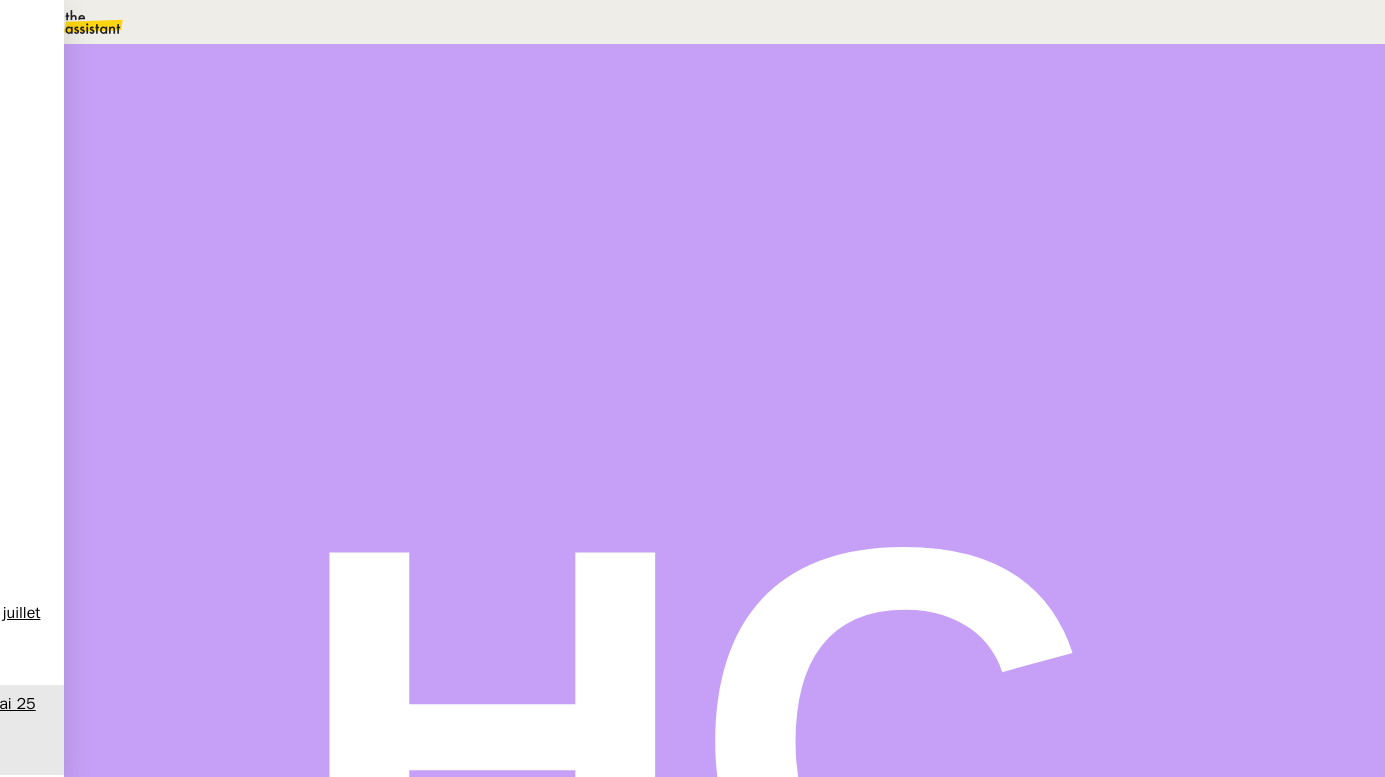 click on "21" at bounding box center [990, 273] 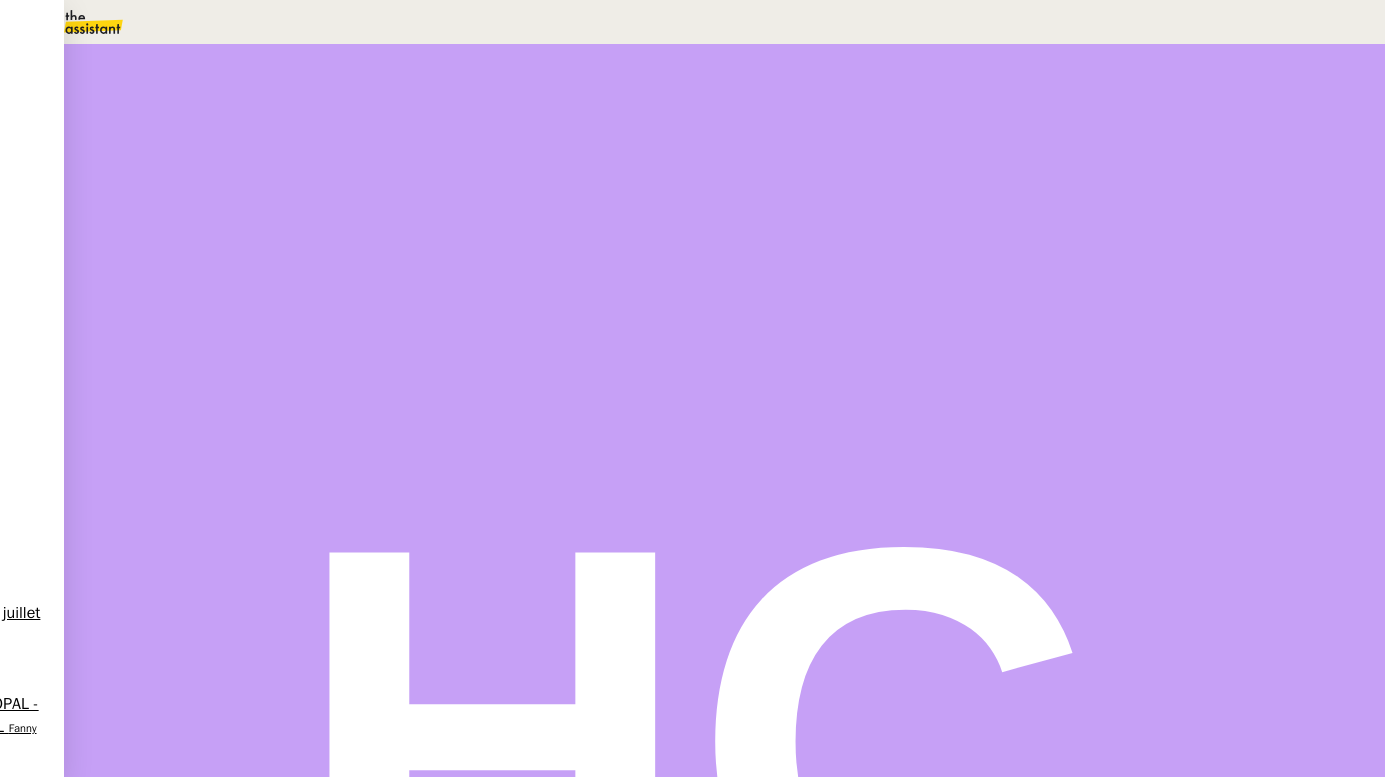 click on "Commentaire" at bounding box center (881, 239) 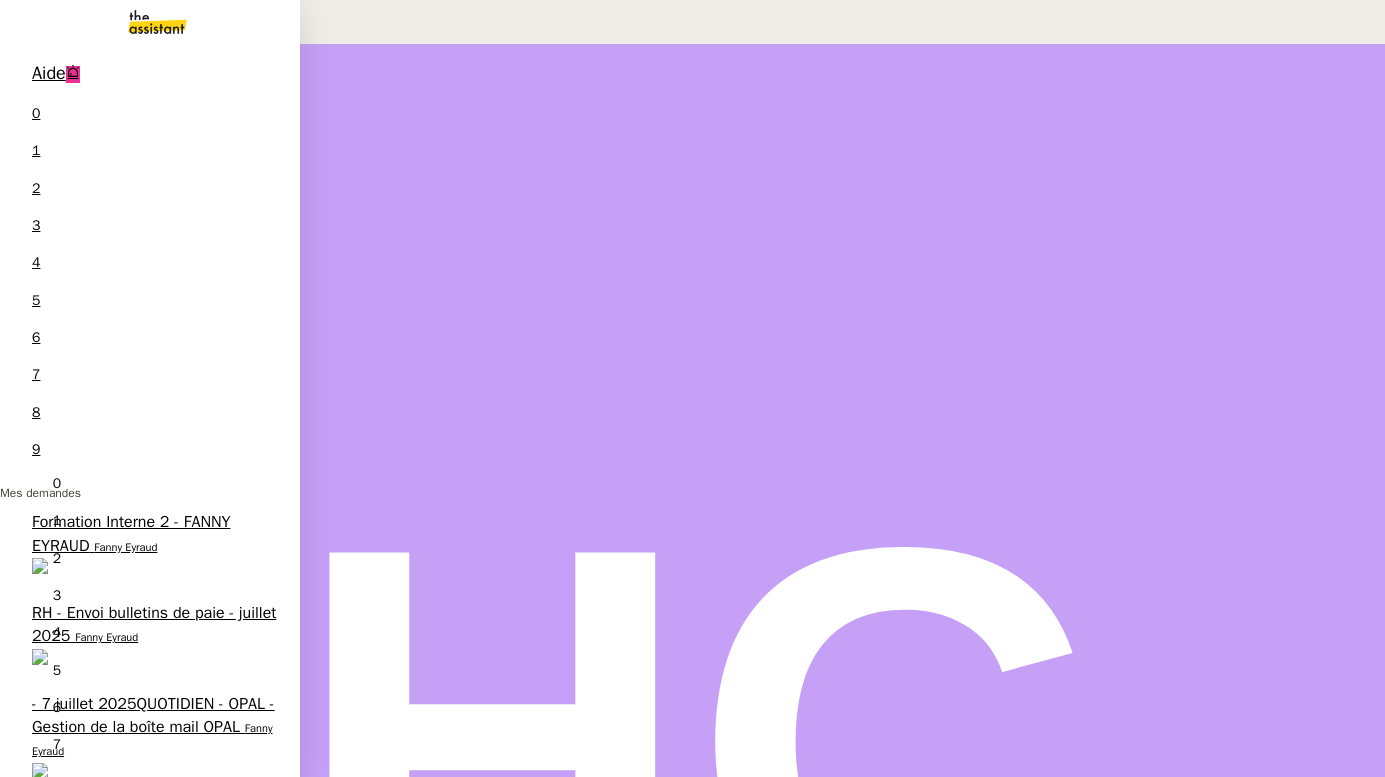 click on "RH - Envoi bulletins de paie - juillet 2025" at bounding box center (154, 624) 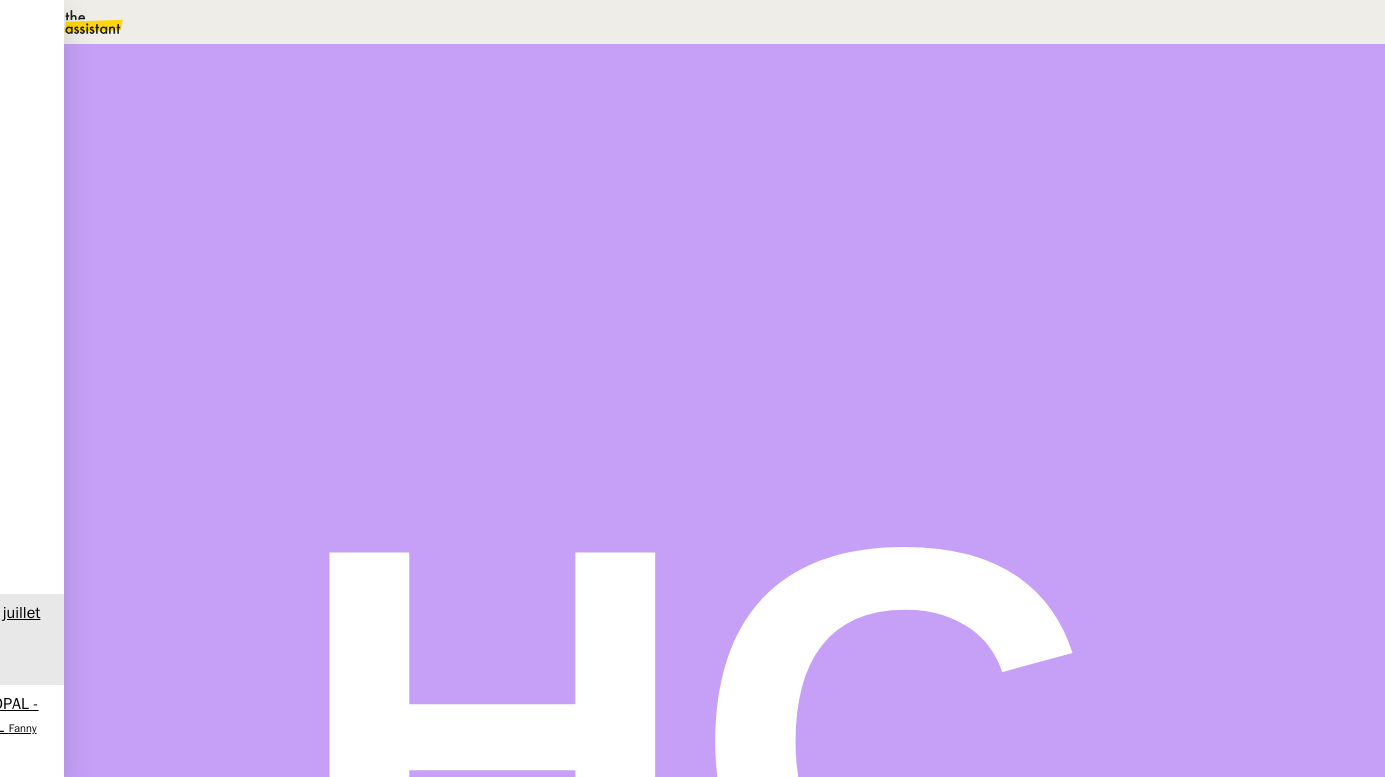 click on "Tâche" at bounding box center [744, 239] 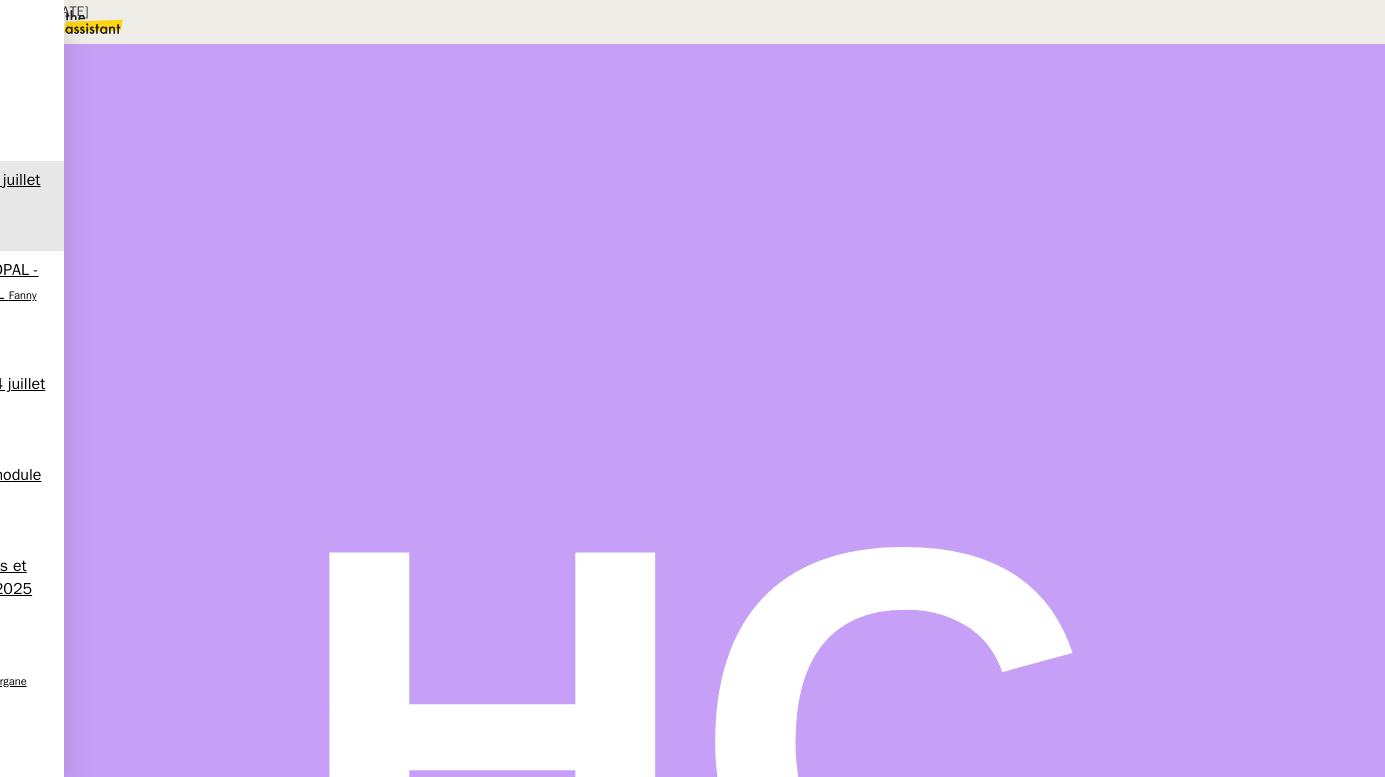 scroll, scrollTop: 204, scrollLeft: 0, axis: vertical 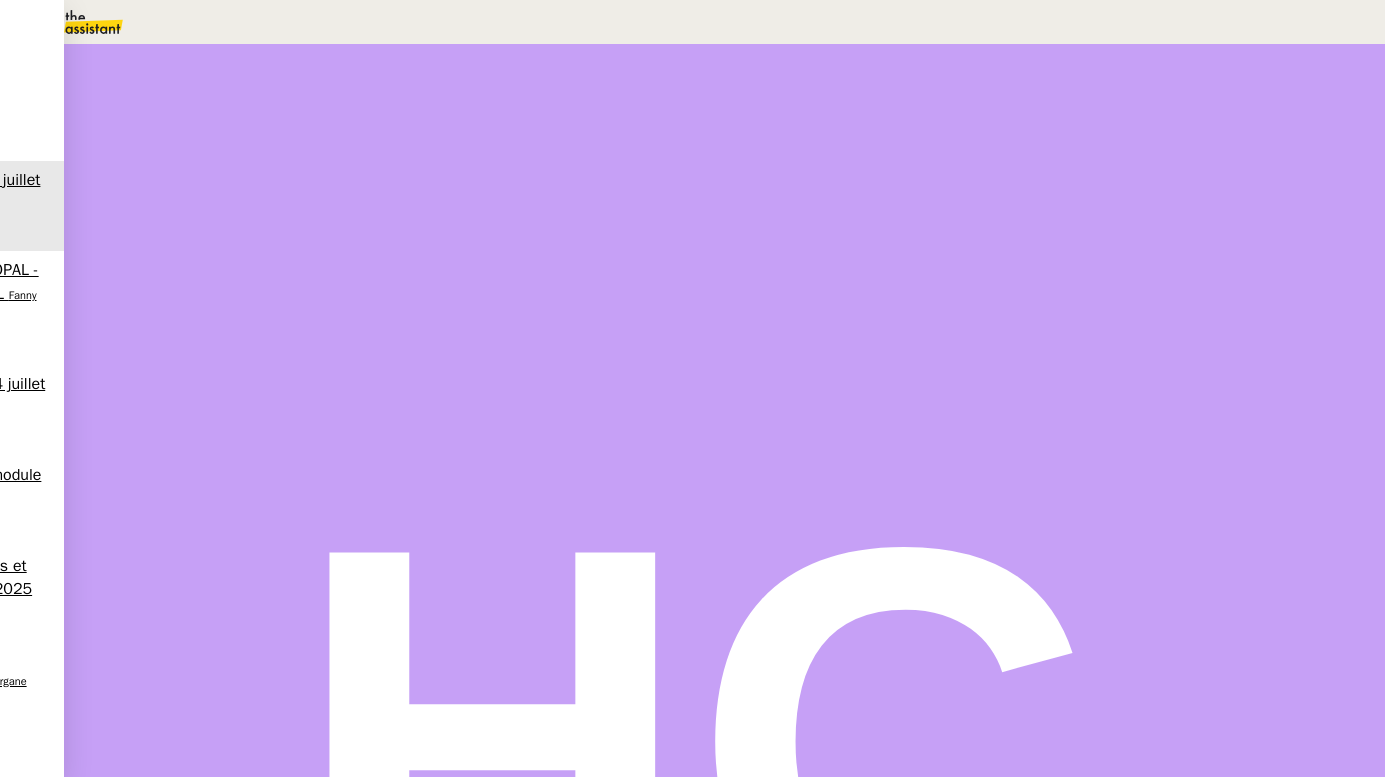 click on "Adresses email des membres de l'équipe" at bounding box center (101, 1157) 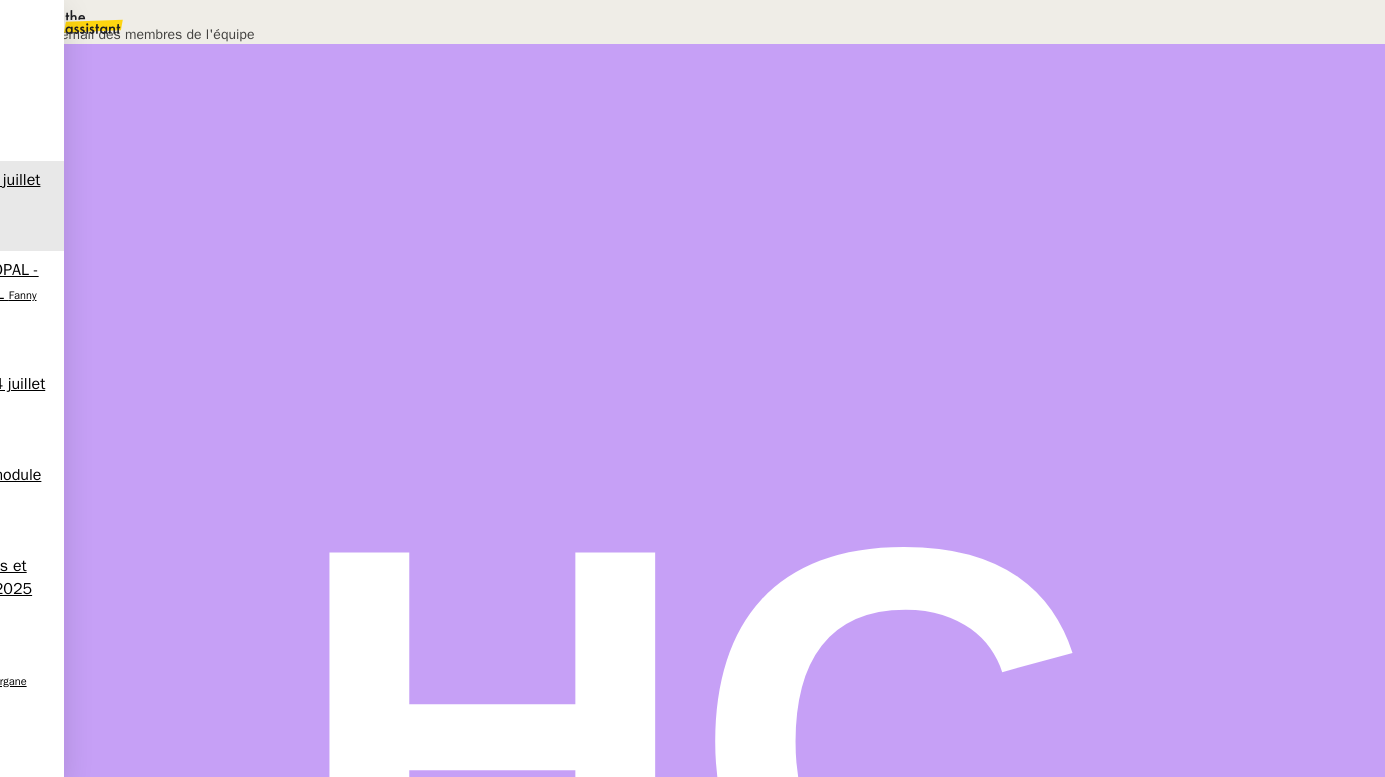 click on "Déverrouiller" at bounding box center (57, 98) 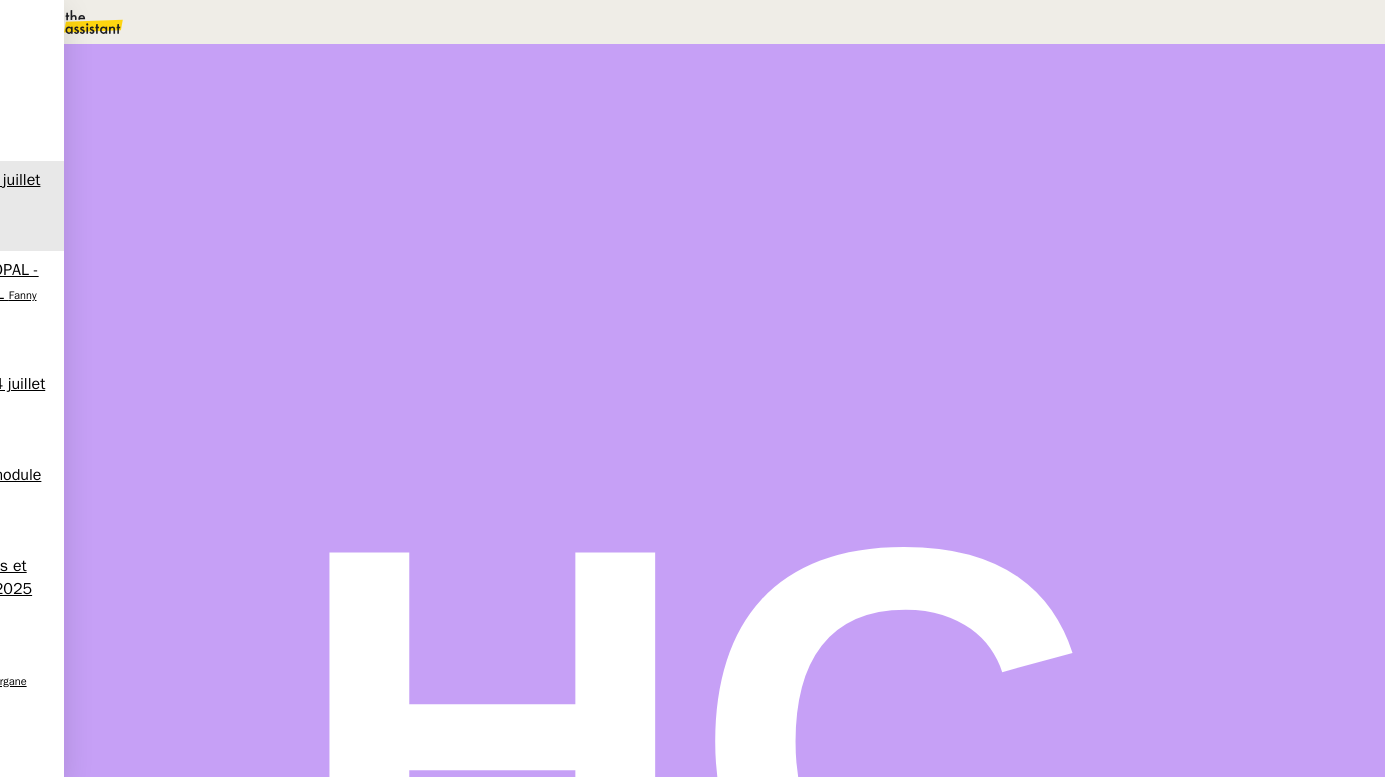 click on "Etude" at bounding box center (208, 288) 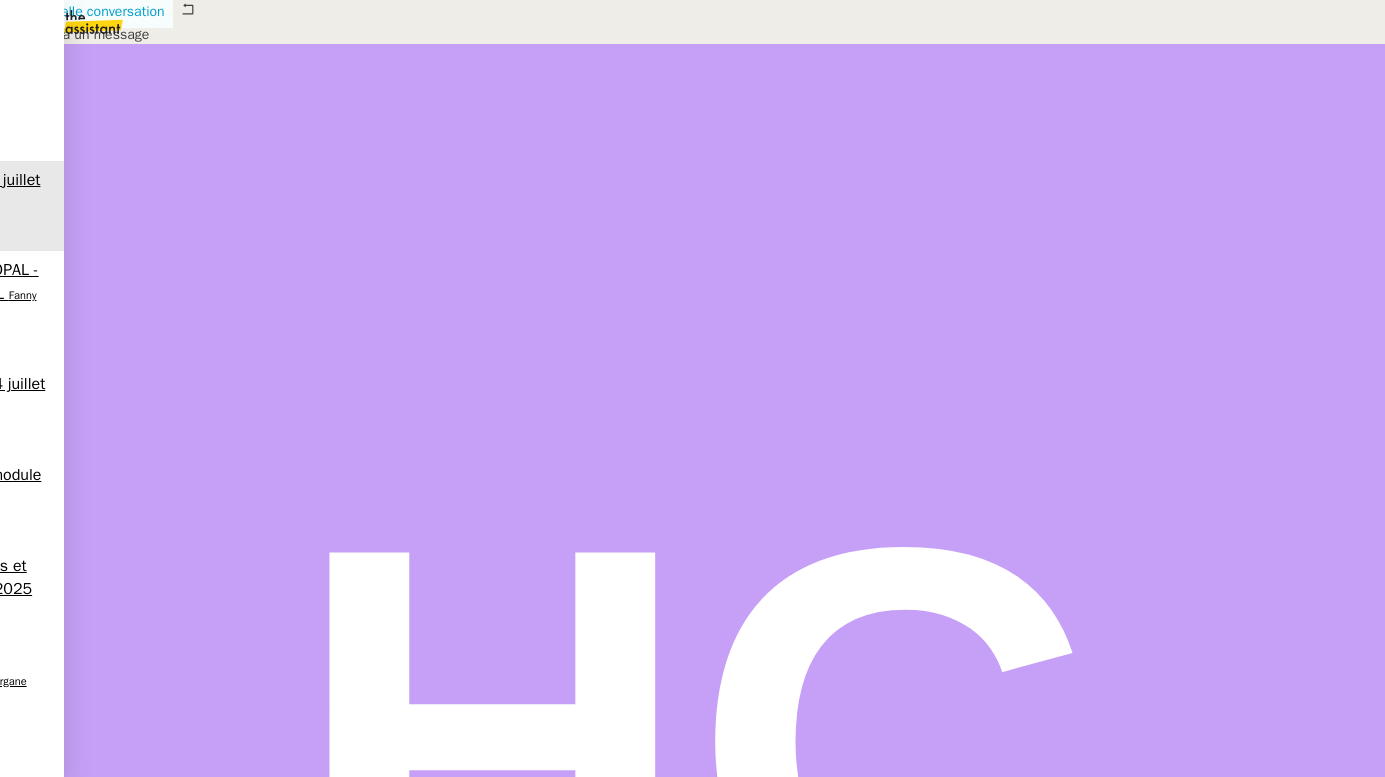 click on "Nouvelle conversation" at bounding box center [97, 11] 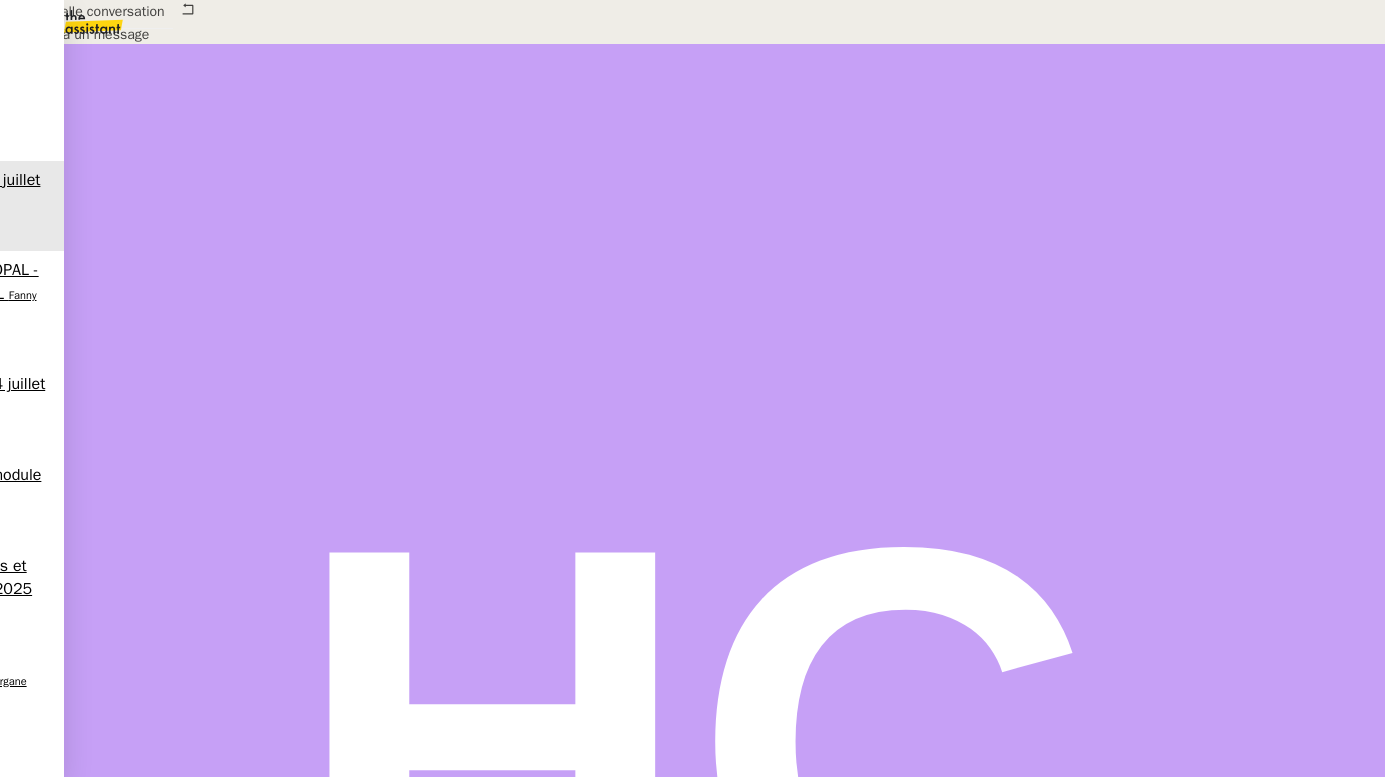 click at bounding box center [116, 74] 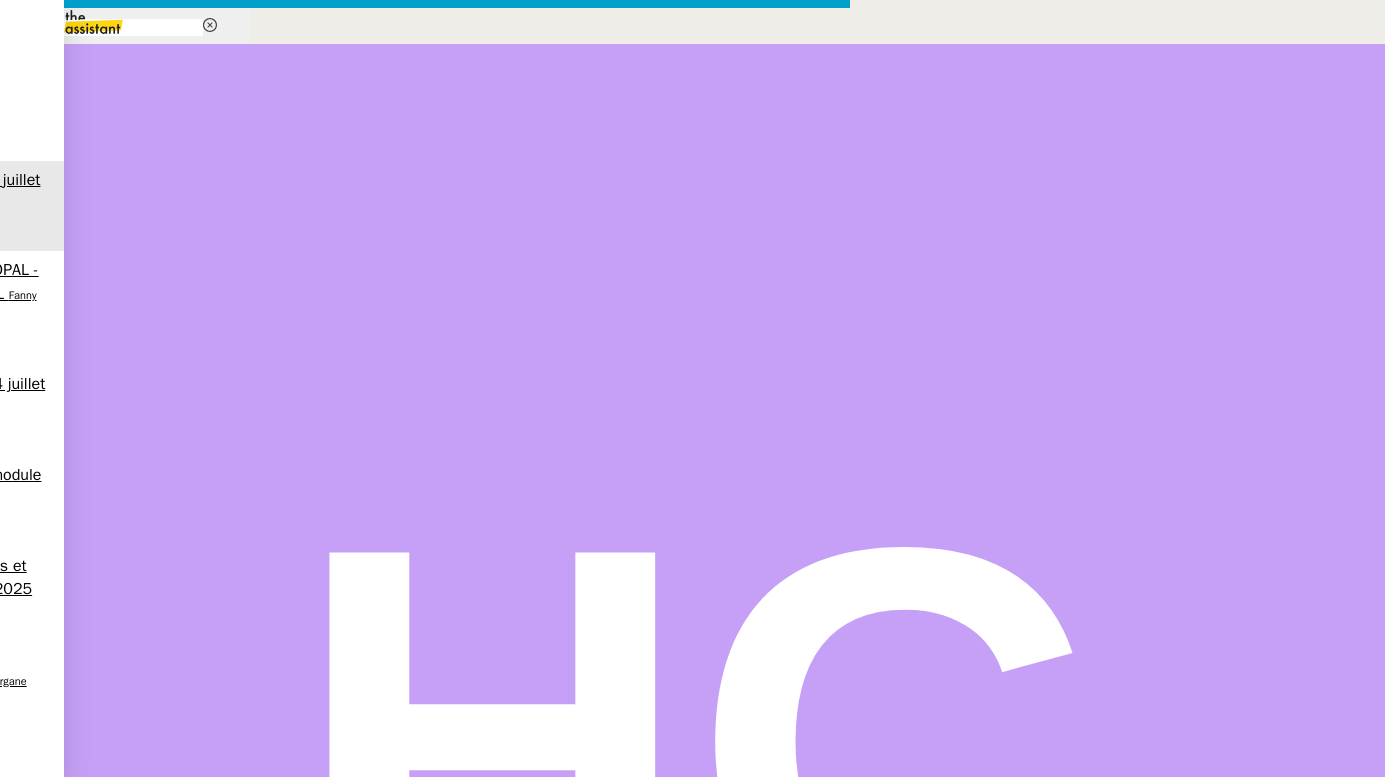 type on "envoi" 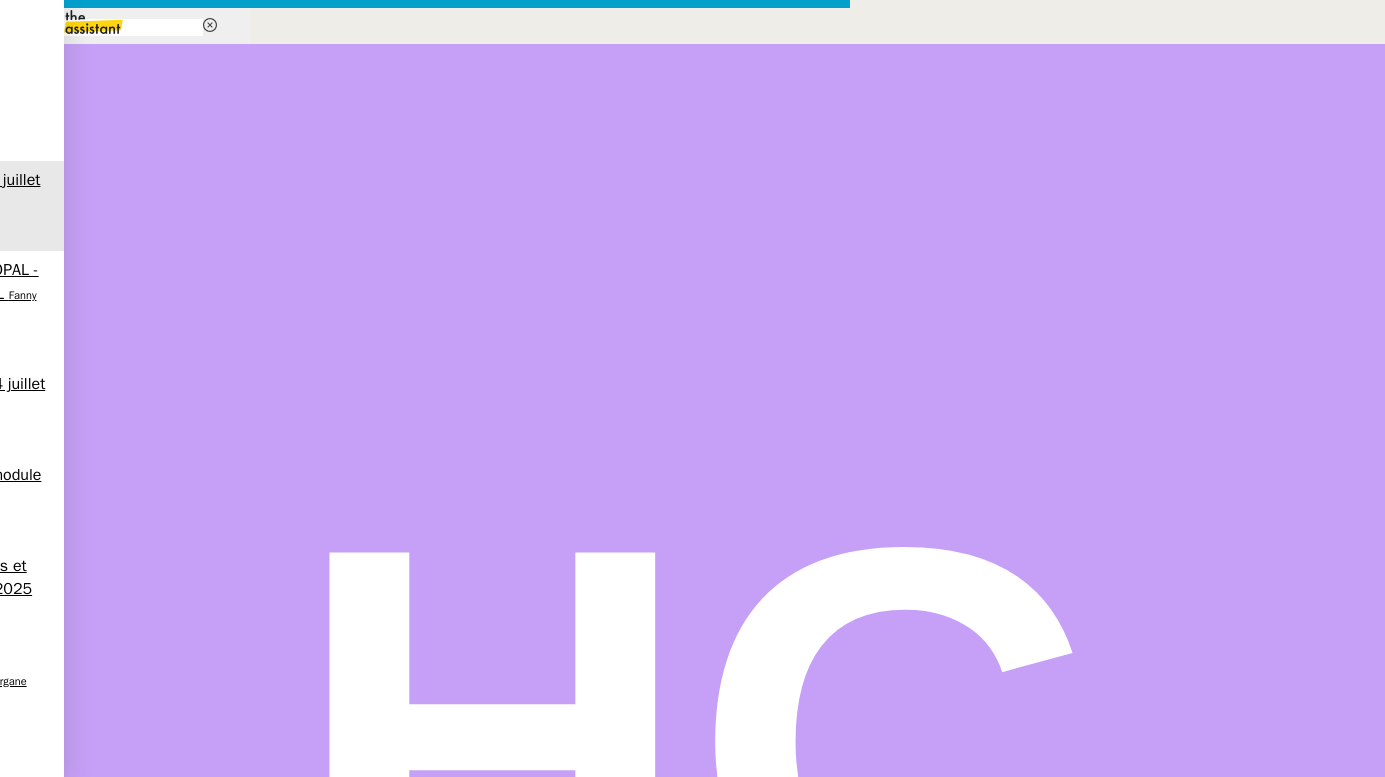 drag, startPoint x: 747, startPoint y: 163, endPoint x: 441, endPoint y: 158, distance: 306.04083 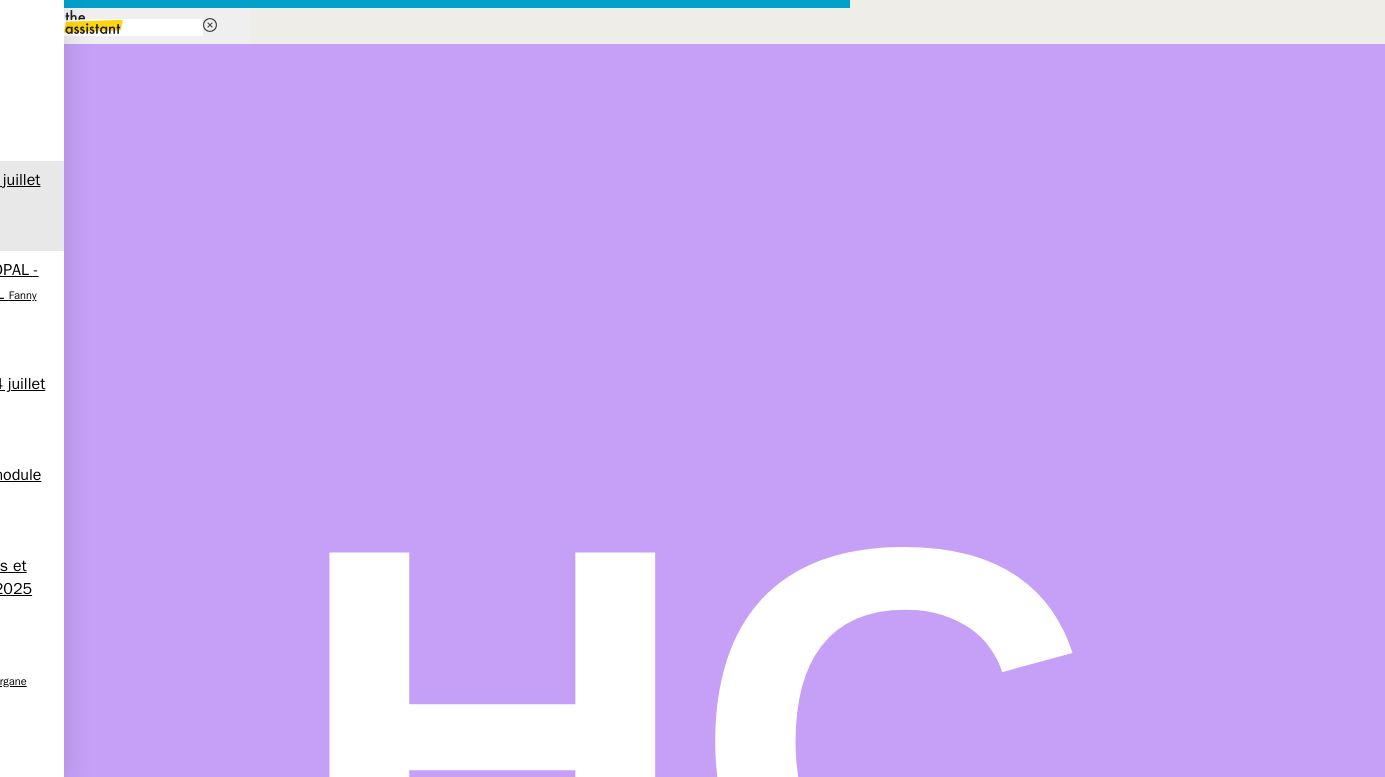 drag, startPoint x: 737, startPoint y: 165, endPoint x: 528, endPoint y: 162, distance: 209.02153 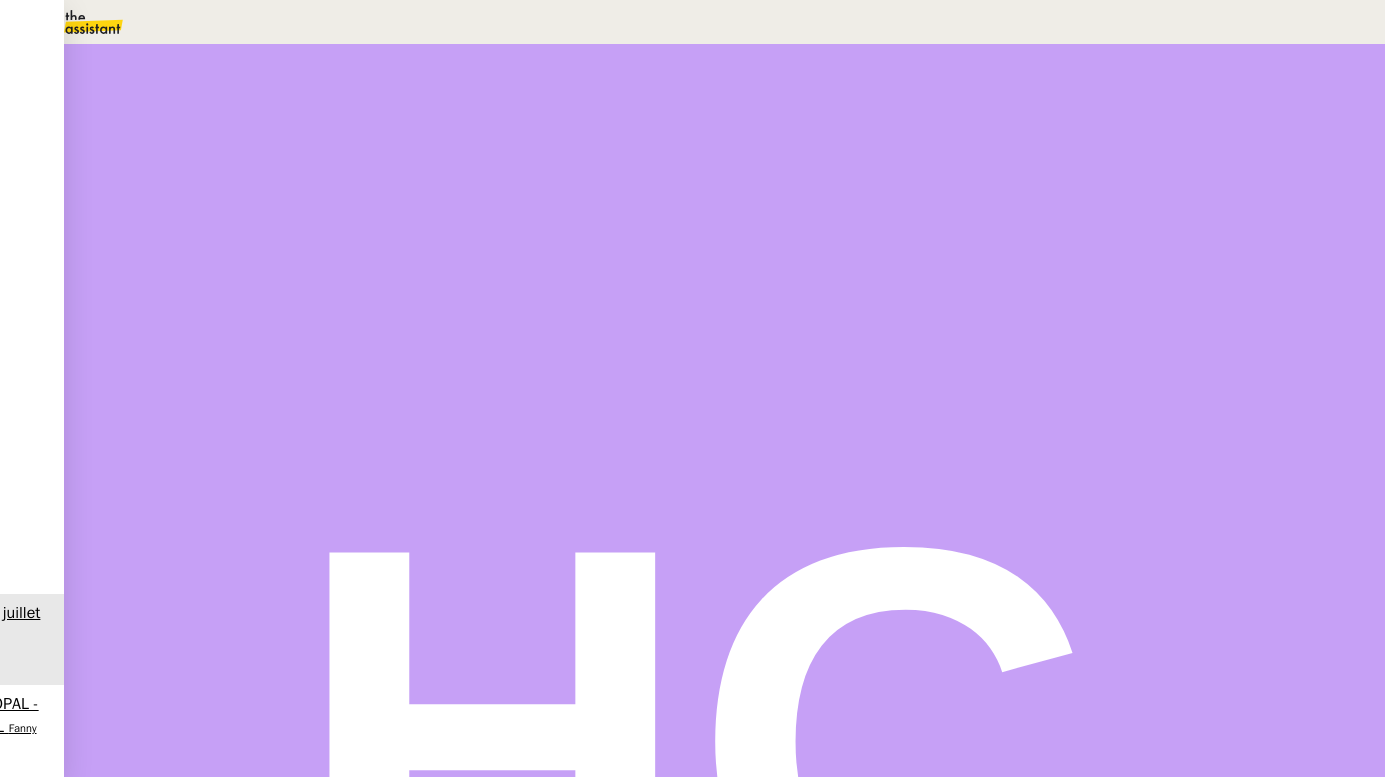 click on "Message" at bounding box center [802, 239] 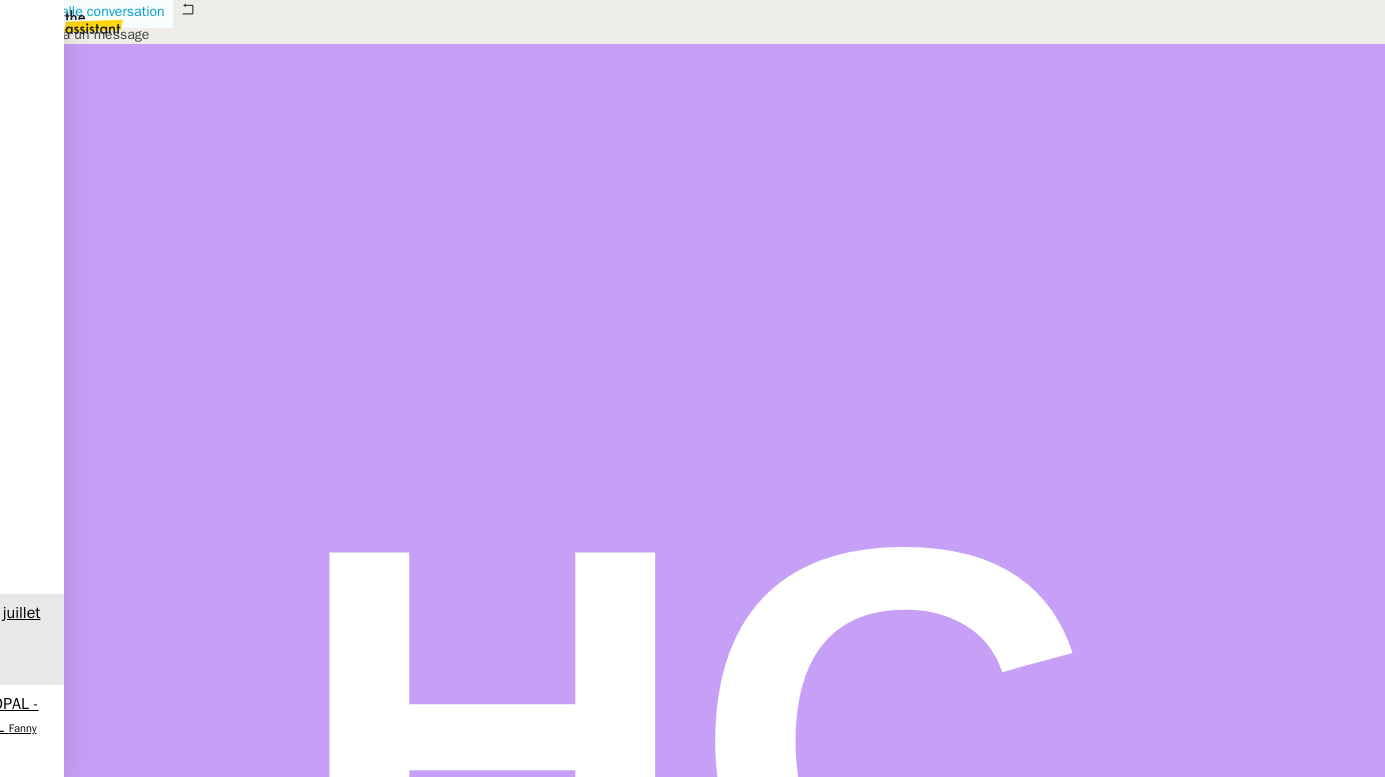 click on "Nouvelle conversation" at bounding box center (86, 12) 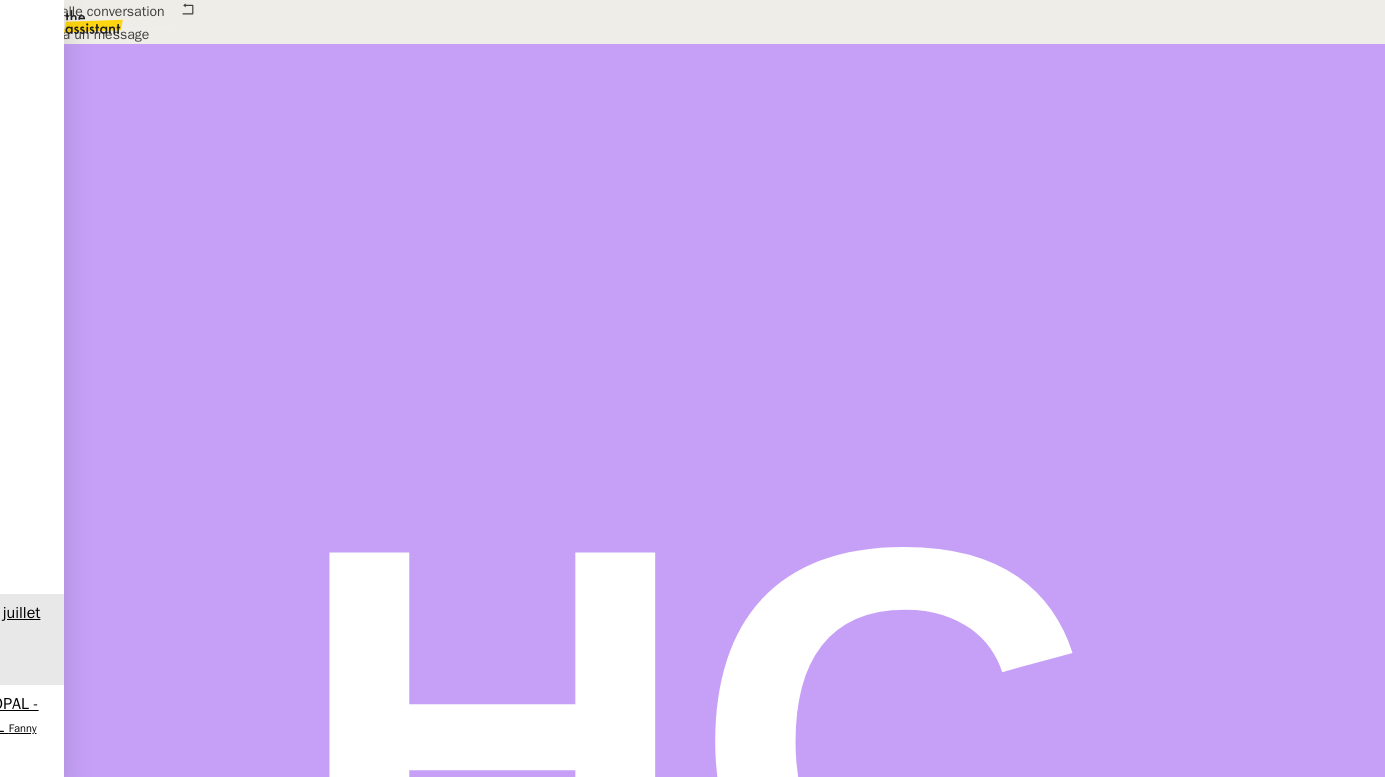 click on "Tâche Message Commentaire" at bounding box center [725, 239] 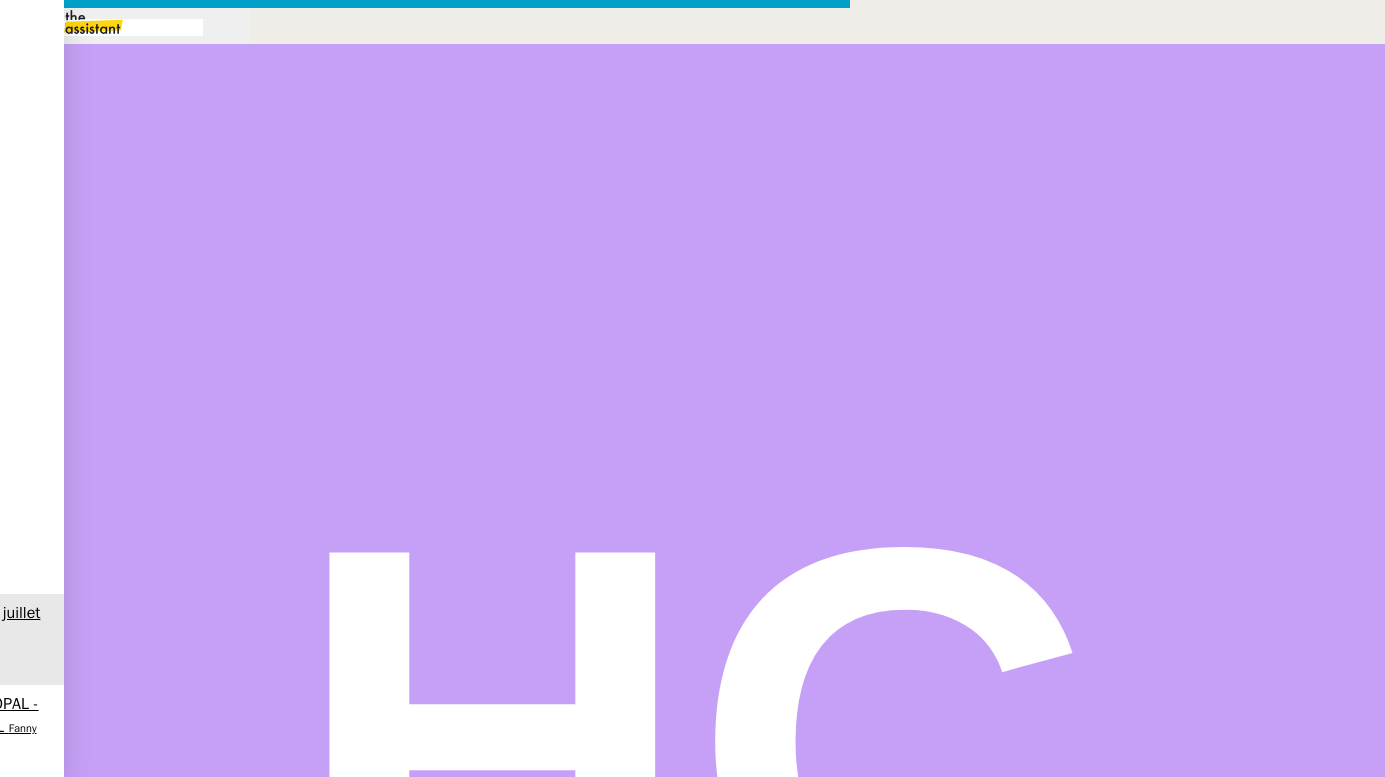 click at bounding box center (425, 1826) 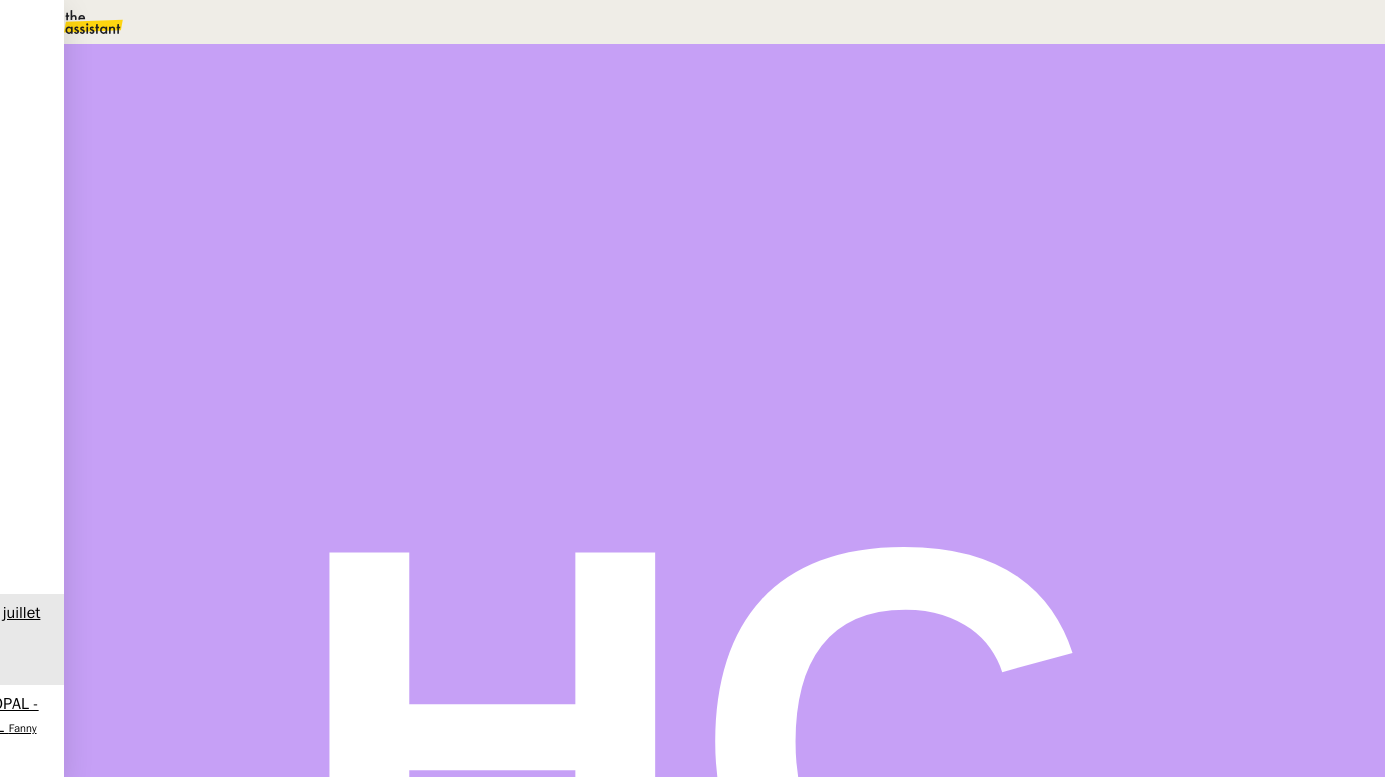 scroll, scrollTop: 0, scrollLeft: 0, axis: both 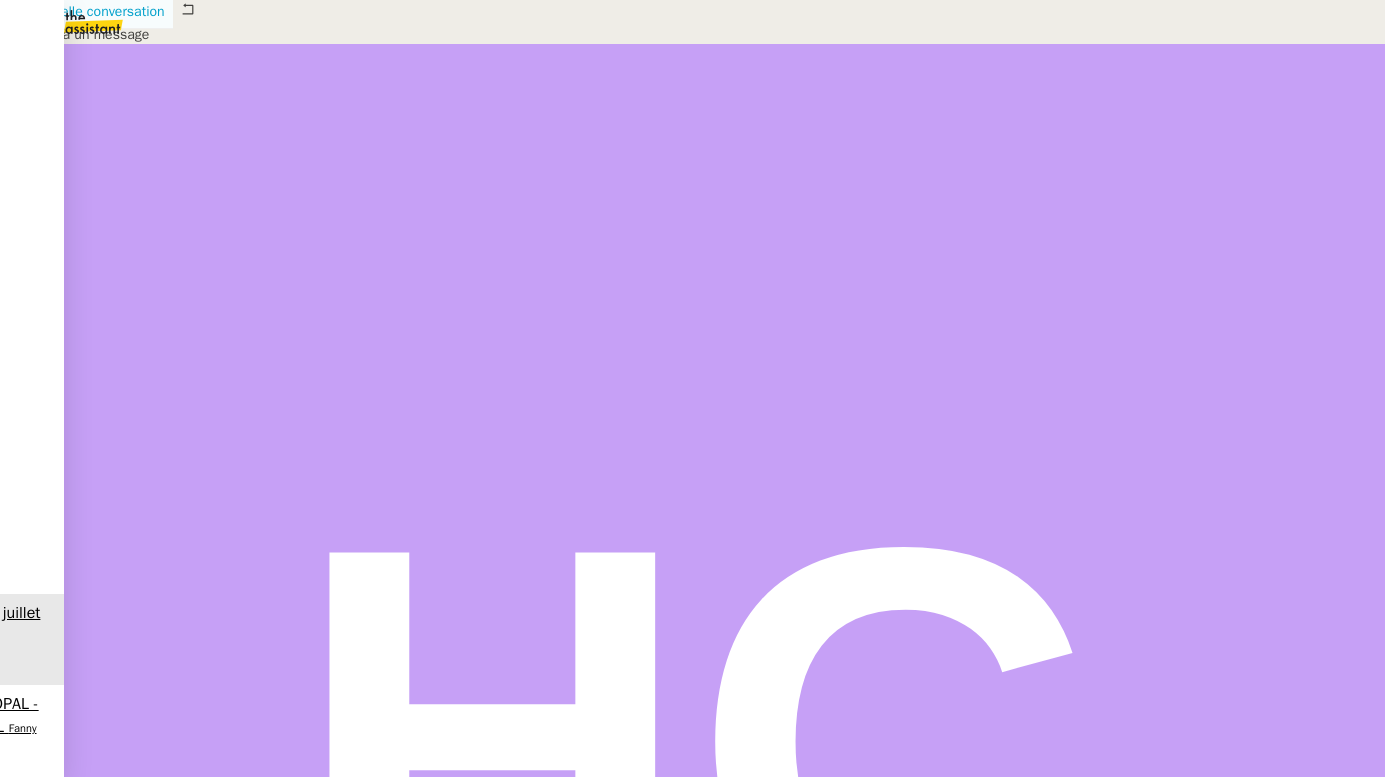click on "Nouvelle conversation" at bounding box center (97, 11) 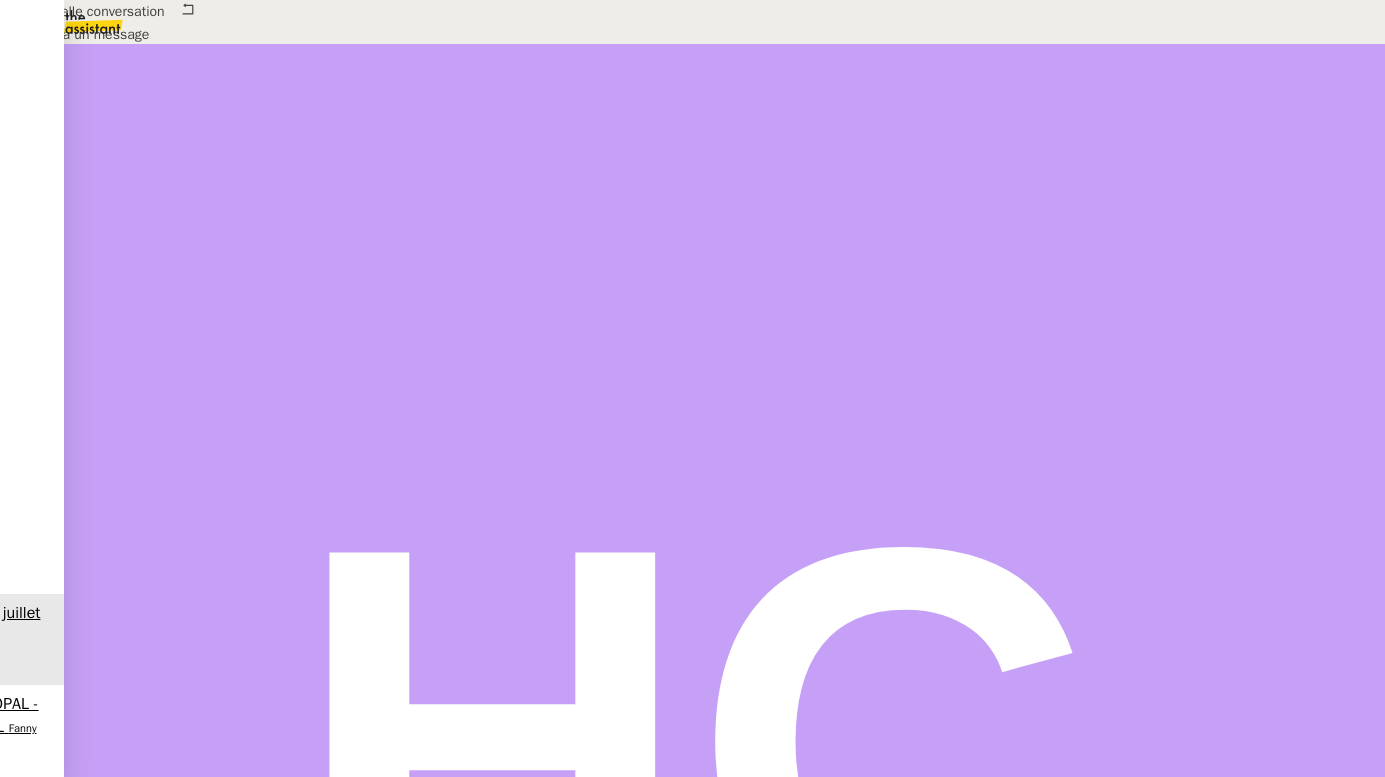click on "_______" at bounding box center (41, 721) 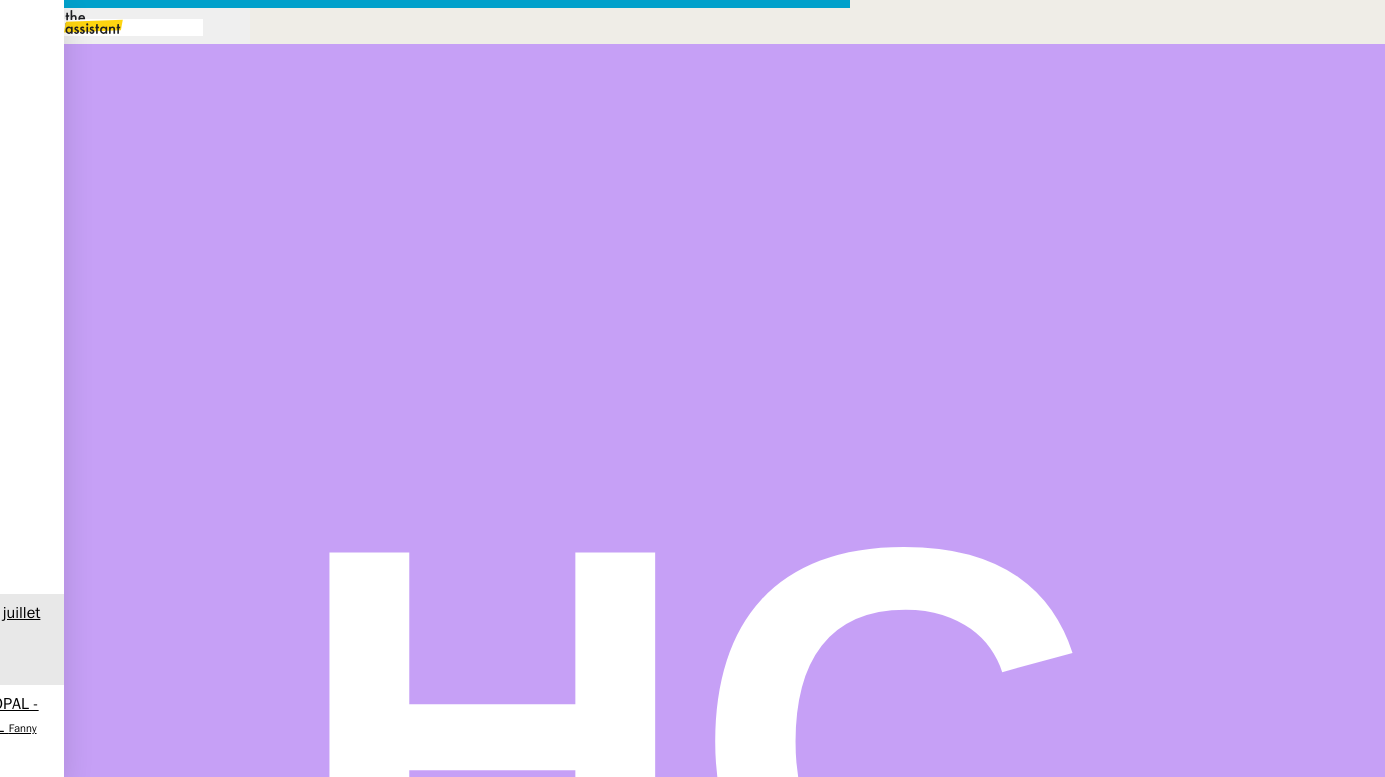 click on "Manon" at bounding box center [21, 1001] 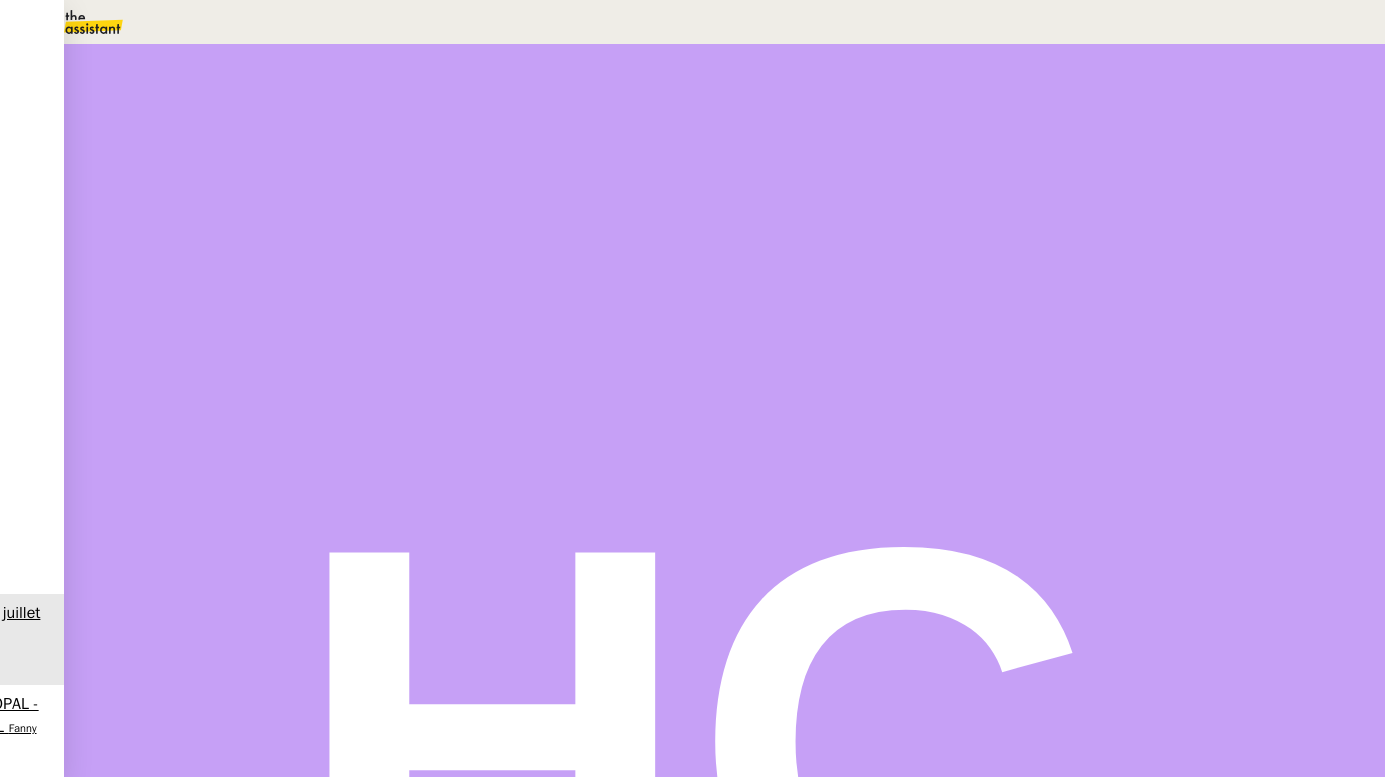 click on "Message" at bounding box center [802, 239] 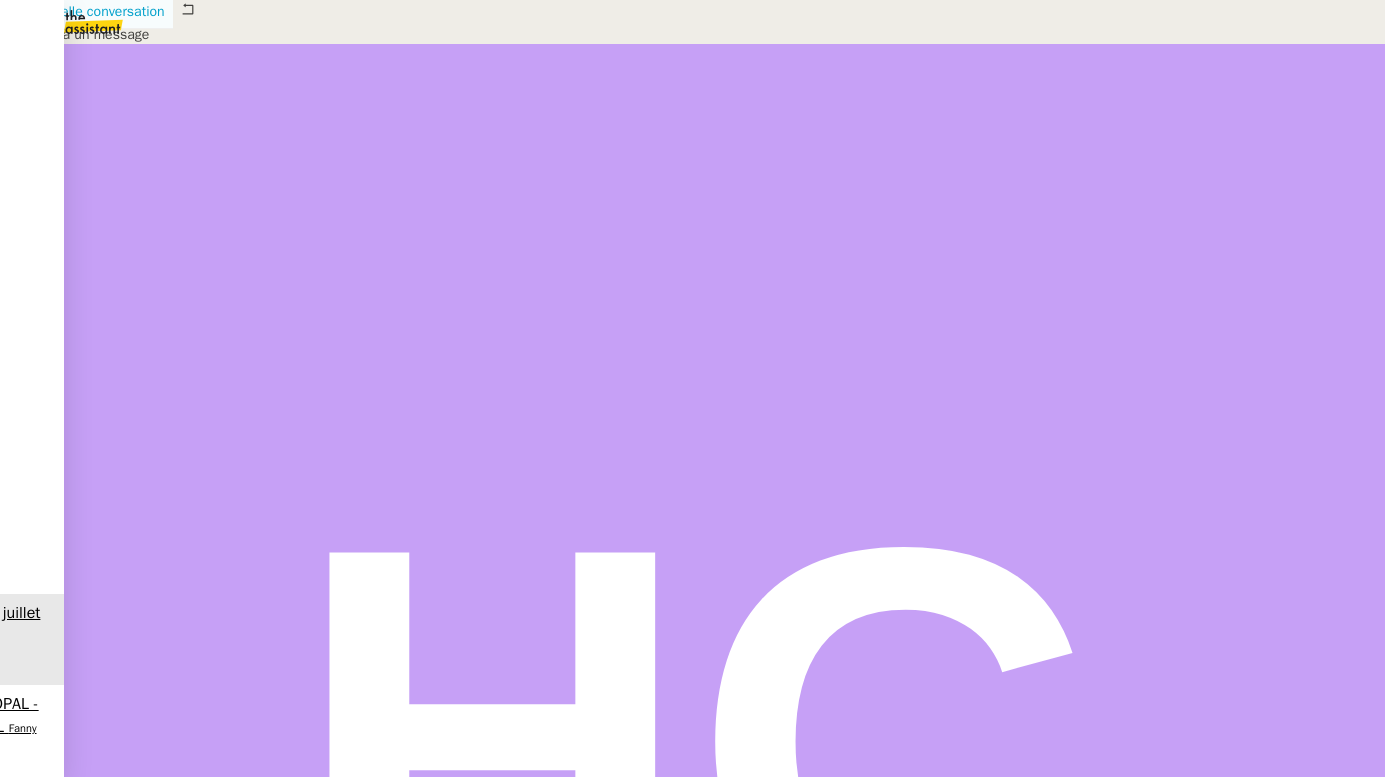 click on "Nouvelle conversation" at bounding box center (86, 12) 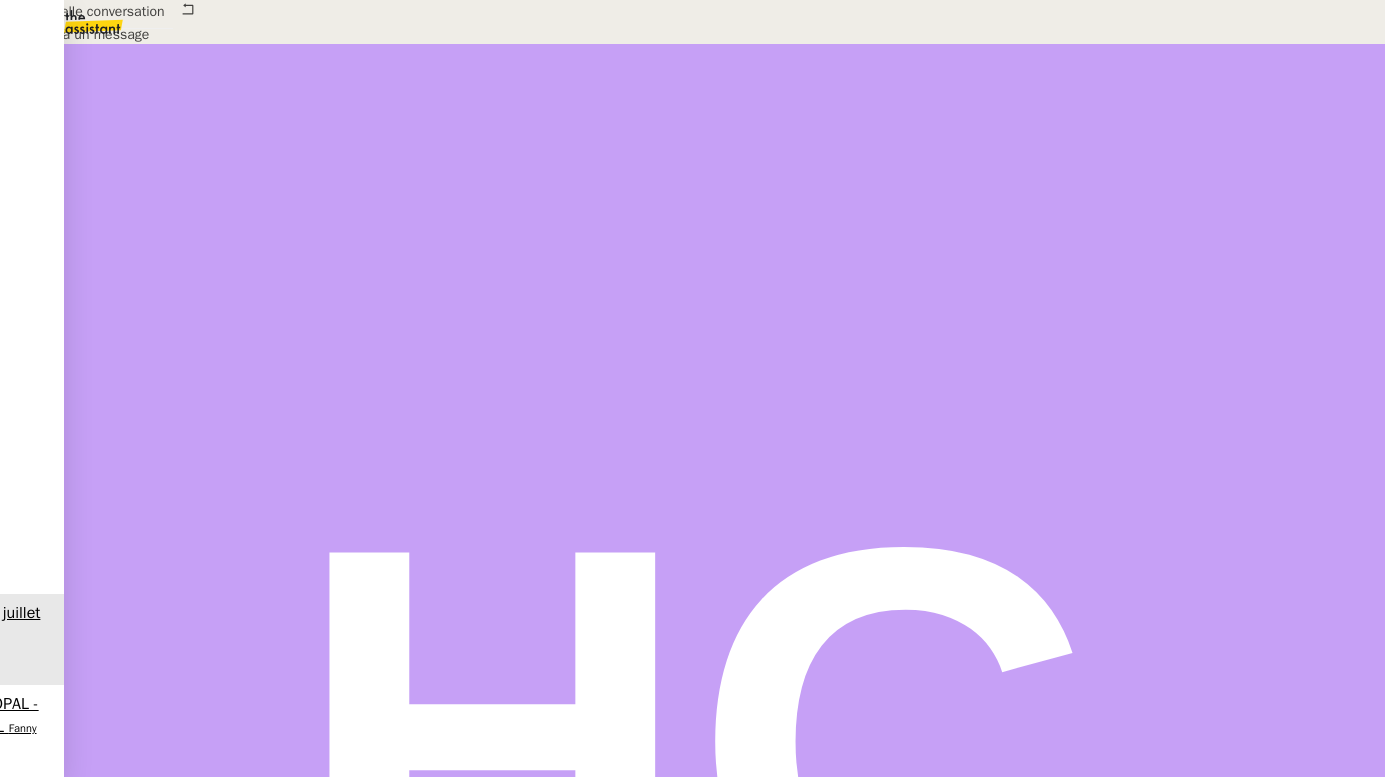 click at bounding box center [425, 883] 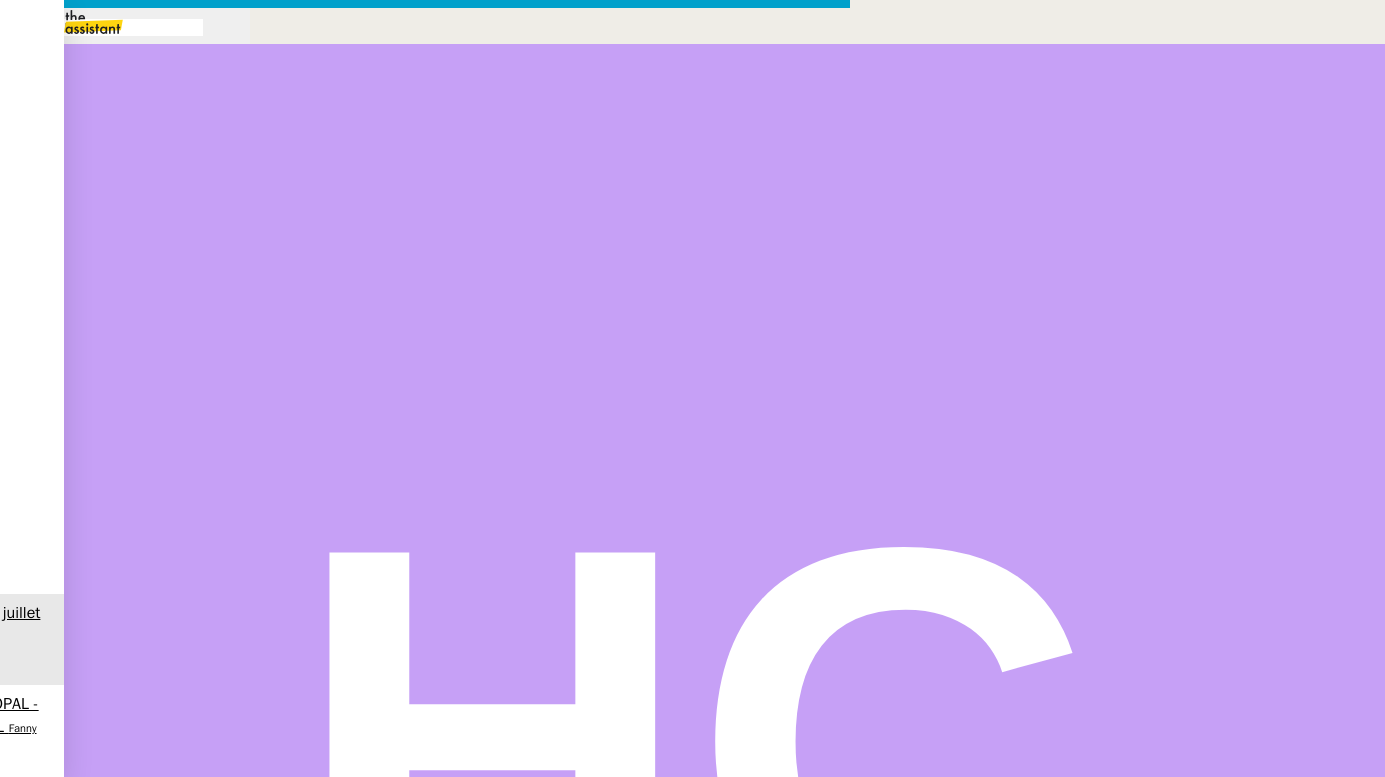 scroll, scrollTop: 0, scrollLeft: 0, axis: both 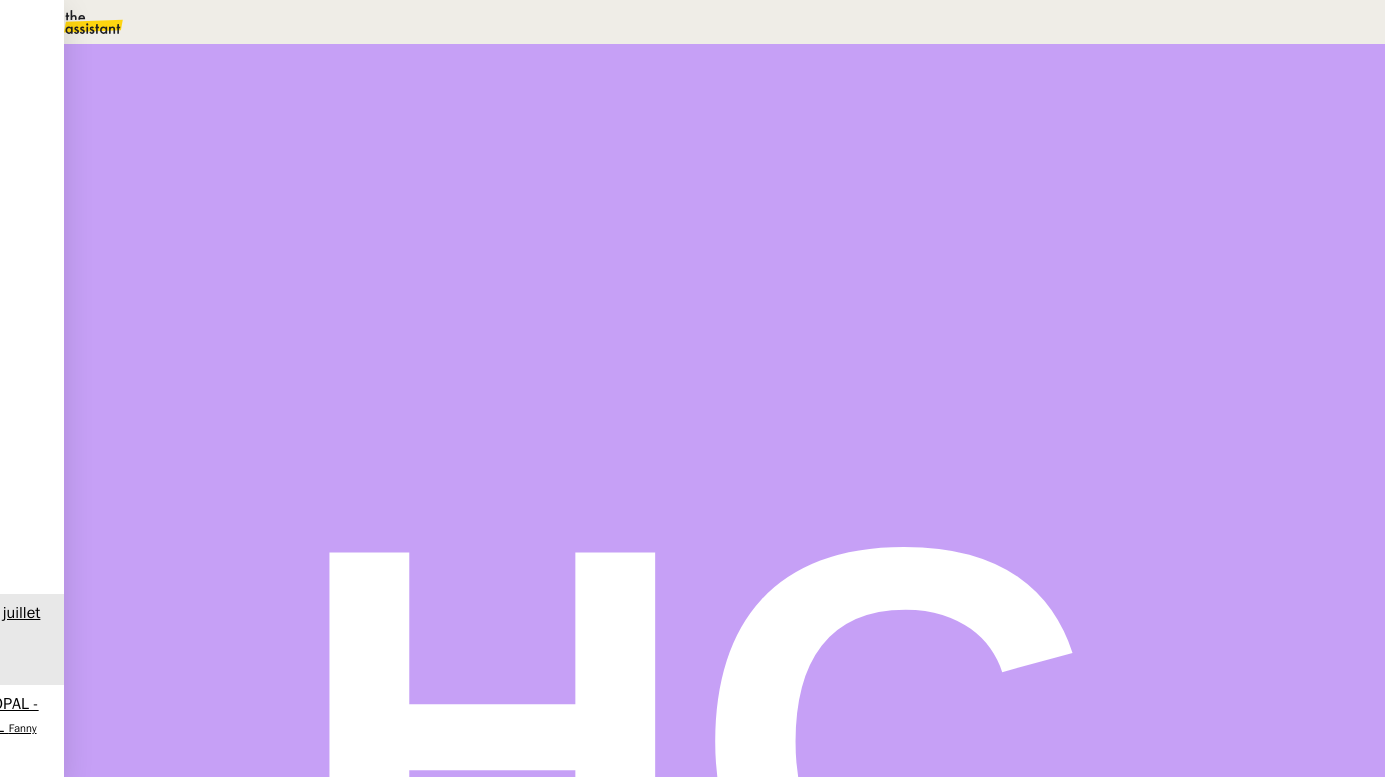 click on "Bonjour," at bounding box center (614, 598) 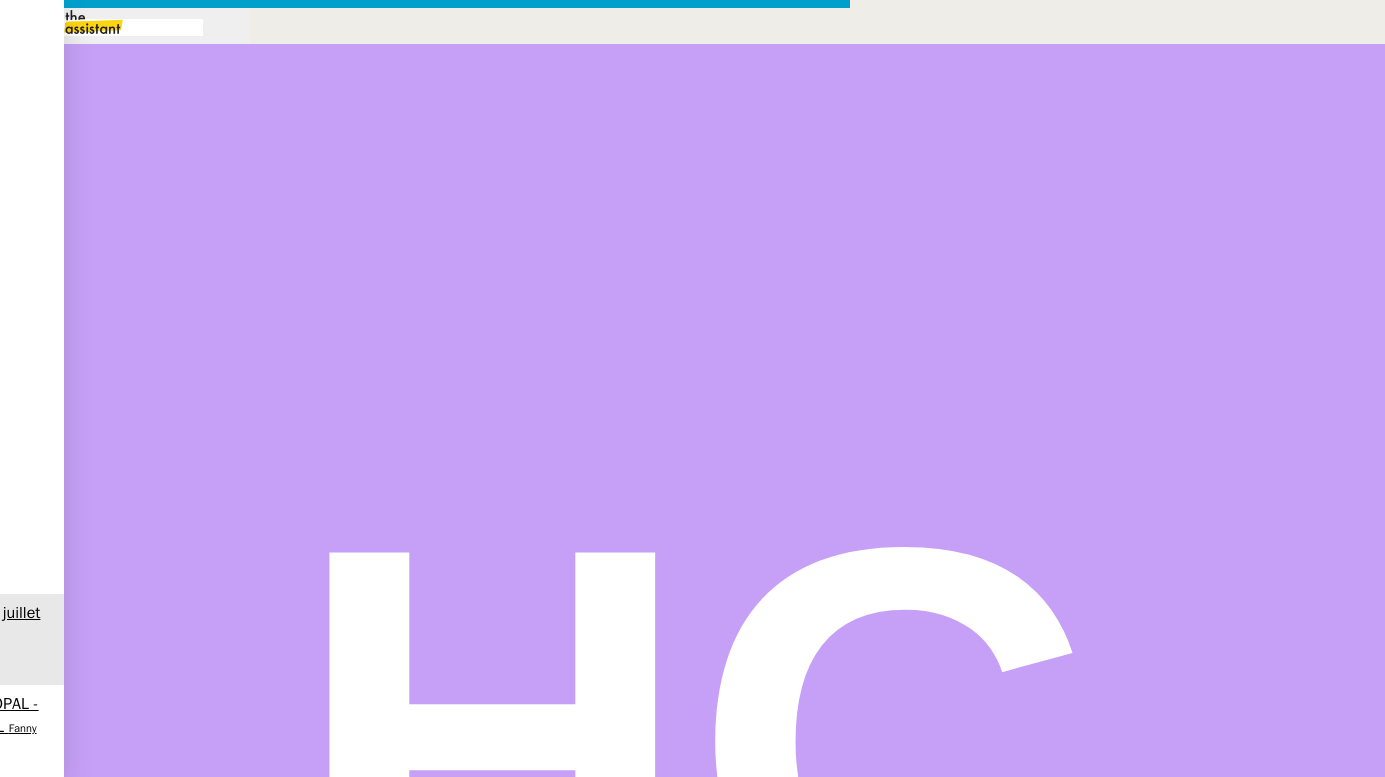 scroll, scrollTop: 0, scrollLeft: 42, axis: horizontal 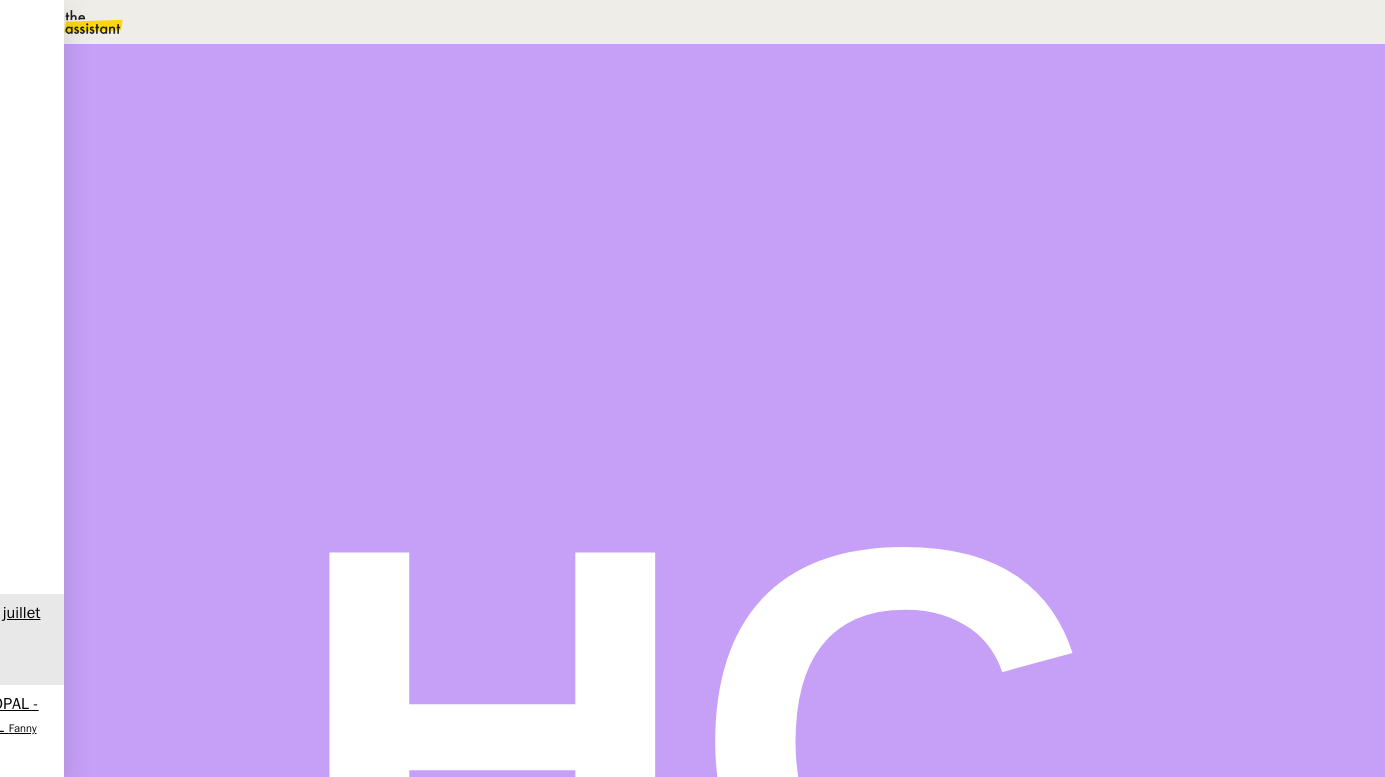 click on "Message" at bounding box center (802, 239) 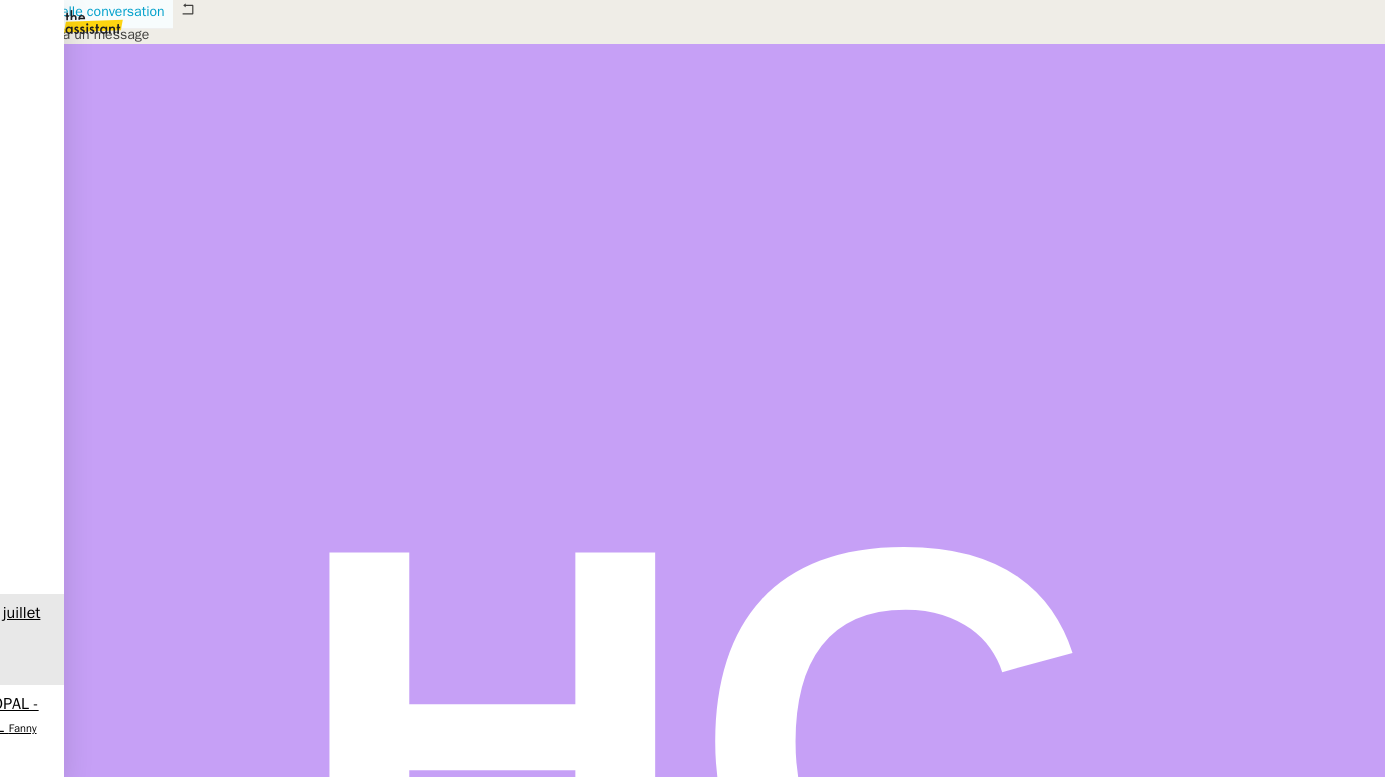 click on "Nouvelle conversation" at bounding box center (97, 11) 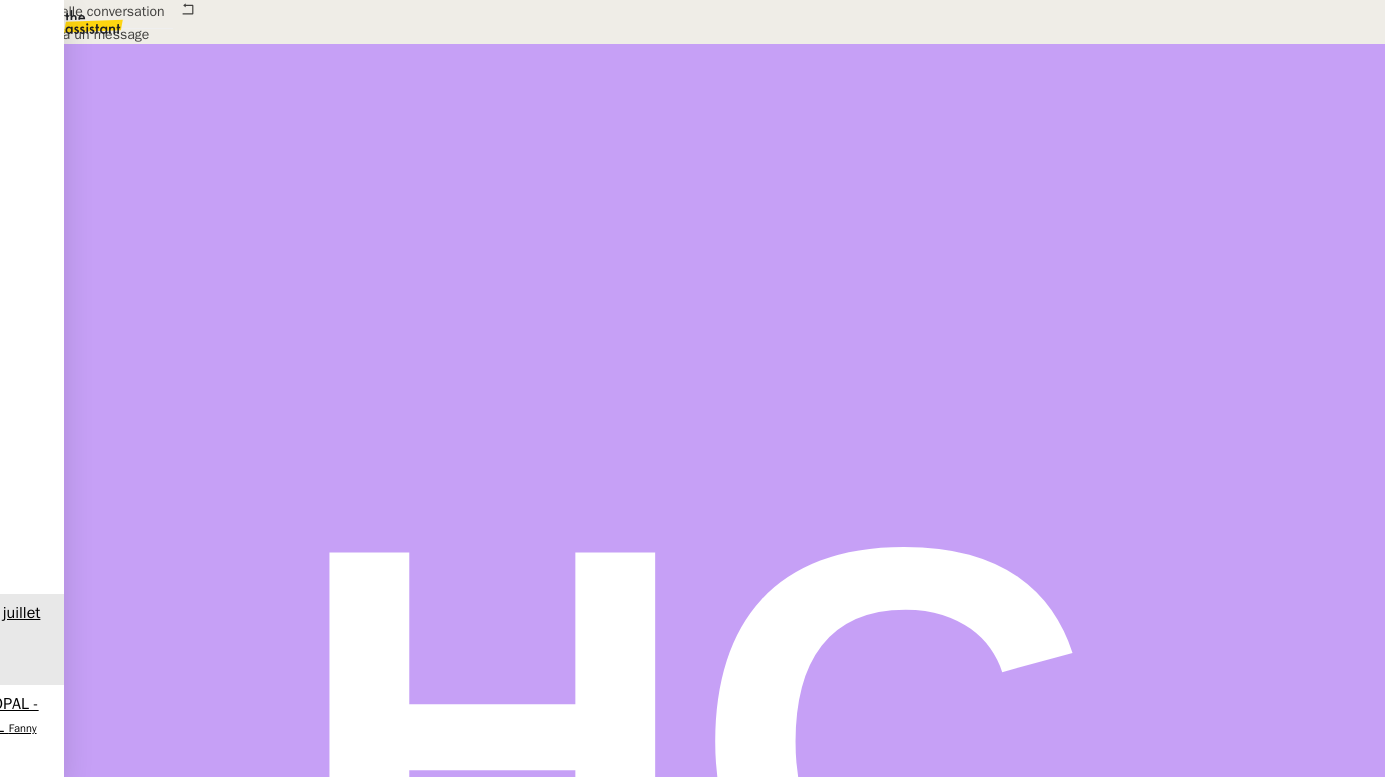 scroll, scrollTop: 0, scrollLeft: 0, axis: both 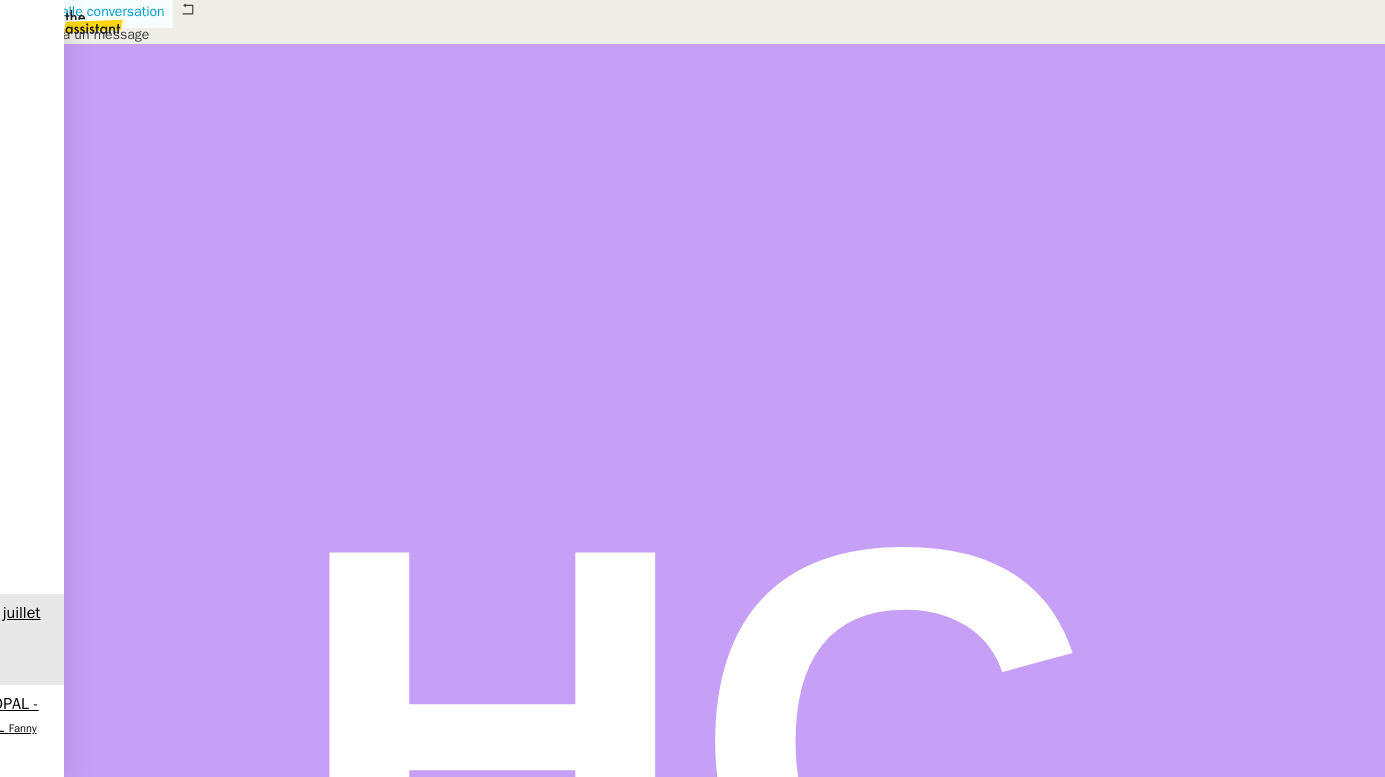 click on "Nouvelle conversation" at bounding box center [97, 11] 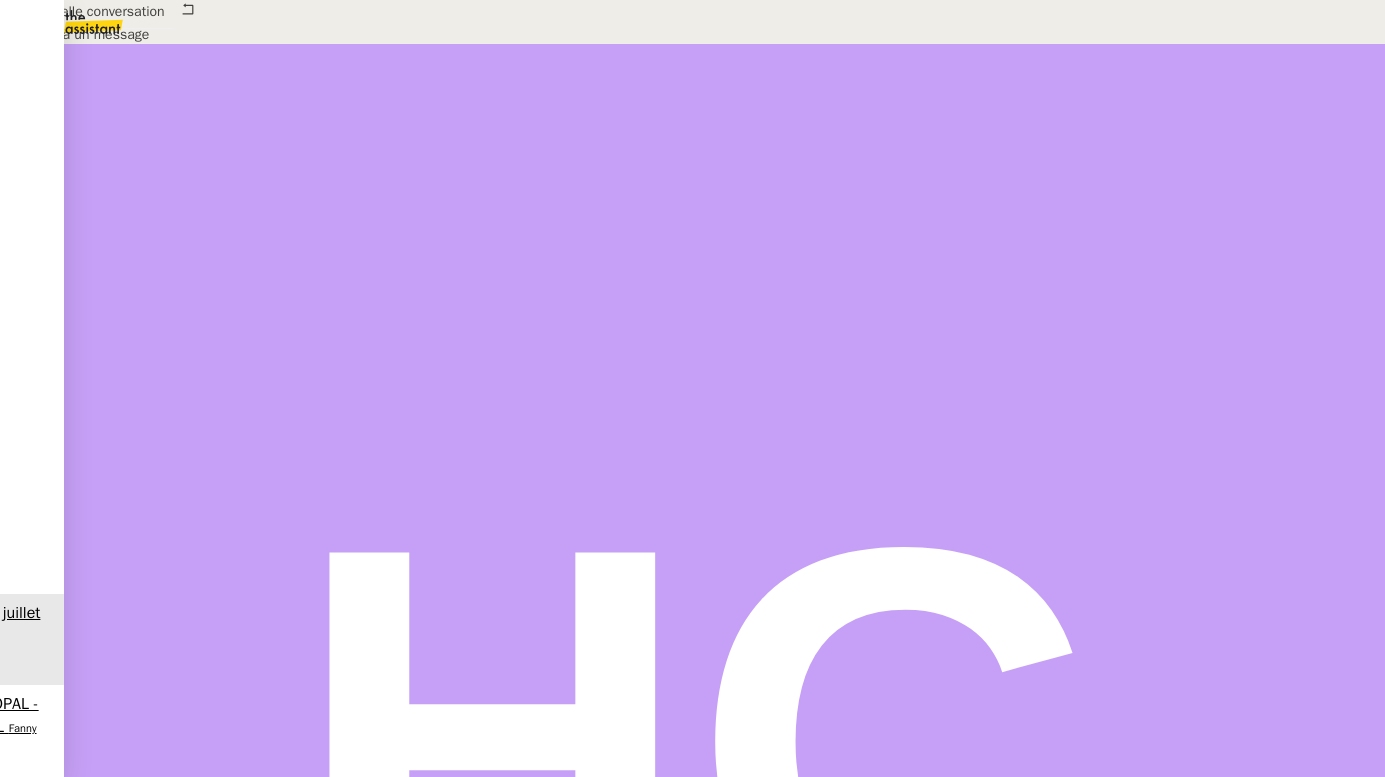 click on "Supprimer" at bounding box center [45, 2006] 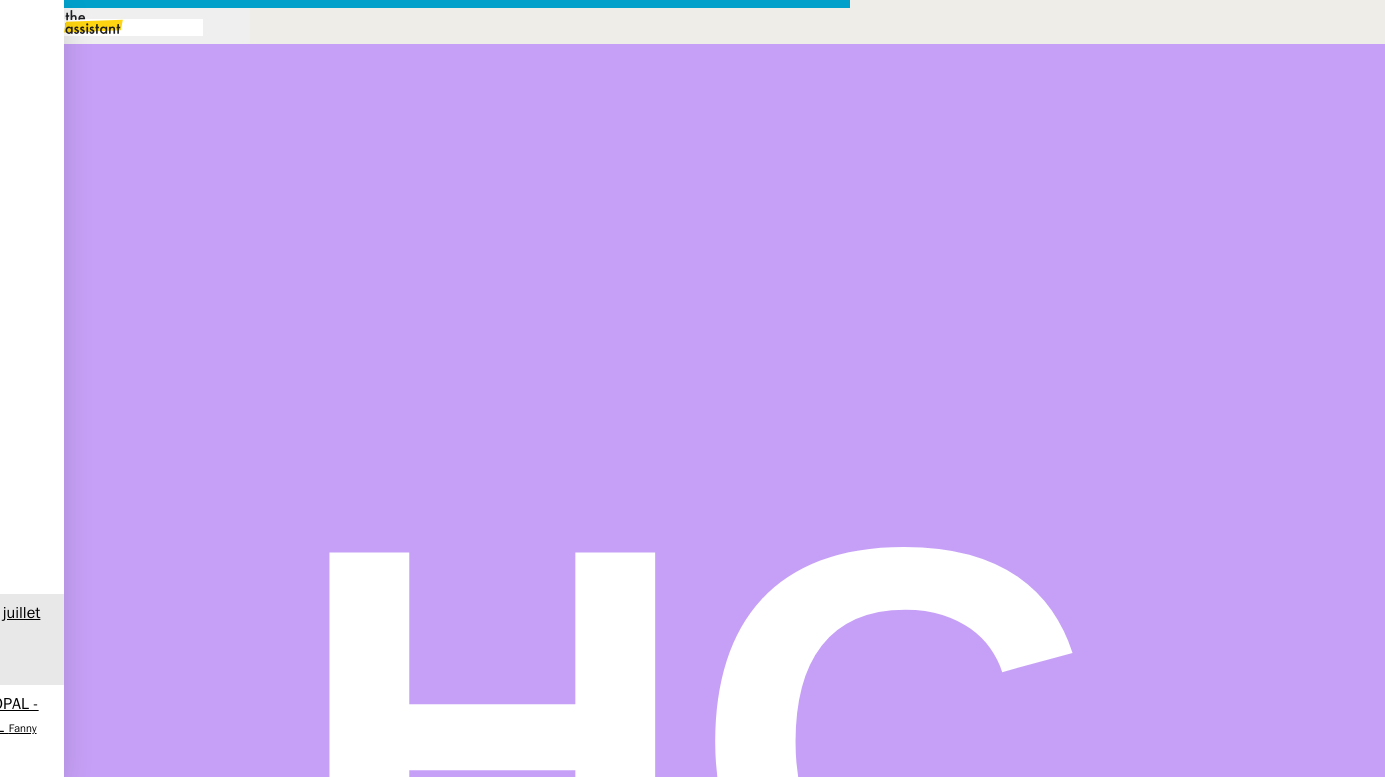 click on "OK" at bounding box center (73, 2037) 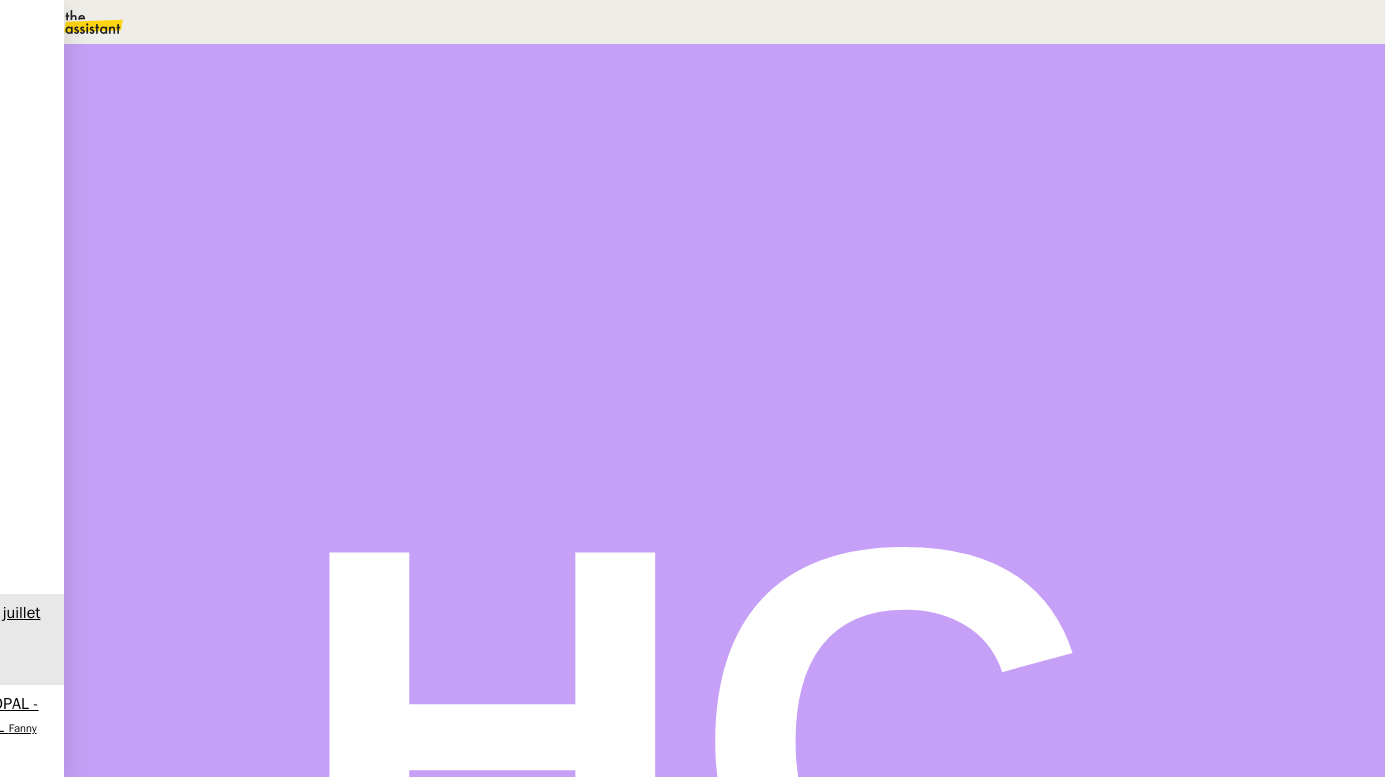 scroll, scrollTop: 0, scrollLeft: 0, axis: both 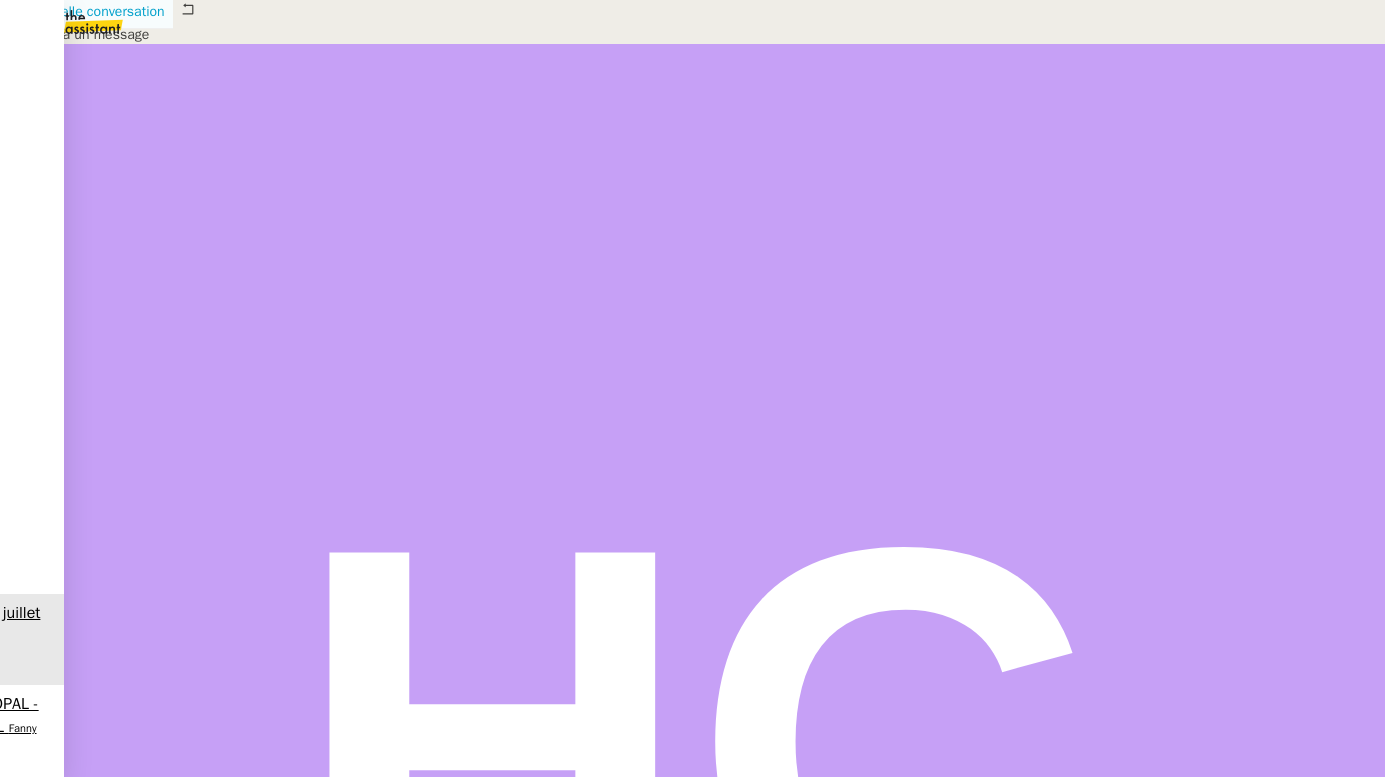 click on "Nouvelle conversation" at bounding box center [97, 11] 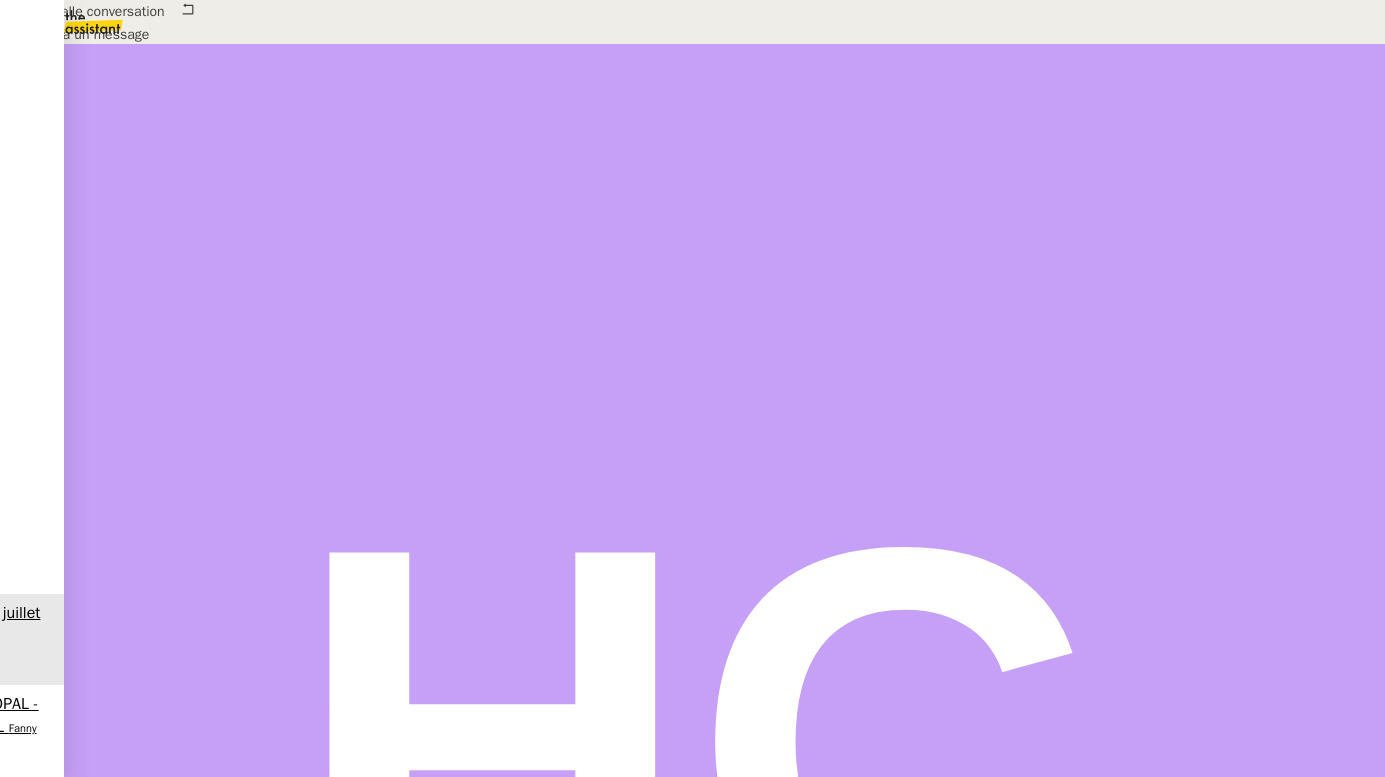 click on "_______" at bounding box center (41, 721) 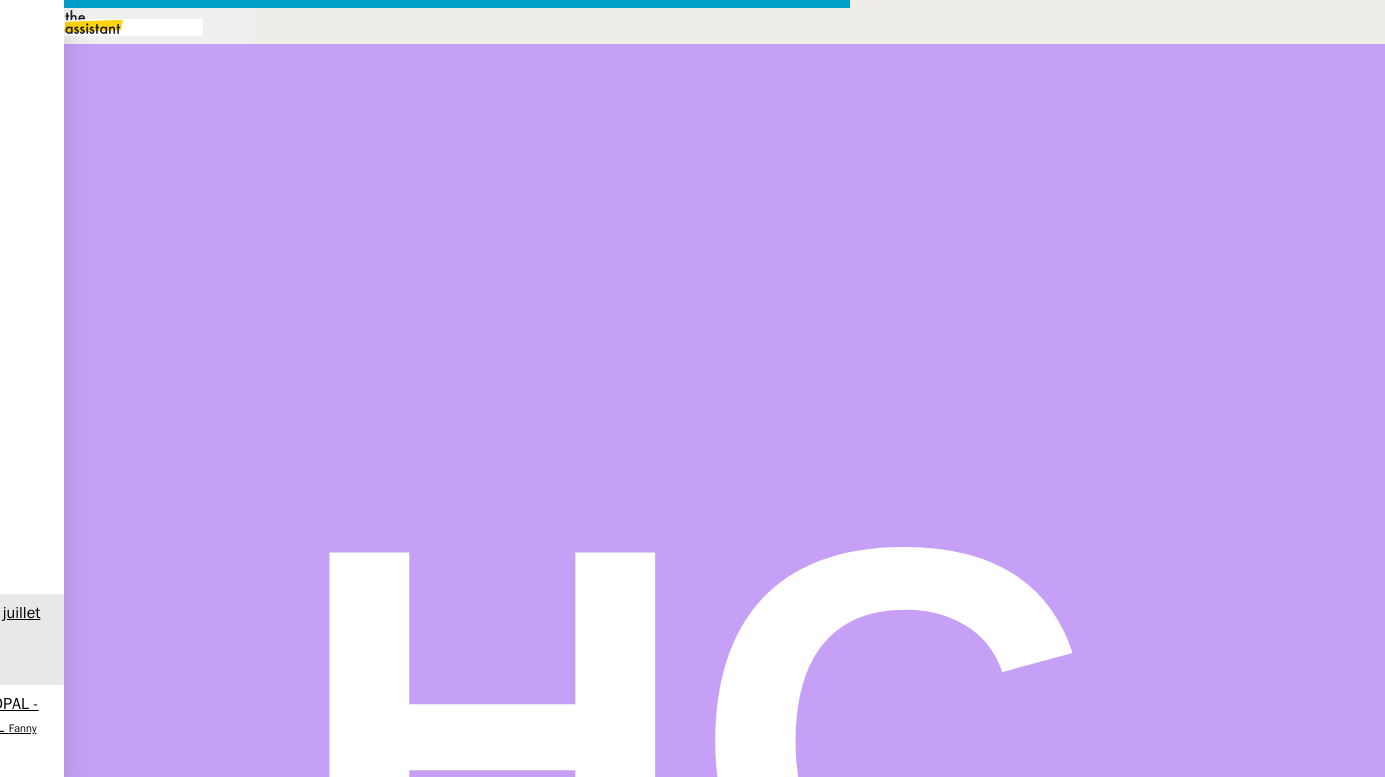 click on "manon@pspi.ch" at bounding box center [80, 1002] 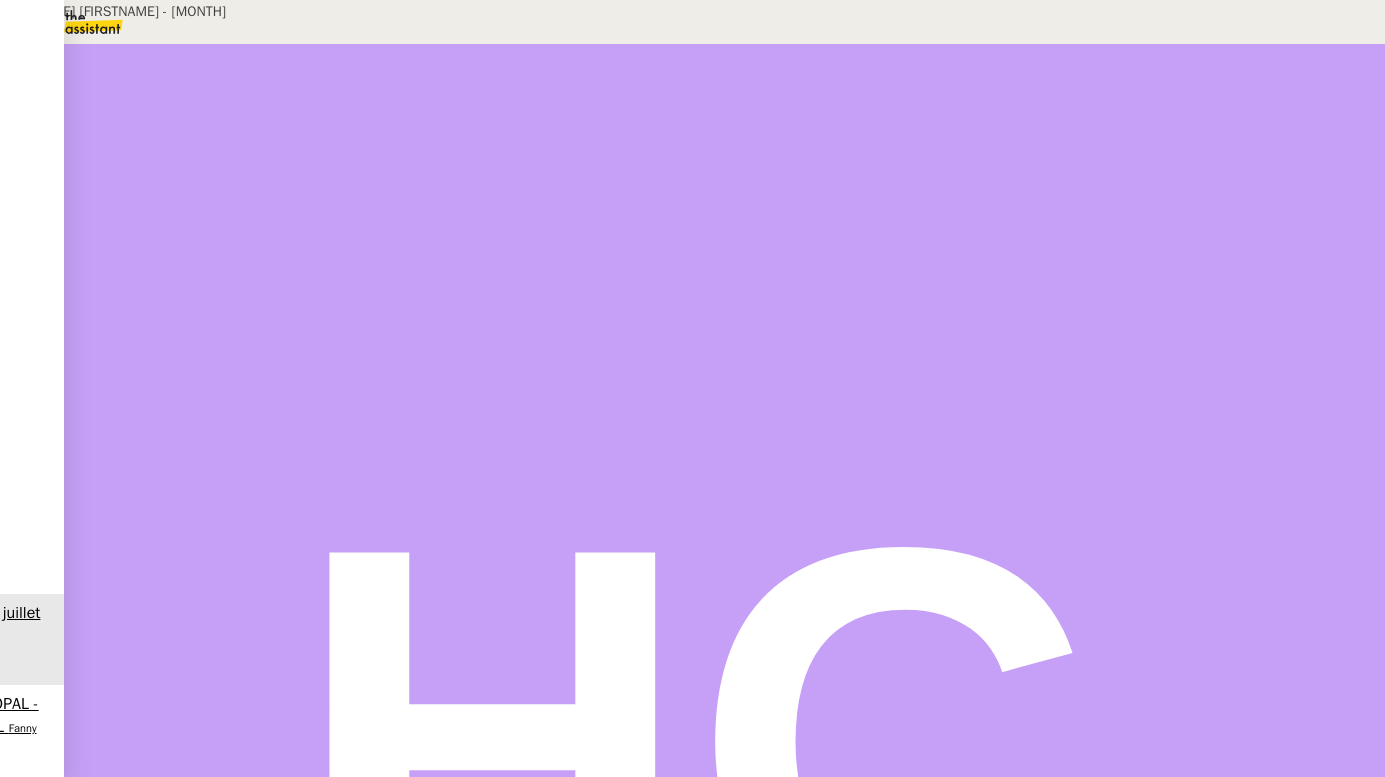 scroll, scrollTop: 28, scrollLeft: 0, axis: vertical 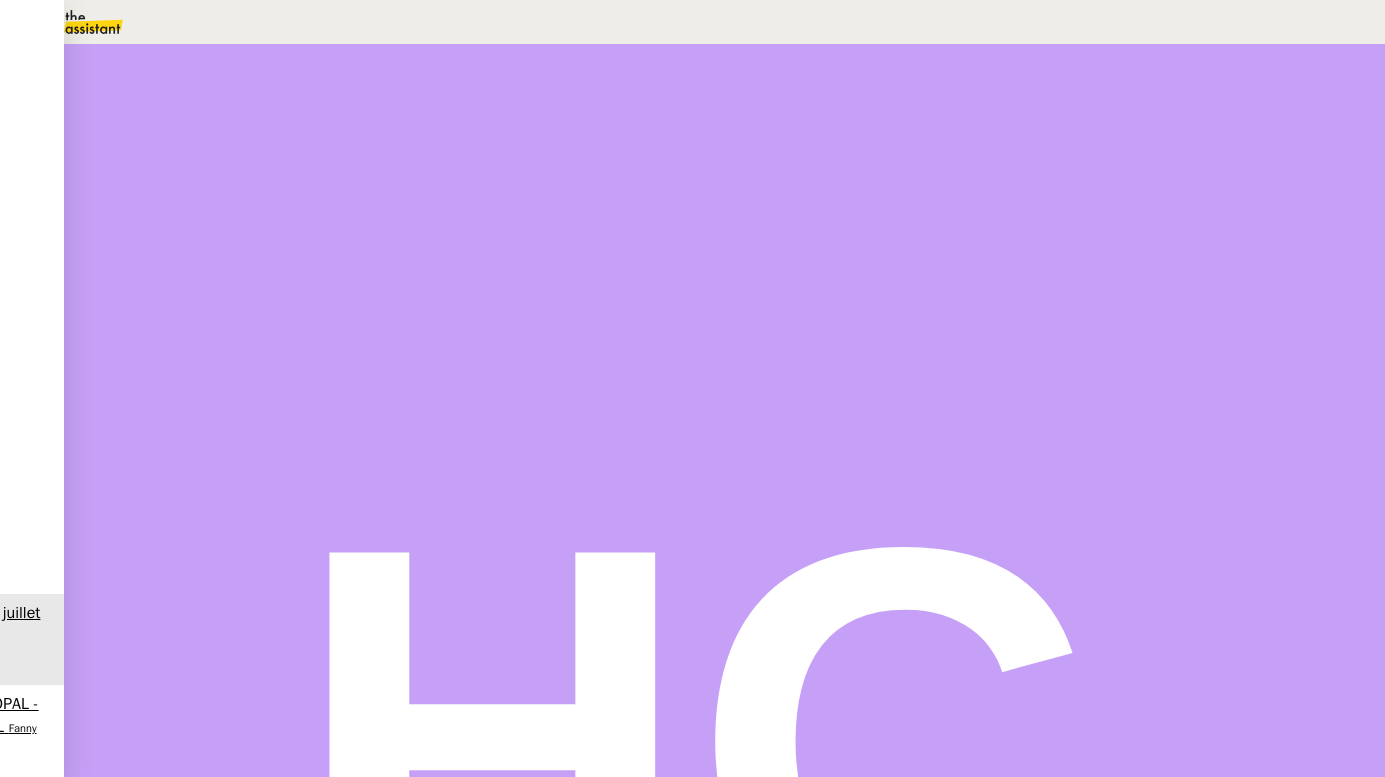 click on "Manon       Rebecca  Woessner" at bounding box center (614, 486) 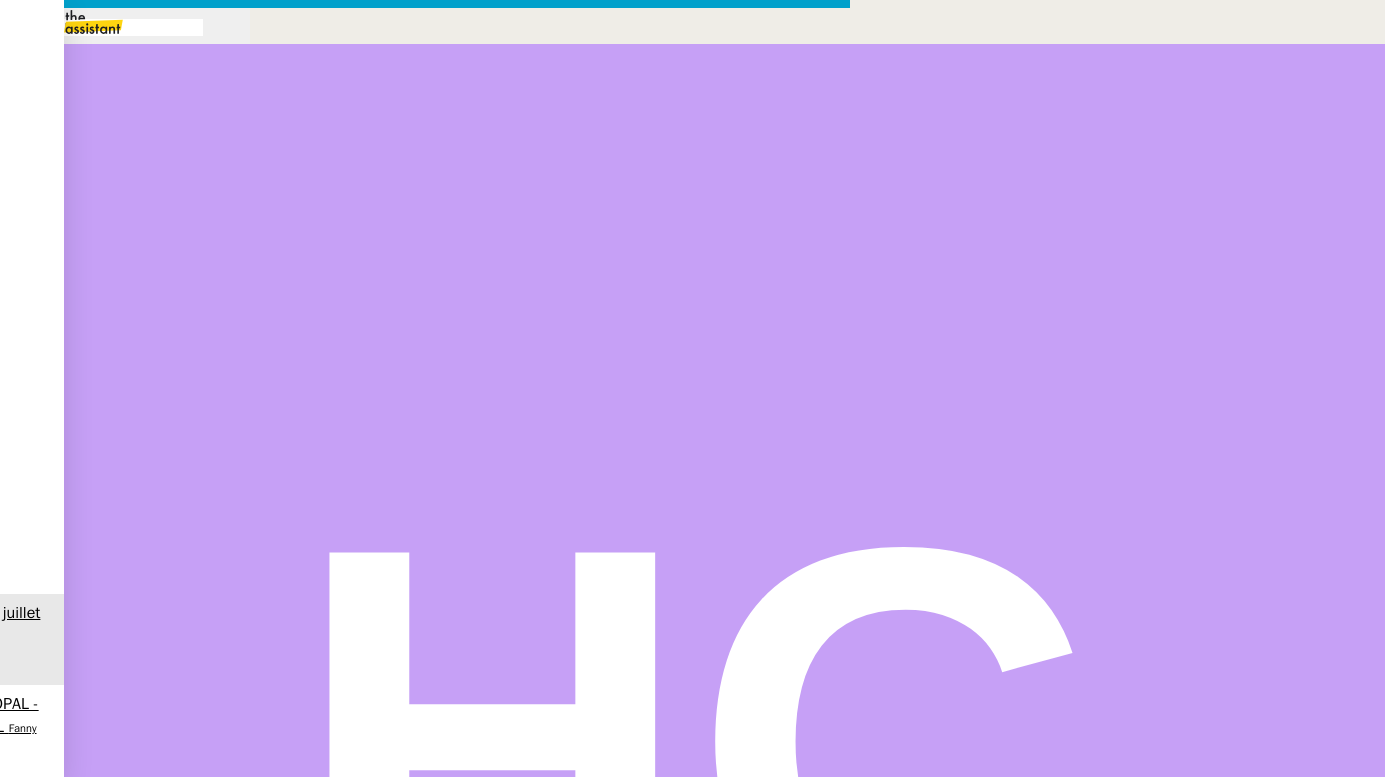 scroll, scrollTop: 0, scrollLeft: 42, axis: horizontal 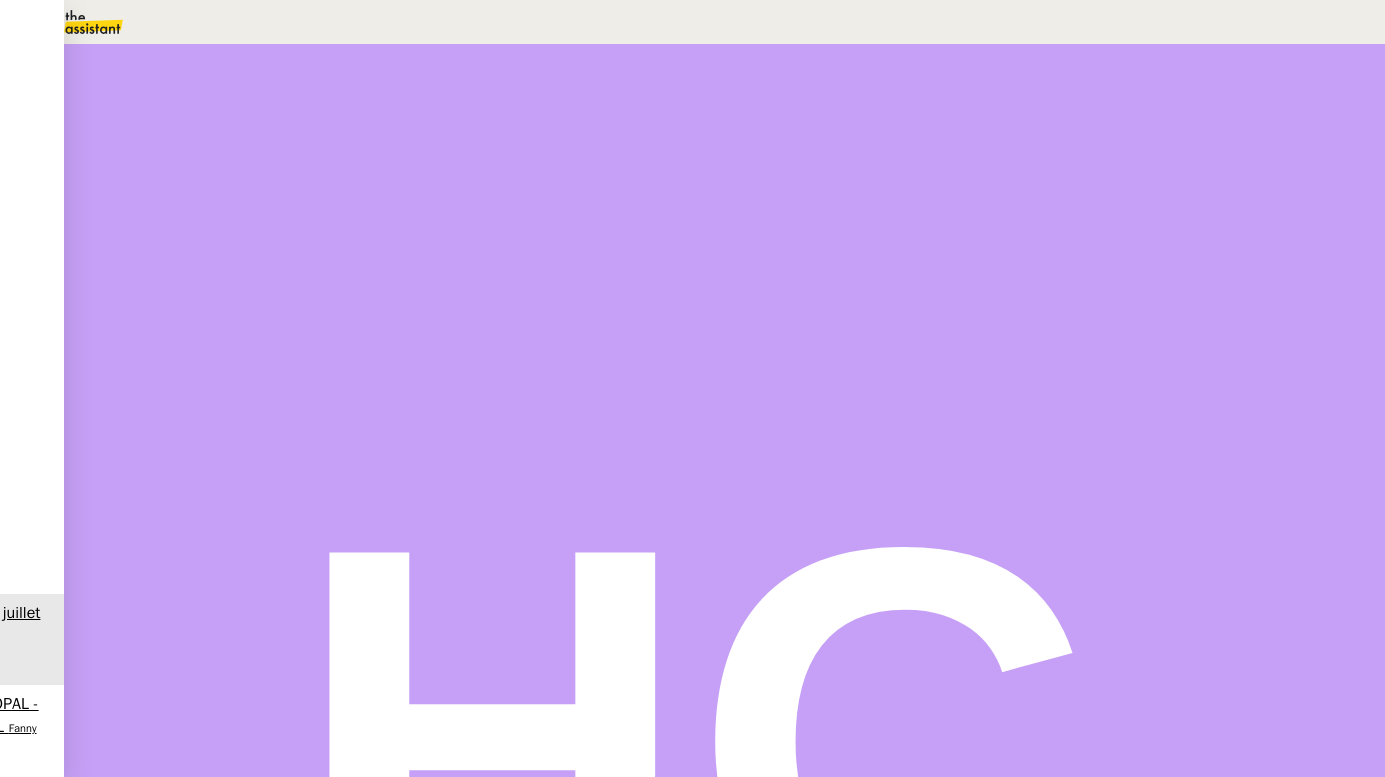 click on "1  pièce(s) jointe(s)  OUAFI Rayan - JUIN 2025.pdf" at bounding box center [614, 736] 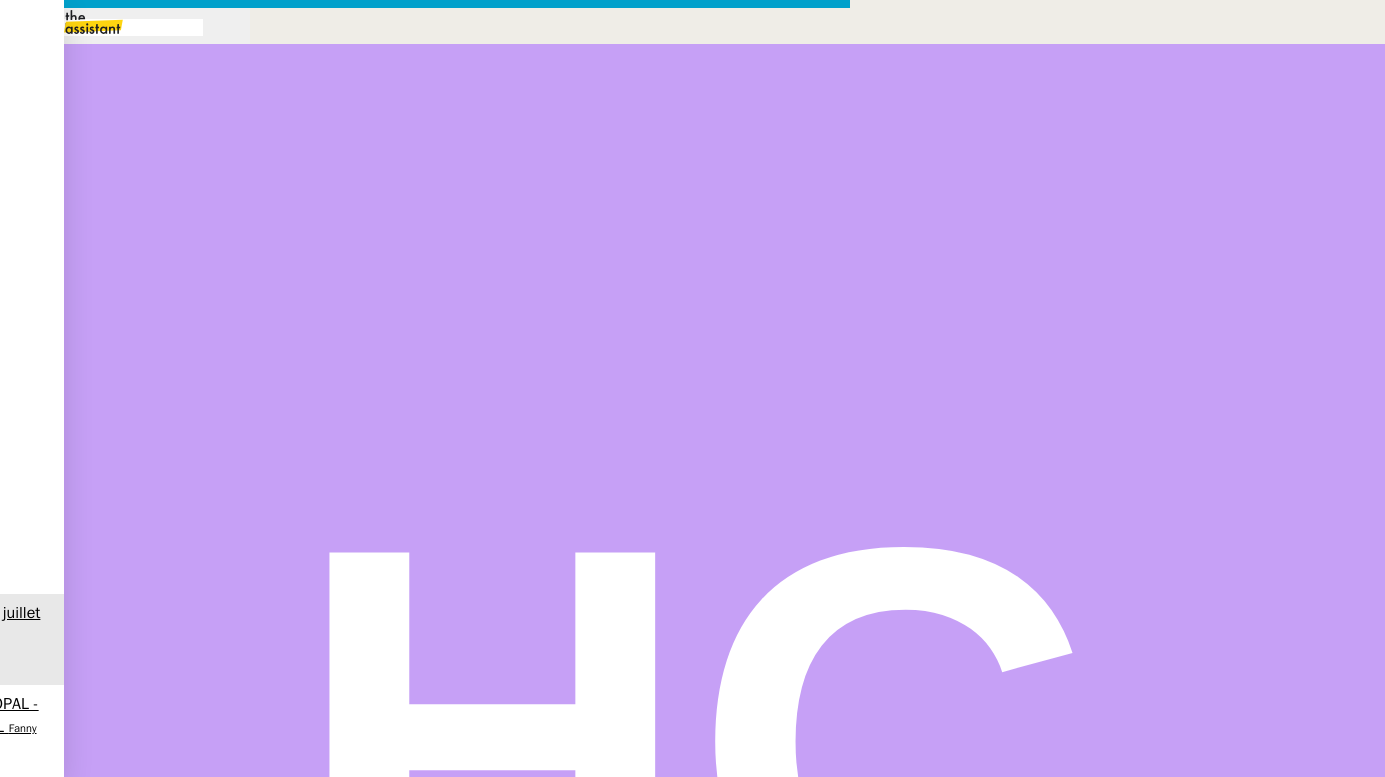 scroll, scrollTop: 0, scrollLeft: 42, axis: horizontal 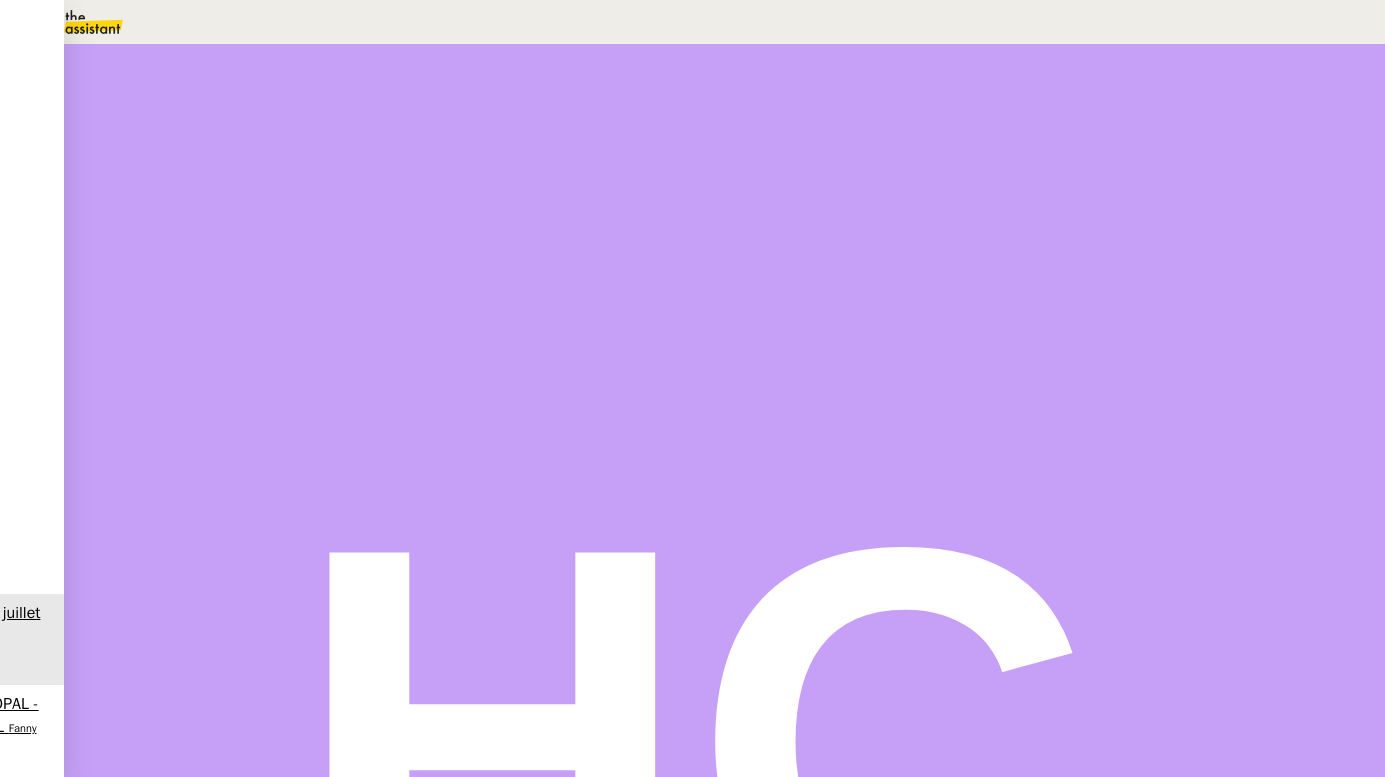 click on "RH - Envoi bulletins de paie" at bounding box center [149, 1087] 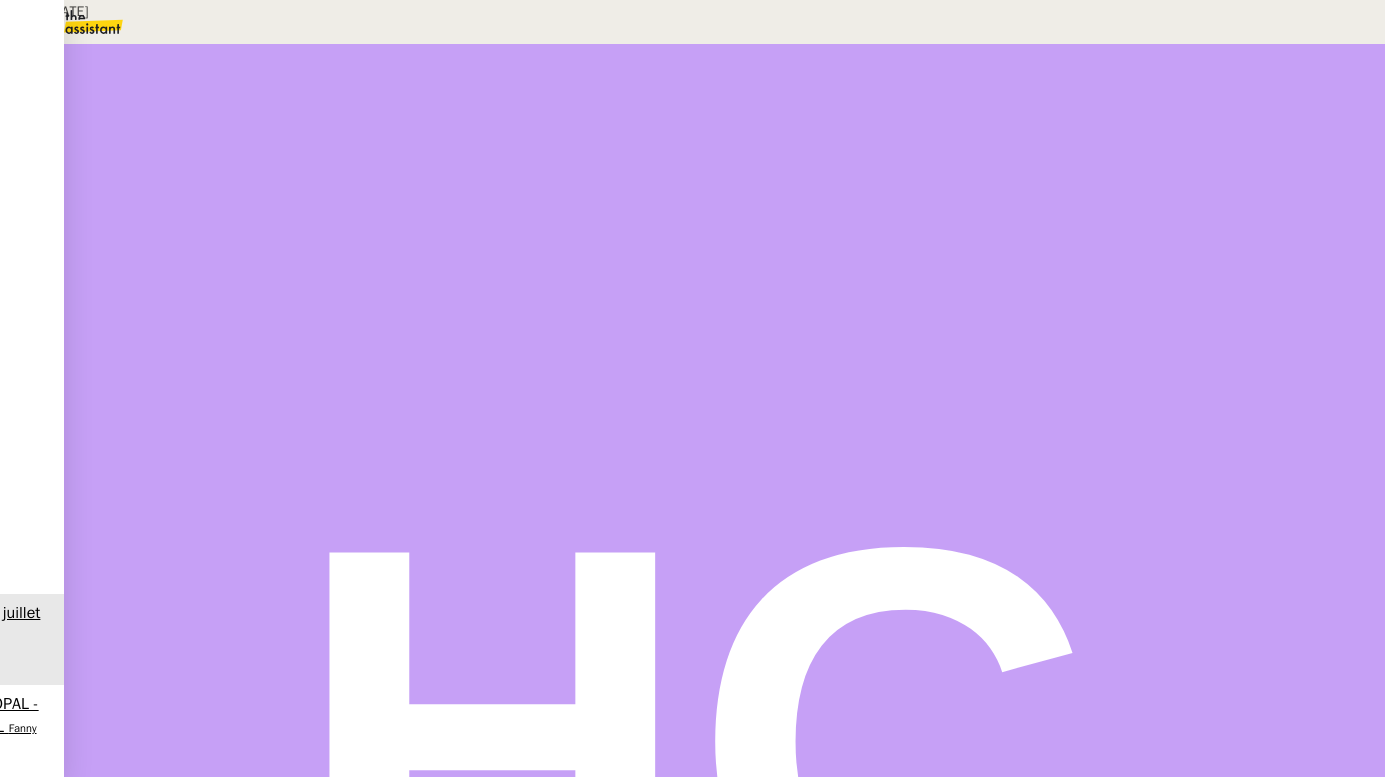 scroll, scrollTop: 204, scrollLeft: 0, axis: vertical 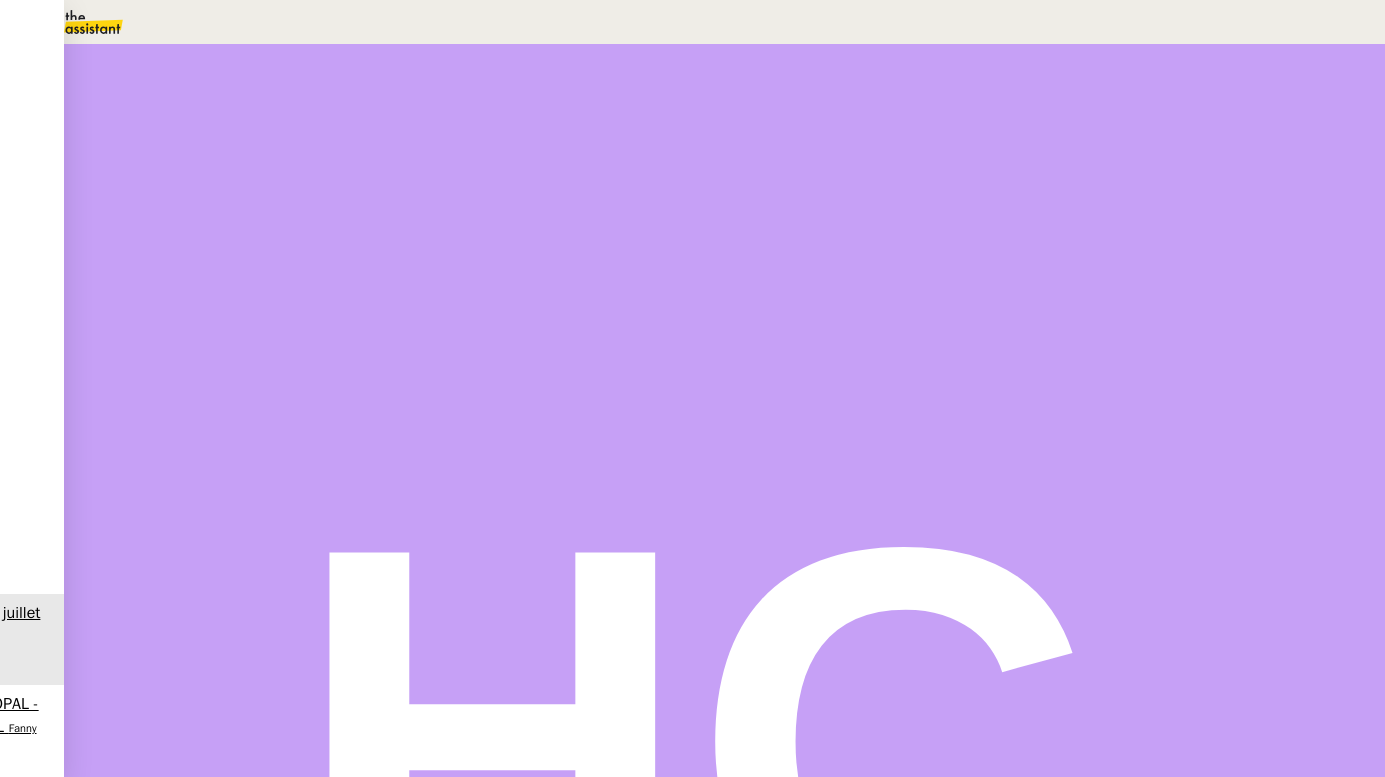 click on "Message" at bounding box center (802, 239) 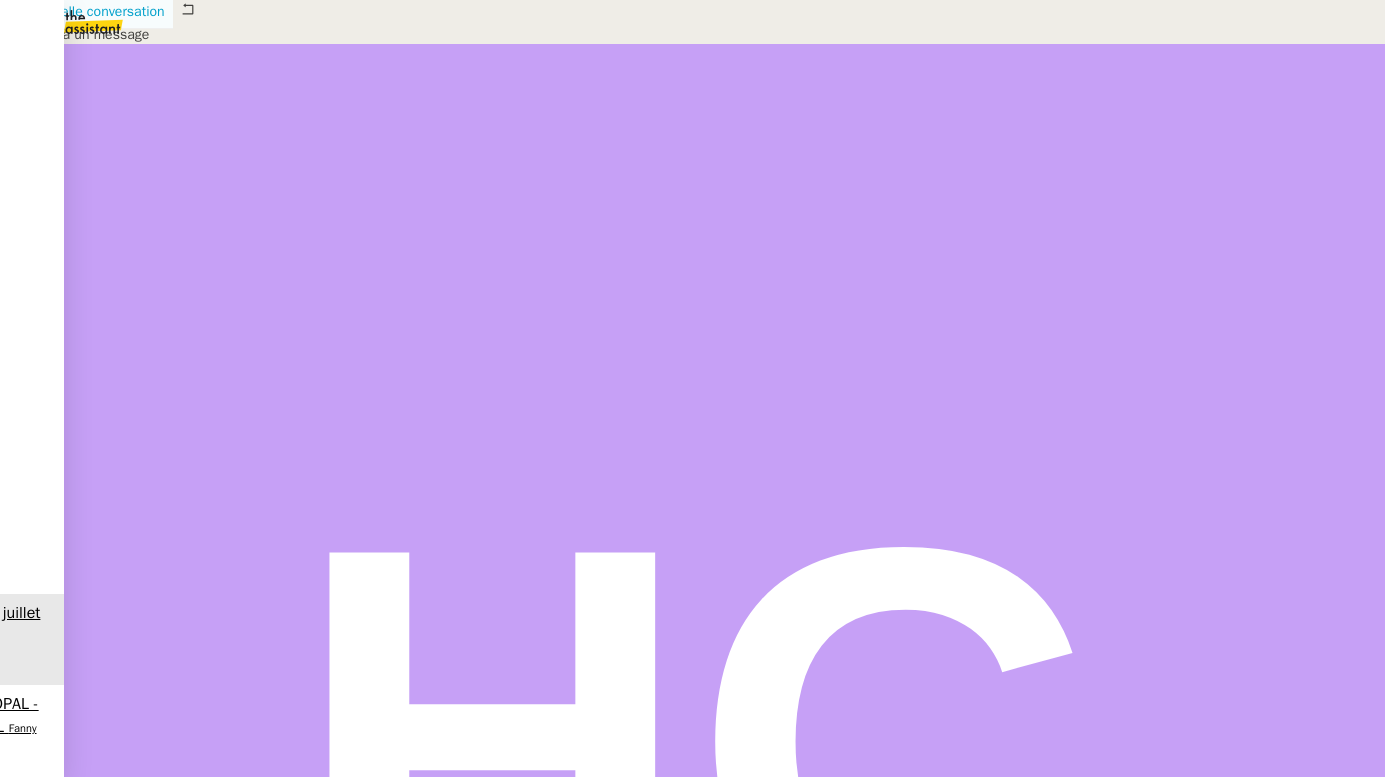 click on "Nouvelle conversation" at bounding box center [97, 11] 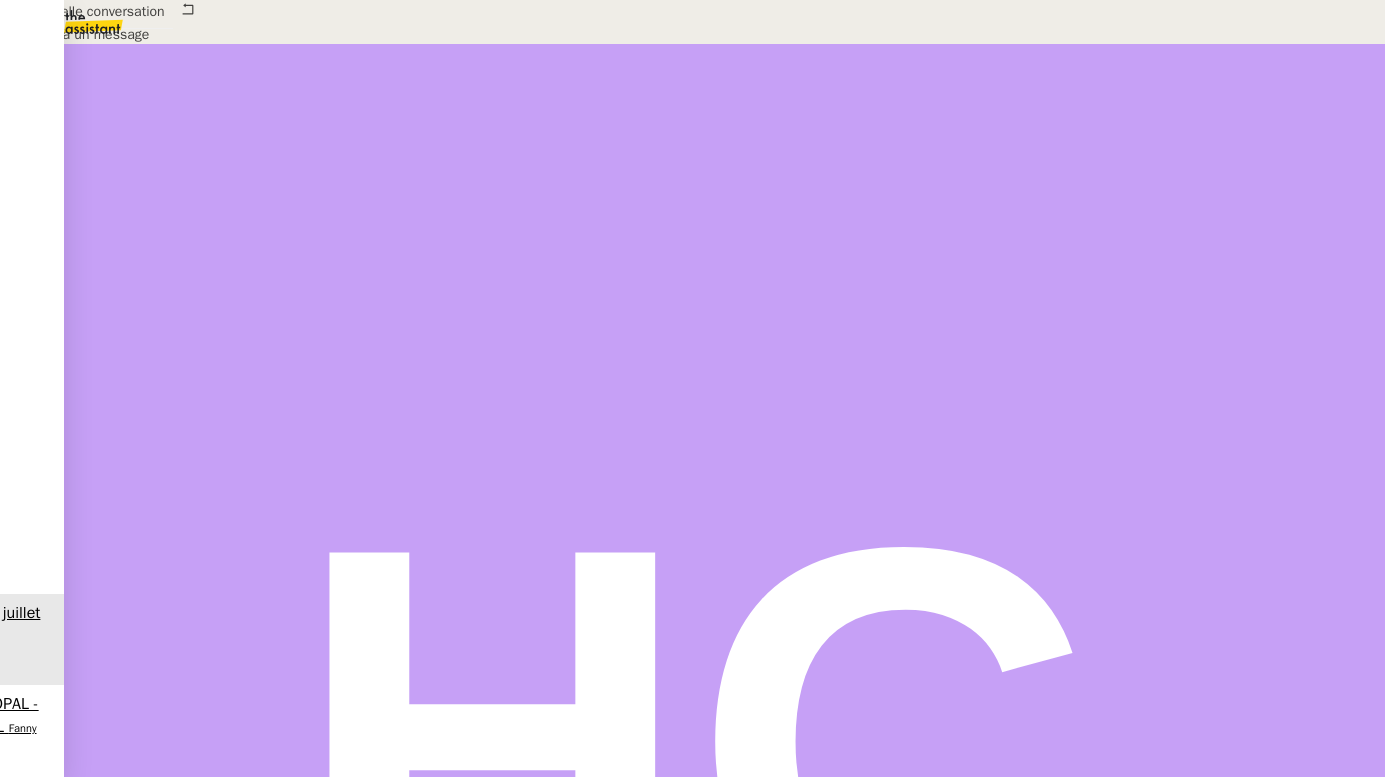 click on "_______" at bounding box center [41, 721] 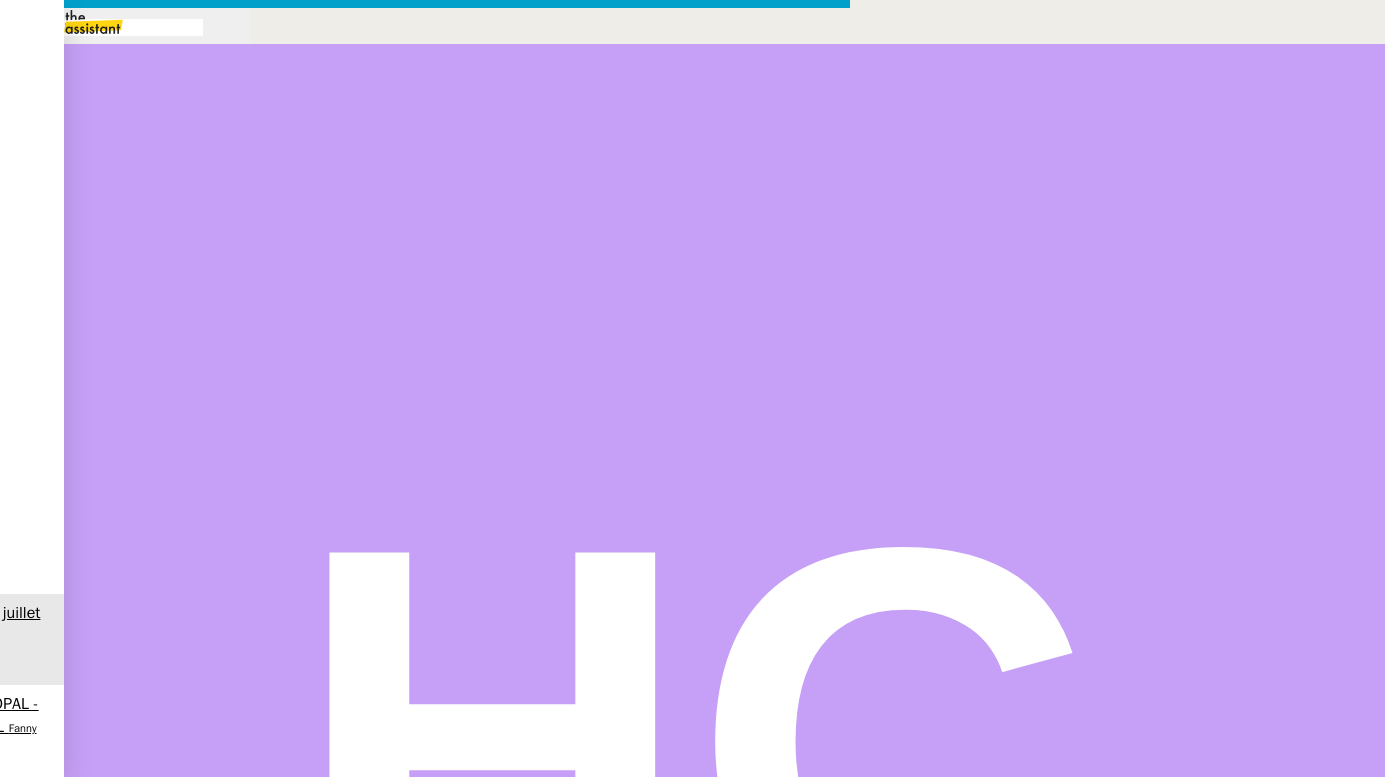 click on "Manon" at bounding box center [21, 1001] 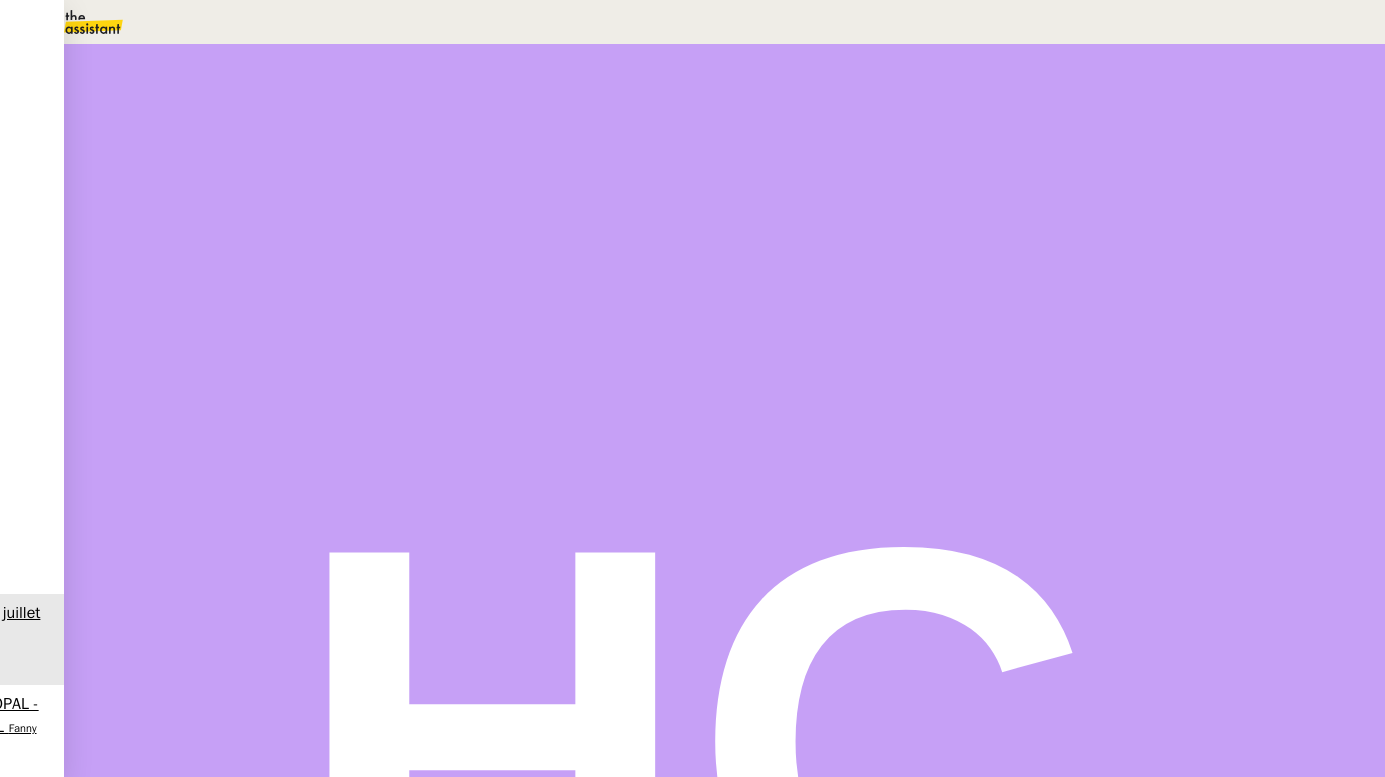 click at bounding box center (212, 340) 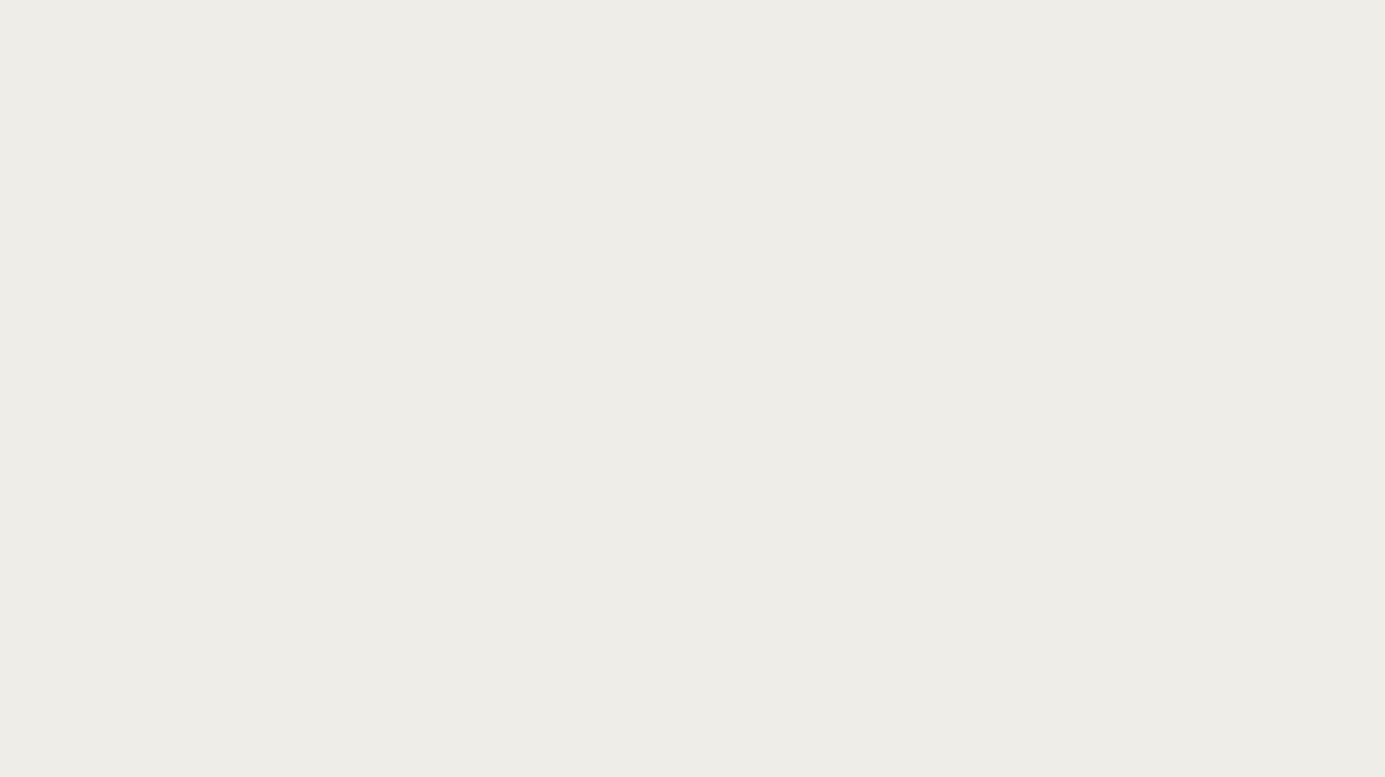 scroll, scrollTop: 0, scrollLeft: 0, axis: both 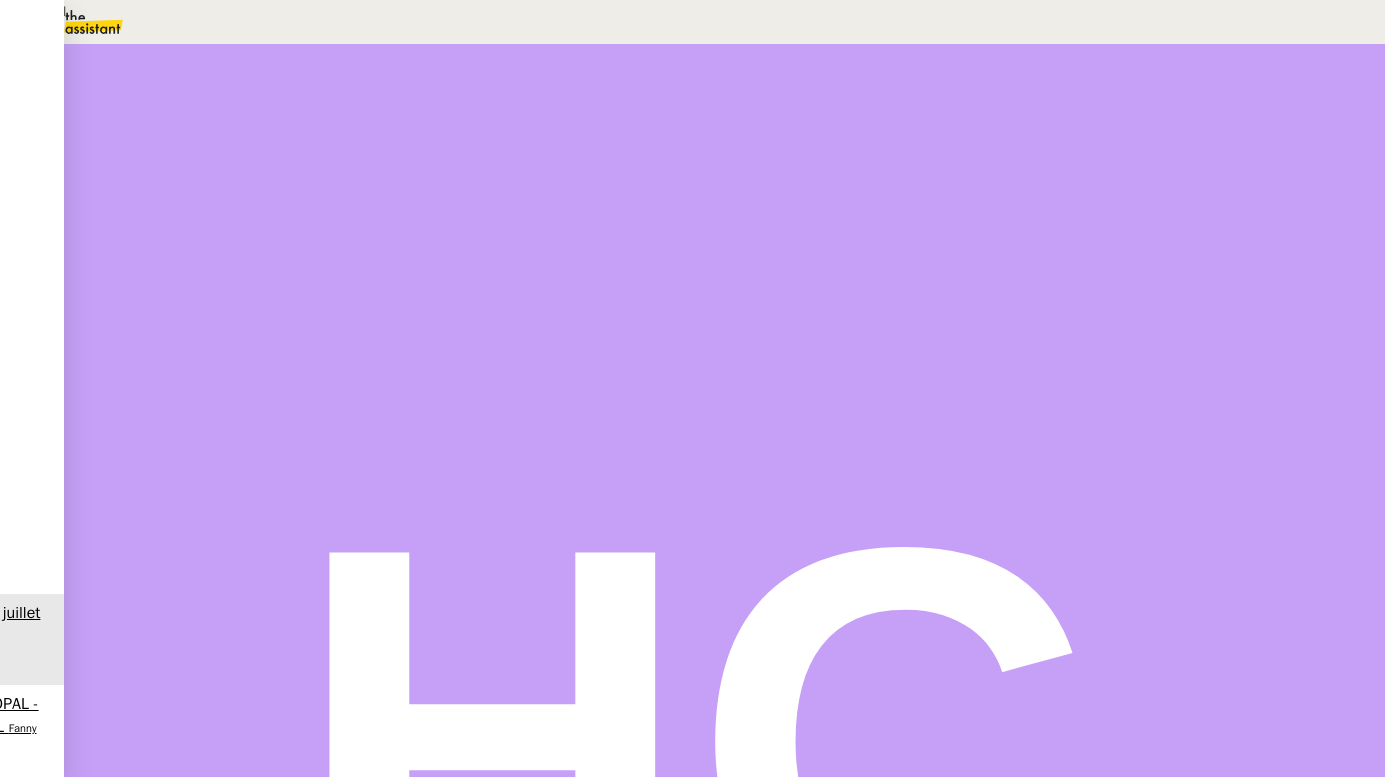 click at bounding box center (182, 156) 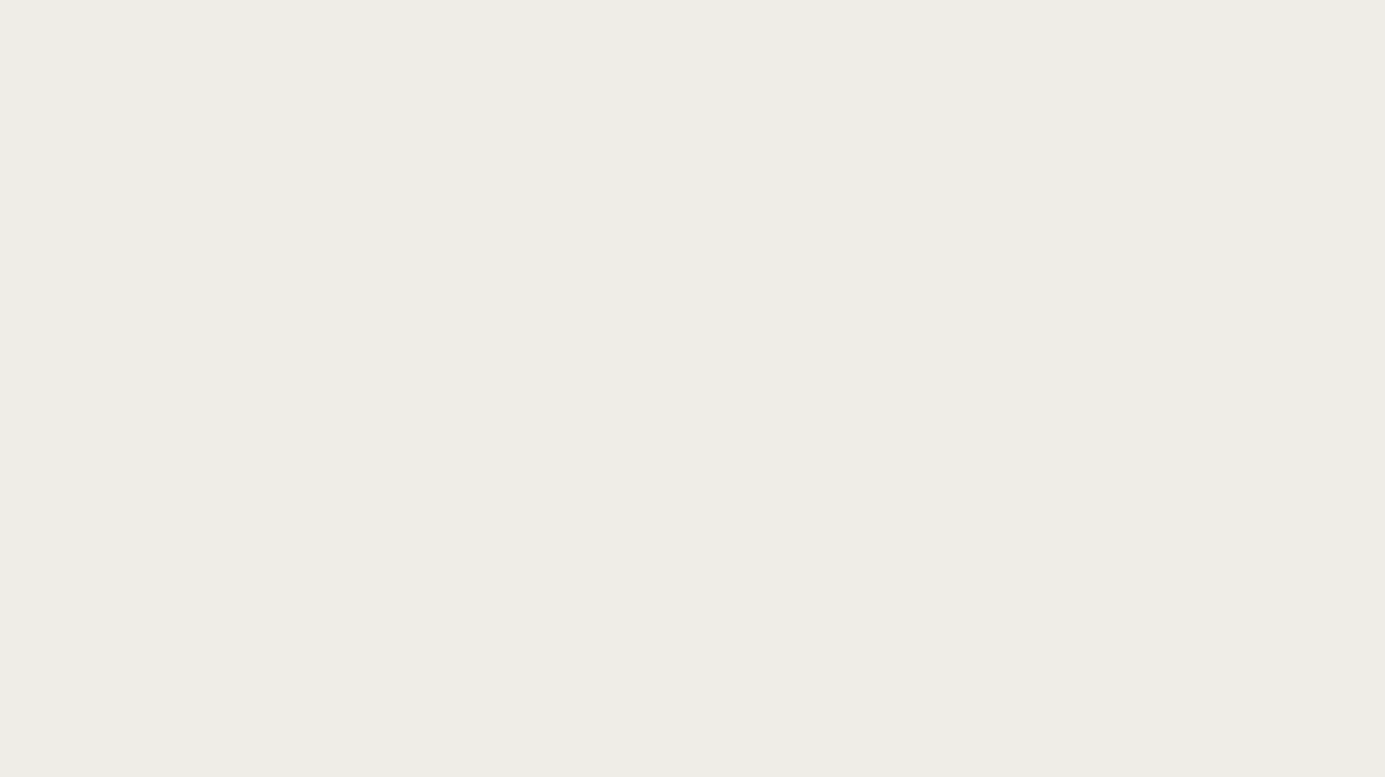 scroll, scrollTop: 0, scrollLeft: 0, axis: both 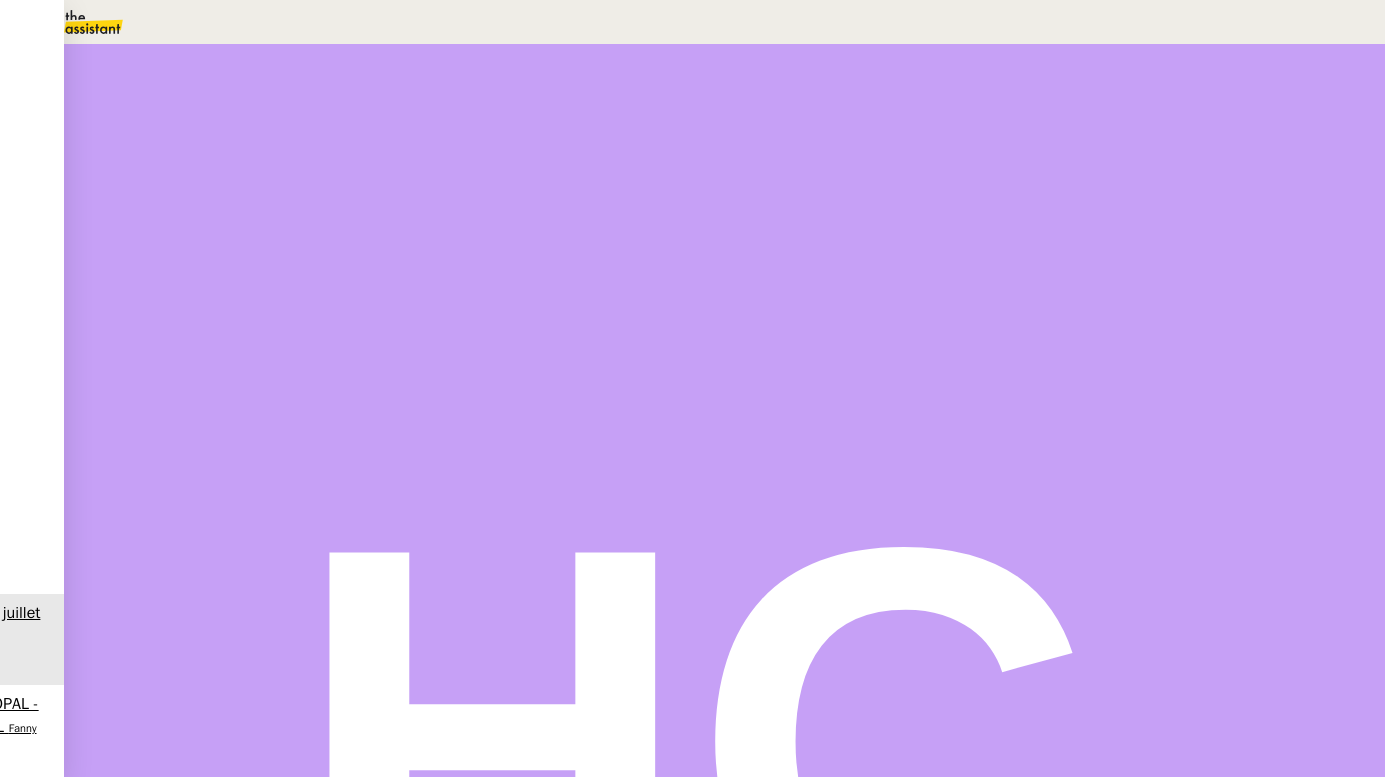 click at bounding box center [212, 340] 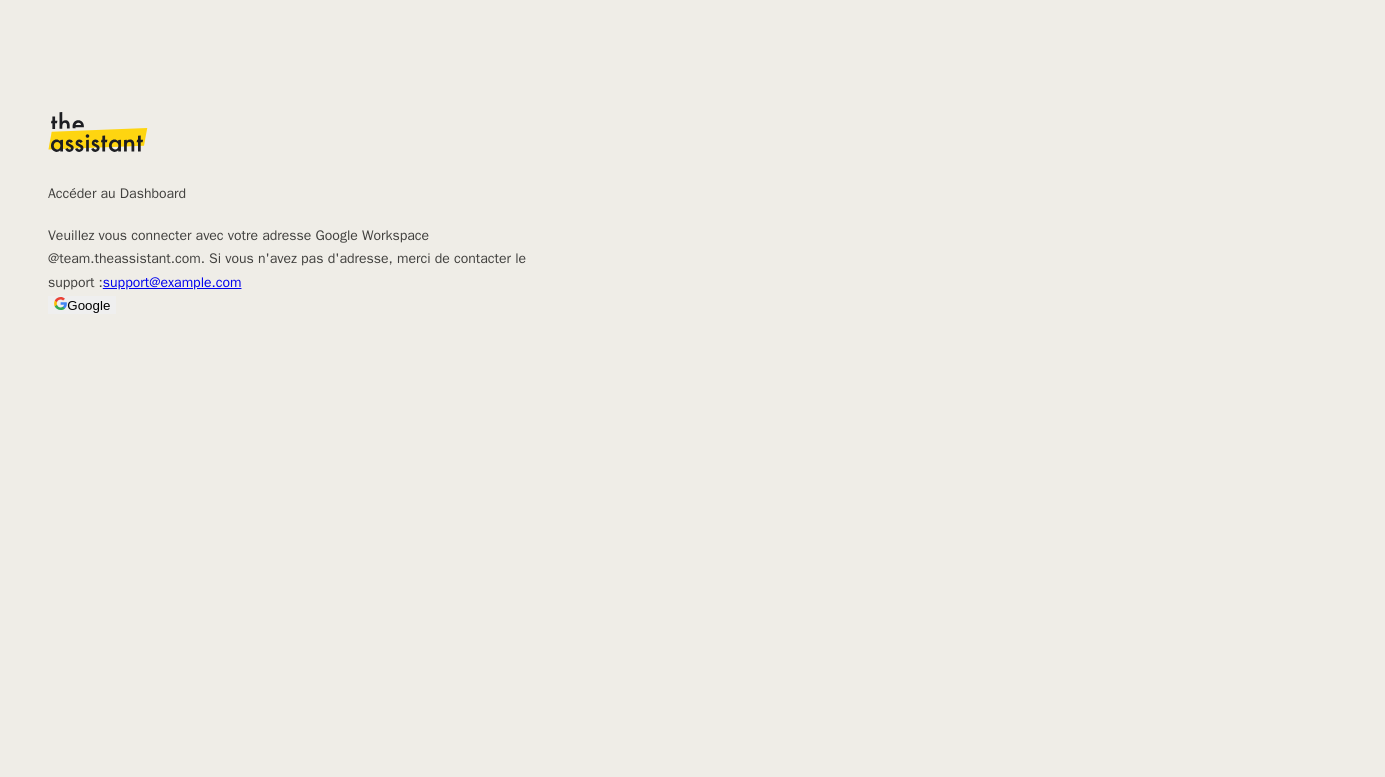 scroll, scrollTop: 0, scrollLeft: 0, axis: both 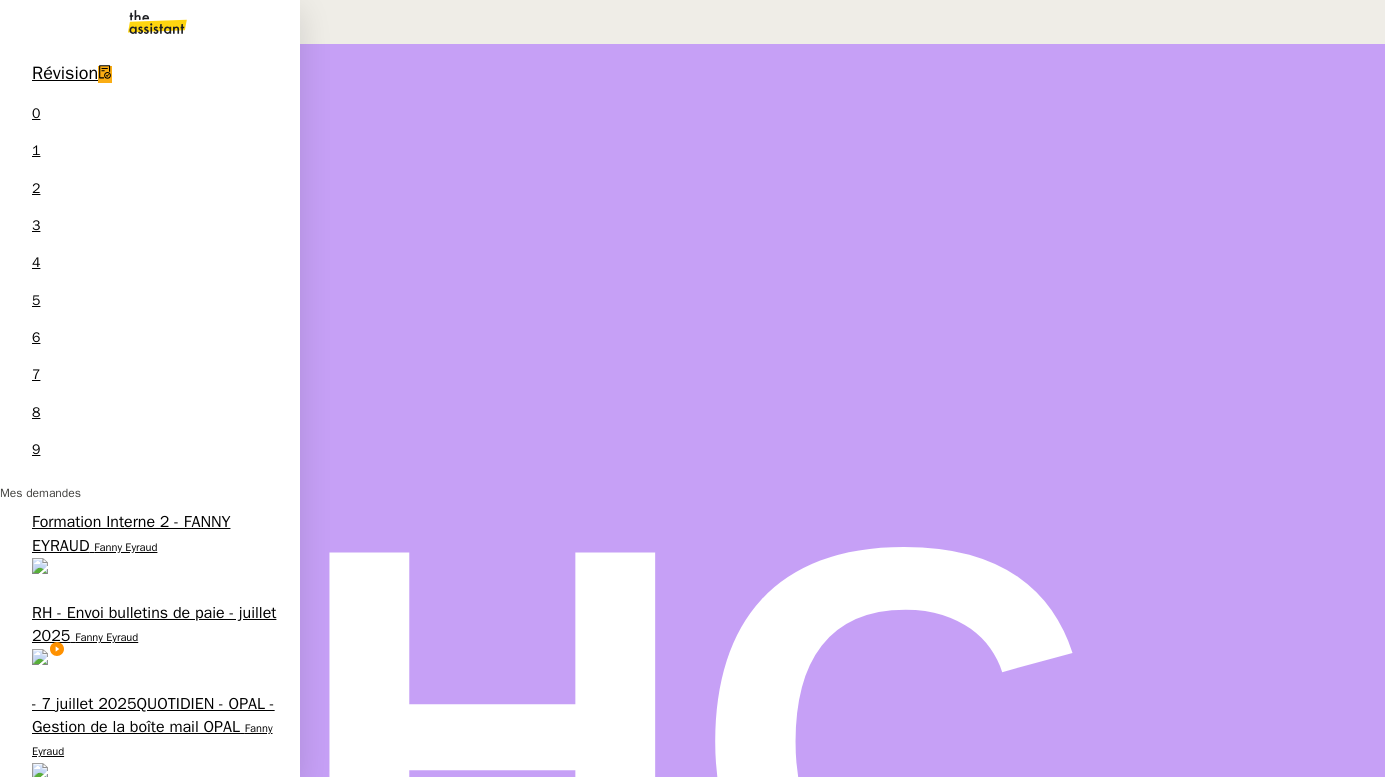 click on "RH - Envoi bulletins de paie - juillet 2025" at bounding box center [154, 624] 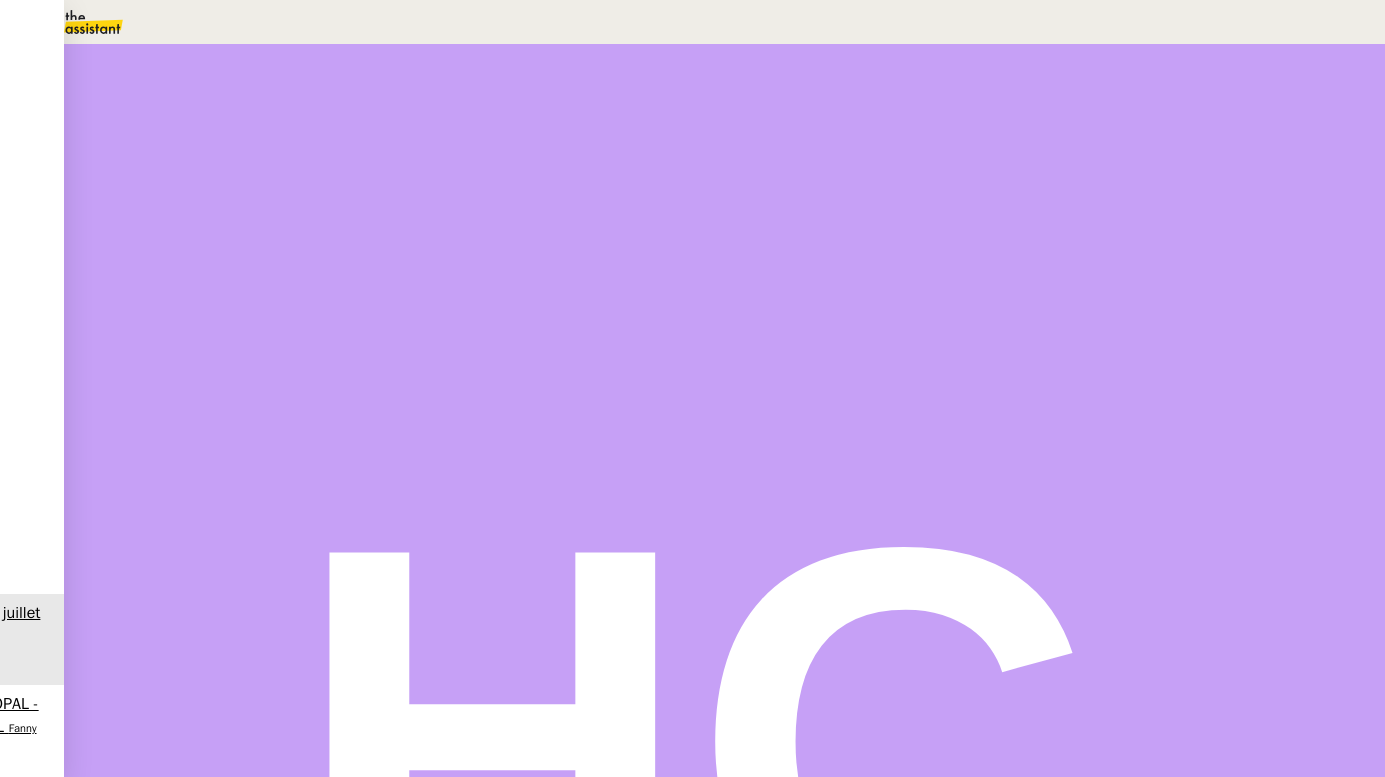 scroll, scrollTop: 0, scrollLeft: 0, axis: both 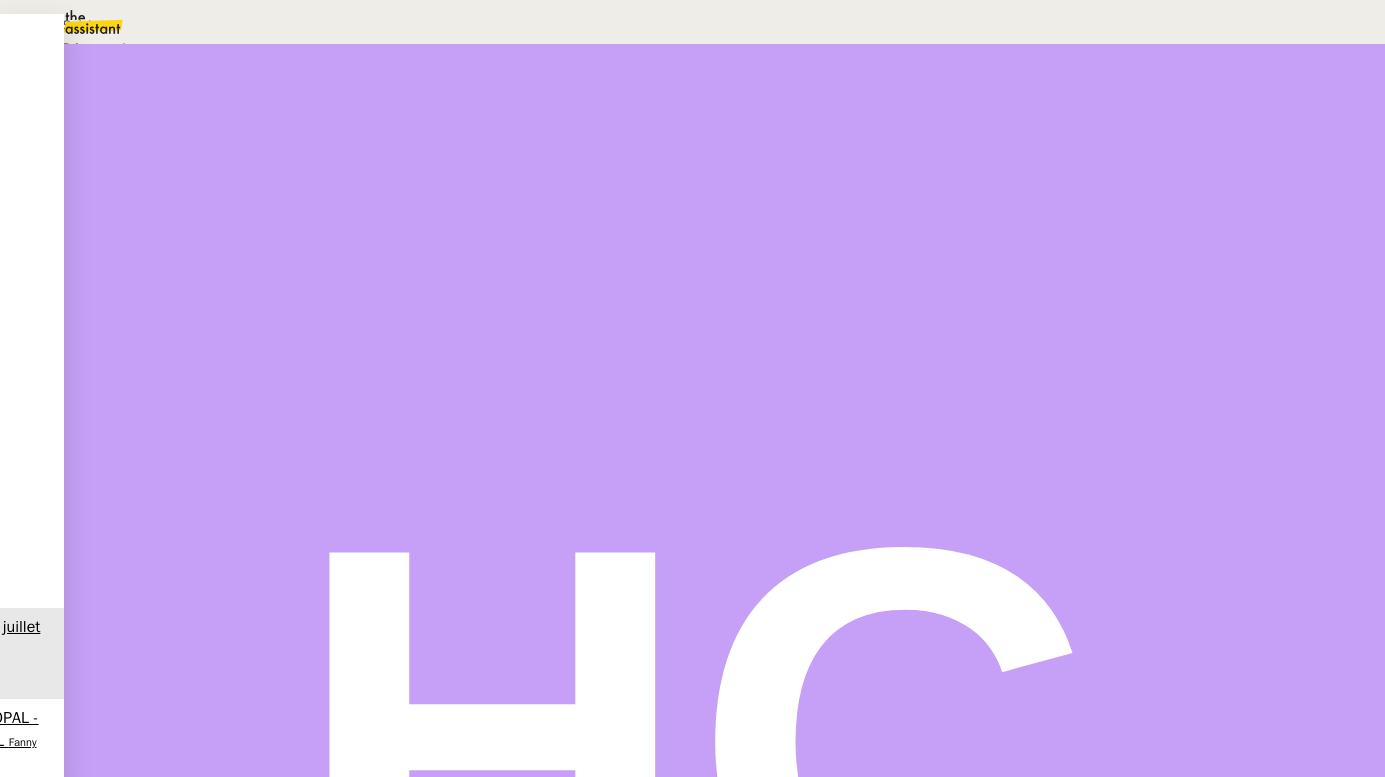 click on "Suivi" at bounding box center [76, 25] 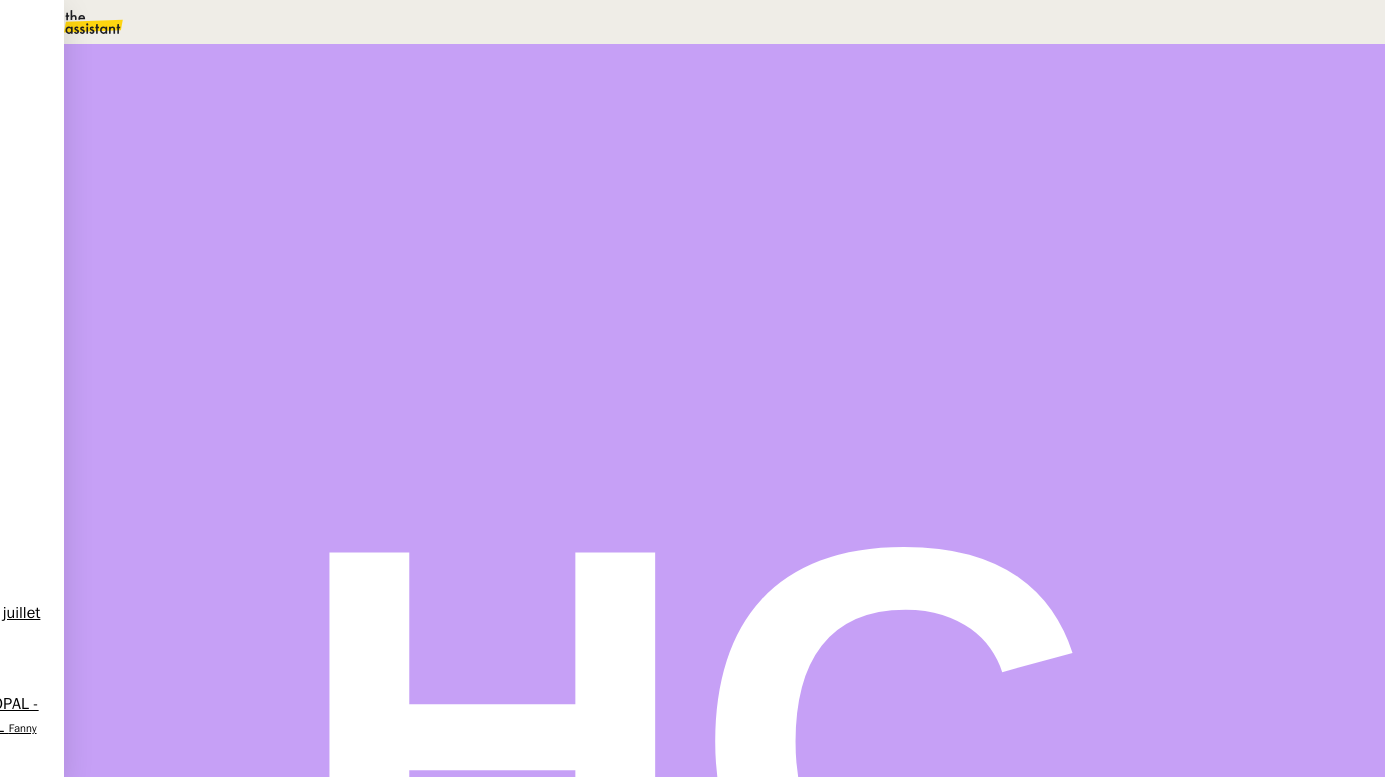 scroll, scrollTop: 0, scrollLeft: 0, axis: both 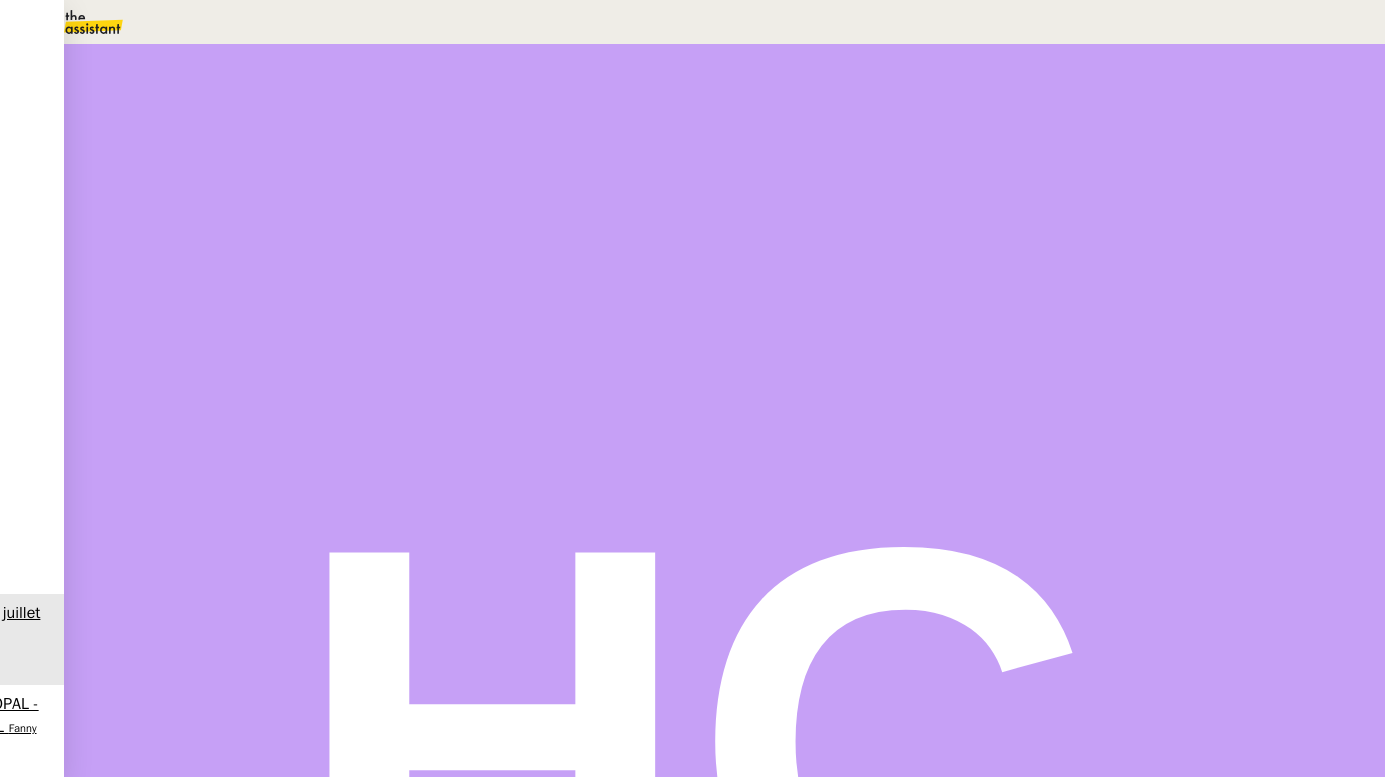 click on "Fiche de salaire - JUIN 2025
Bonjour, Veuillez trouver ci-joint votre fiche de salaire pour le mois de  06/2025 . Merci, •••" at bounding box center [614, 614] 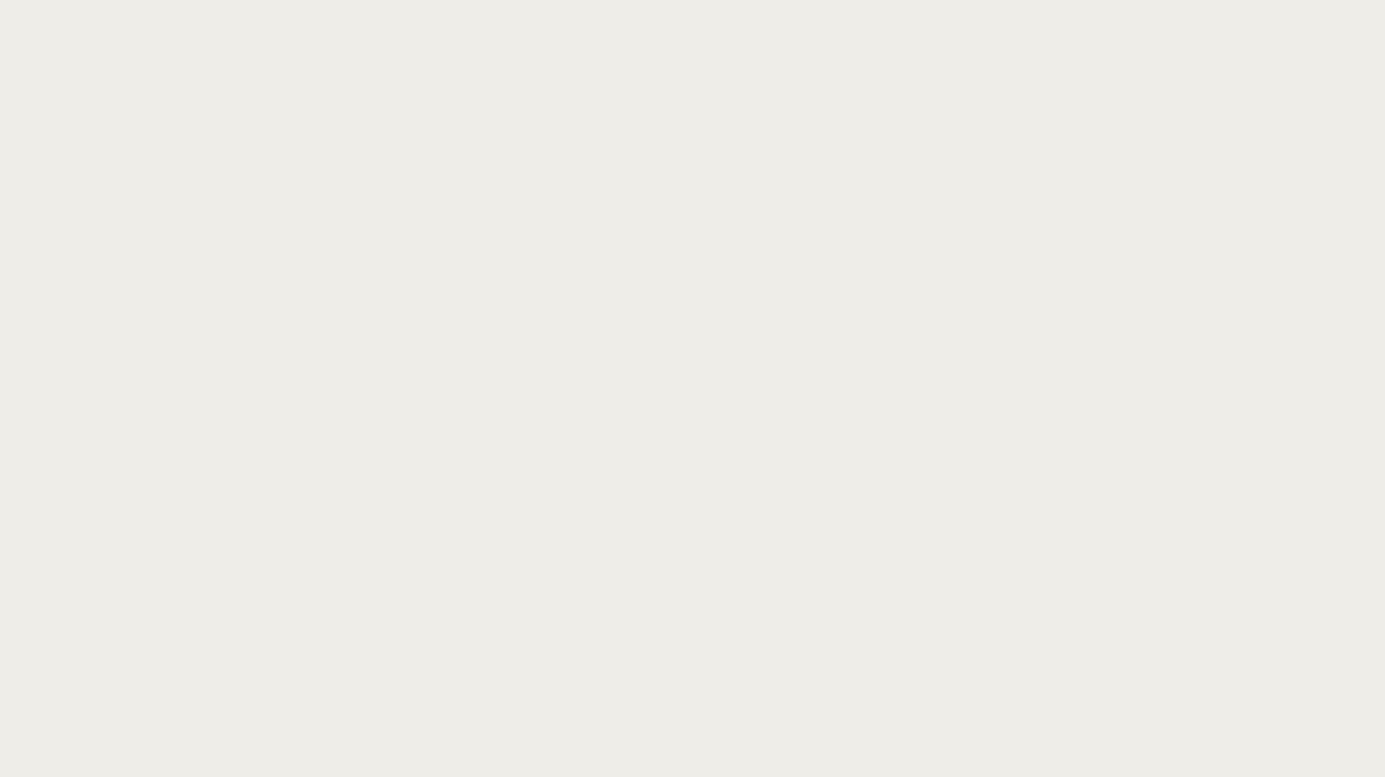 scroll, scrollTop: 0, scrollLeft: 0, axis: both 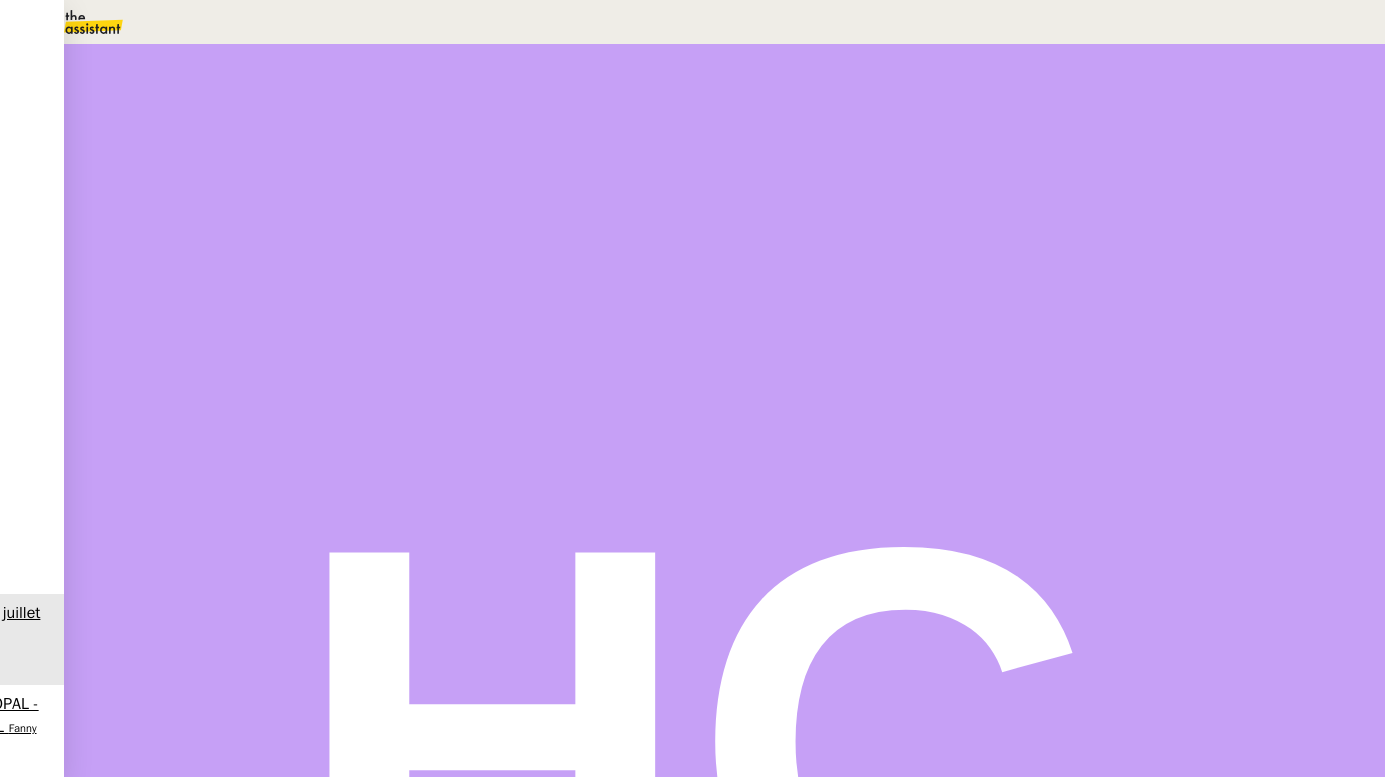 click at bounding box center (212, 336) 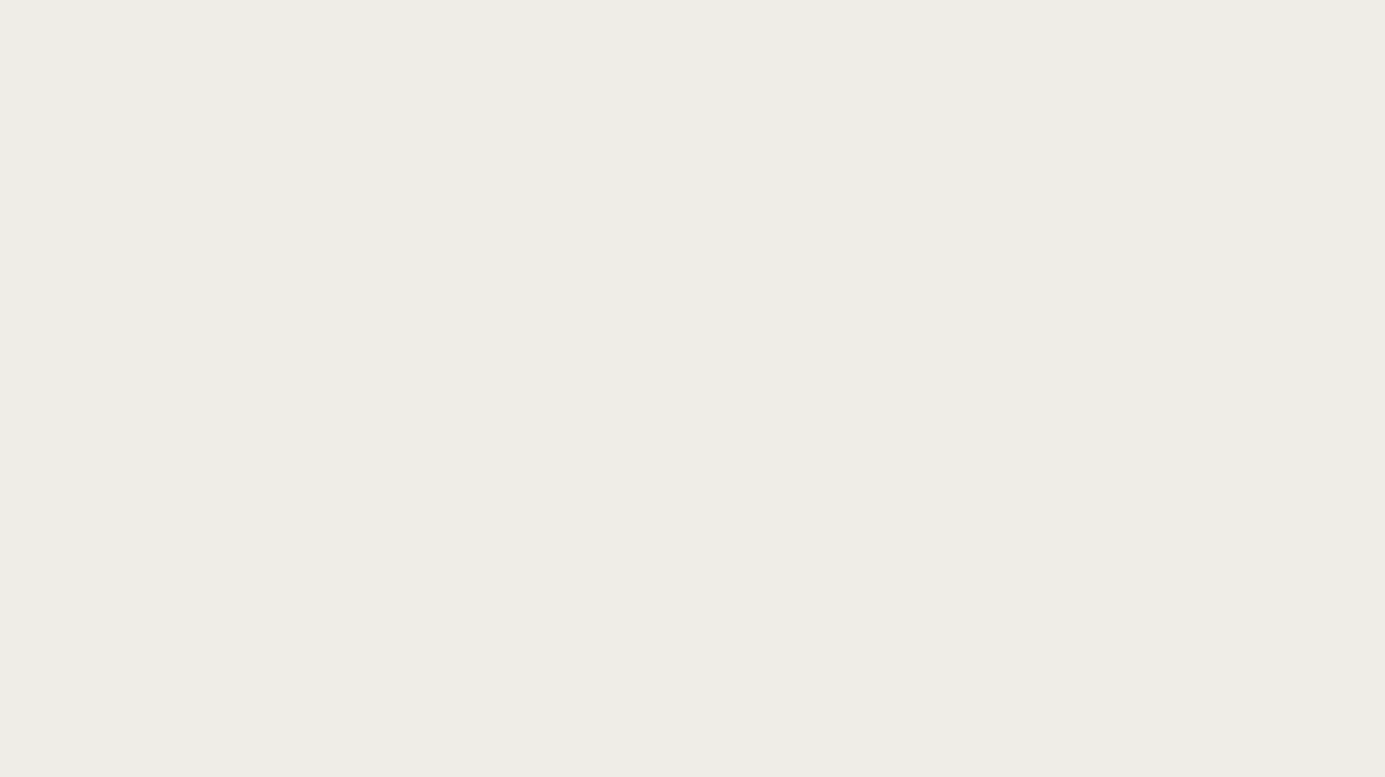 scroll, scrollTop: 0, scrollLeft: 0, axis: both 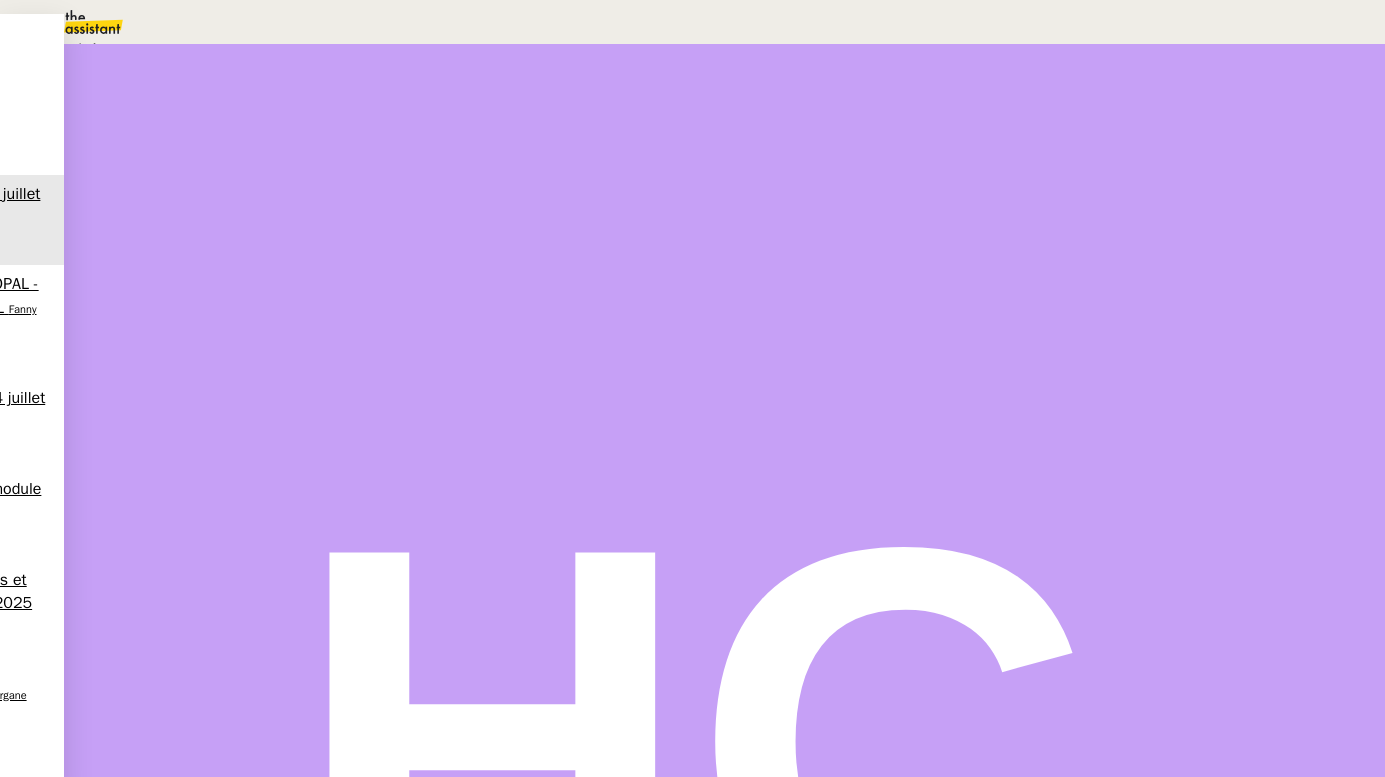 click on "Statut" at bounding box center [215, 112] 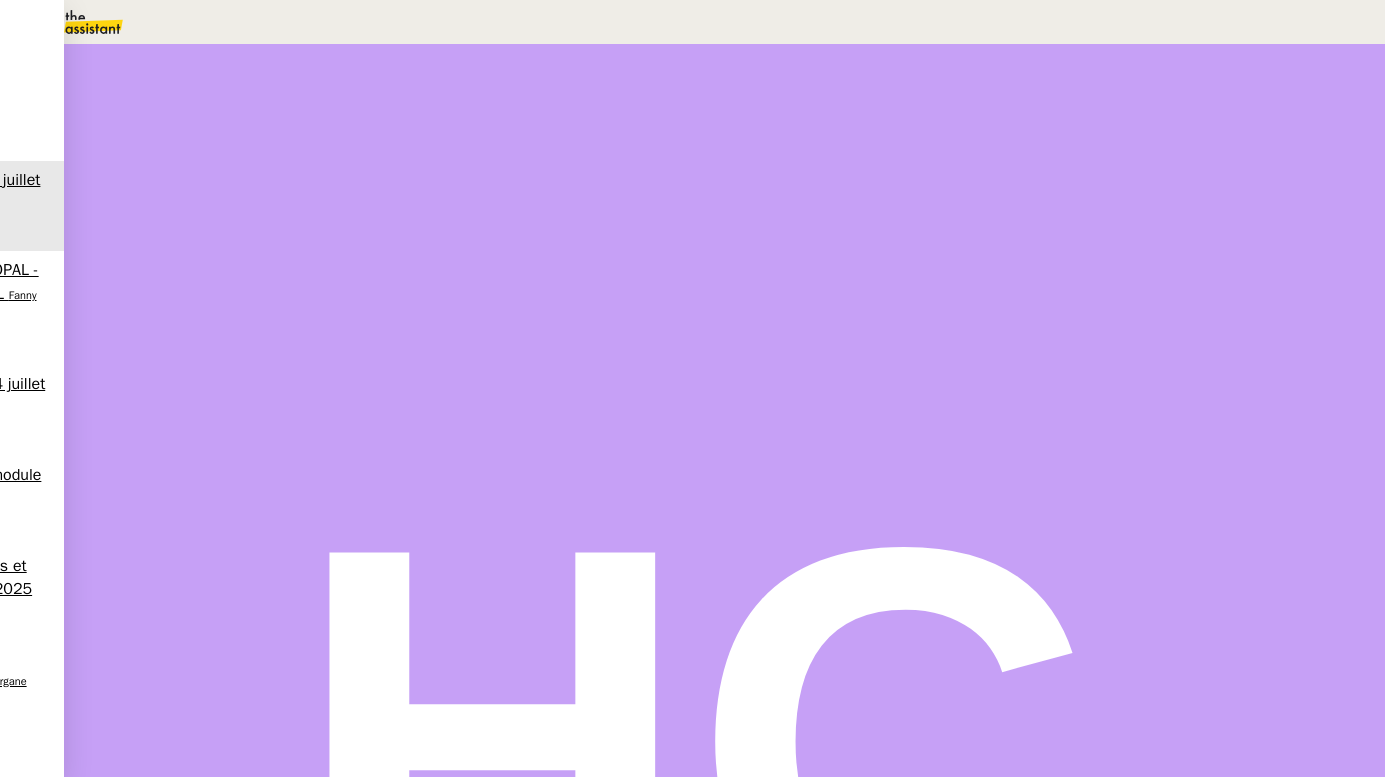 click on "Sauver" at bounding box center [988, 188] 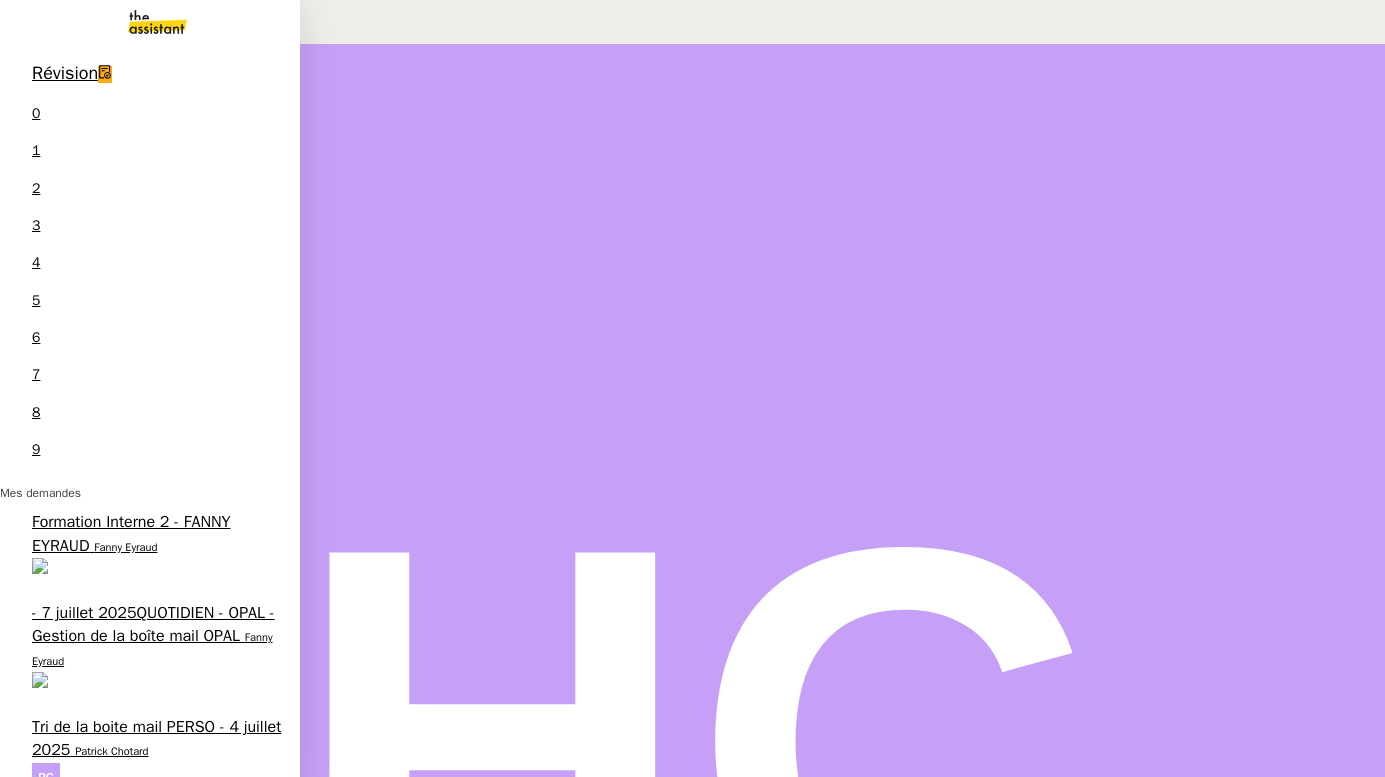 click on "- 7 juillet 2025QUOTIDIEN - OPAL - Gestion de la boîte mail OPAL" at bounding box center (153, 624) 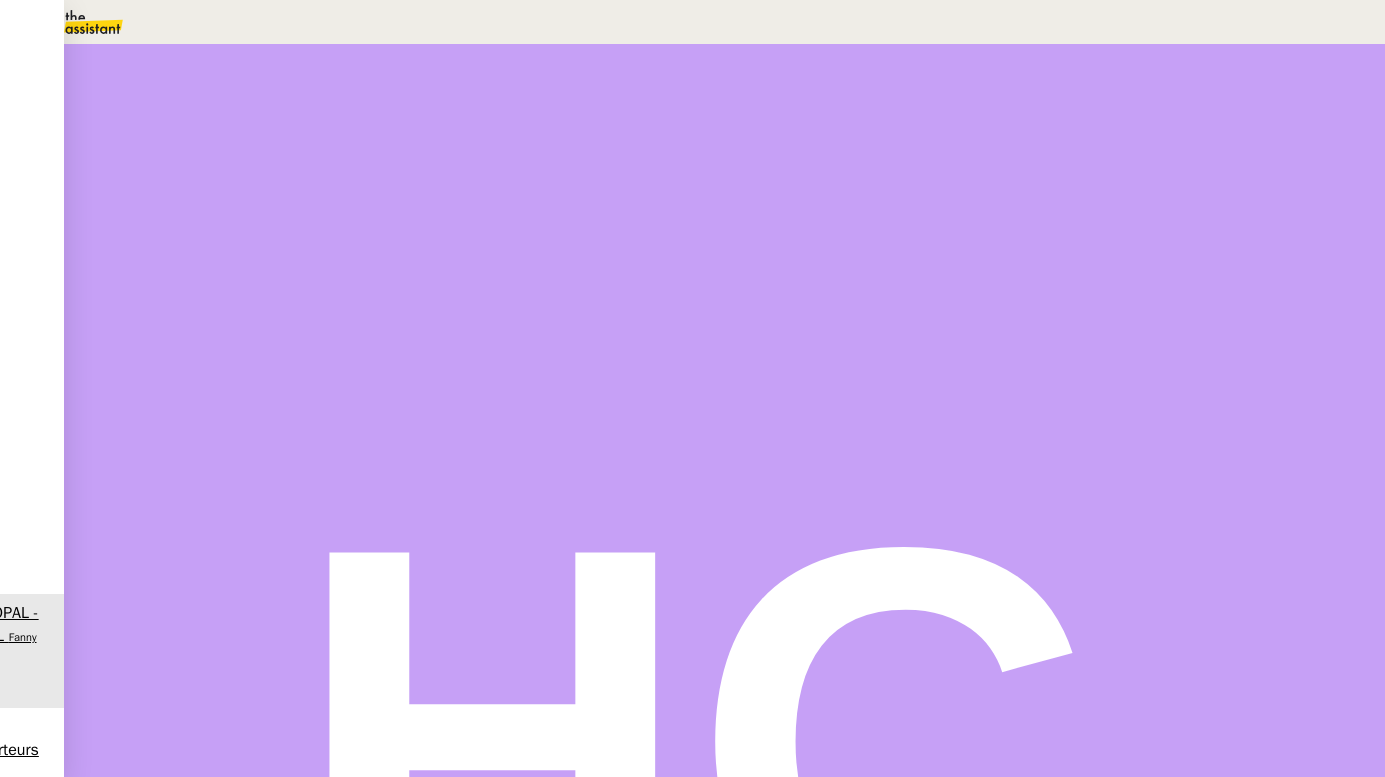 scroll, scrollTop: 0, scrollLeft: 0, axis: both 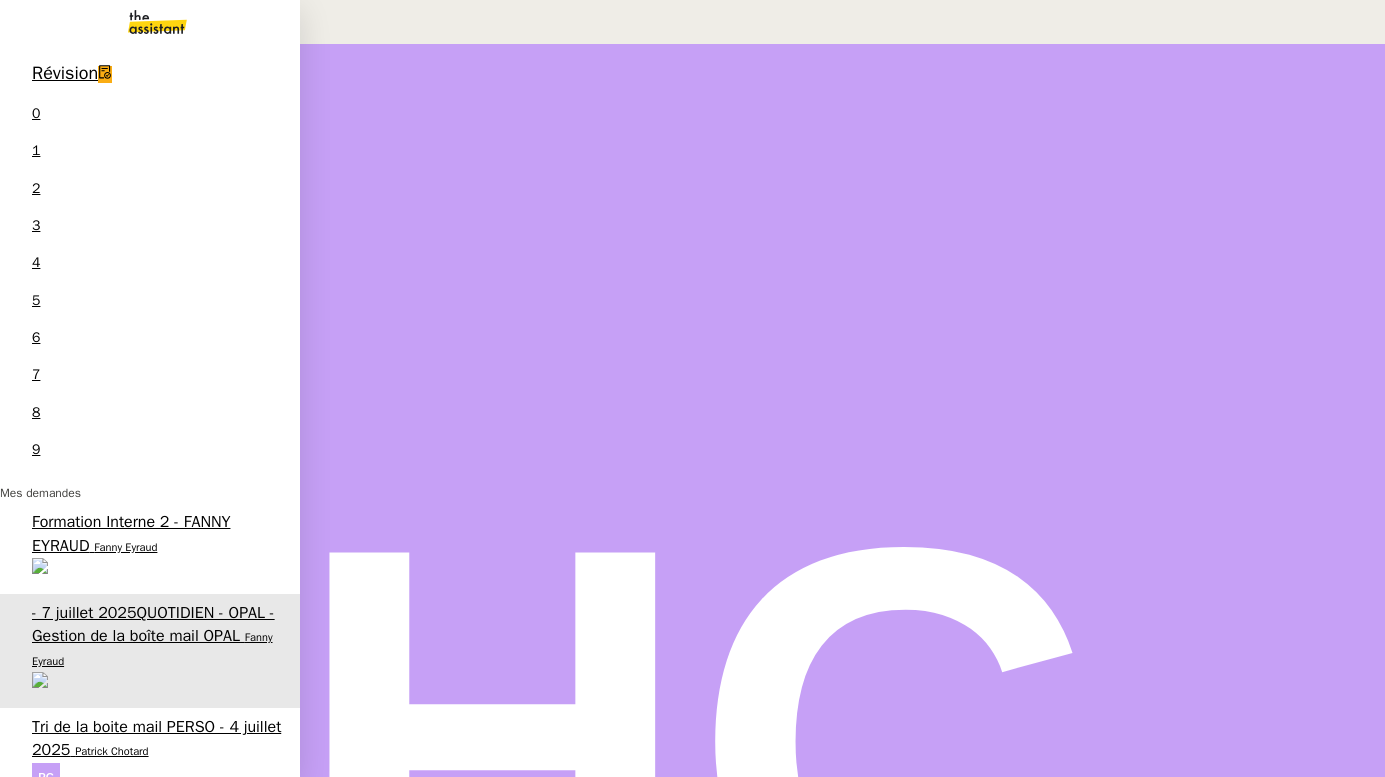 click on "Demander à Create pour le module du ventilateur" at bounding box center [154, 829] 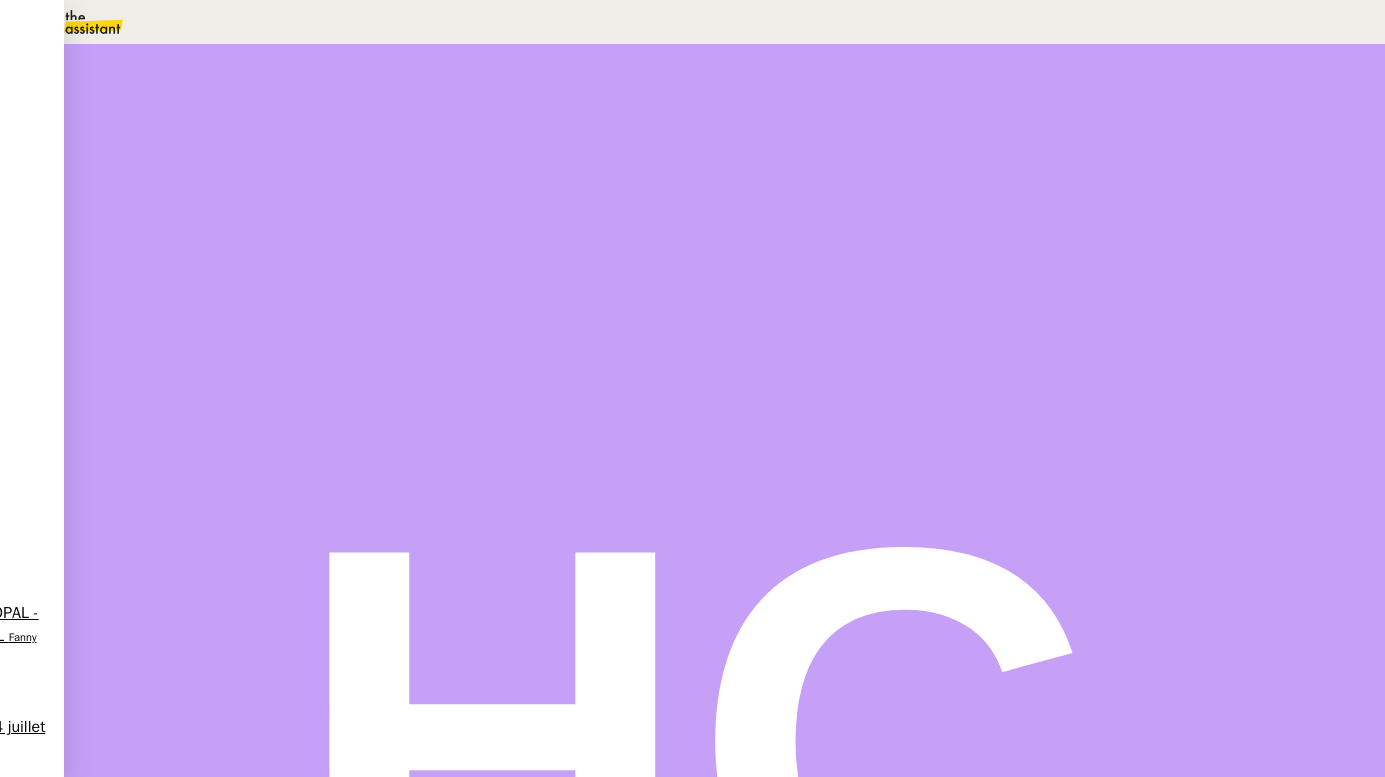 scroll, scrollTop: 0, scrollLeft: 0, axis: both 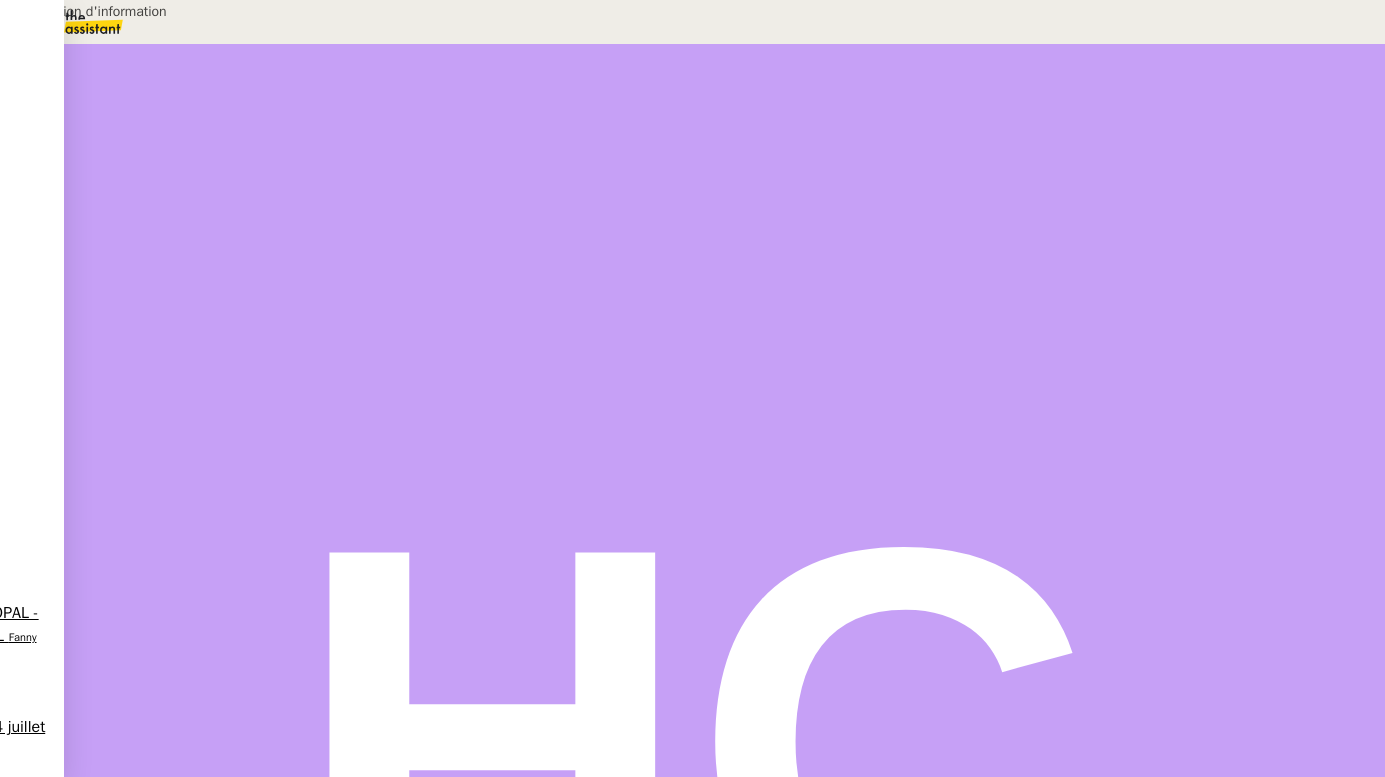 click on "Transmission d'information" at bounding box center [204, 11] 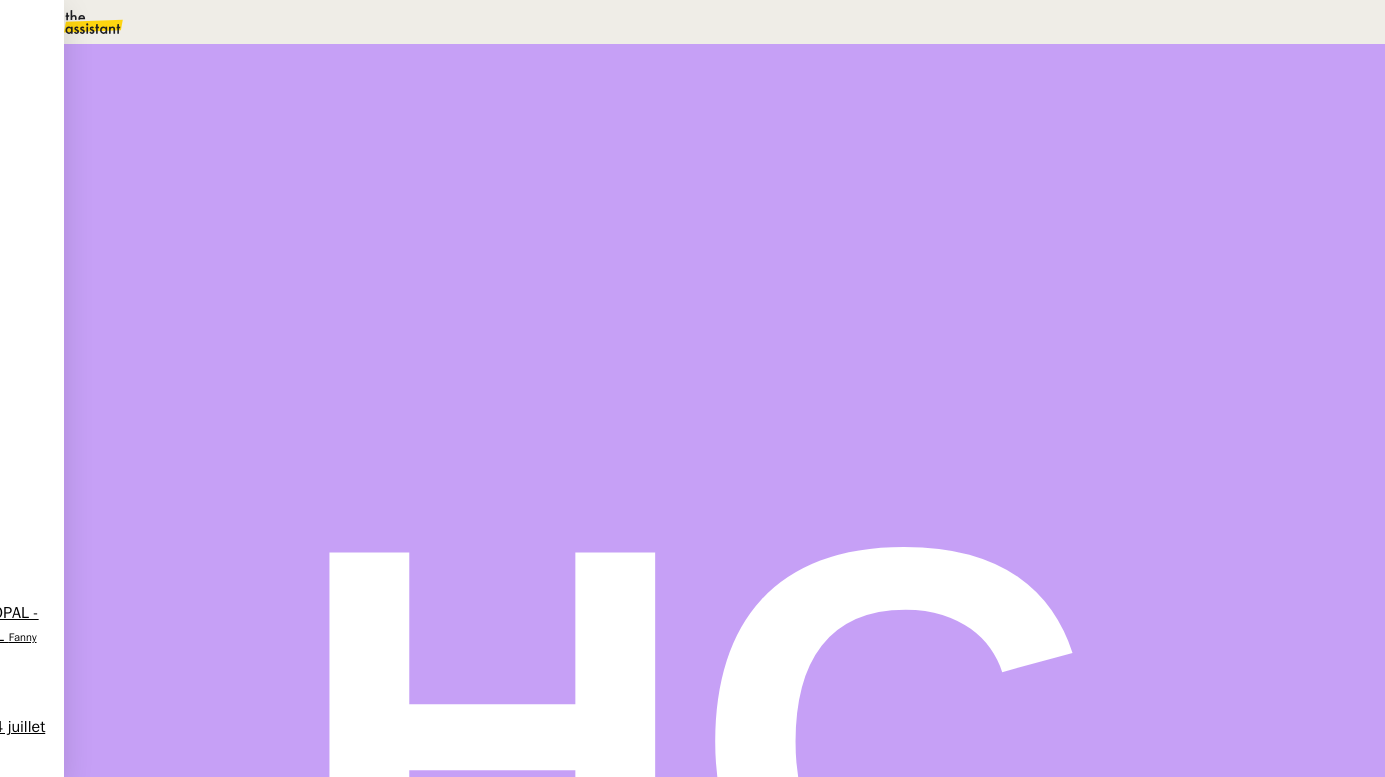 type on "Transmission d'information" 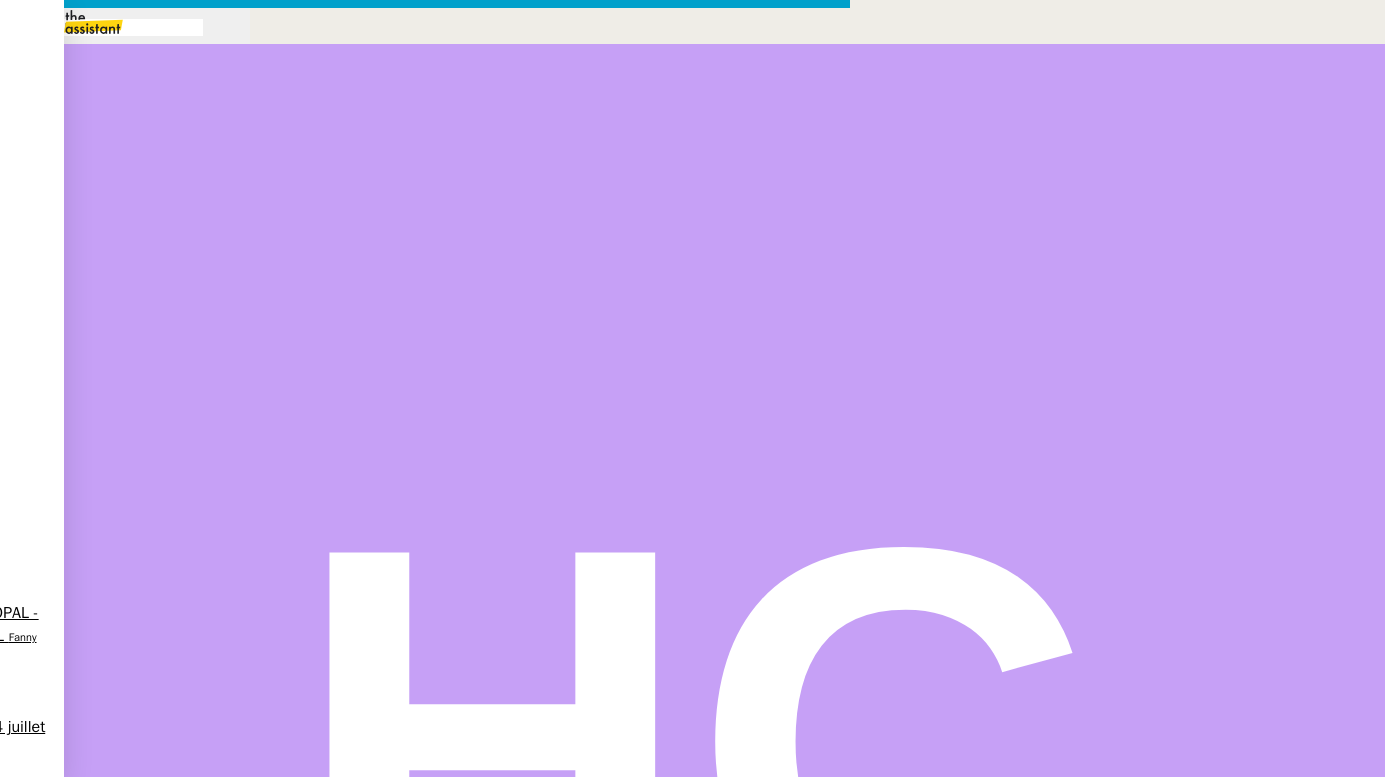 click at bounding box center [425, 837] 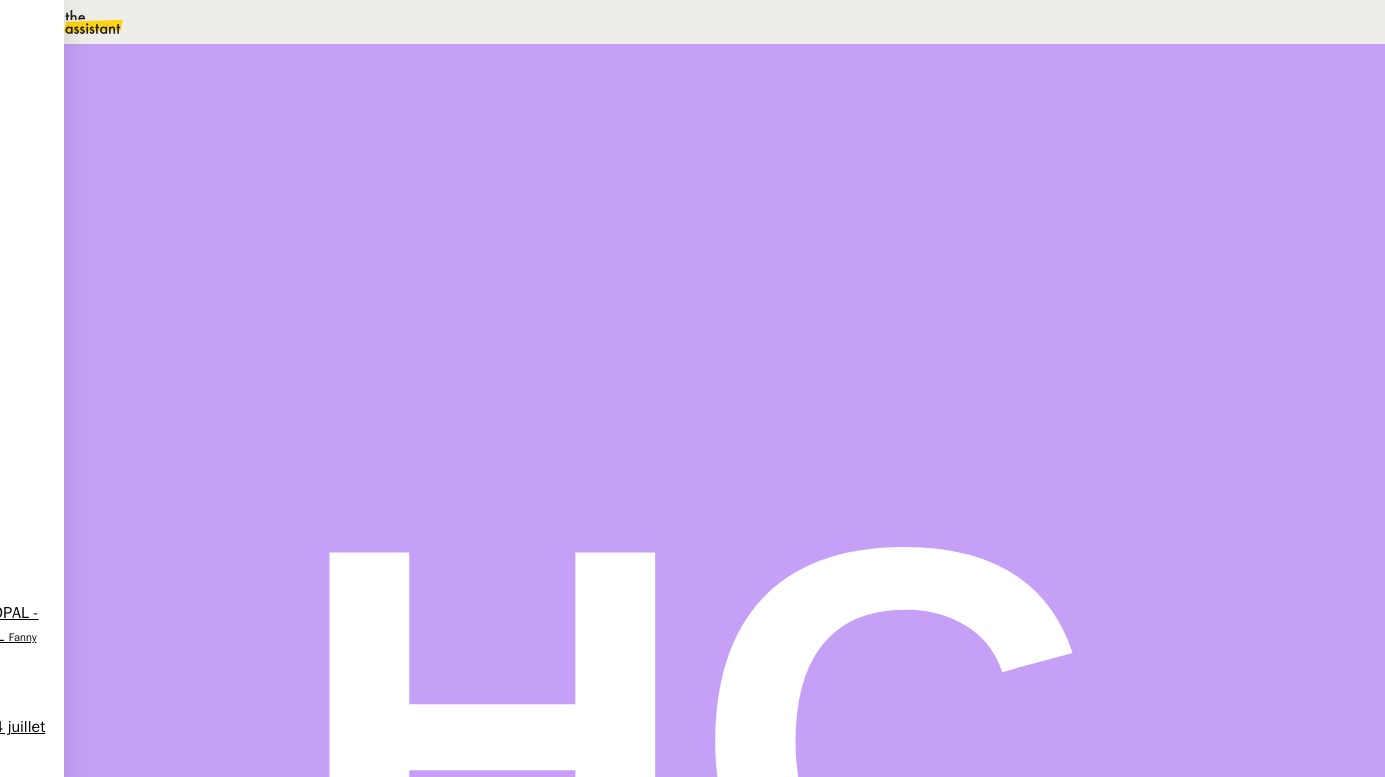 scroll, scrollTop: 0, scrollLeft: 0, axis: both 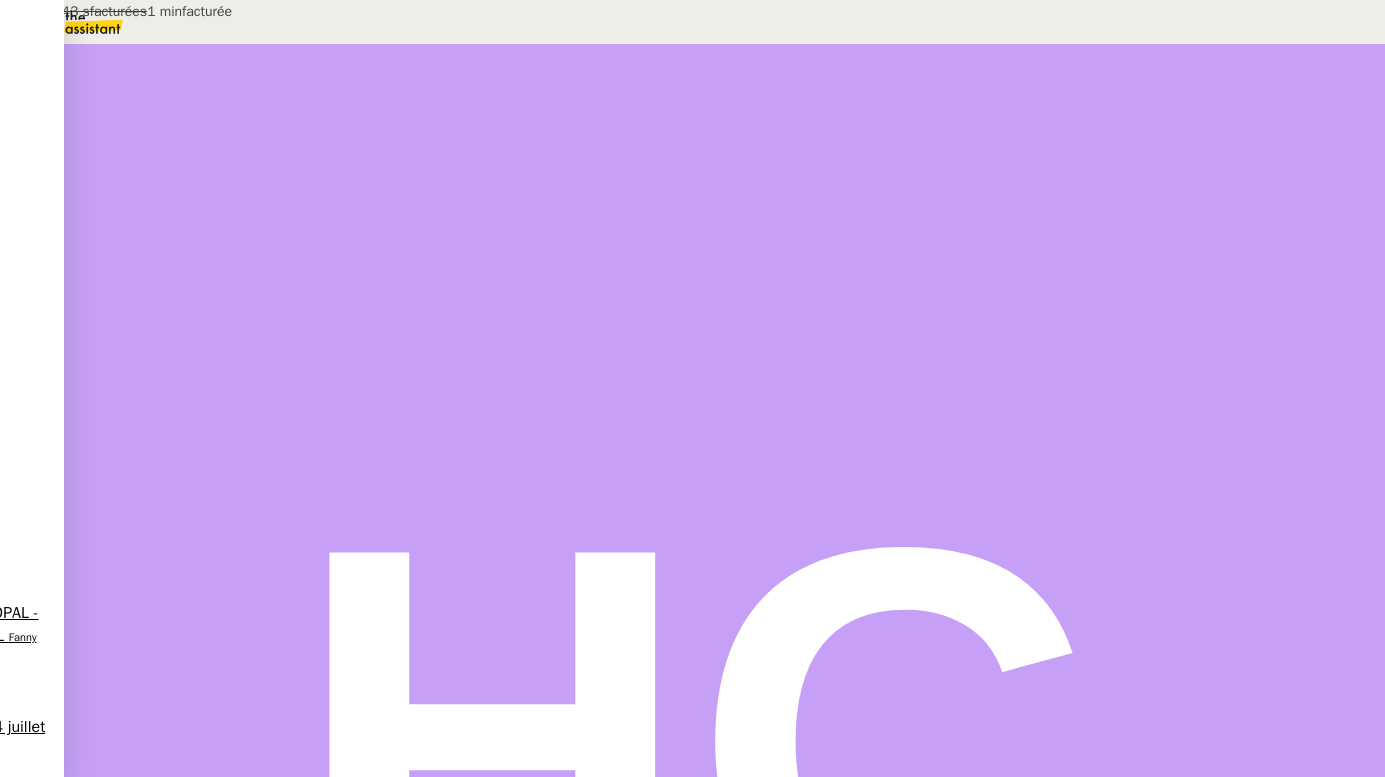 click at bounding box center (212, 340) 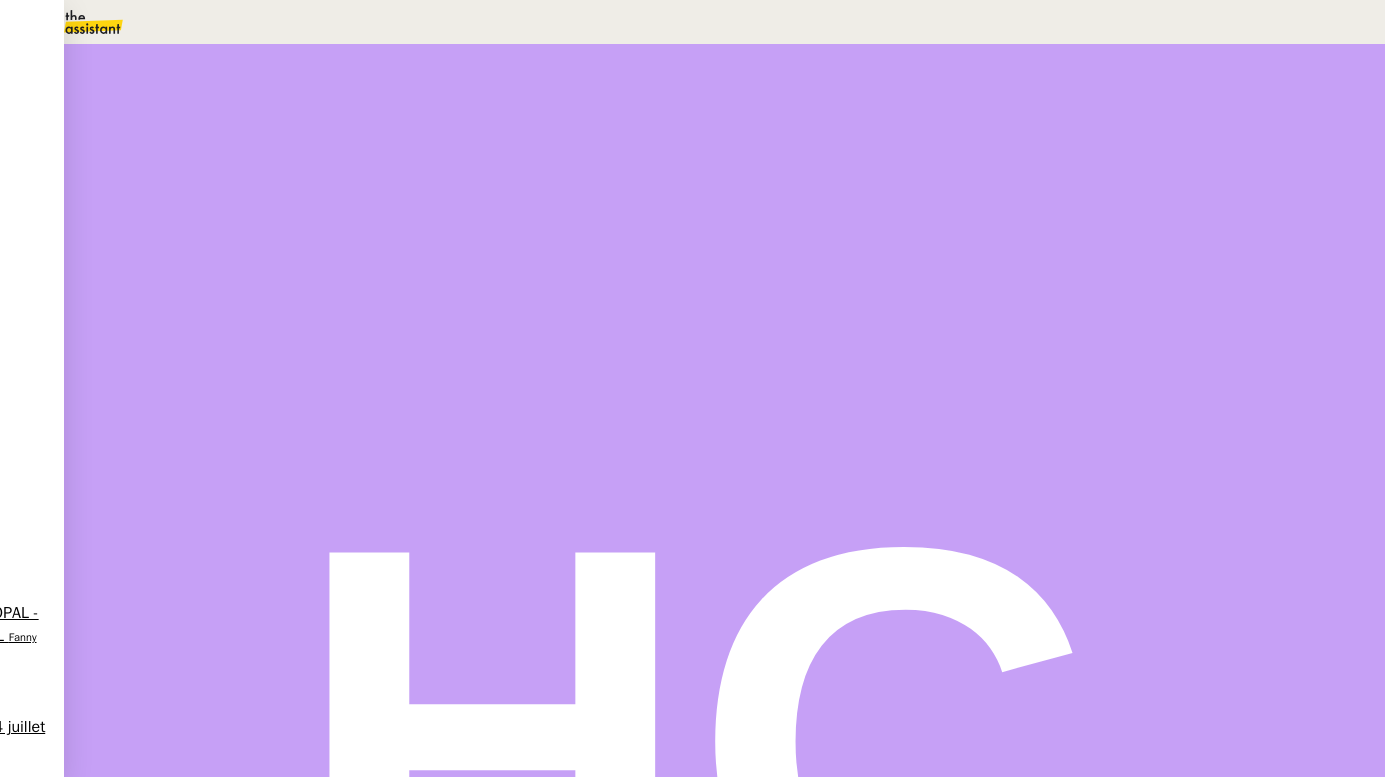 click at bounding box center (232, 340) 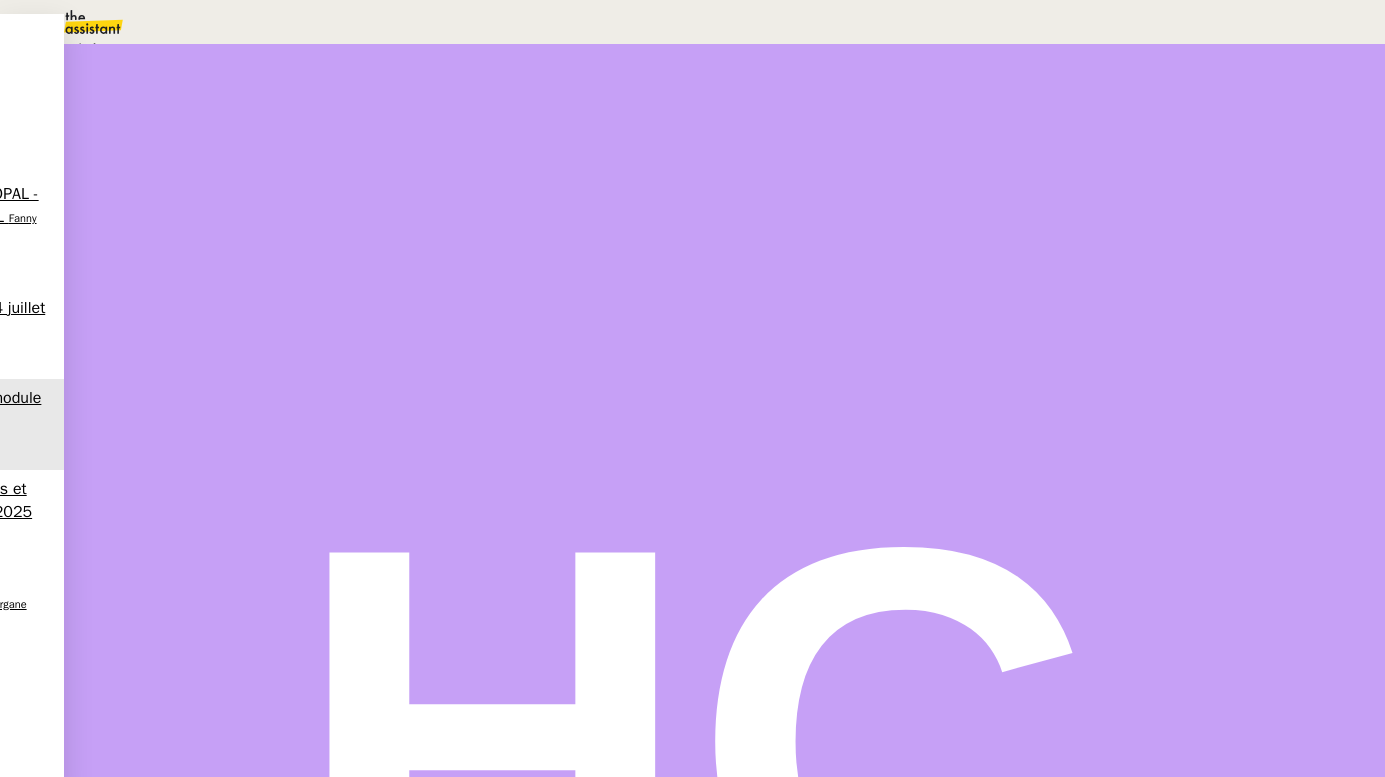 click on "Statut" at bounding box center (215, 112) 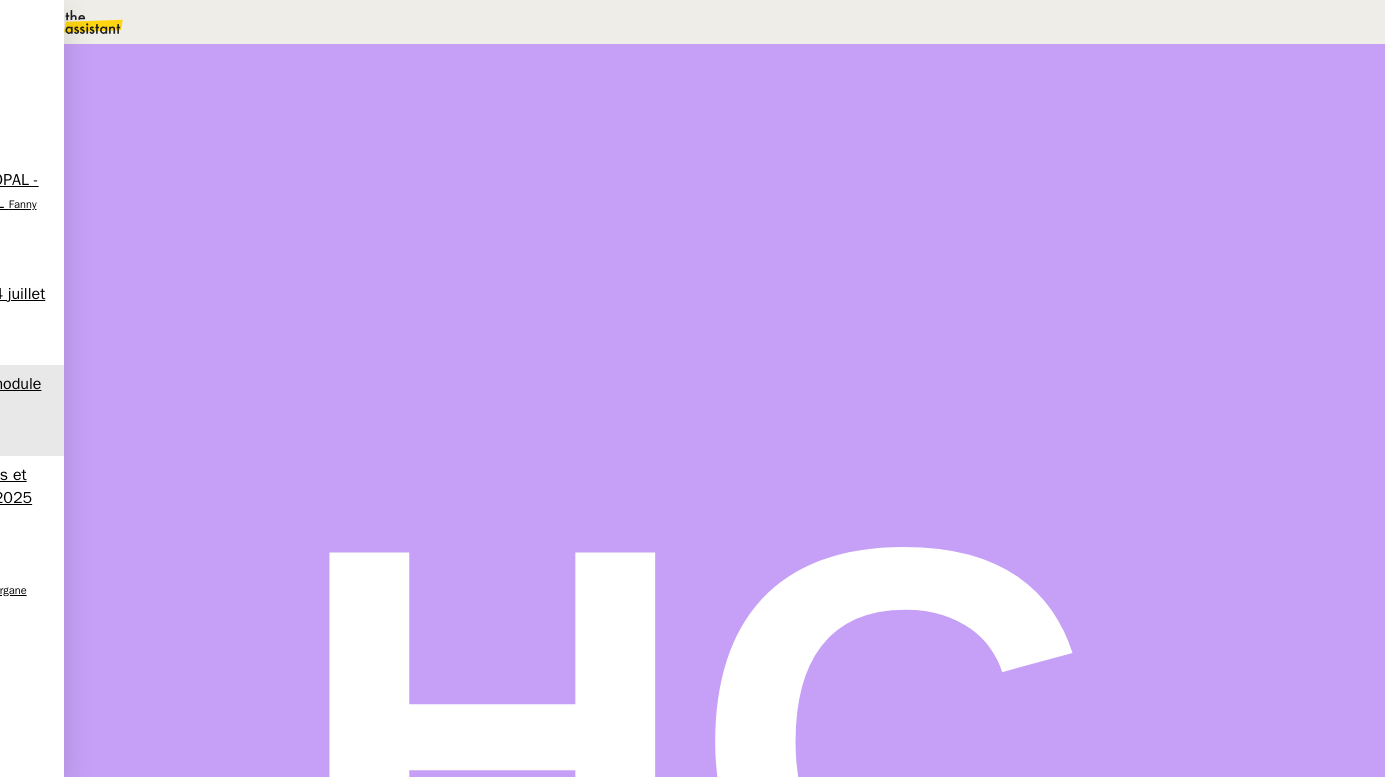 click on "Dans 2 jours ouvrés" at bounding box center [1022, 177] 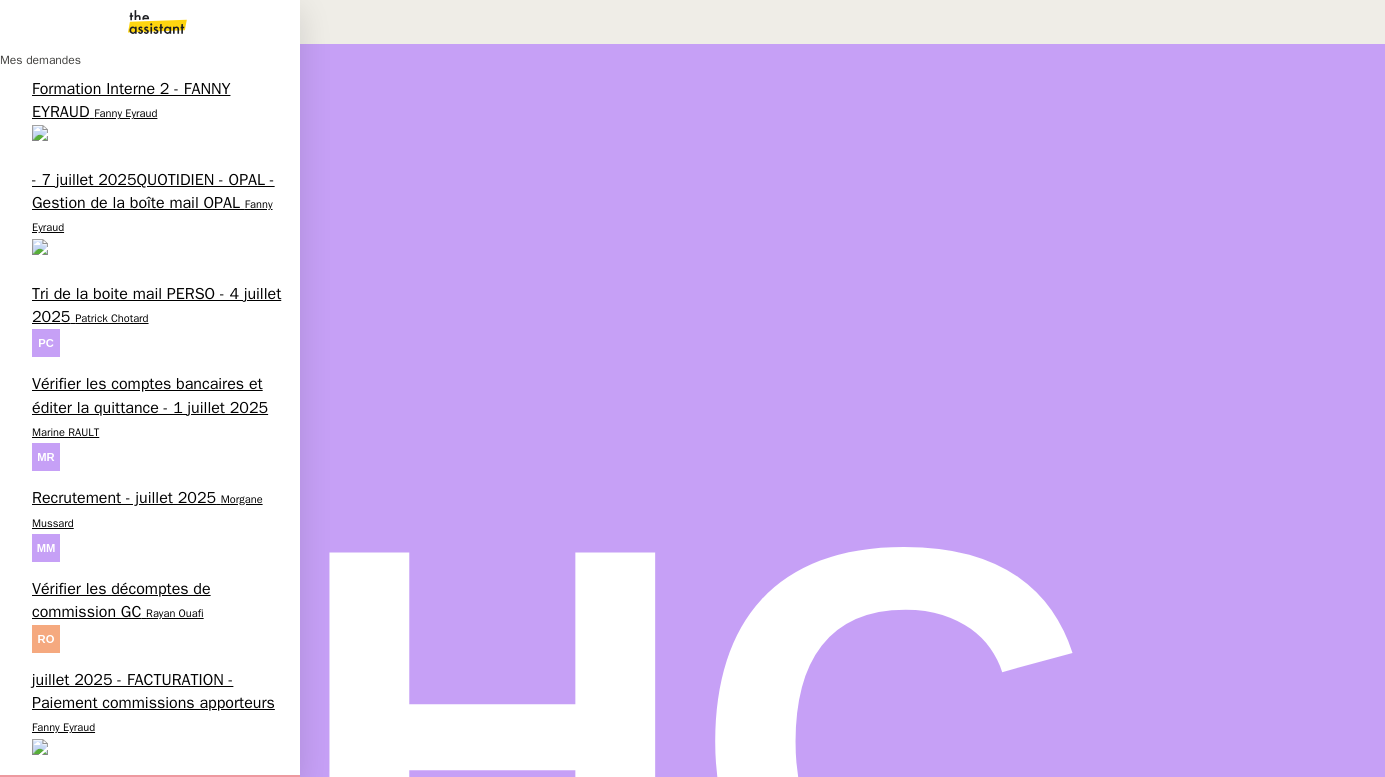 click on "Fanny Eyraud" at bounding box center [63, 727] 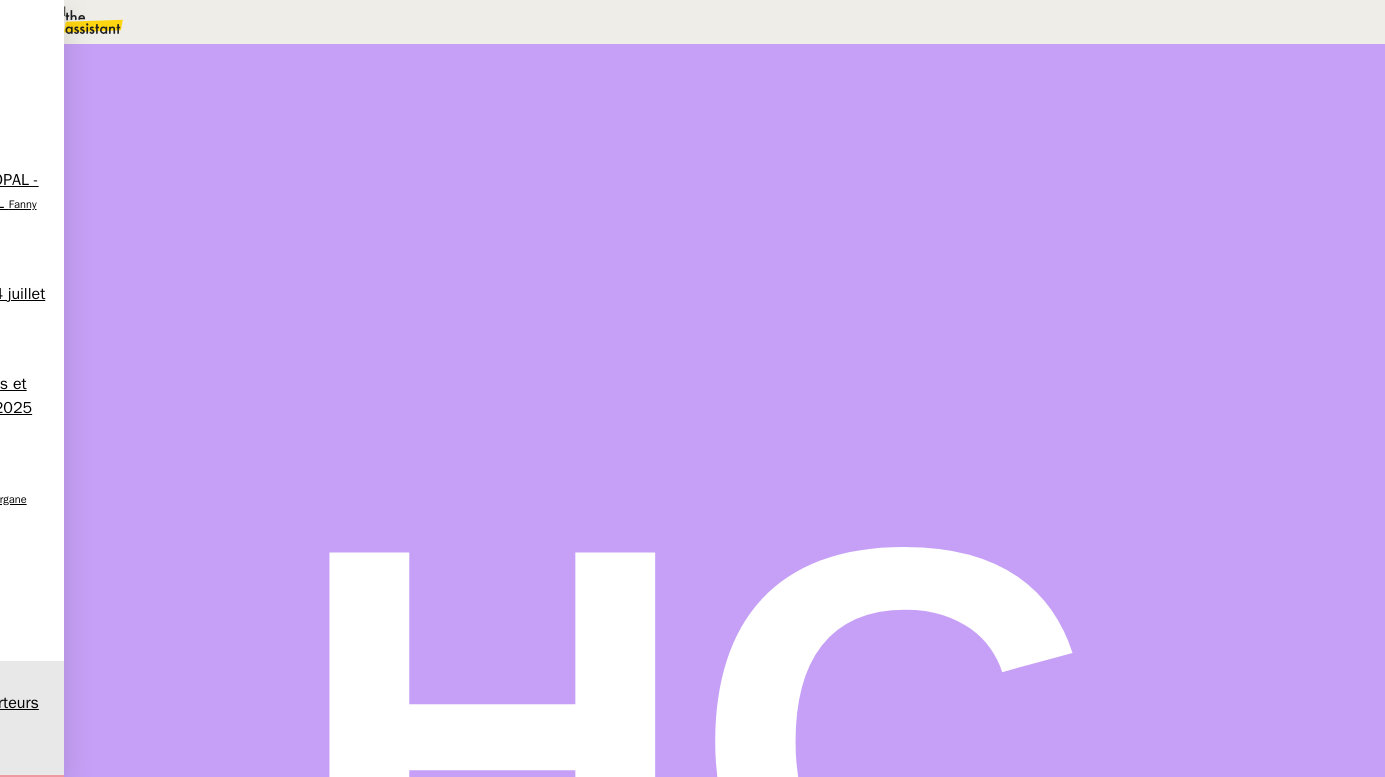 click at bounding box center (182, 174) 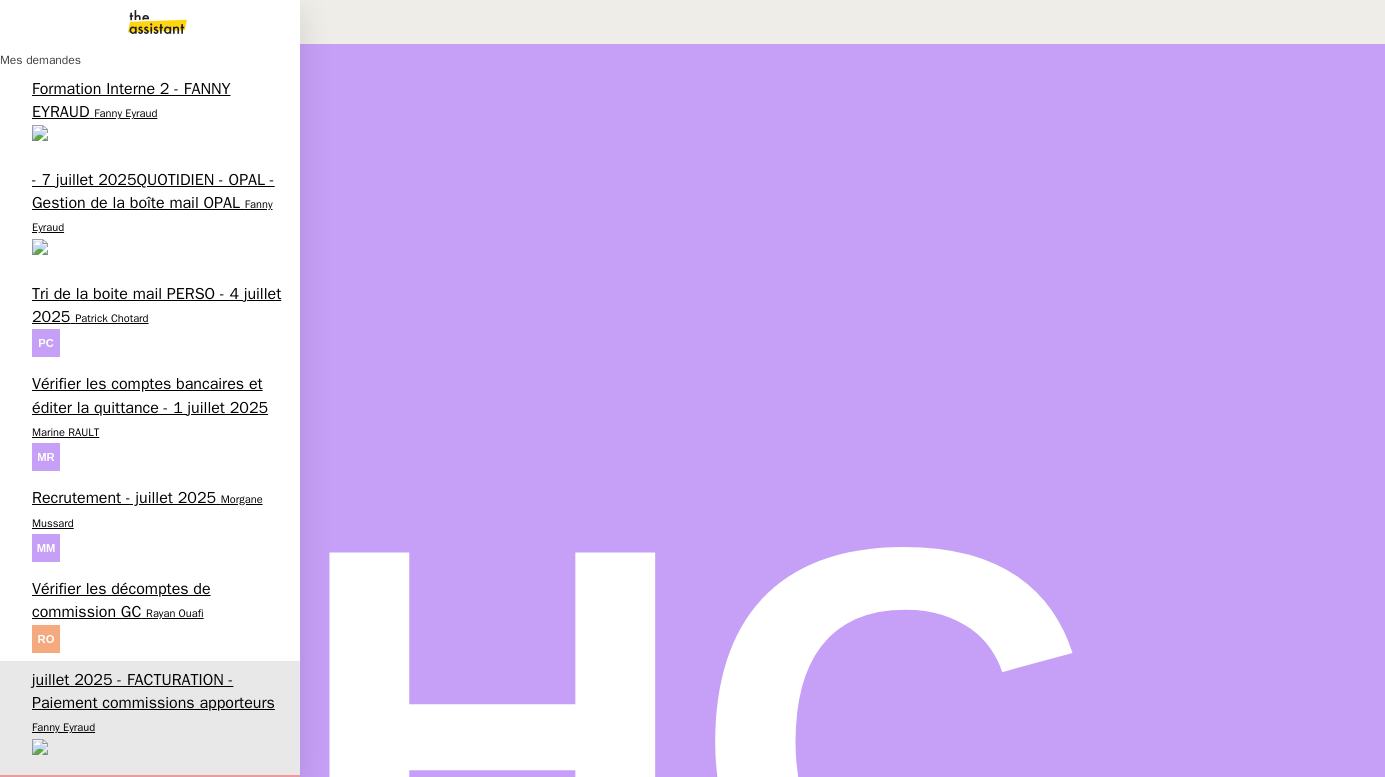 click on "Rayan  Ouafi" at bounding box center (175, 613) 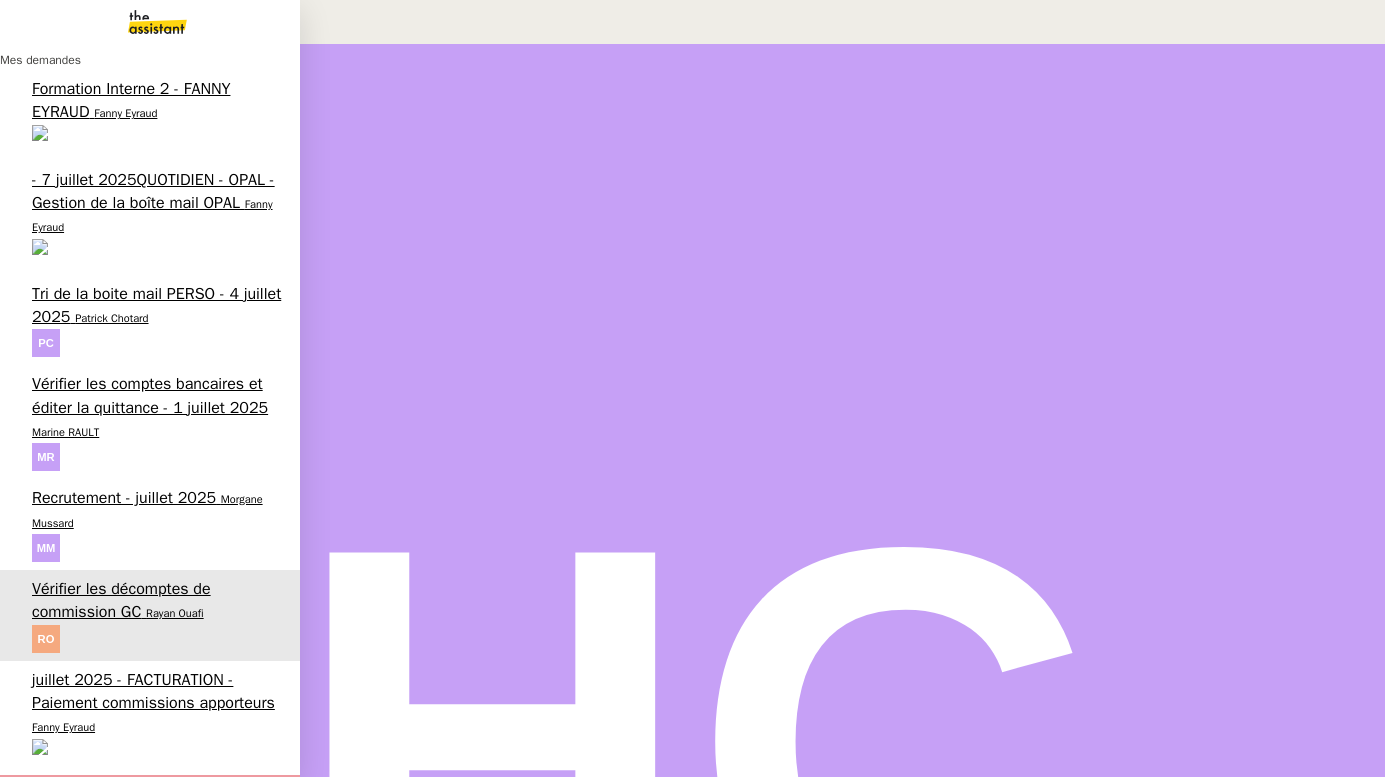 click on "juillet 2025 - FACTURATION - Paiement commissions apporteurs" at bounding box center [153, 691] 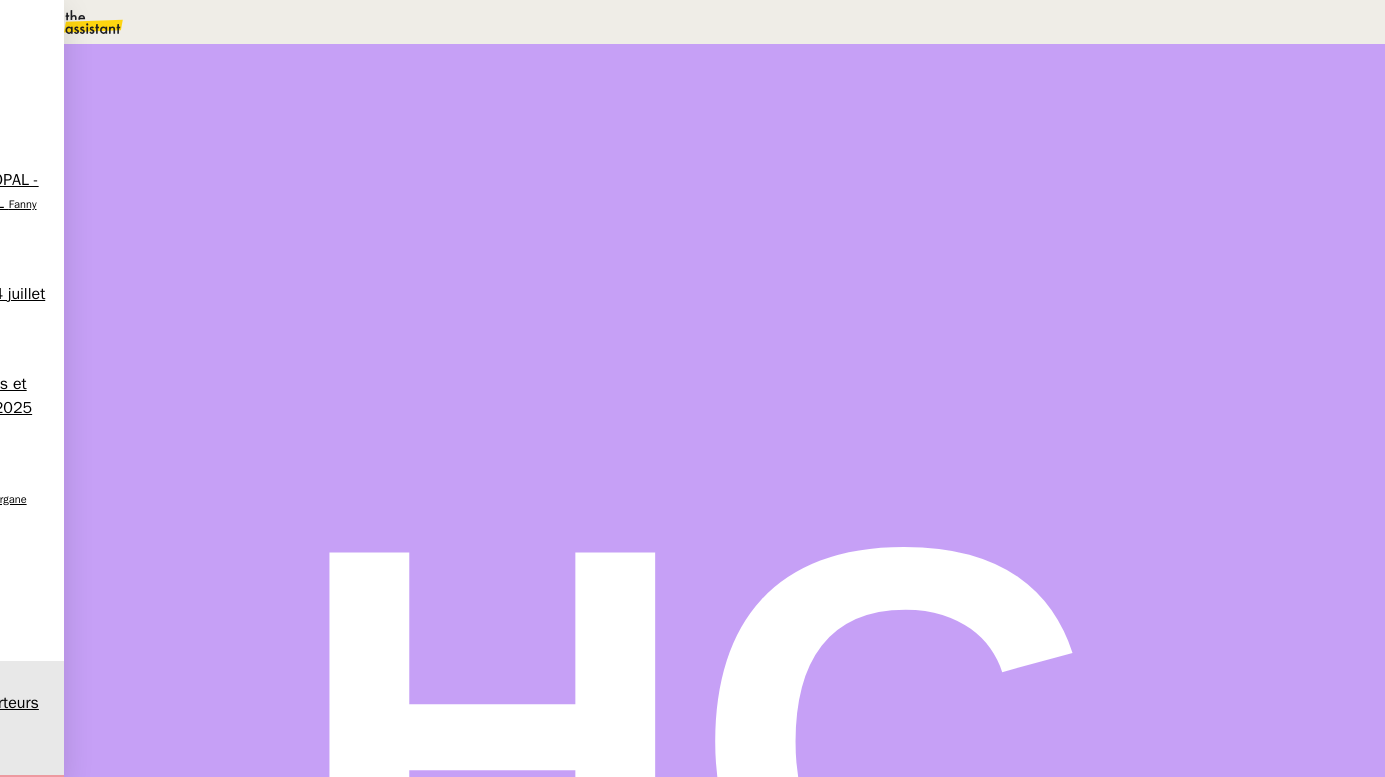 click on "FACTURATION - Paiement commissions apporteurs" at bounding box center (210, 1087) 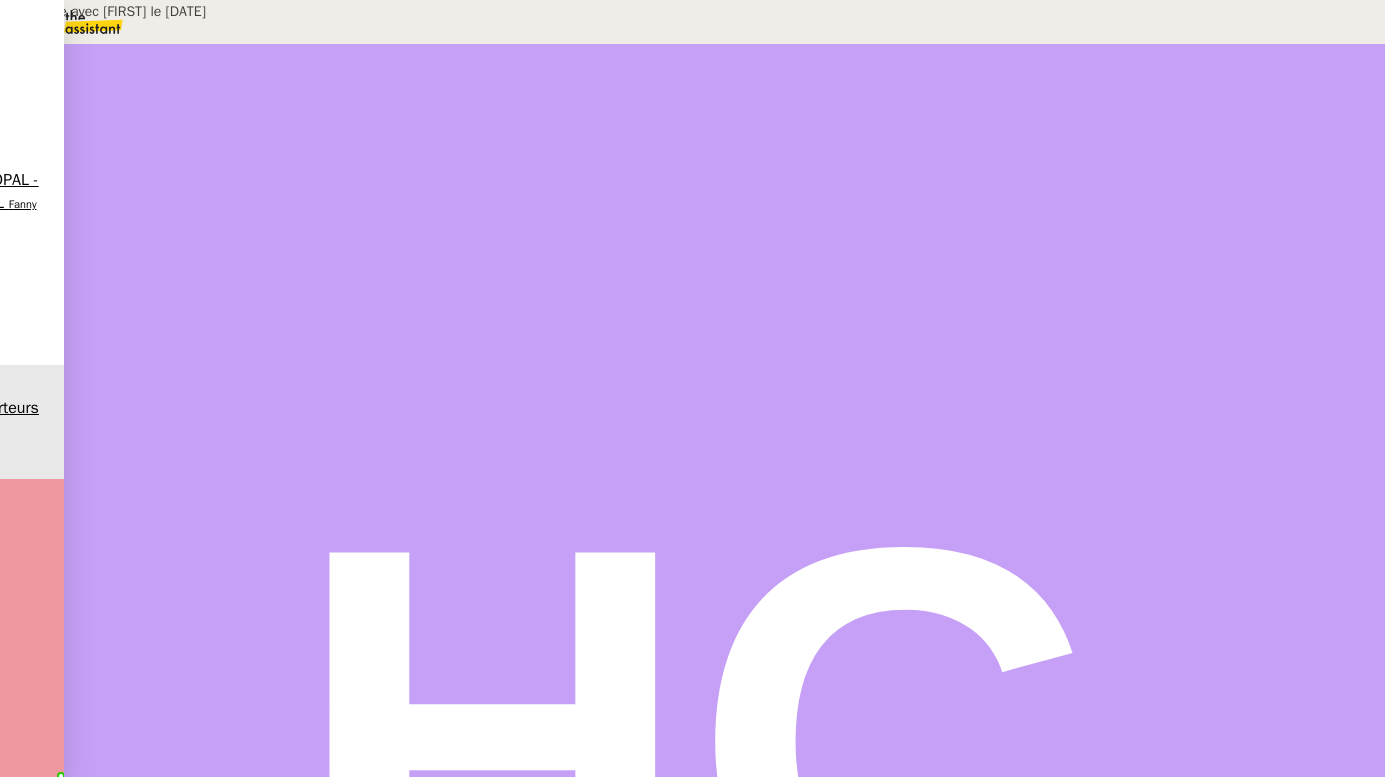 scroll, scrollTop: 36, scrollLeft: 0, axis: vertical 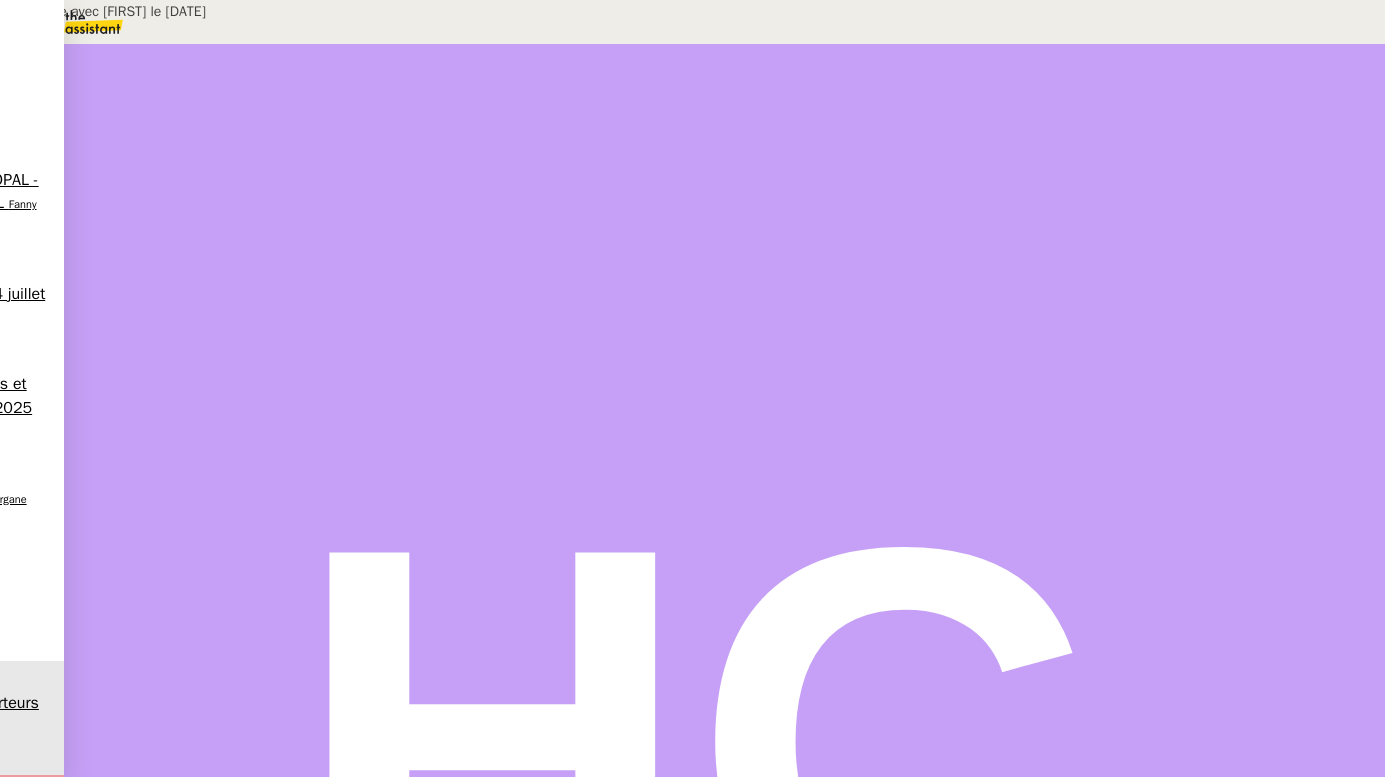 click on "Maj  Validée avec Rayan le 4/06/25  Contexte :  Tous les trimestres, nous payons les commissions aux apporteurs d’affaire Récurrence :  Janvier, Avril, Juillet, Octobre Déclenchement :  Automatique PROCÉDURE A - EXTRACTION DÉCOMPTES COMMISSIONS Se rendre sur Brokin dans l’onglet “Assurances” et “Commissions” Sélectionner la période de prime concernée par le décompte Choisir “Commissions reçues des compagnies” : oui  Choisir “Payé aux agents” : non Cliquer en bas sur “Agents” Dans le menu déroulant, choisir l’agent concerné ainsi que l’année de prime ou la période de versement des commissions par les compagnies Vérifier que les montants sont tous notés. Si une ligne de la colonne des montants est vide, double-cliquer dessus pur ouvrir la fenêtre de courtage et remplir la case "Versé" et la case "Attendu" sans remplir la date.  DÉSÉLECTIONNER TOUTES LES LIGNES  Cliquer sur "afficher" puis imprimer en pdf “décompte par client”   Se connecter à Paiements" at bounding box center [692, 569] 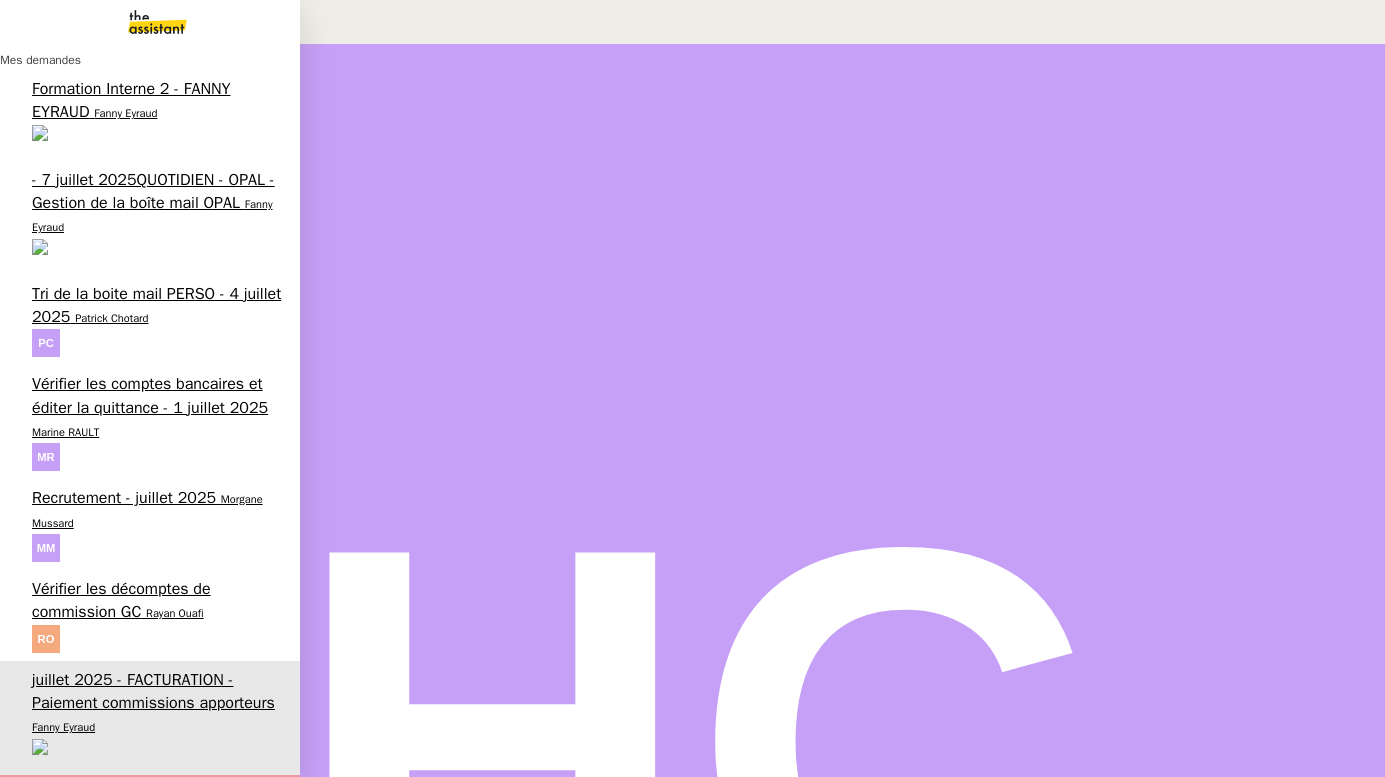 click on "Vérifier les décomptes de commission GC" at bounding box center (121, 600) 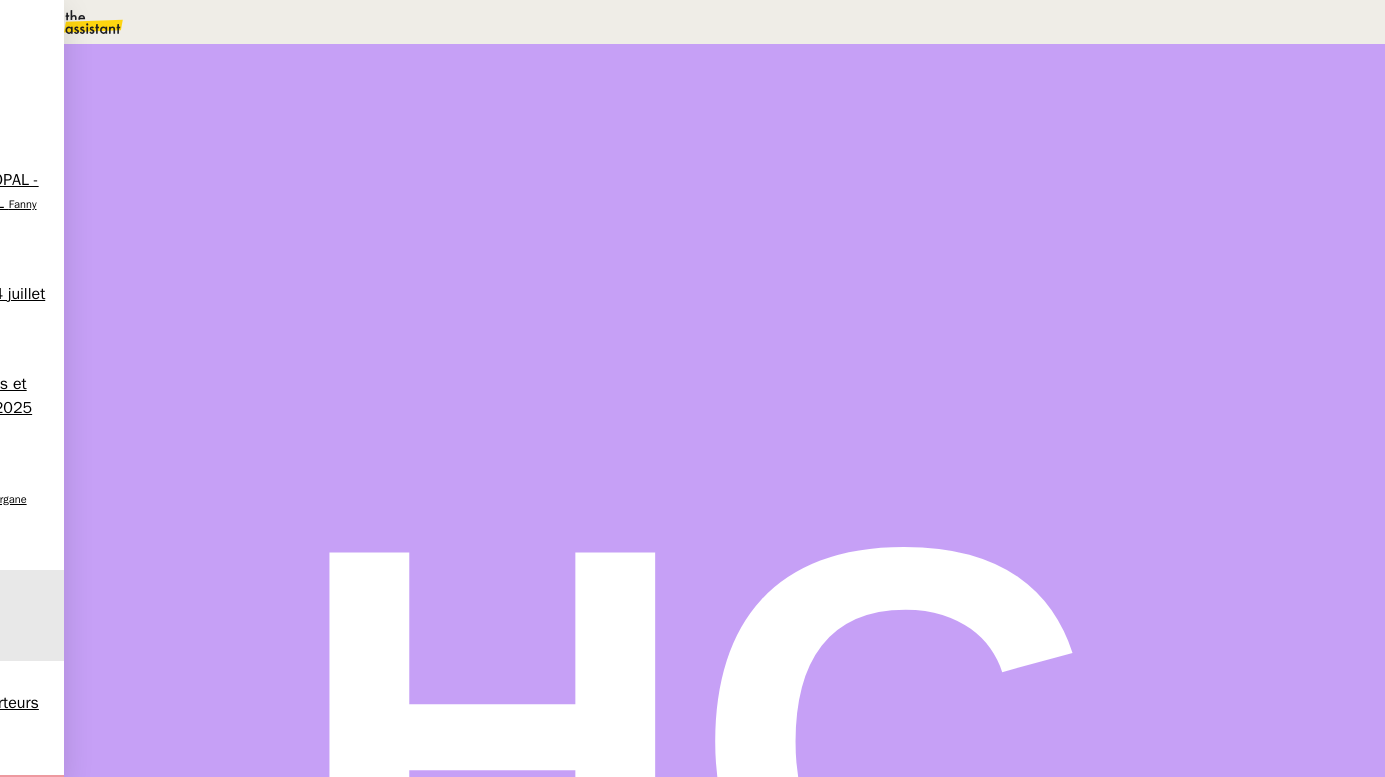 scroll, scrollTop: 912, scrollLeft: 0, axis: vertical 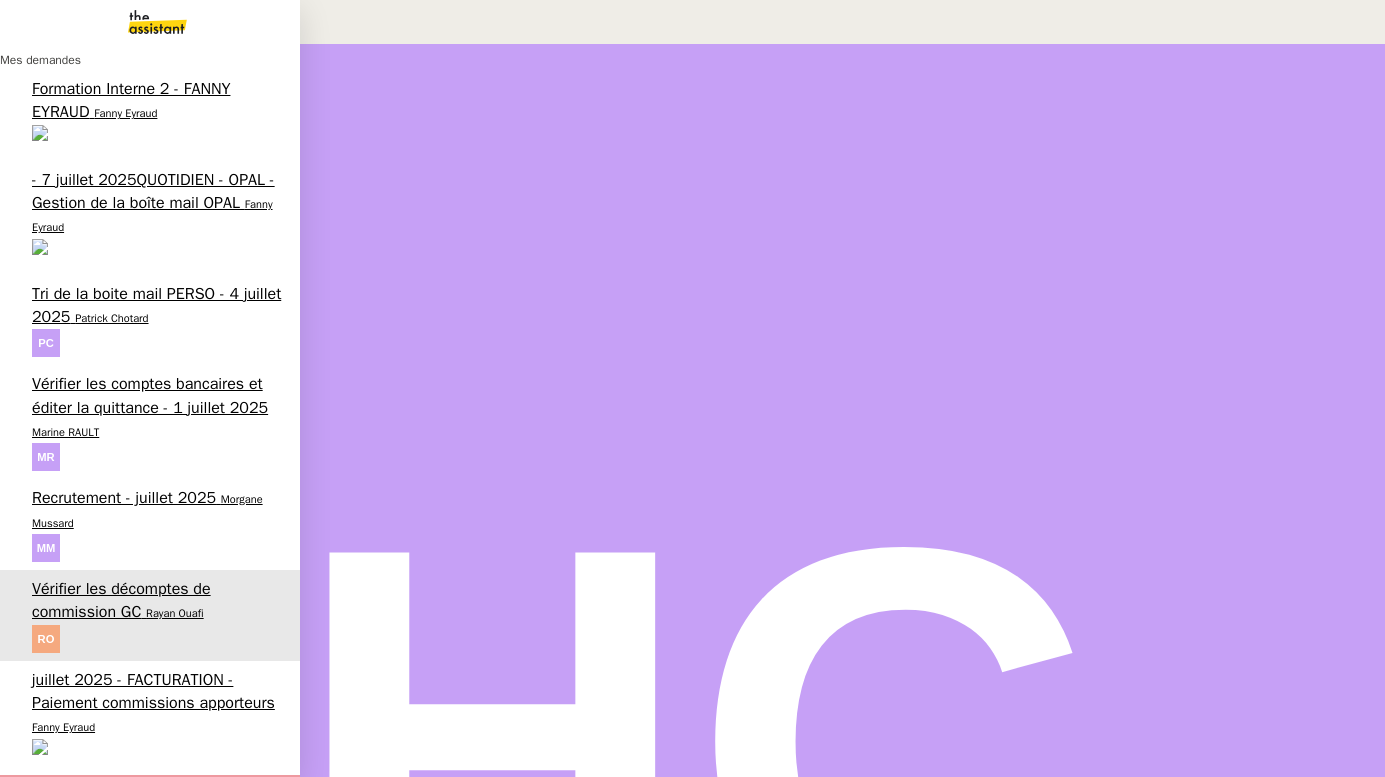 click on "Recrutement - juillet 2025" at bounding box center (124, 498) 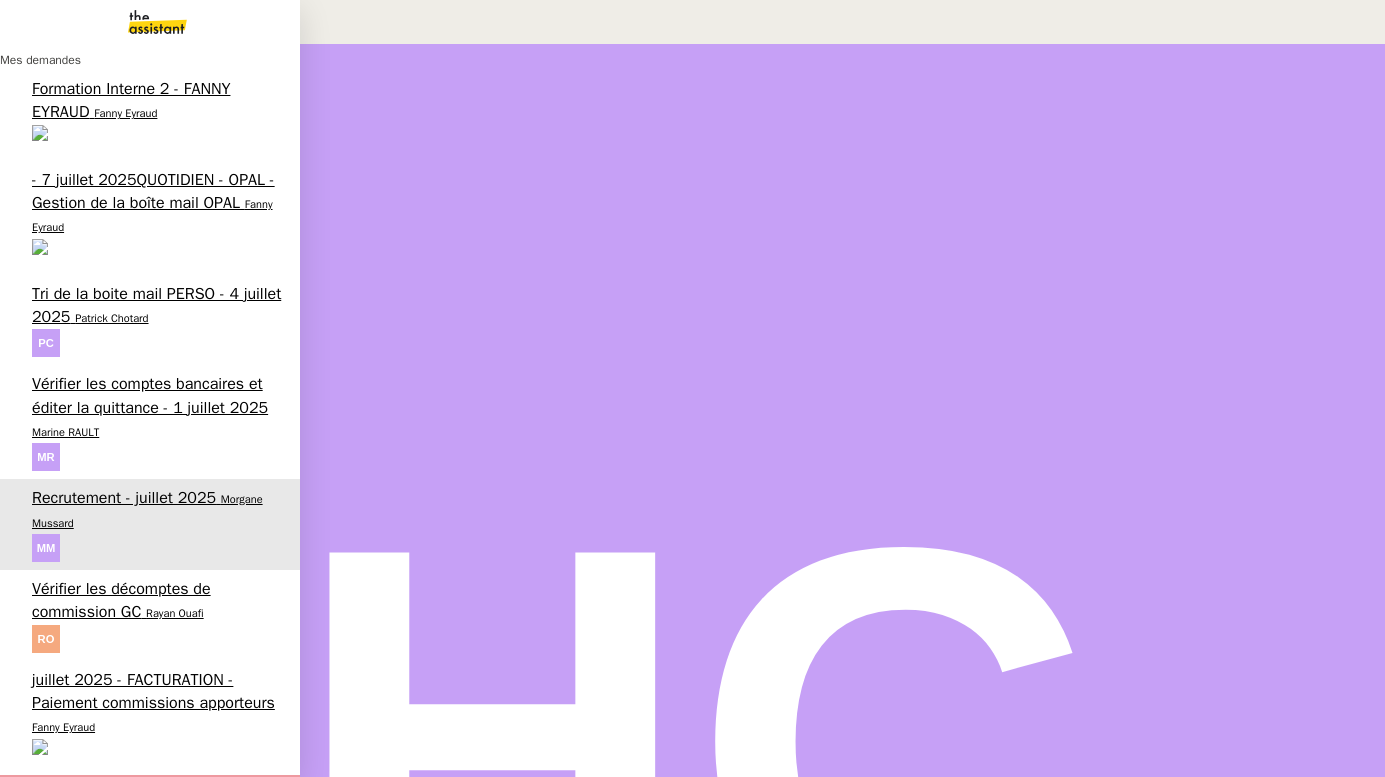 click on "Vérifier les comptes bancaires et éditer la quittance   - 1 juillet 2025" at bounding box center (150, 395) 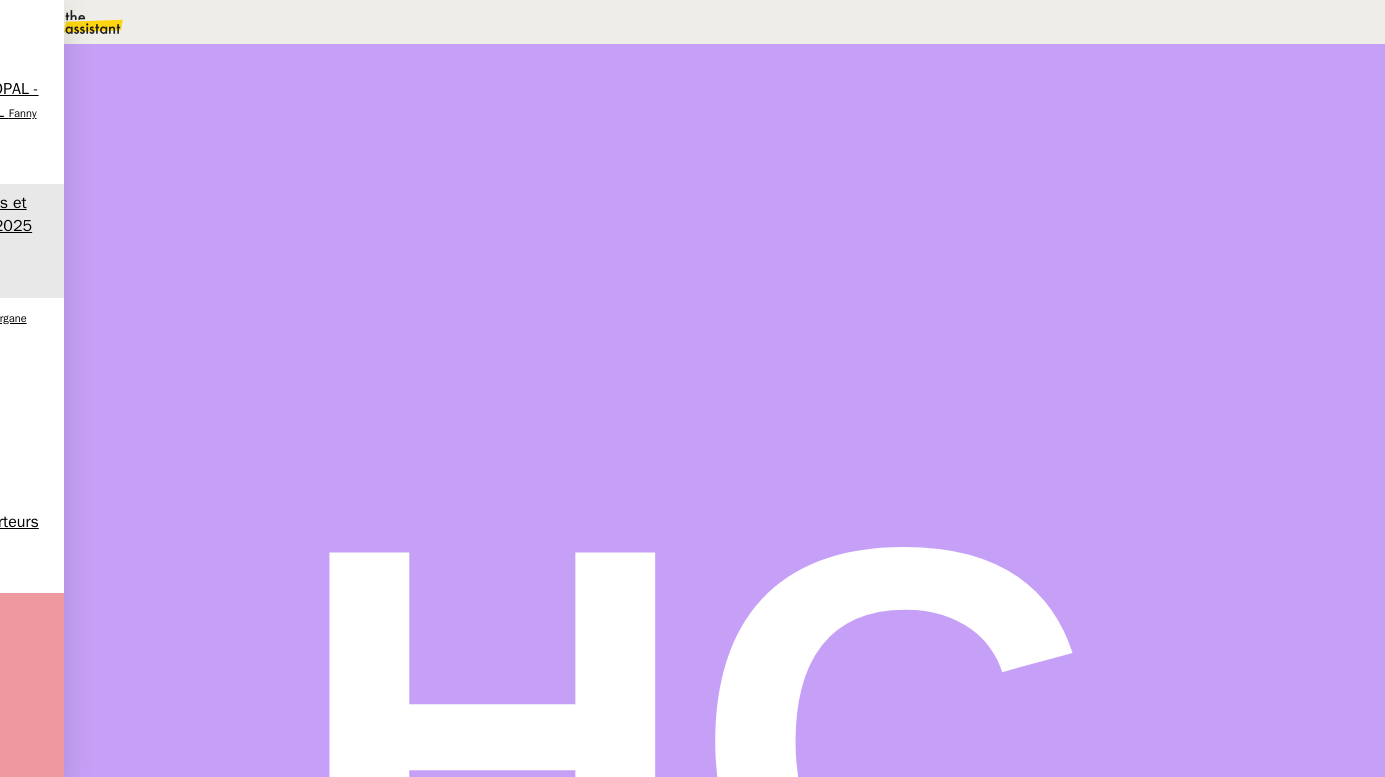 click on "Tâche" at bounding box center [744, 239] 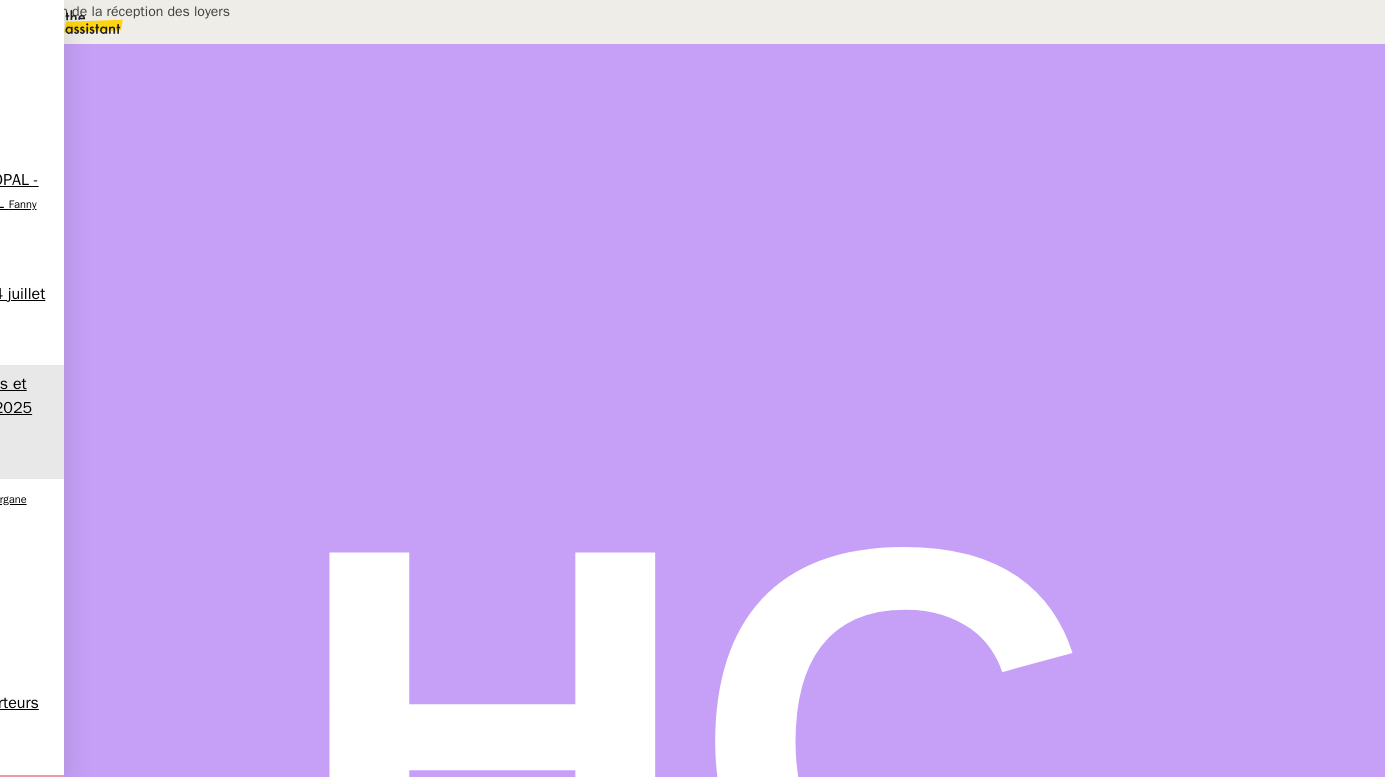 click on "Vérification de la réception des loyers" at bounding box center (204, 11) 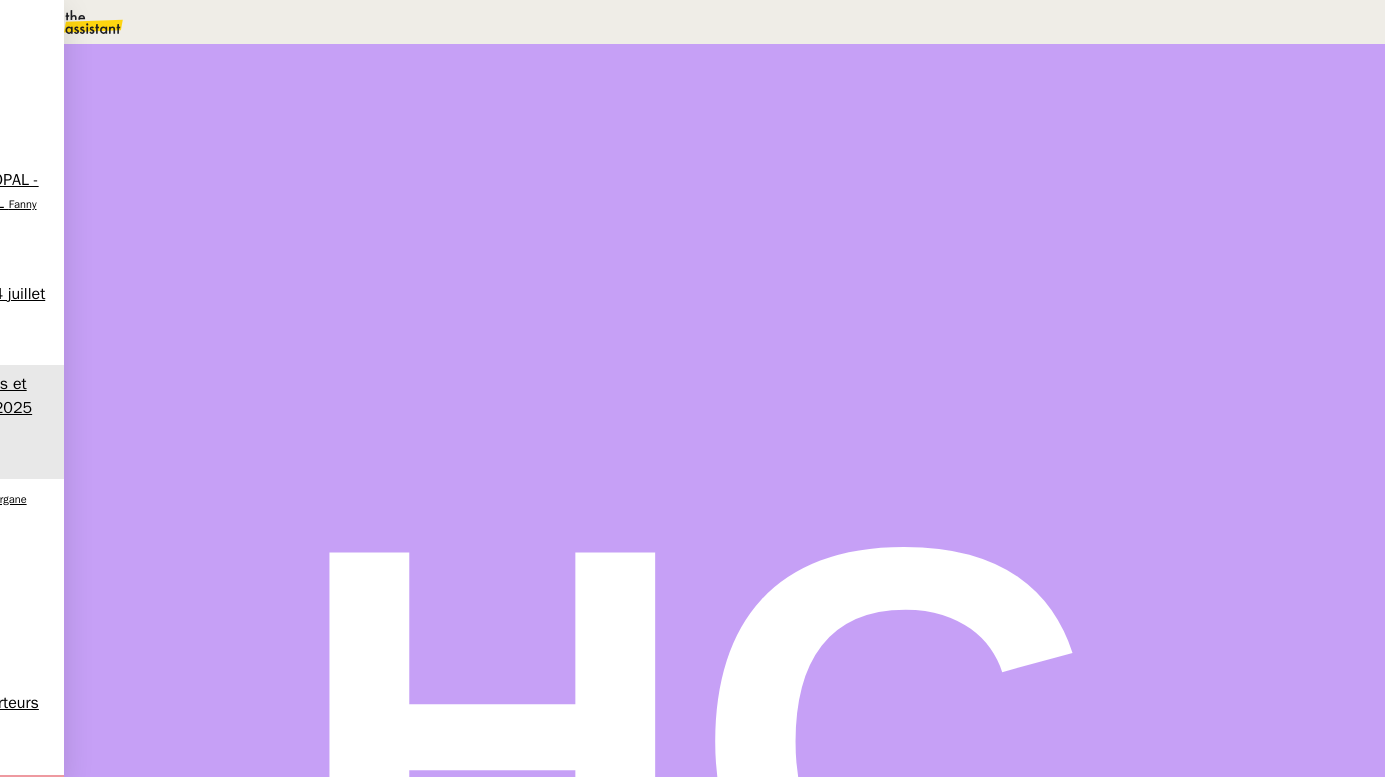 type on "Vérification de la réception des loyers" 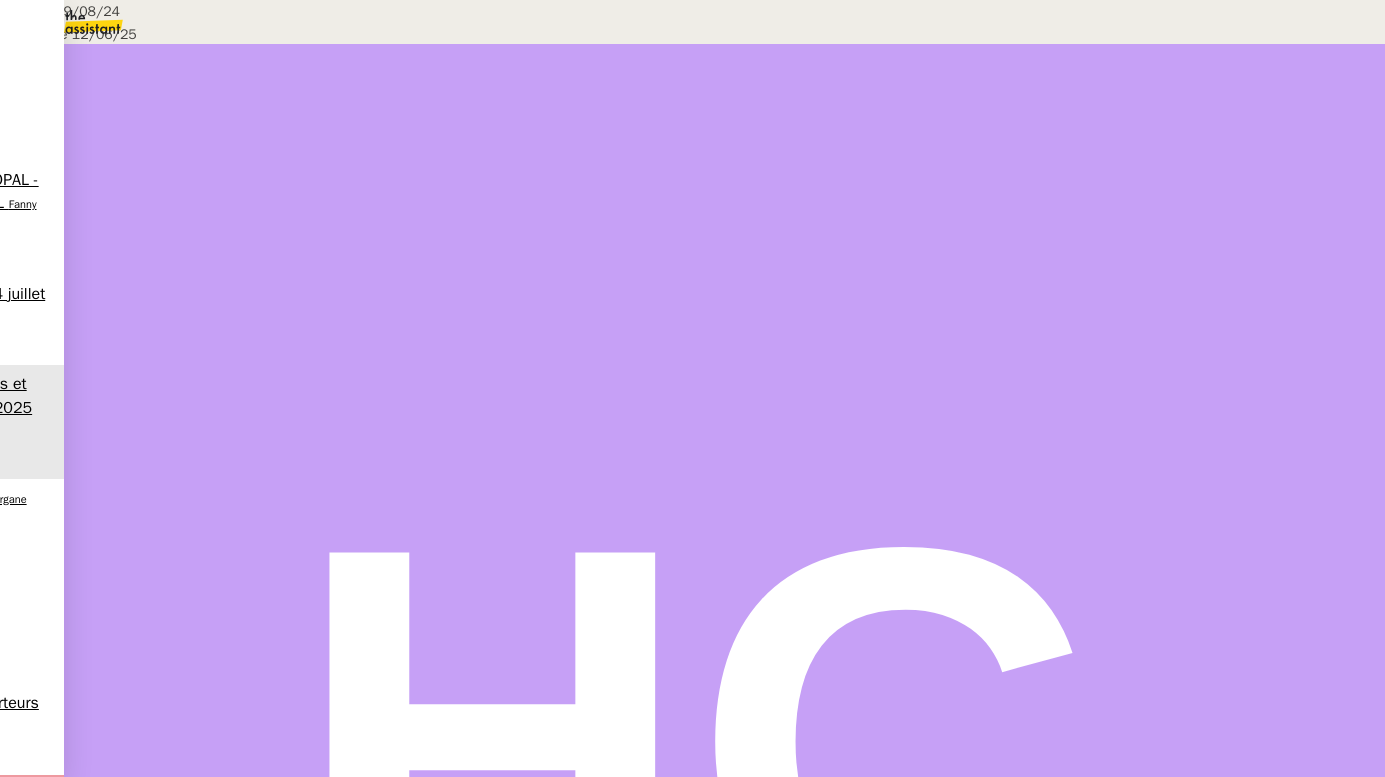 scroll, scrollTop: 790, scrollLeft: 0, axis: vertical 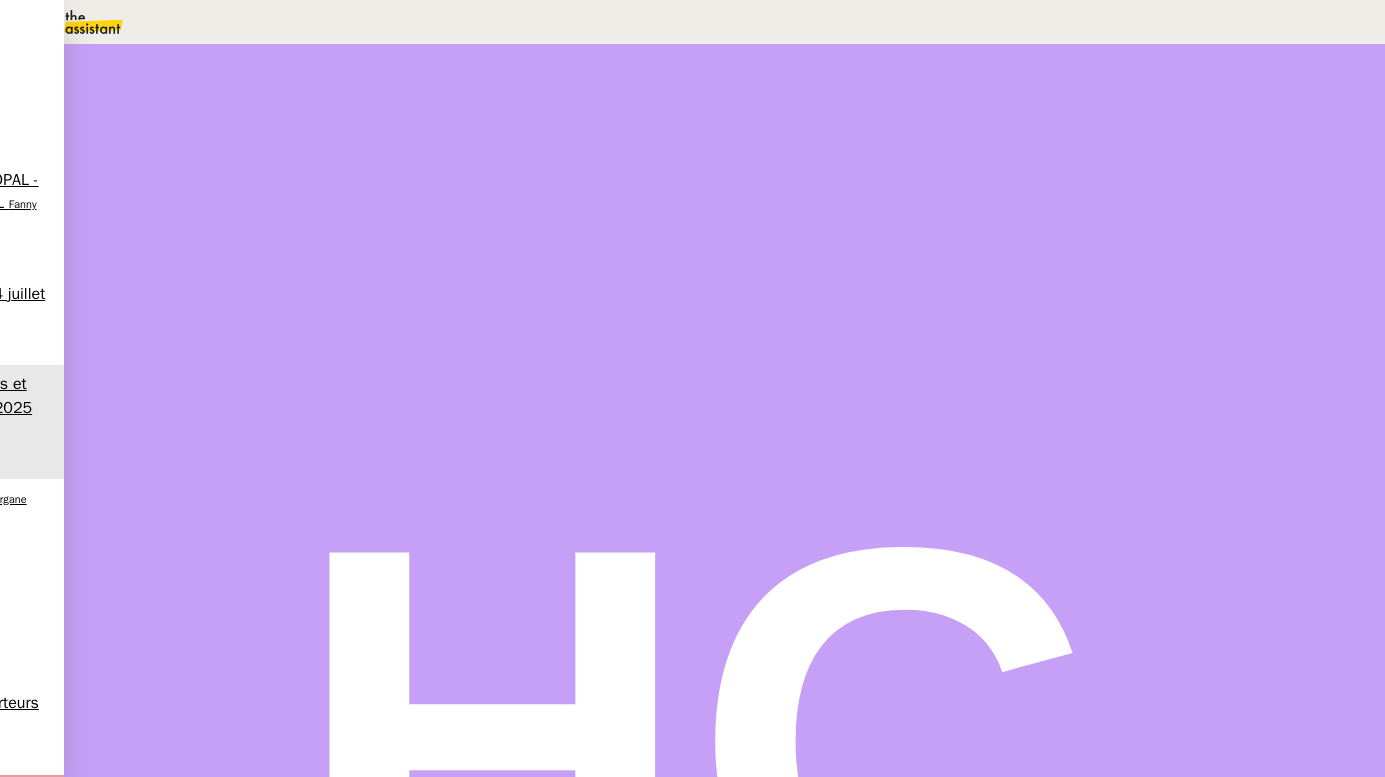 click on "Compte perso CAISSE EPARGNE" at bounding box center [162, 2592] 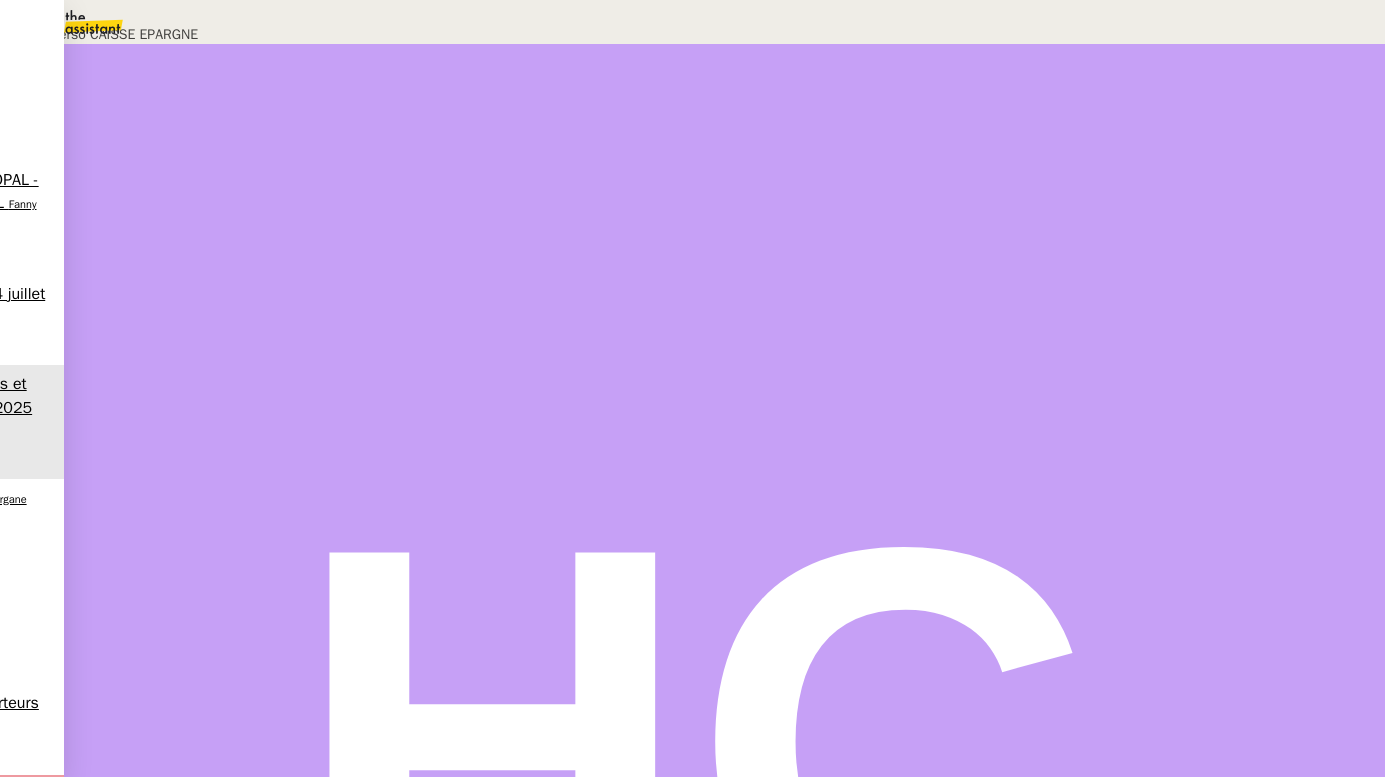 click on "Déverrouiller" at bounding box center (57, 98) 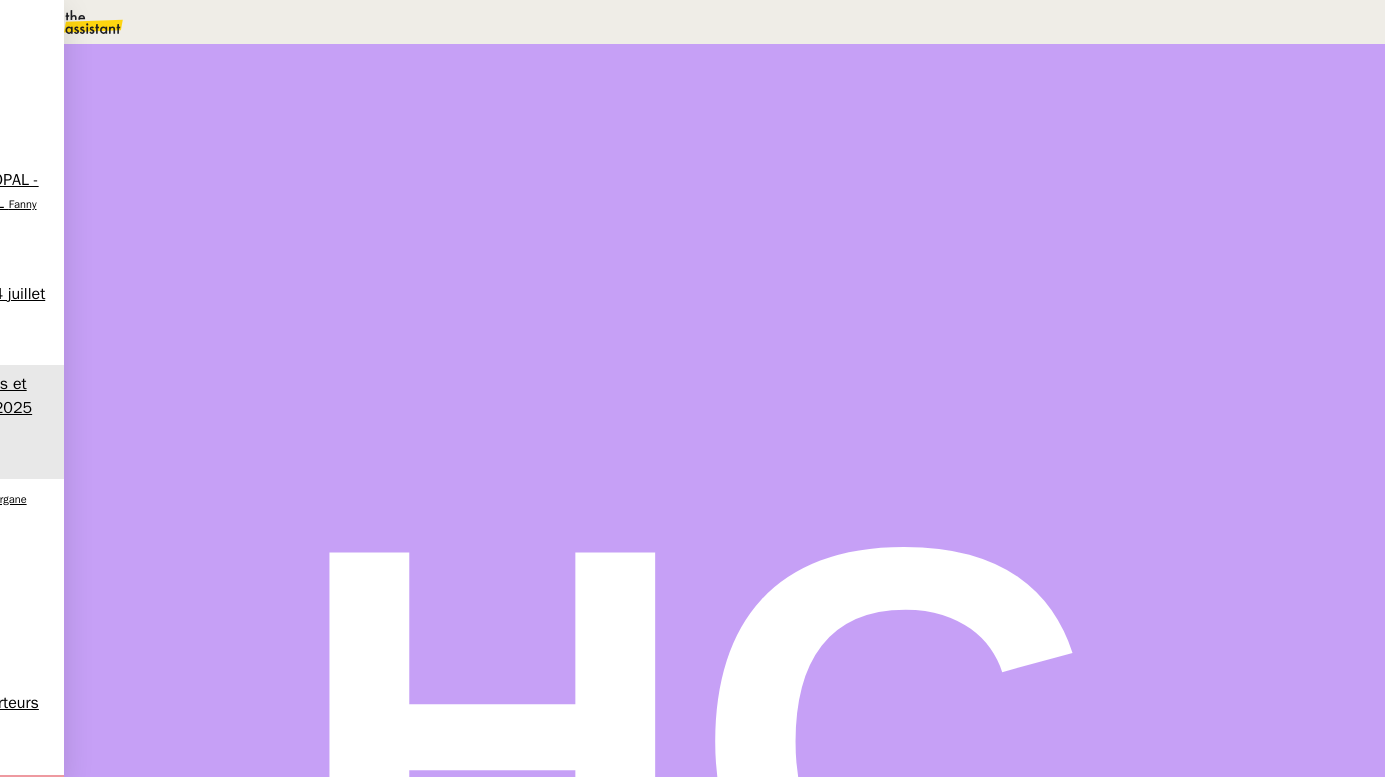click on "Compte perso CAISSE EPARGNE" at bounding box center (162, 2592) 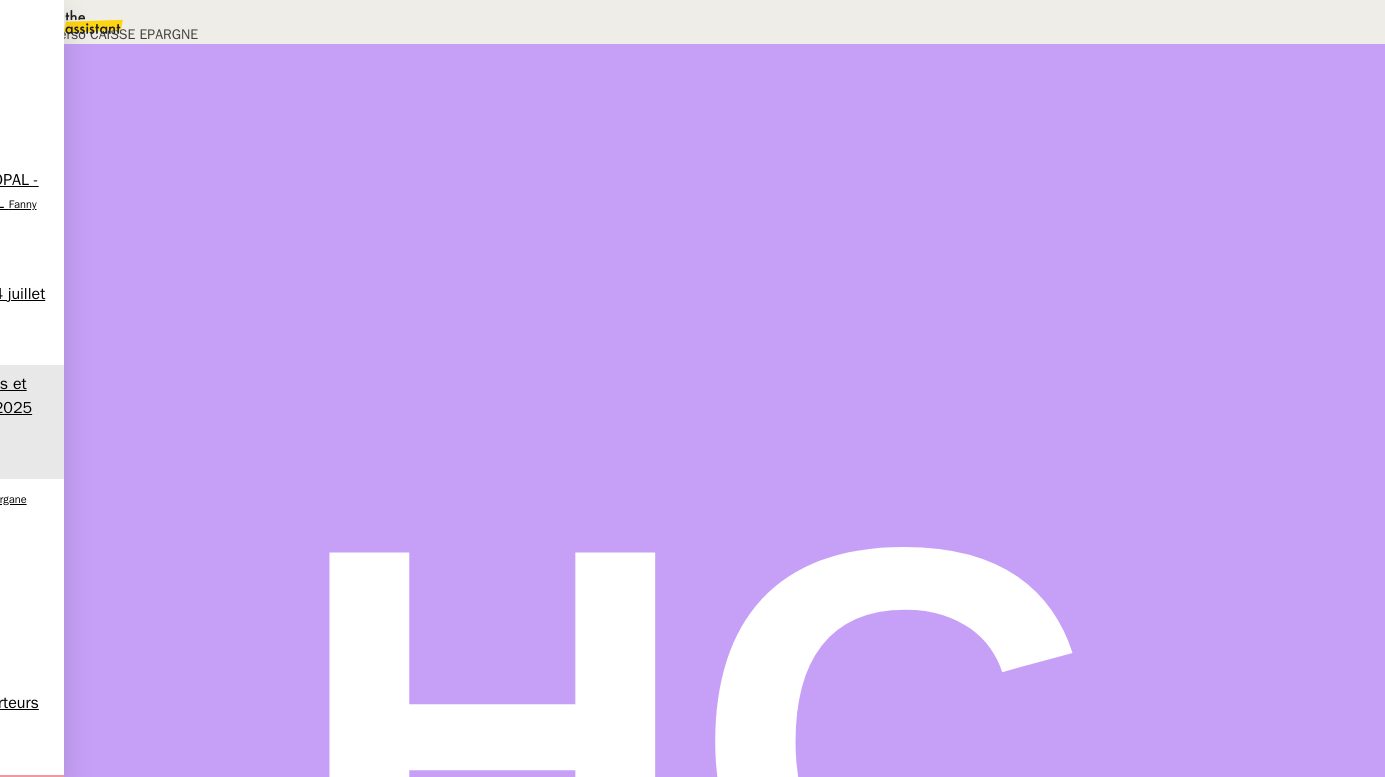click on "Déverrouiller" at bounding box center [57, 98] 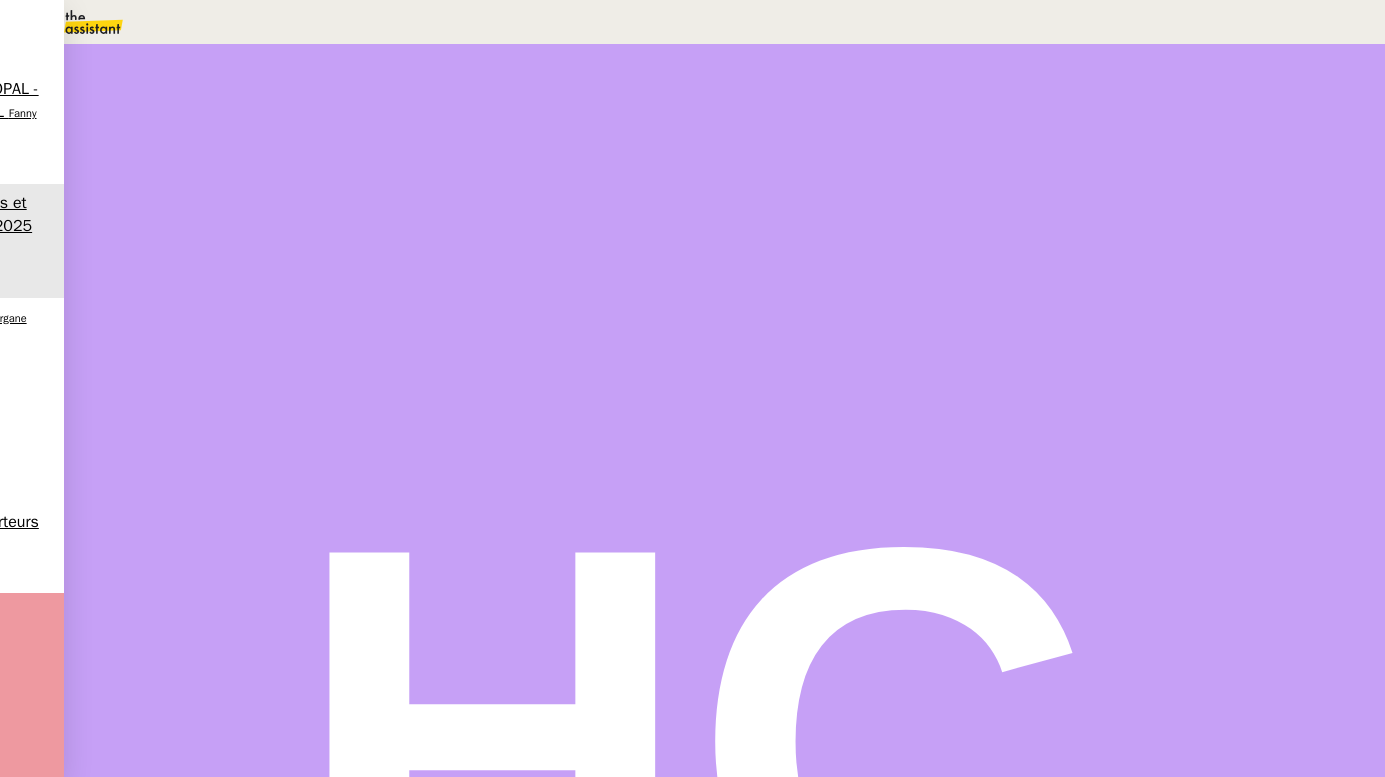 click on "Vérifier les comptes bancaires et éditer la quittance" at bounding box center [213, 2522] 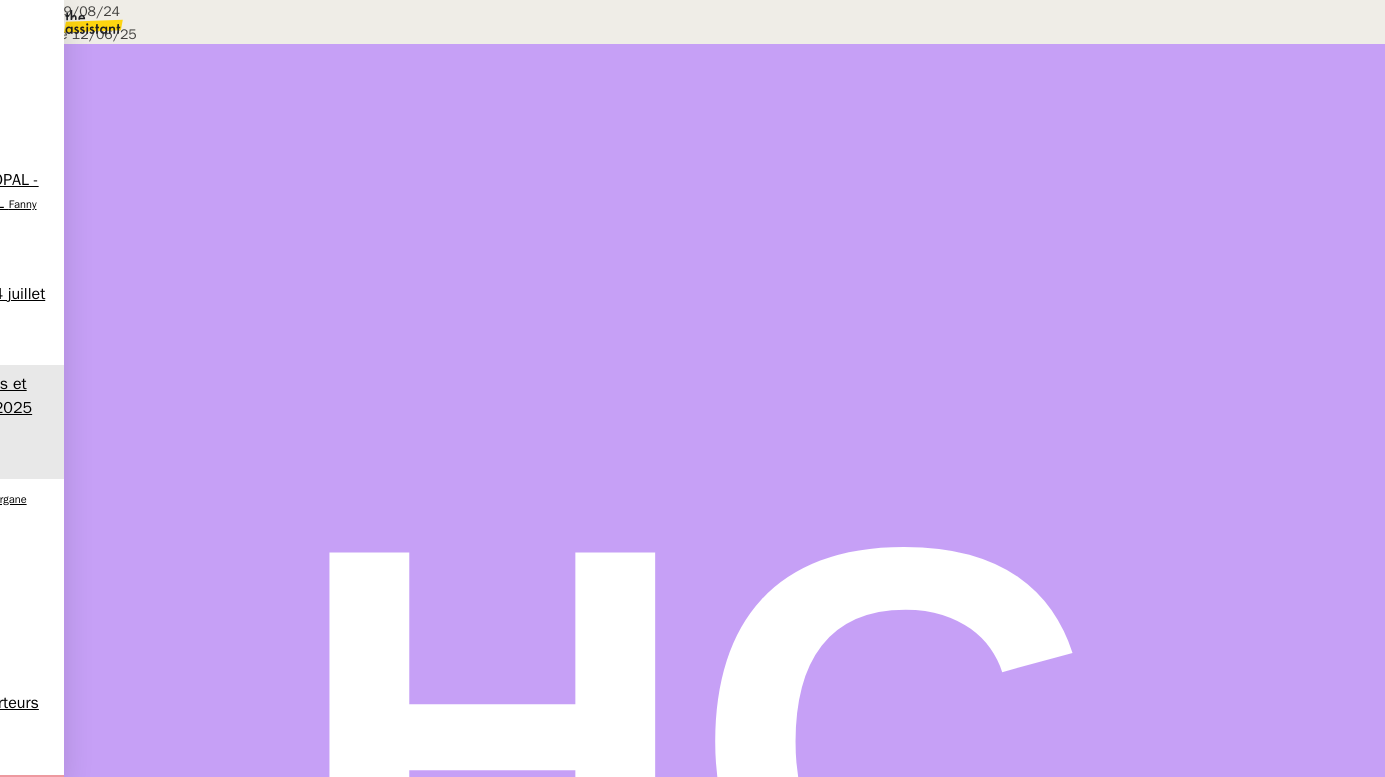 scroll, scrollTop: 80, scrollLeft: 0, axis: vertical 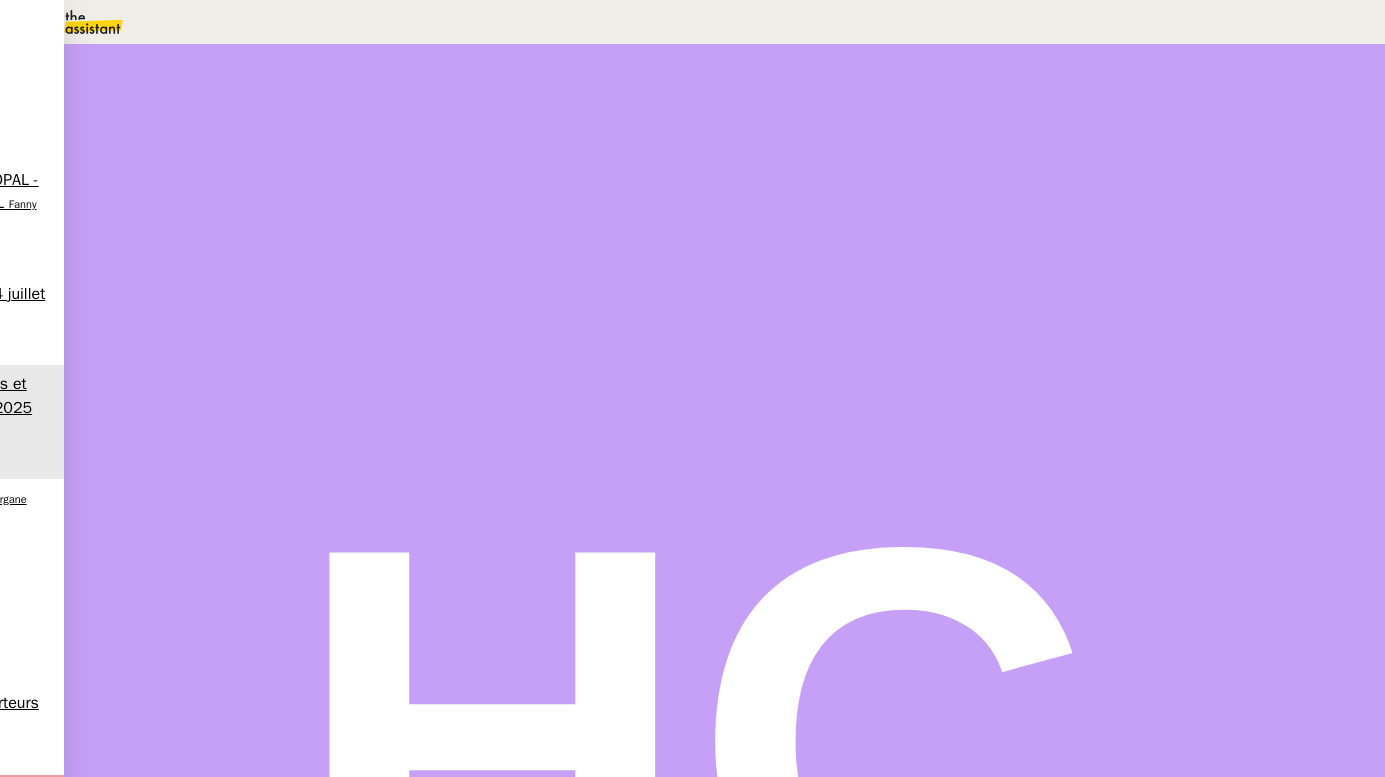 click on "Vérifier les comptes bancaires et éditer la quittance" at bounding box center [213, 2522] 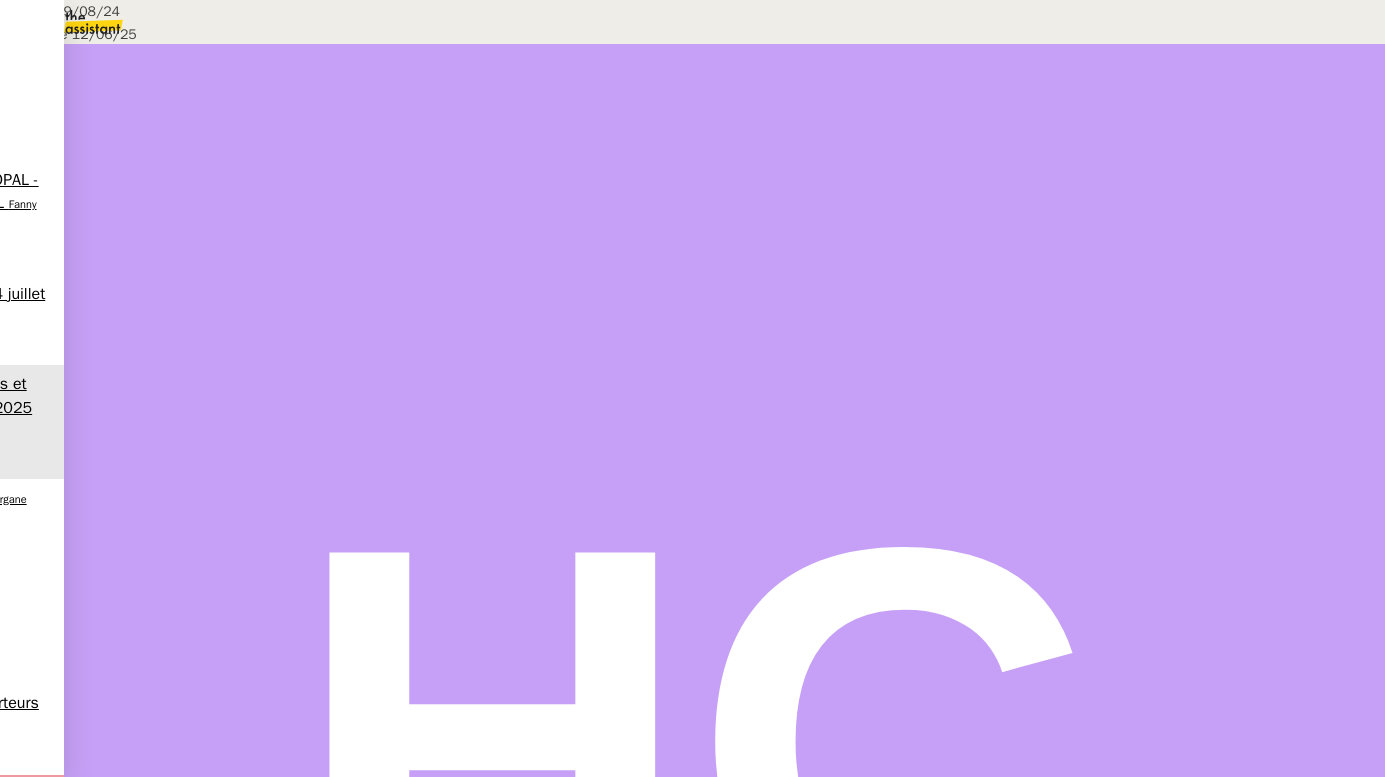 click on "Créée le 19/08/24 Modifiée le 12/06/25 Contexte :  Chaque mois, la cliente souhaite que nous vérifions sur ses comptes en banque la bonne réception des loyers de la part de ses locataires, depuis ses deux appartements. Une fois que les loyers sont perçus intégralement, nous devons éditer les quittances et les envoyer à Marine. ⚠️ Donnée pour l'équipe  : Pour voir où on en est d'un mois sur l'autre, voici le  Drive  (accès interne uniquement) qui regroupe les dernières quittances. Récurrence  :  Tous les 1er du mois Déclenchement  :  Automatique PROCÉDURE A - CONNEXION AUX COMPTES BANCAIRES Les accès sont dans le CF. 1) Logement HERON Se connecter au  "compte perso CAISSE D'EPARGNE" Vérifier dans les lignes du compte si le locataire du logement HERON (Mr PETIT ou TURICEANU ) a versé l'intégralité du montant du loyer ( 1 050€ ). Le loyer peut être versé en  une ou plusieurs fois , bien vérifier que le montant total est juste. Si le montant est réglé en  intégralité" at bounding box center (692, 1287) 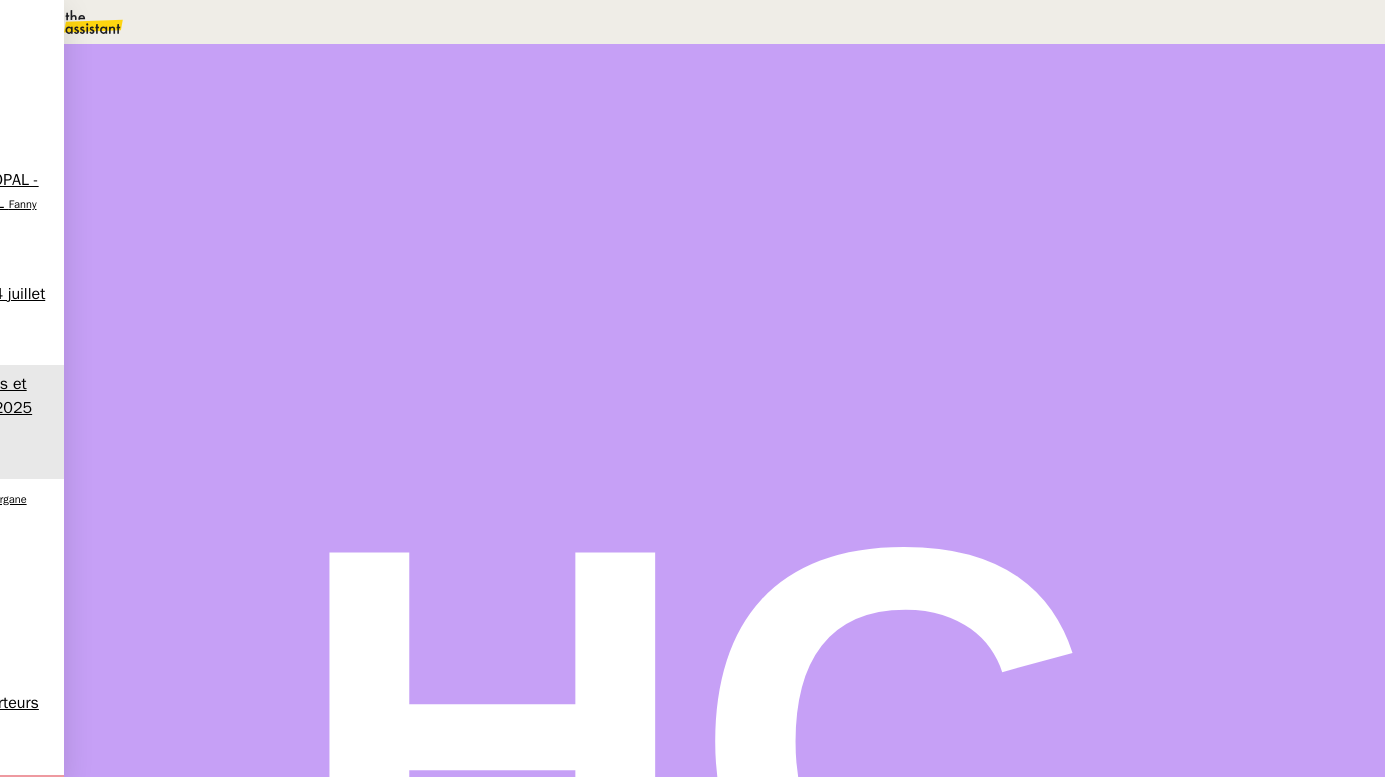 click on "Compte perso CREDIT AGRICOLE" at bounding box center [162, 2592] 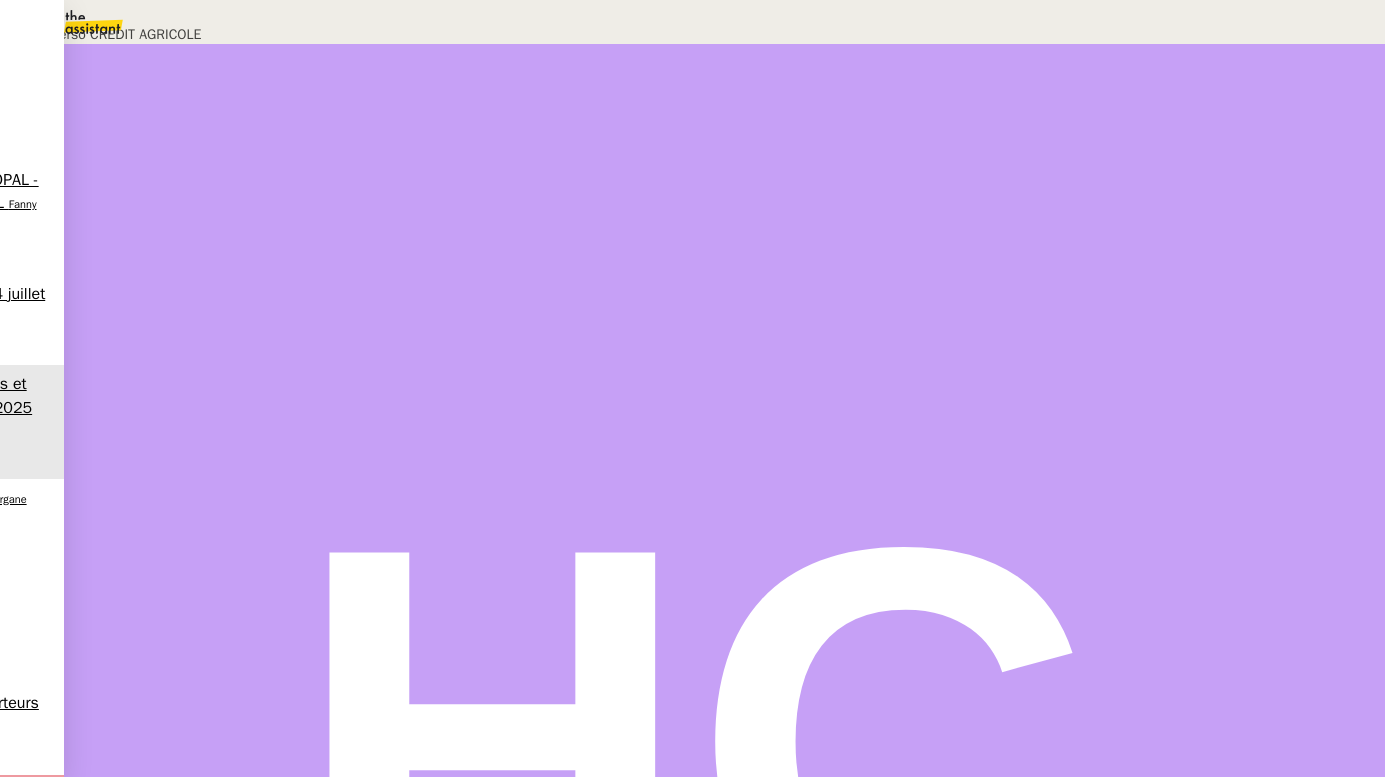 click on "Déverrouiller" at bounding box center (50, 97) 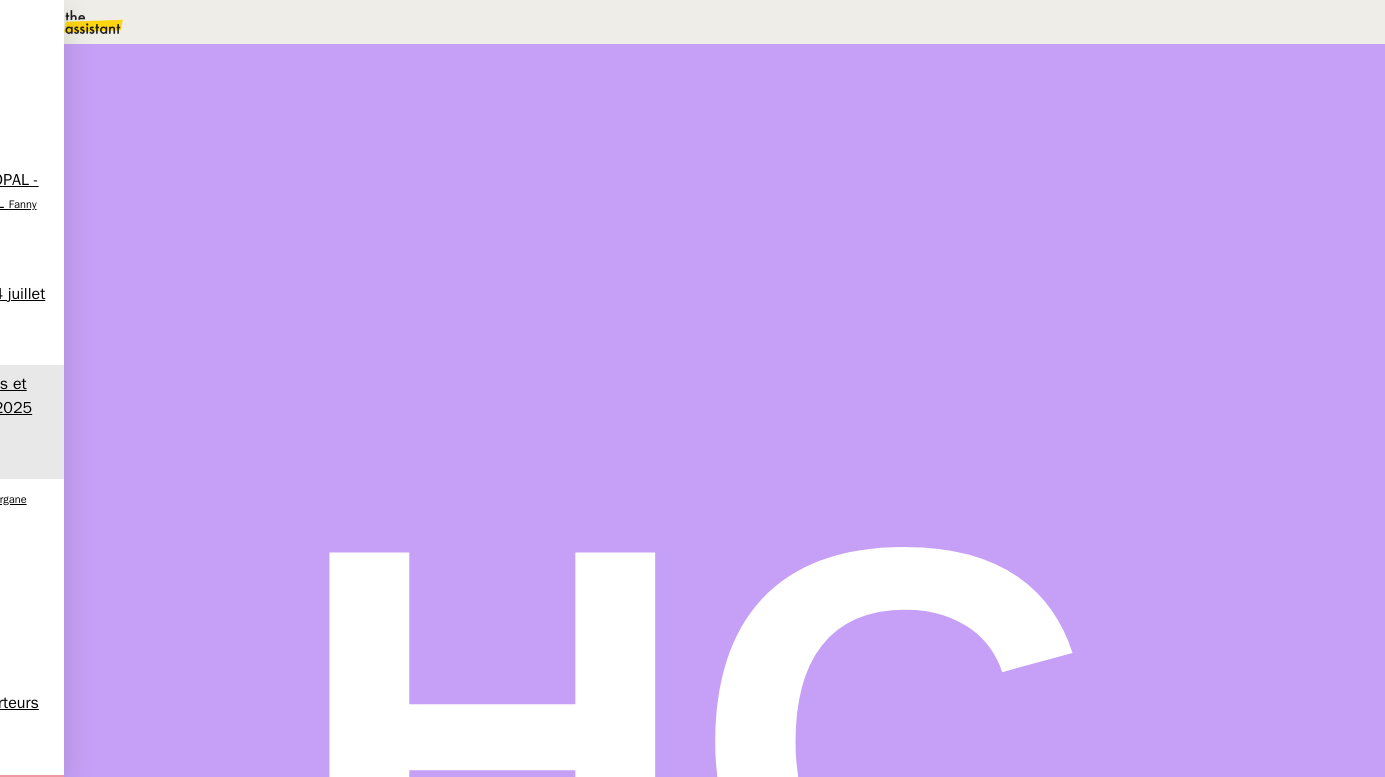 click on "Vérifier les comptes bancaires et éditer la quittance" at bounding box center [213, 2522] 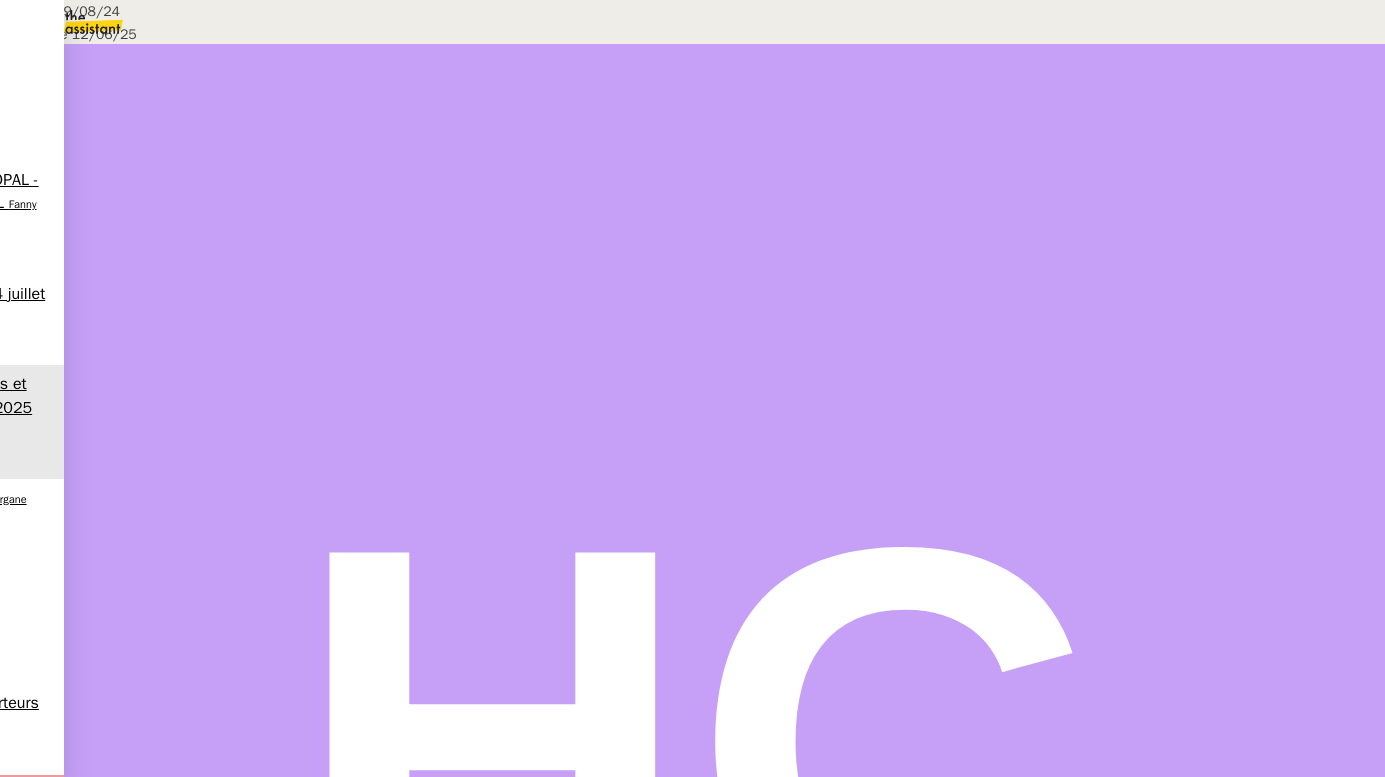 scroll, scrollTop: 538, scrollLeft: 0, axis: vertical 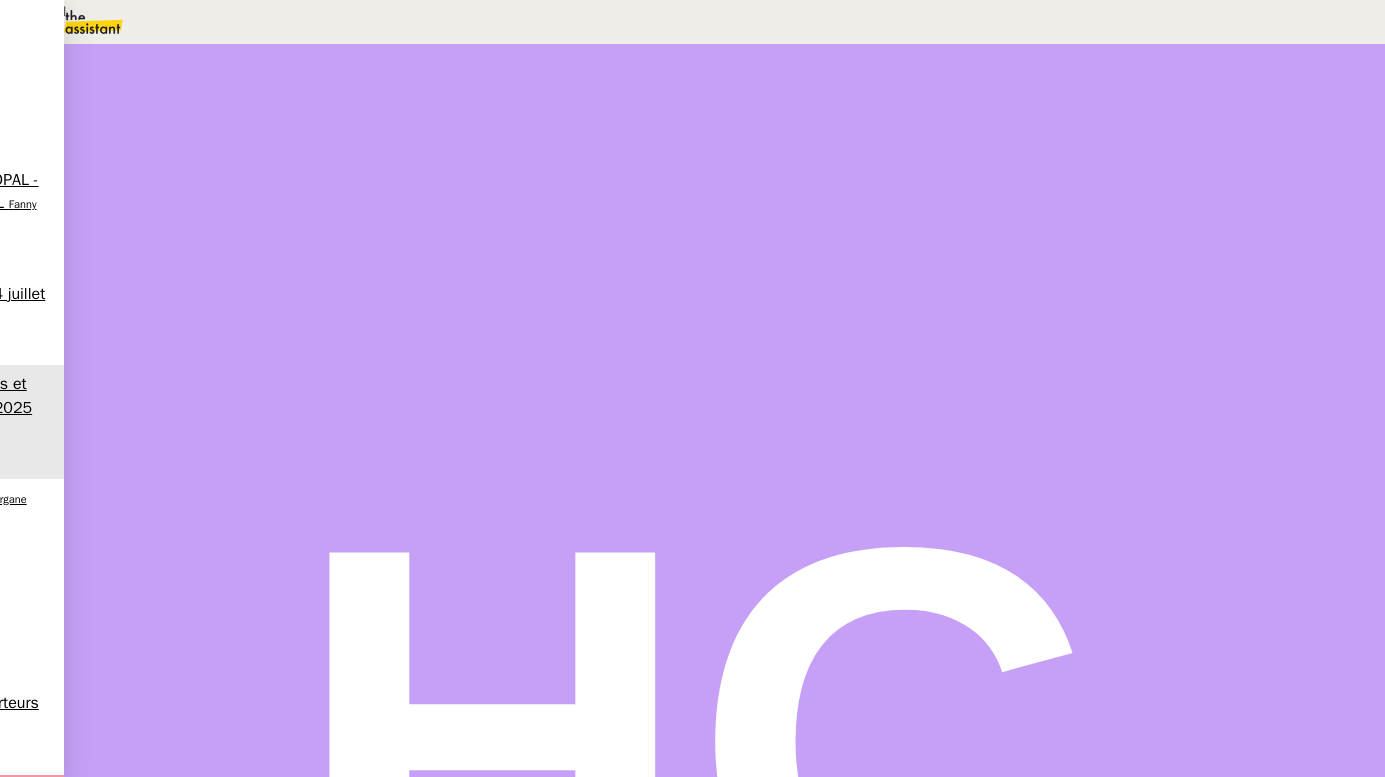 click at bounding box center (183, 174) 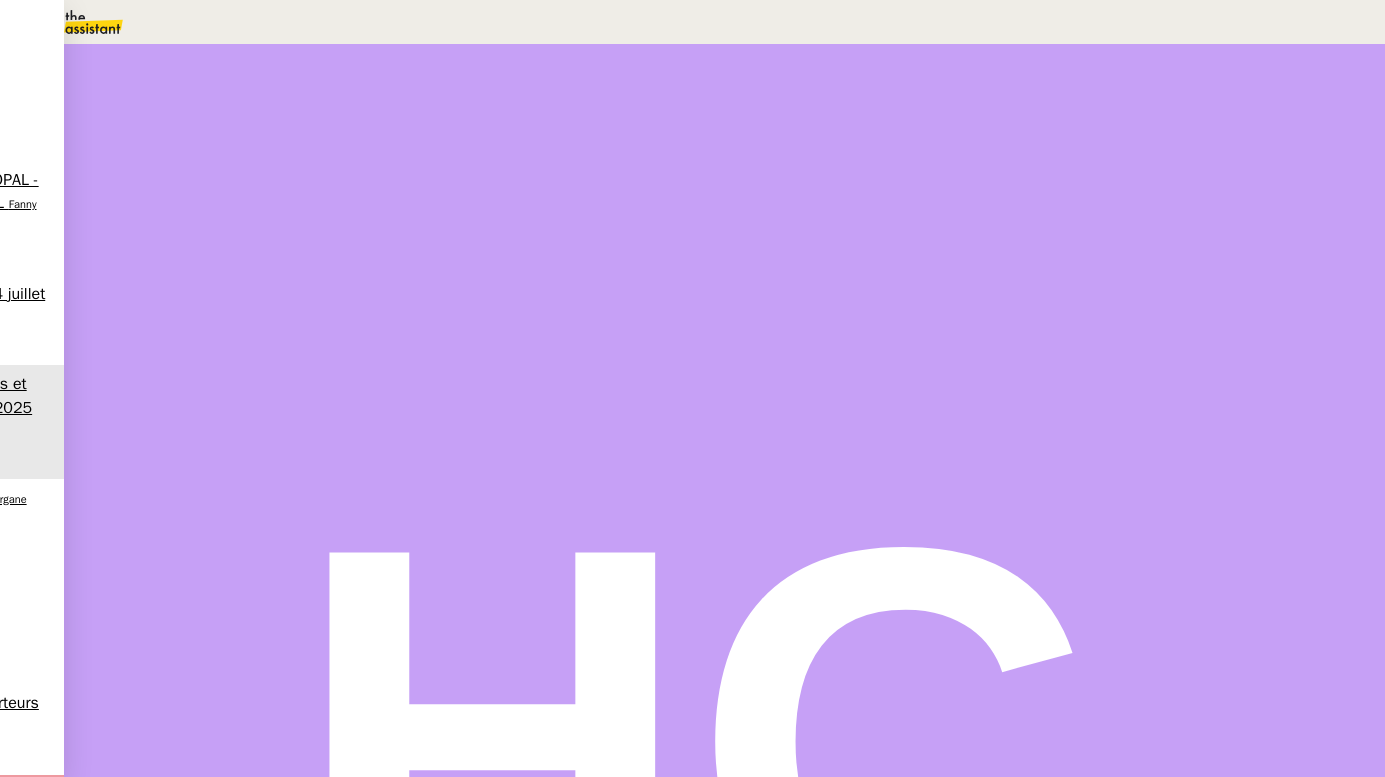 click at bounding box center [212, 340] 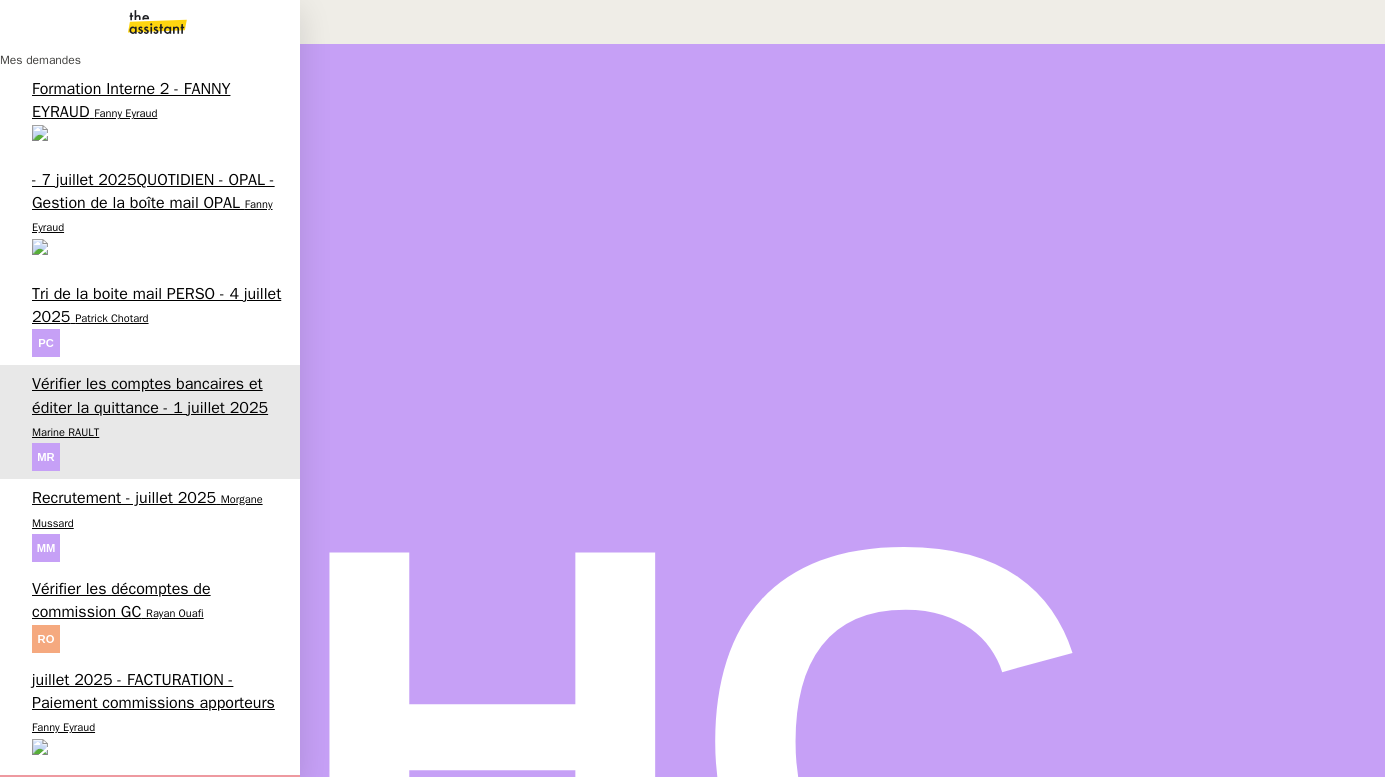 click on "Patrick Chotard" at bounding box center (111, 318) 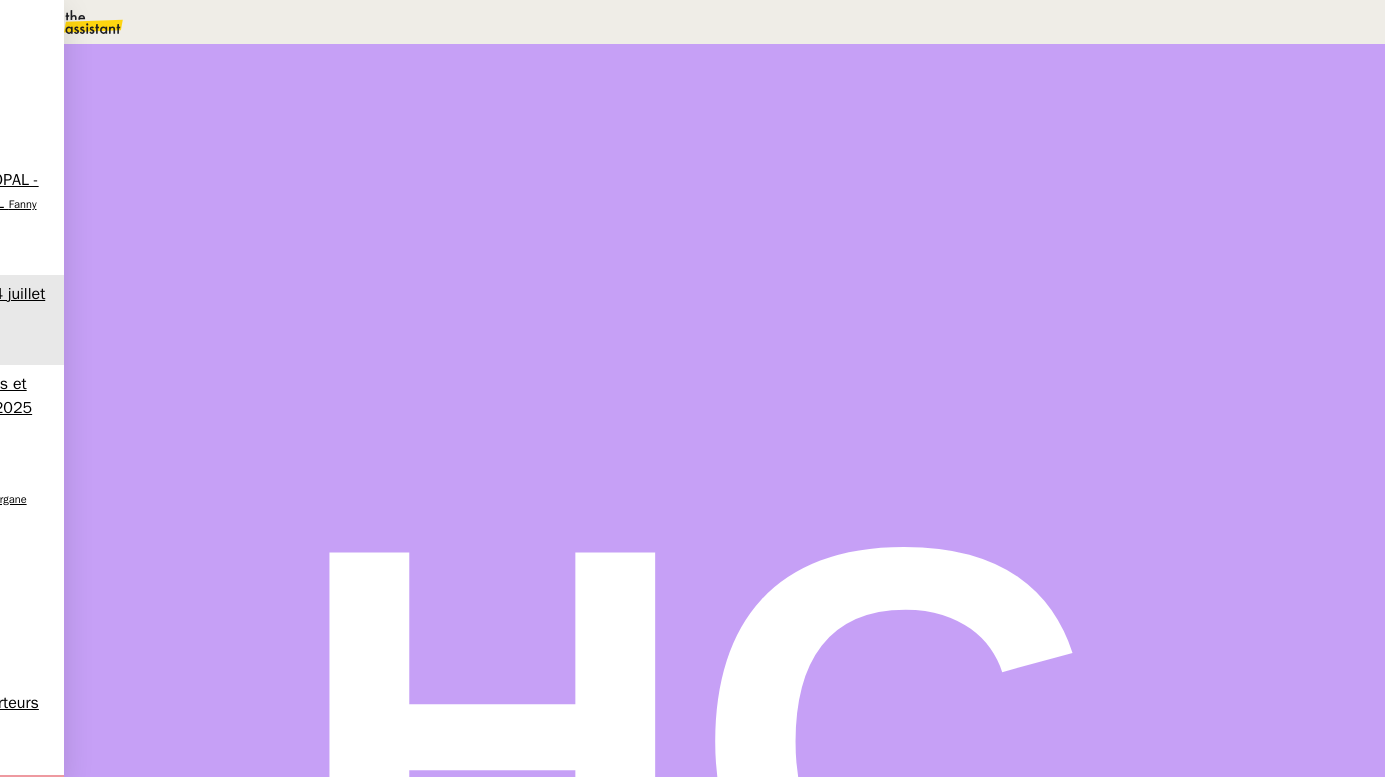 scroll, scrollTop: 234, scrollLeft: 0, axis: vertical 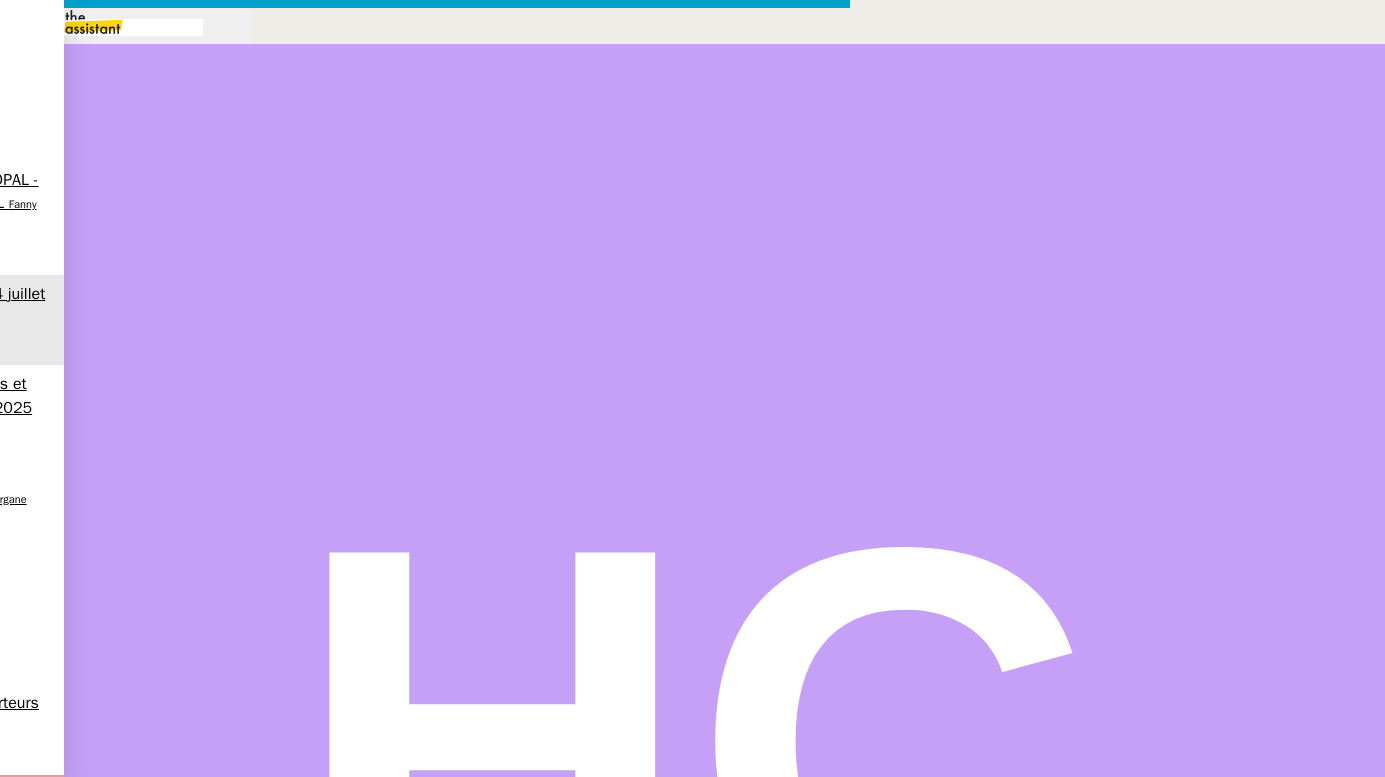 click at bounding box center (109, 27) 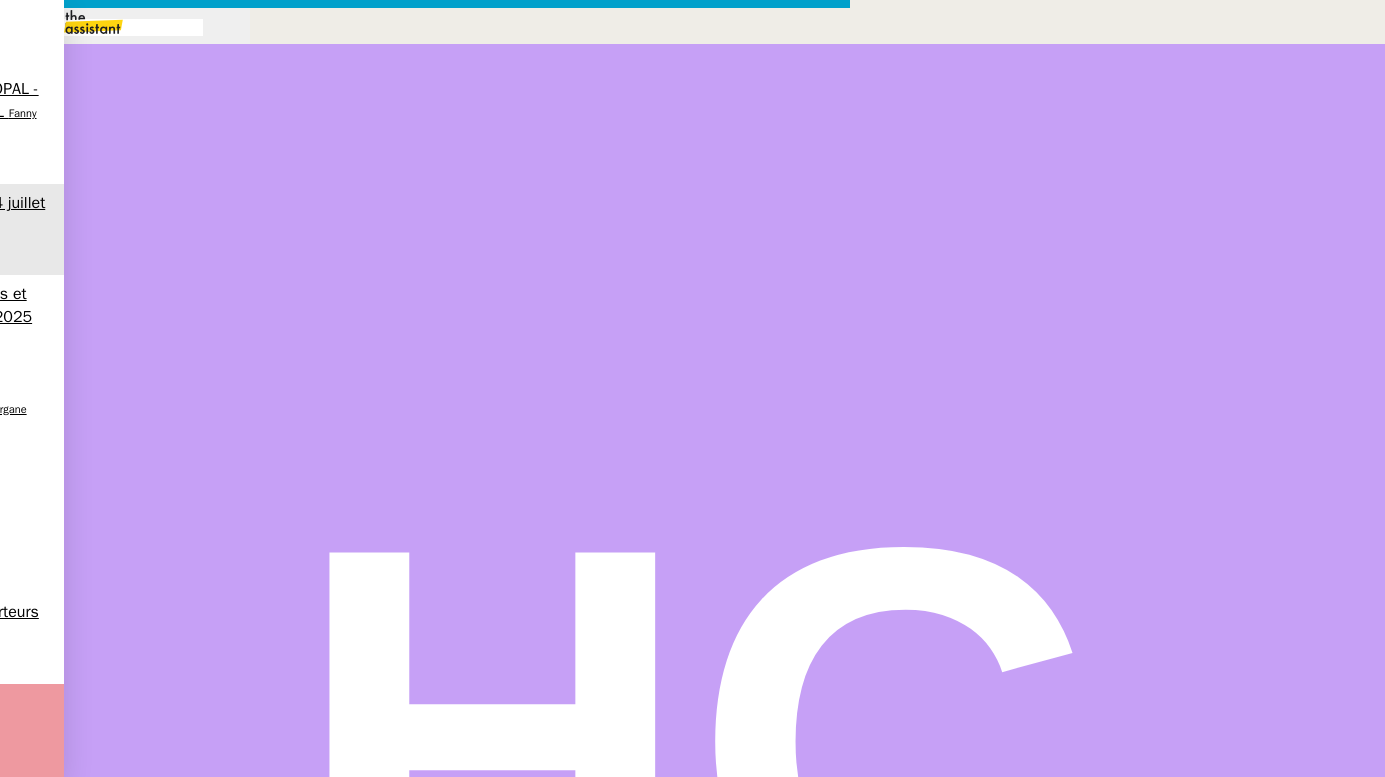 click at bounding box center (116, 27) 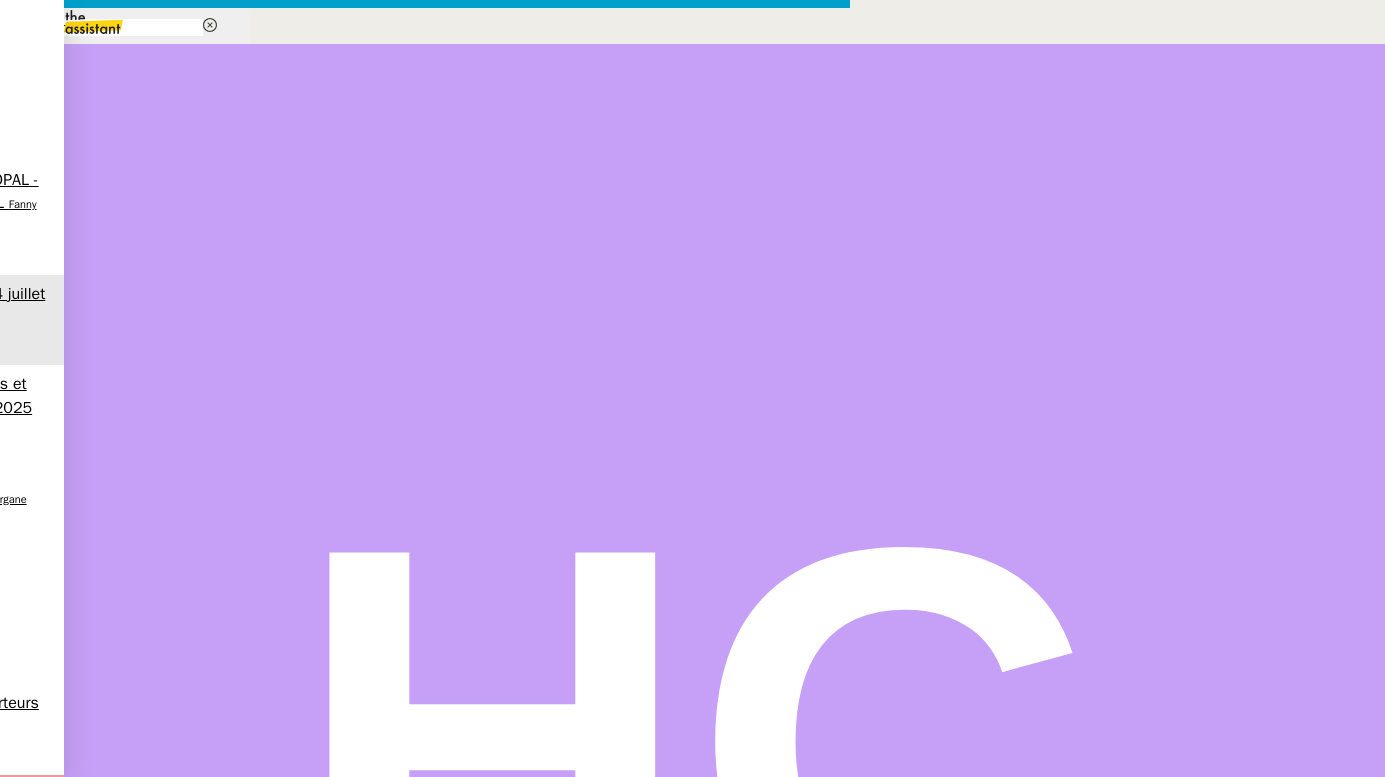 scroll, scrollTop: 0, scrollLeft: 0, axis: both 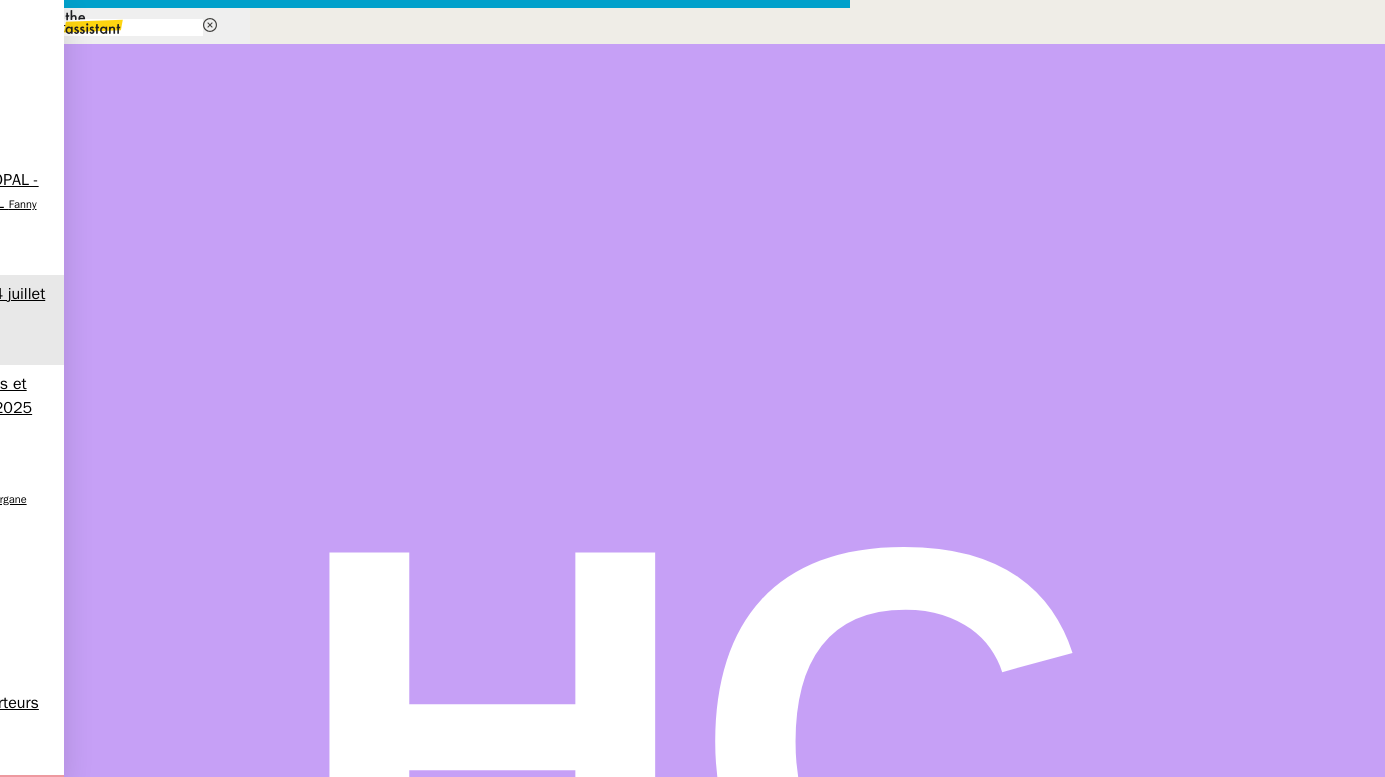 type on "relance" 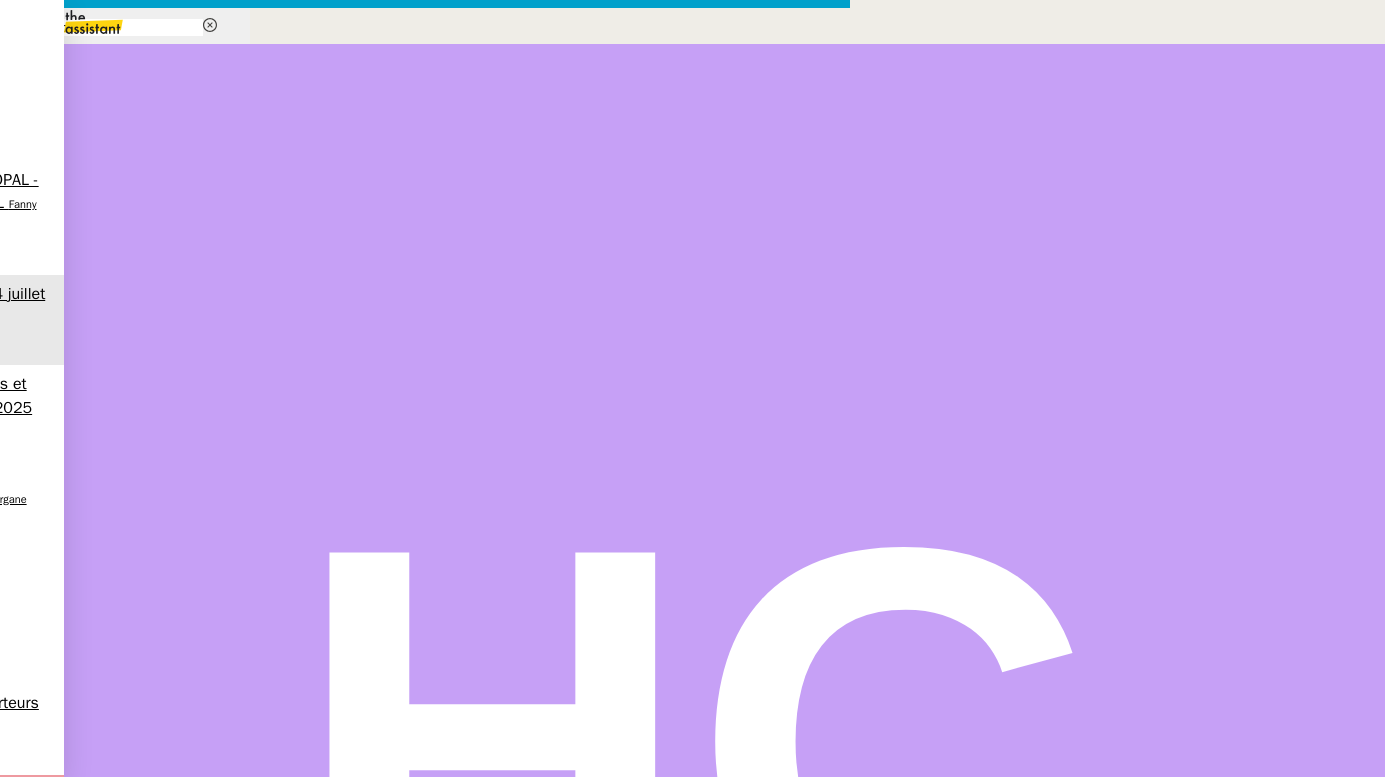 click on "﻿ COPIER LE PRECEDENT MESSAGE.
﻿" at bounding box center [425, 908] 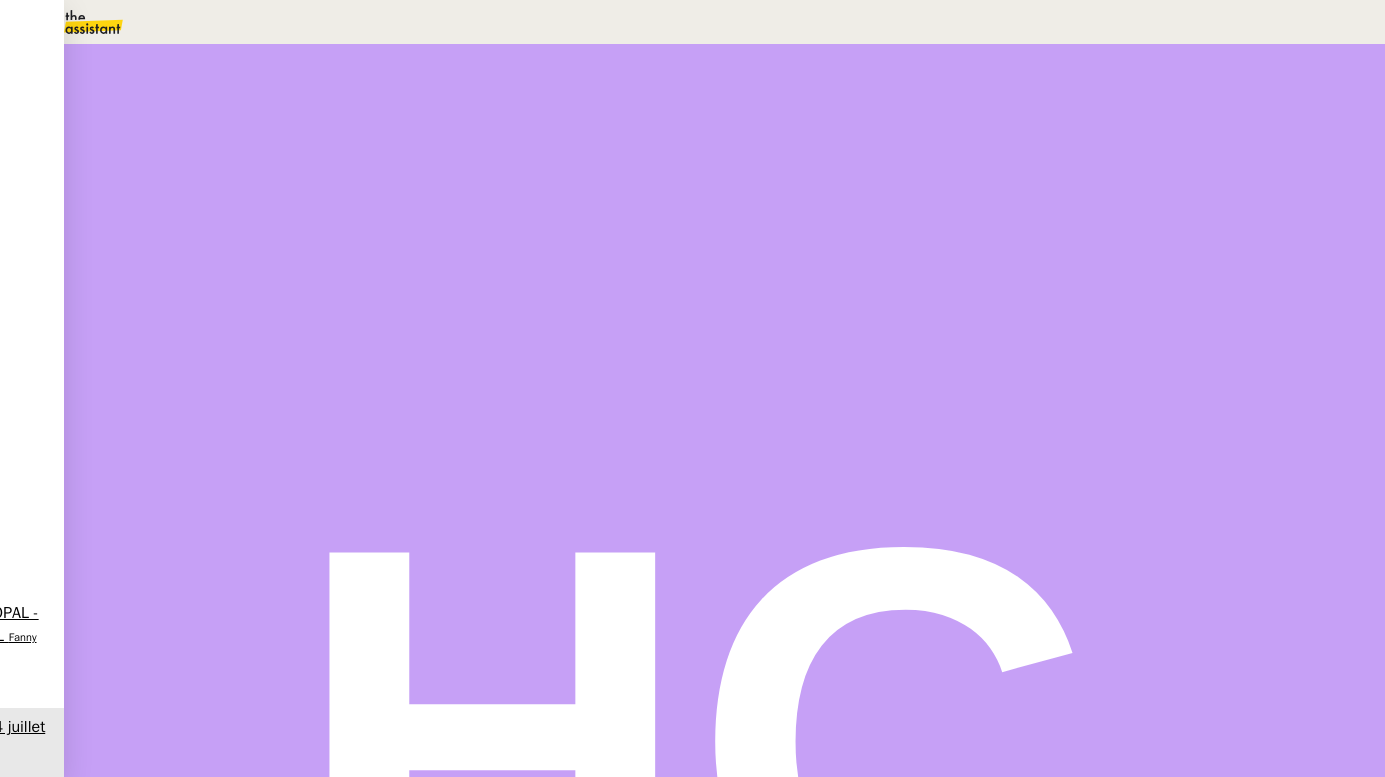 scroll, scrollTop: 0, scrollLeft: 0, axis: both 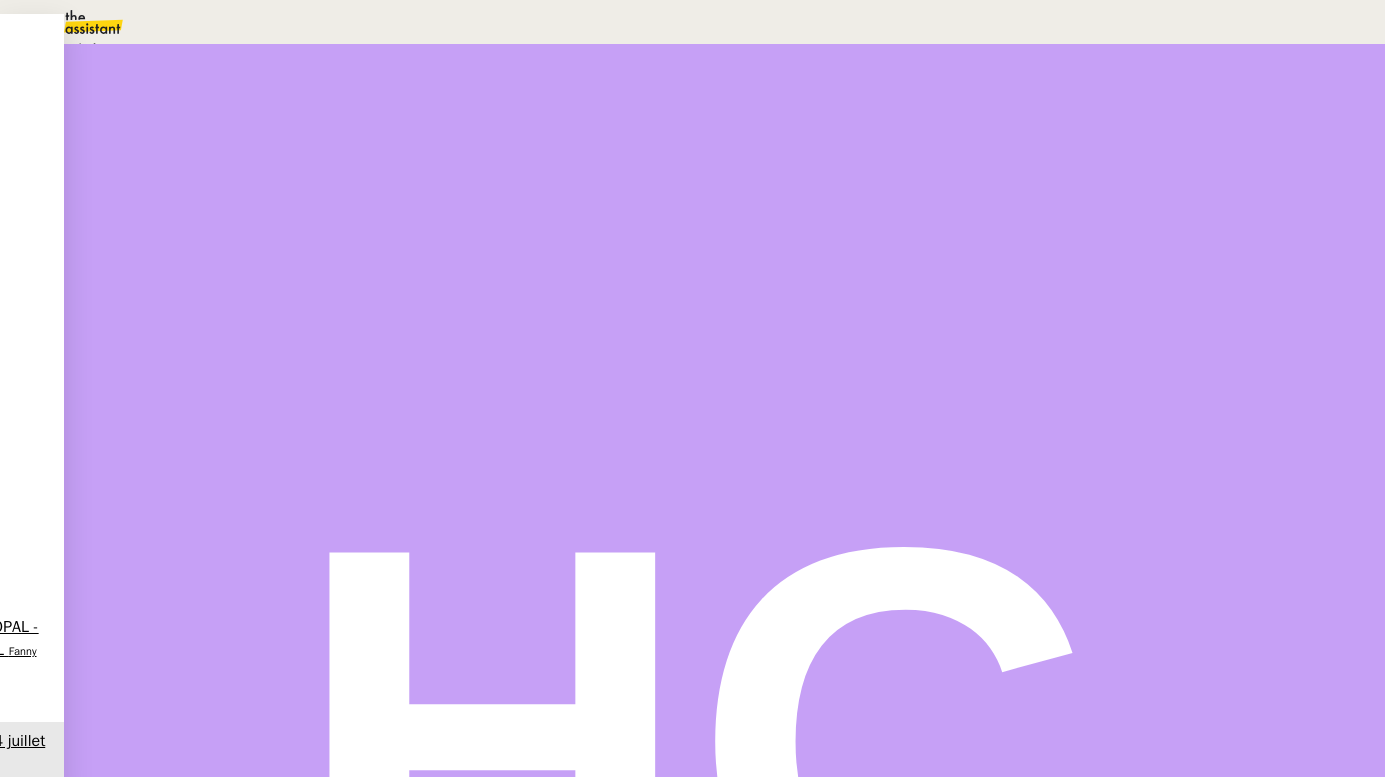 click on "Statut" at bounding box center [215, 112] 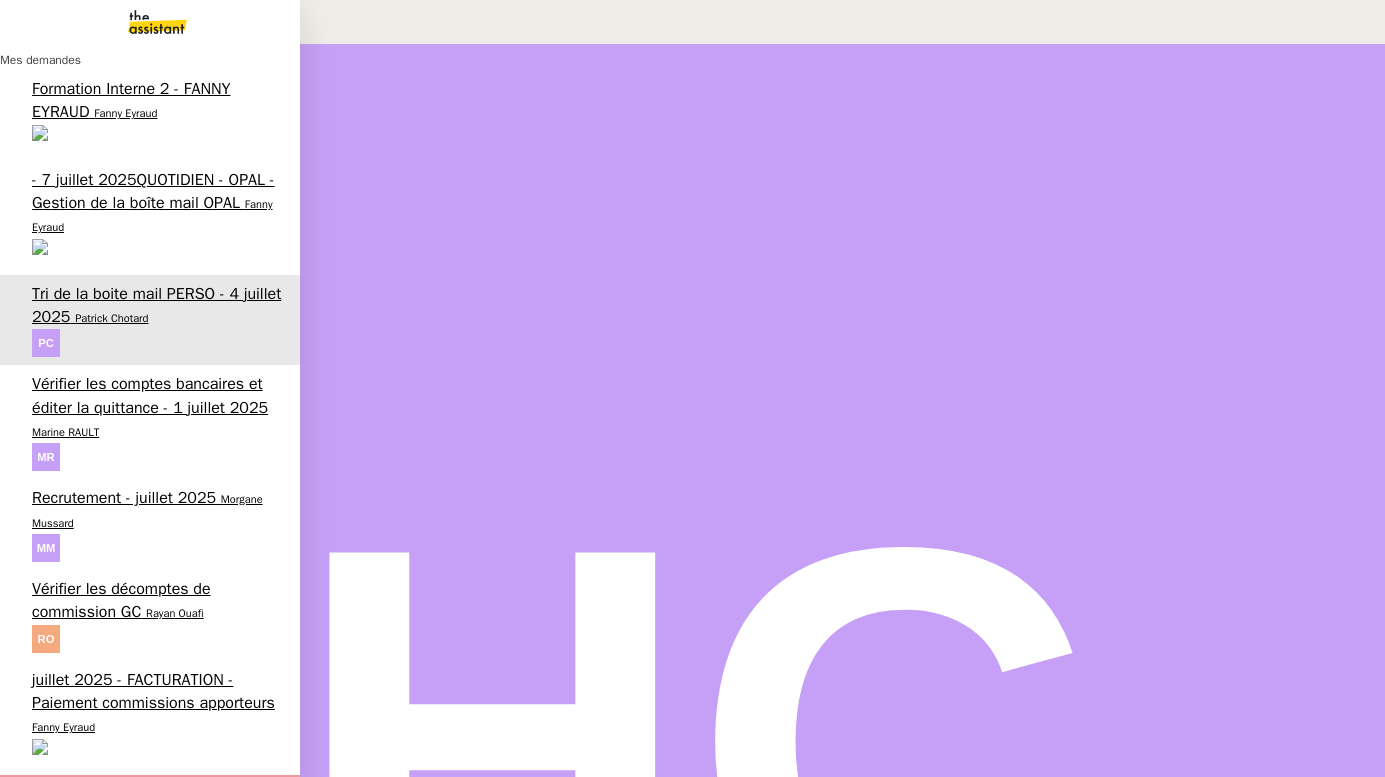 click on "Marine RAULT" at bounding box center (65, 432) 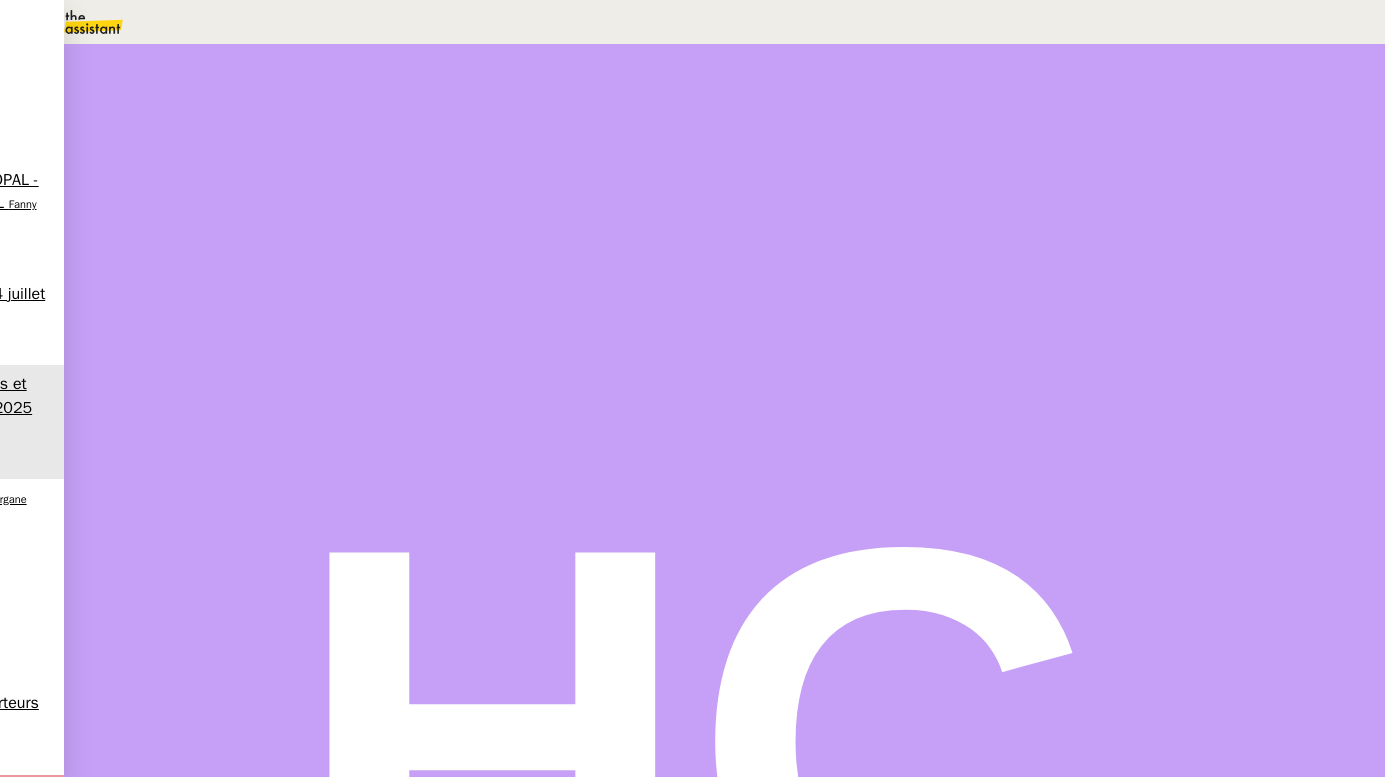 click at bounding box center (192, 340) 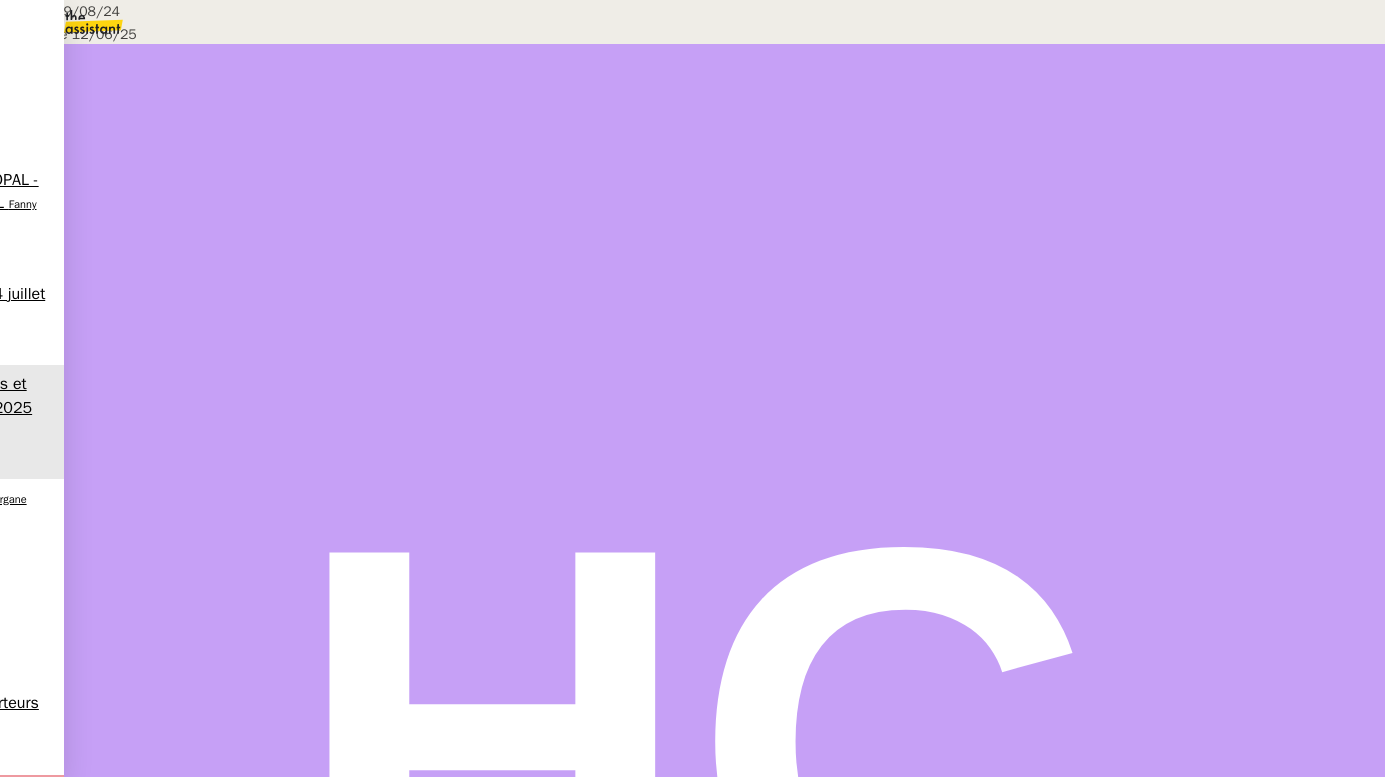 scroll, scrollTop: 430, scrollLeft: 0, axis: vertical 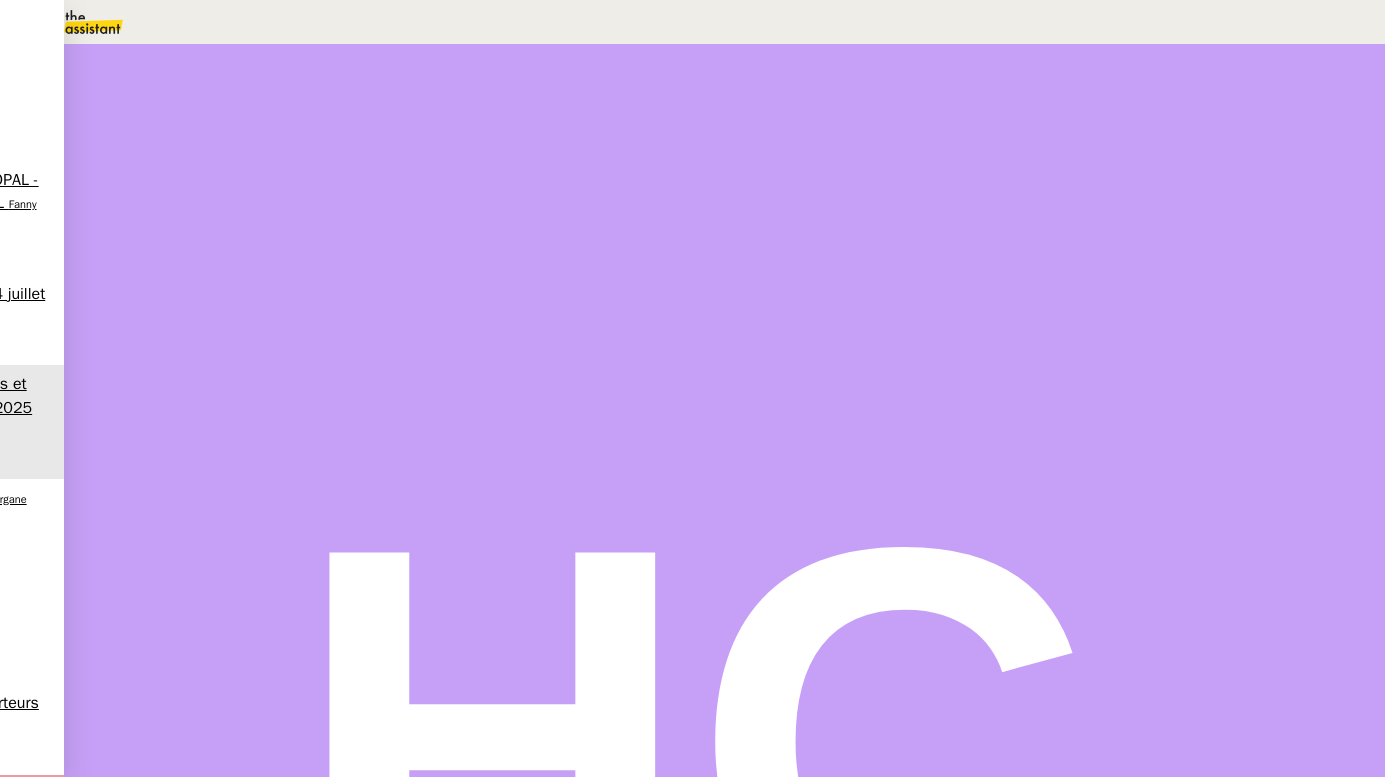 click on "Vérifier les comptes bancaires et éditer la quittance" at bounding box center (213, 2522) 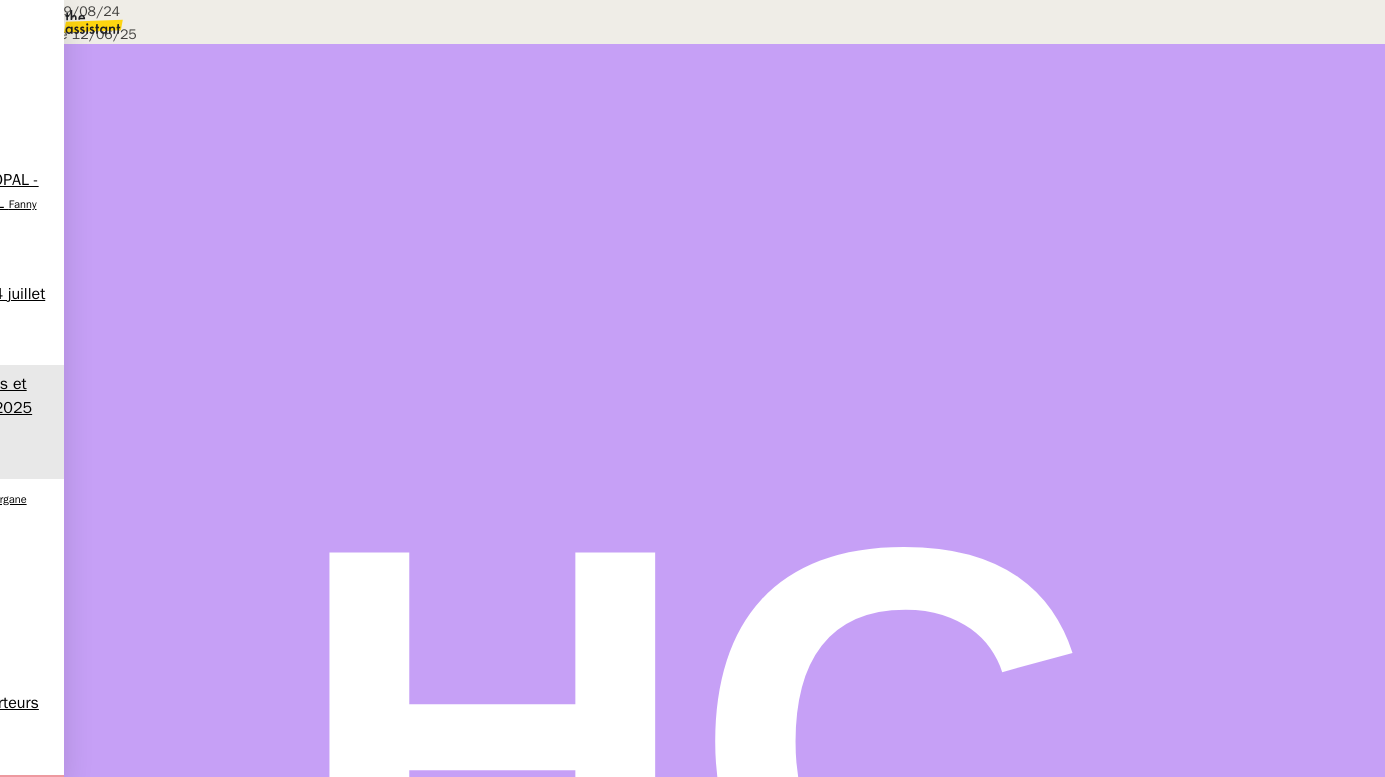 scroll, scrollTop: 1310, scrollLeft: 0, axis: vertical 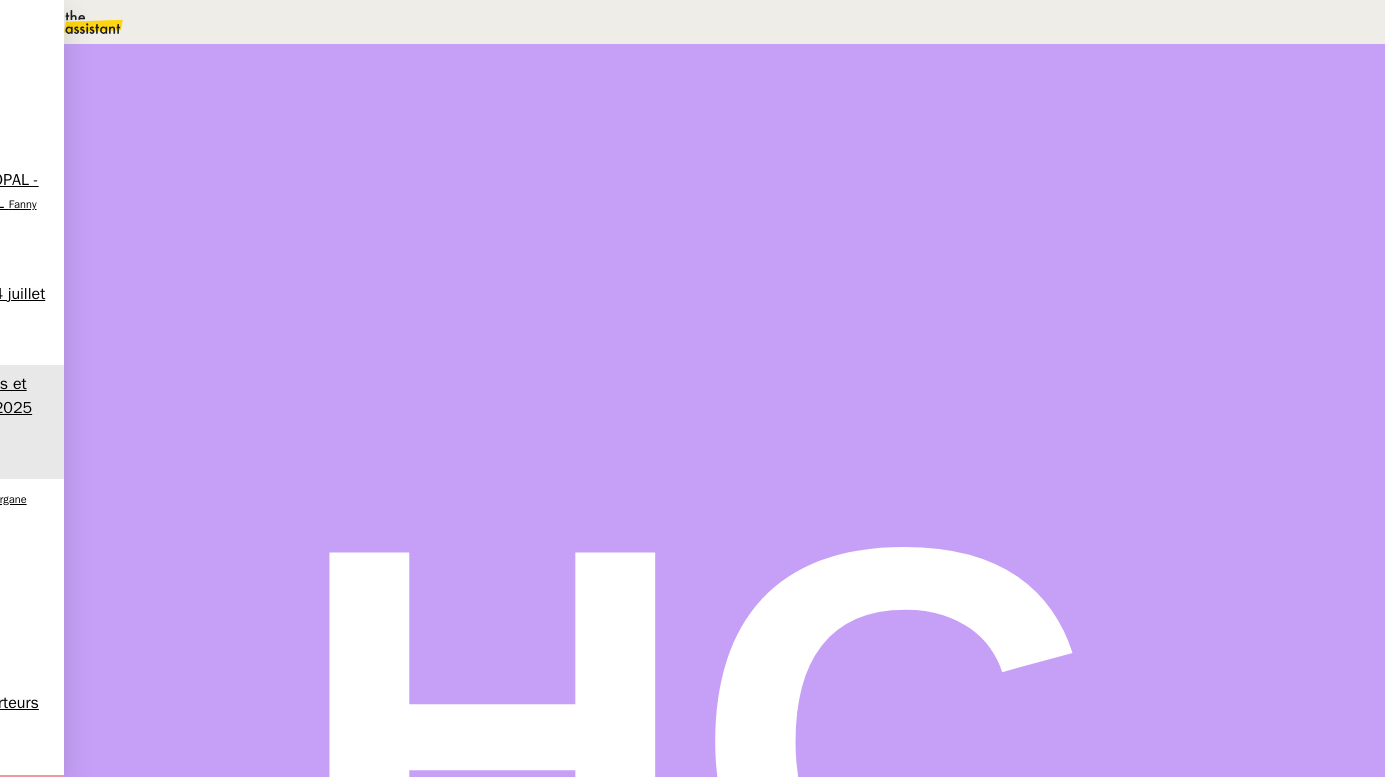 click on "Modifier" at bounding box center [209, 2567] 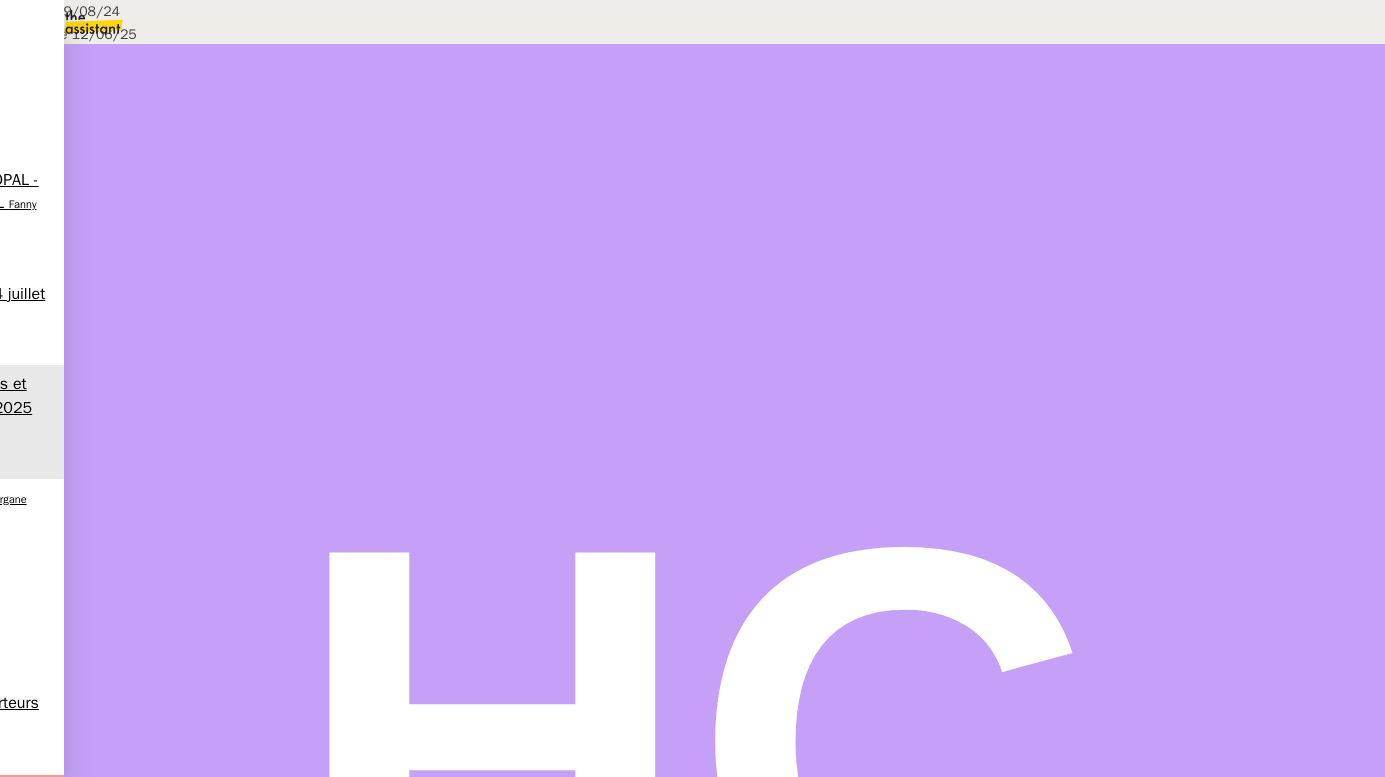 scroll, scrollTop: 1537, scrollLeft: 0, axis: vertical 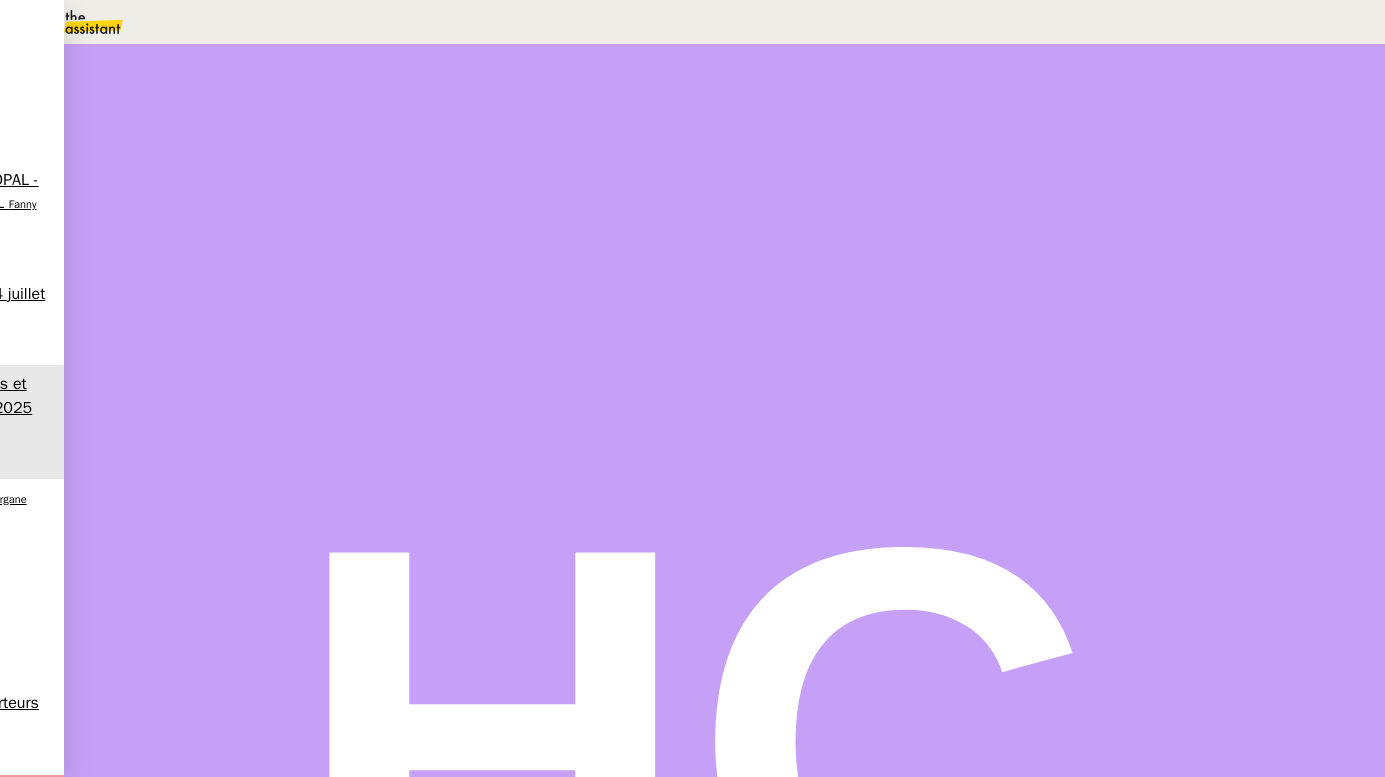 click on "Modifier" at bounding box center [209, 2567] 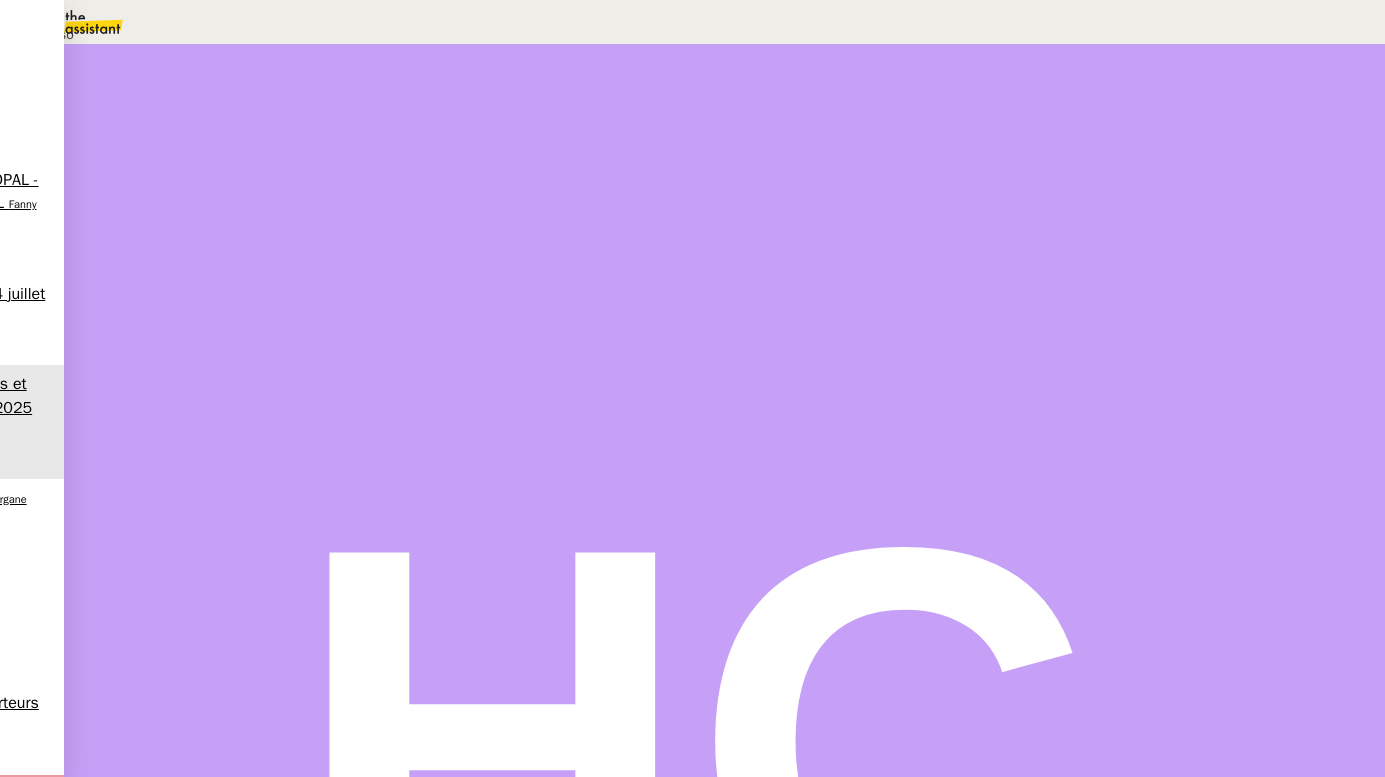 click on "Déverrouiller" at bounding box center (50, 97) 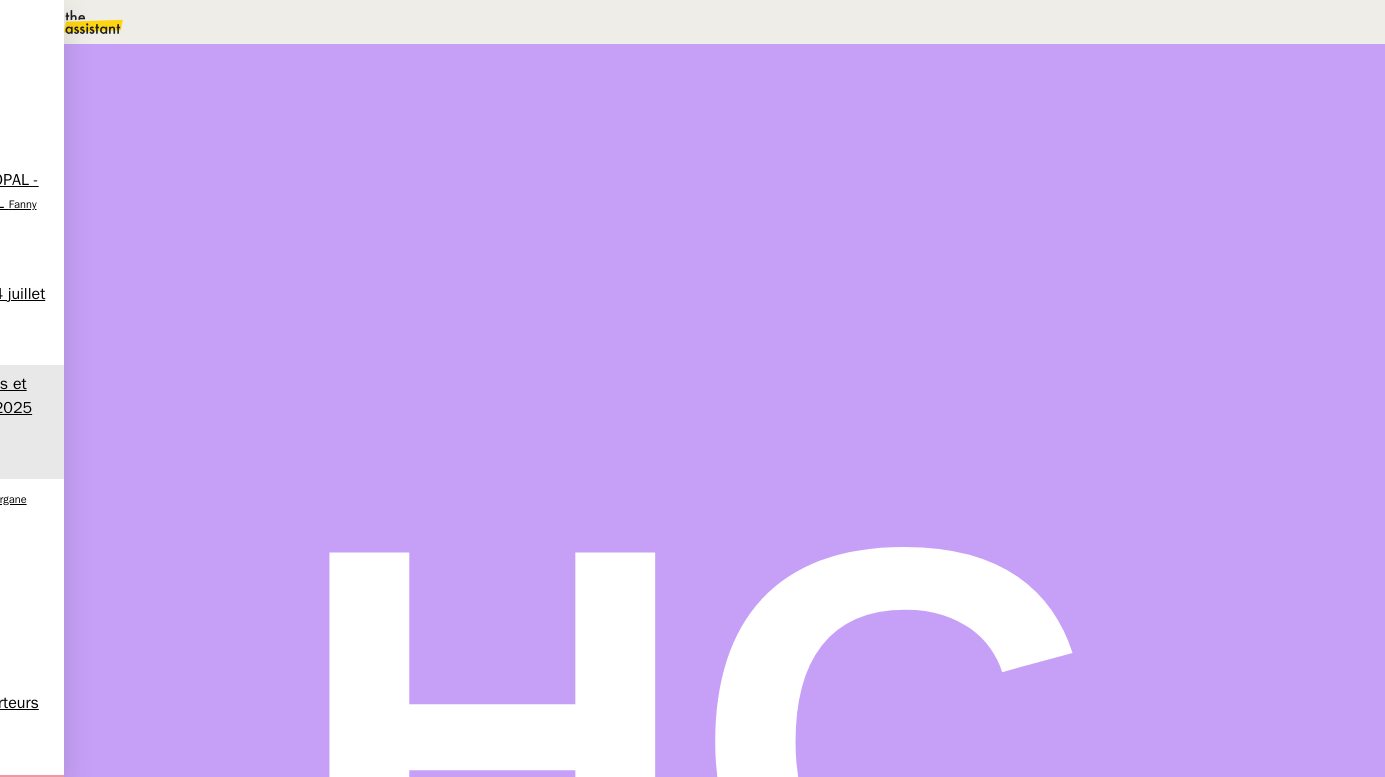 click on "Message" at bounding box center (802, 239) 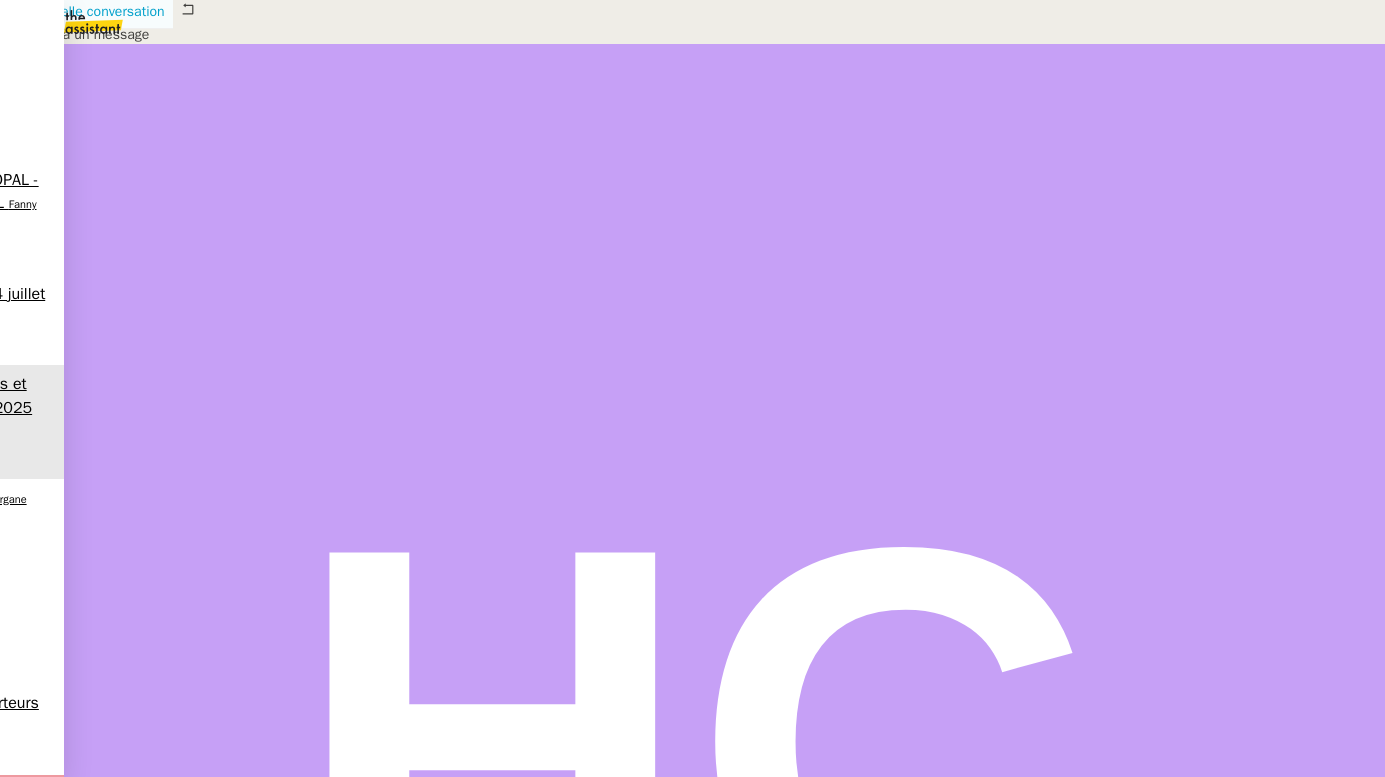 click on "Nouvelle conversation" at bounding box center [86, 12] 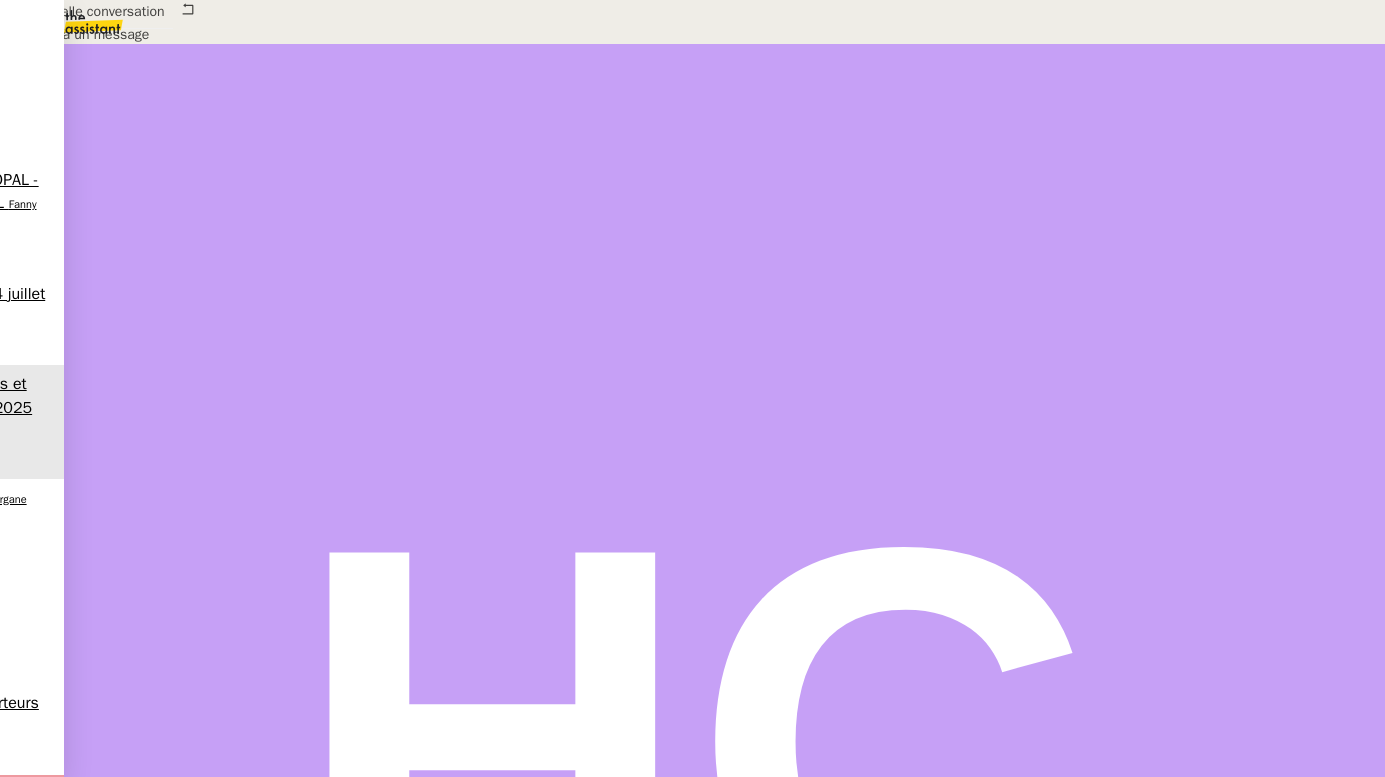 click at bounding box center [425, 883] 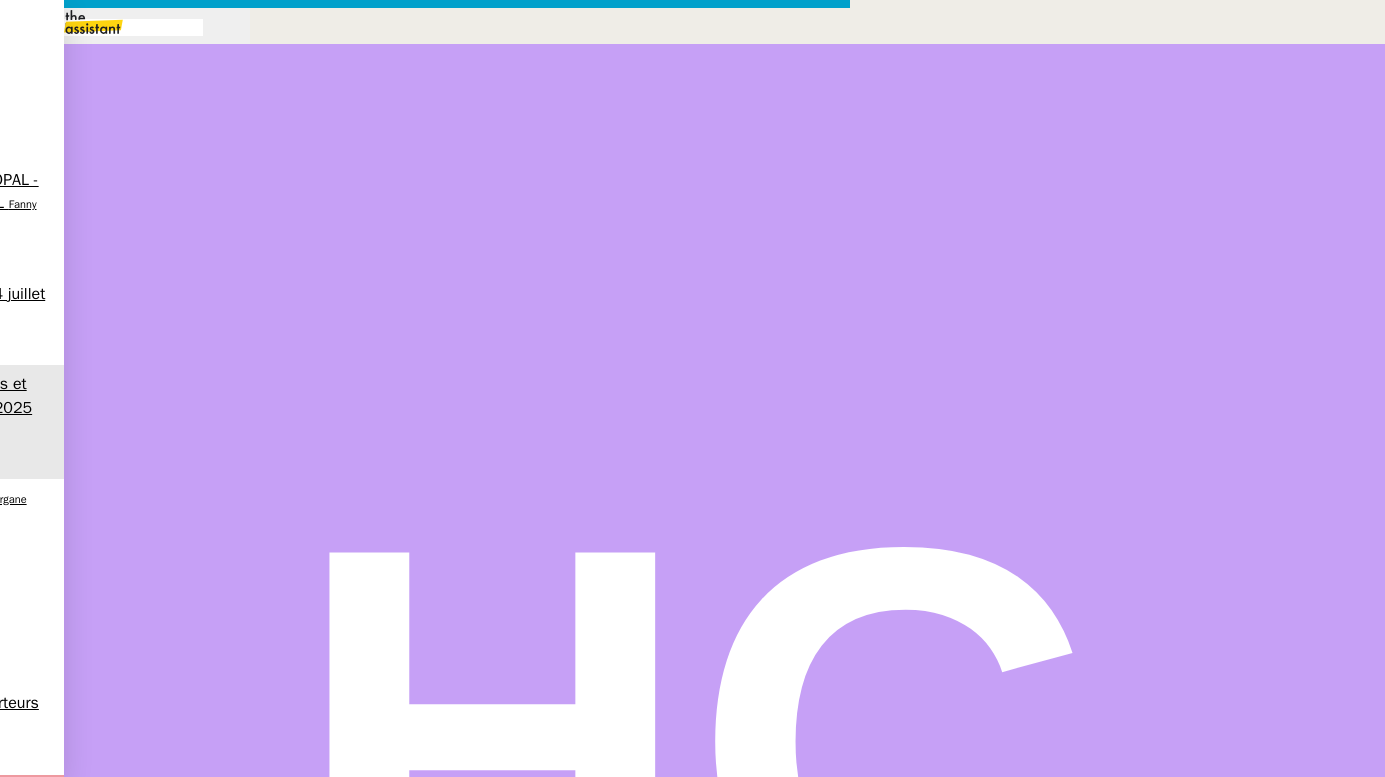 click on "Je tente de me reconnecter à votre adresse Gmail pour envoyer une quittance de loyer. Pouvez-vous valider la double authentification ?" at bounding box center [425, 883] 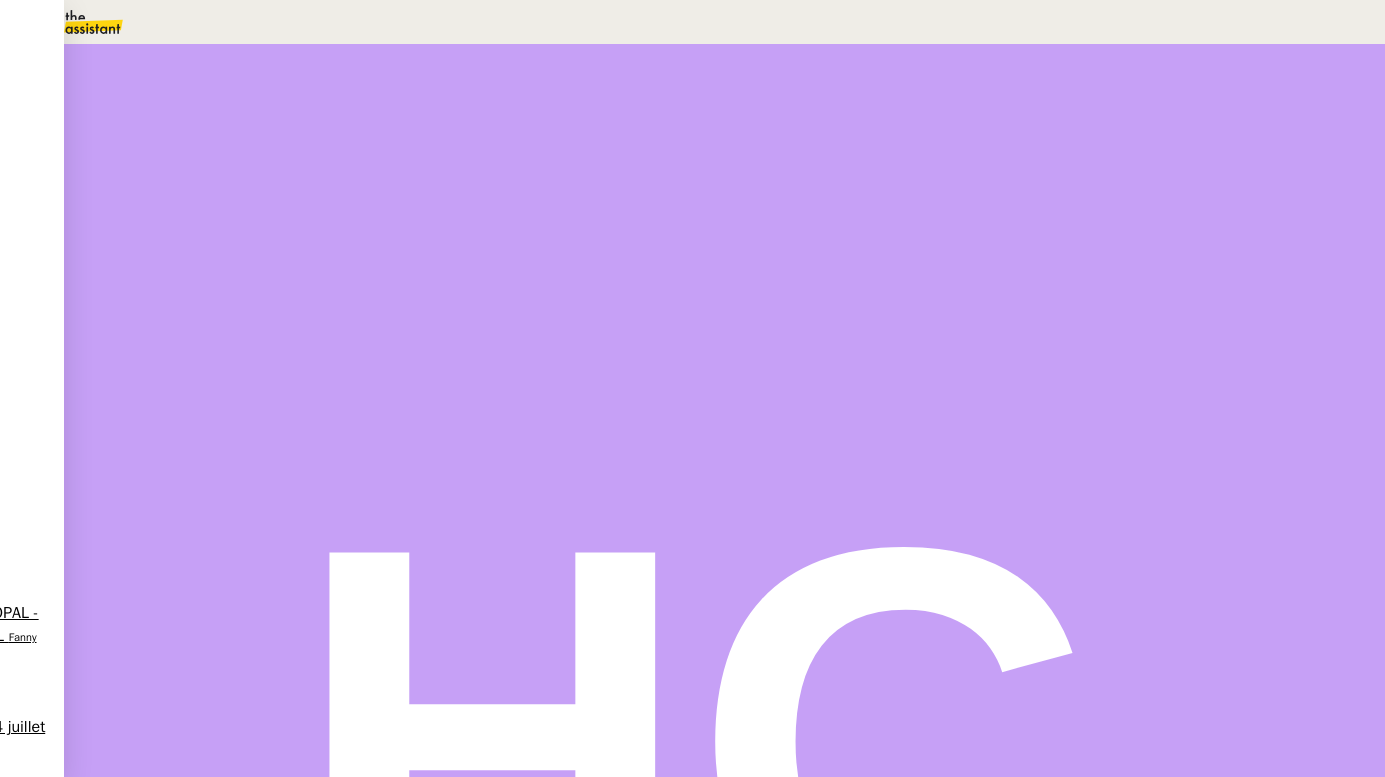 scroll, scrollTop: 178, scrollLeft: 0, axis: vertical 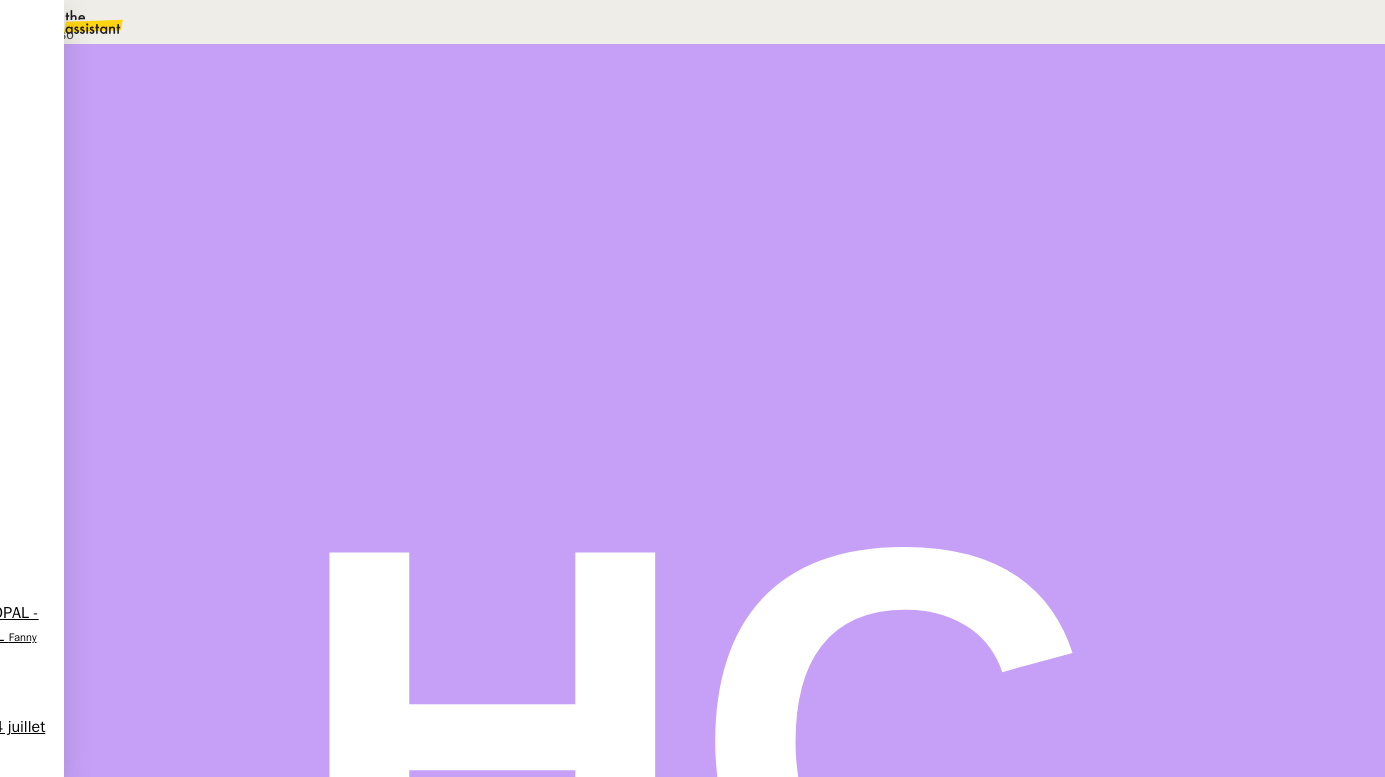 click at bounding box center (12, 96) 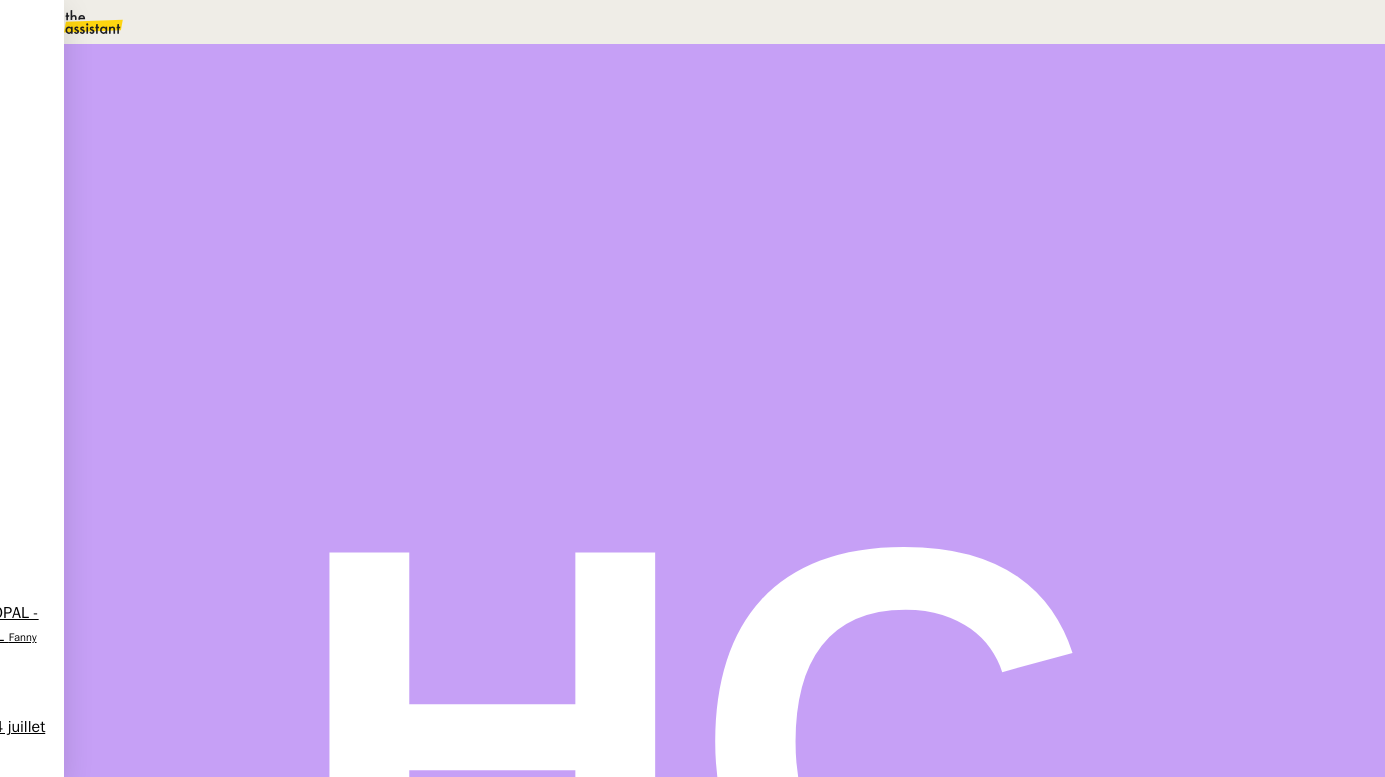 scroll, scrollTop: 109, scrollLeft: 0, axis: vertical 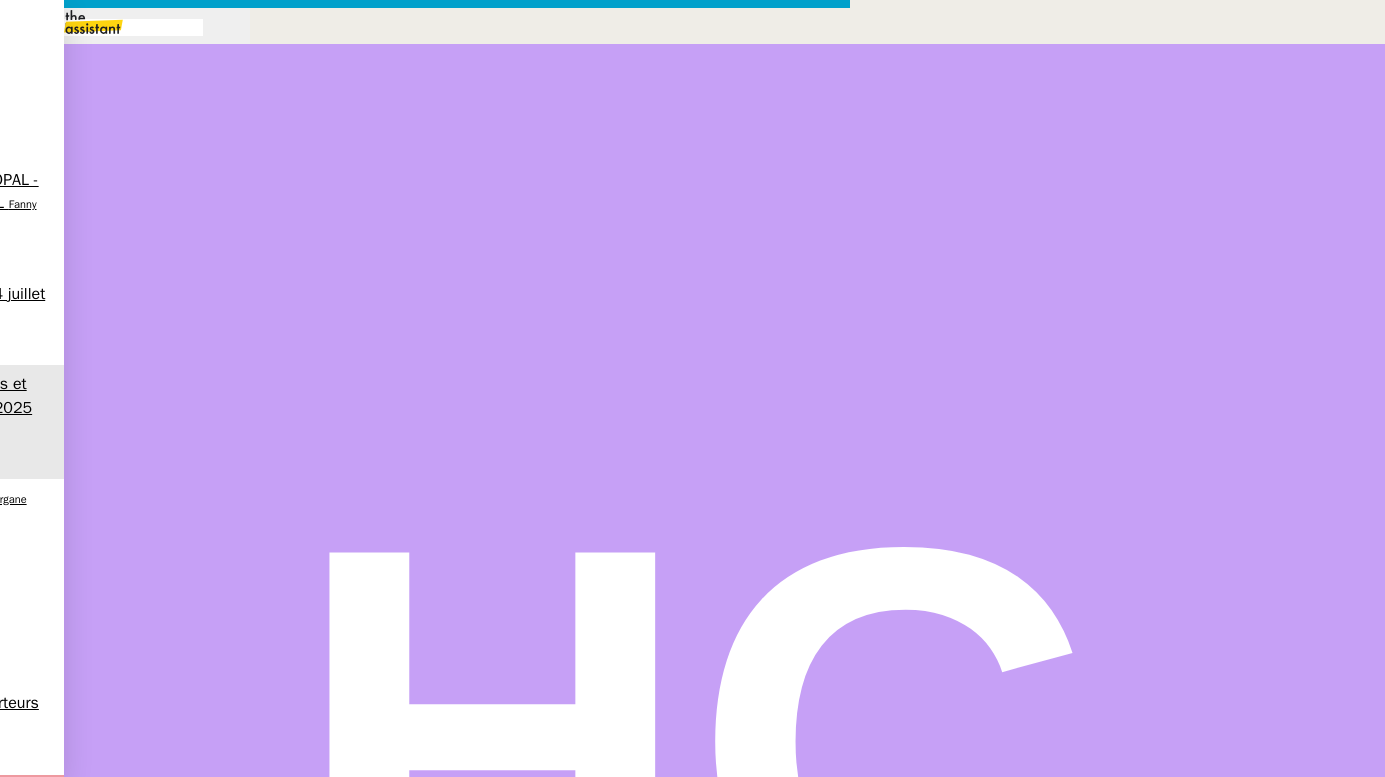 drag, startPoint x: 595, startPoint y: 241, endPoint x: 842, endPoint y: 249, distance: 247.12952 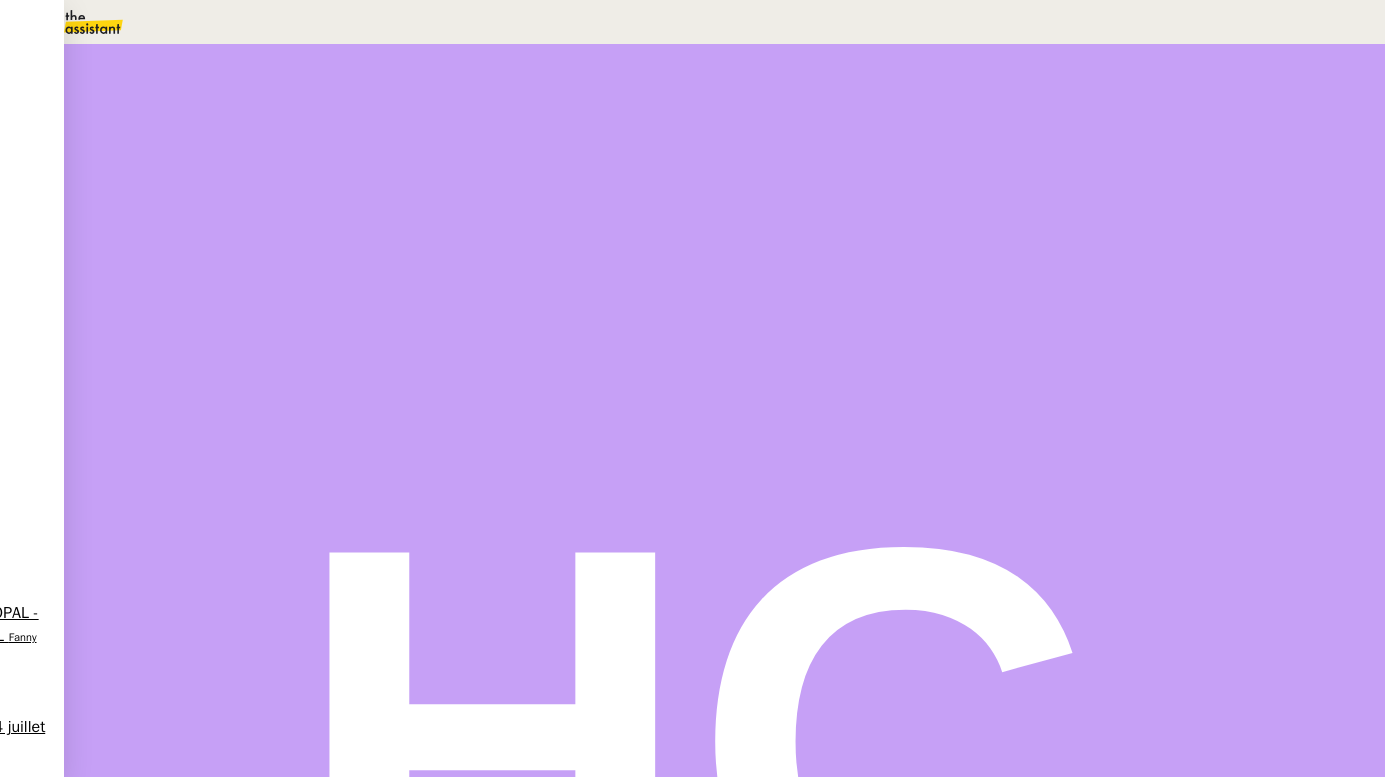 click on "Bonjour Marine, Je tente de me reconnecter à votre adresse Gmail pour envoyer une quittance de loyer. Êtes-vous disponible pour valider la double authentification ?  Merci," at bounding box center [614, 531] 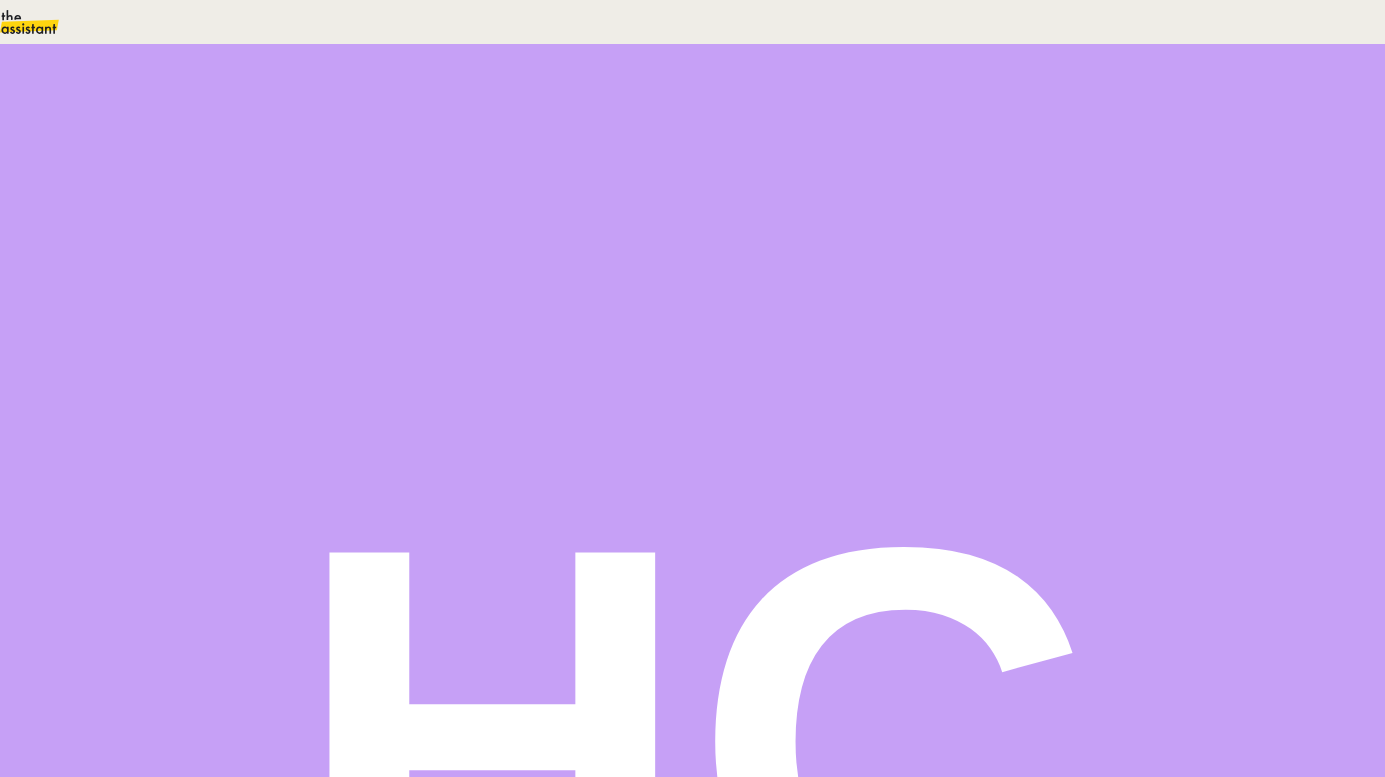 scroll, scrollTop: 0, scrollLeft: 0, axis: both 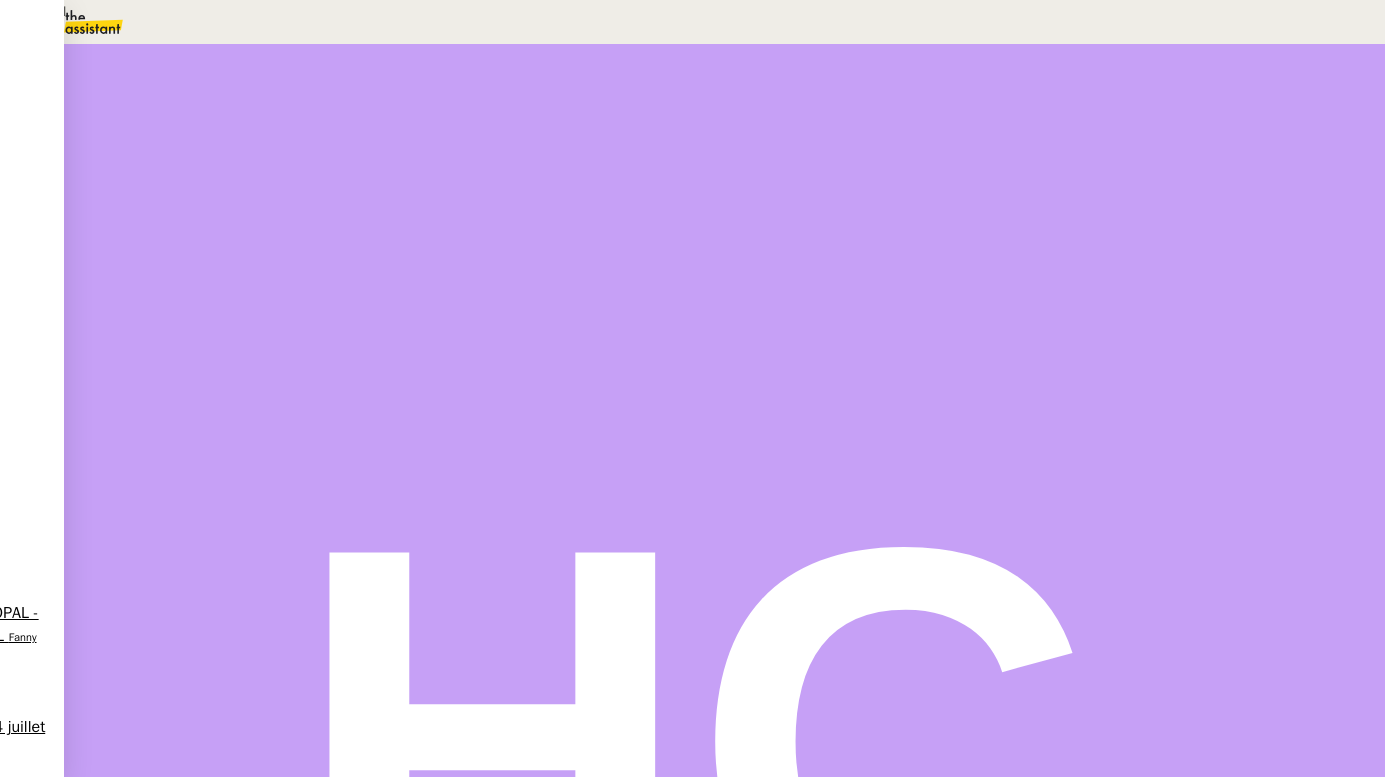 click at bounding box center [183, 174] 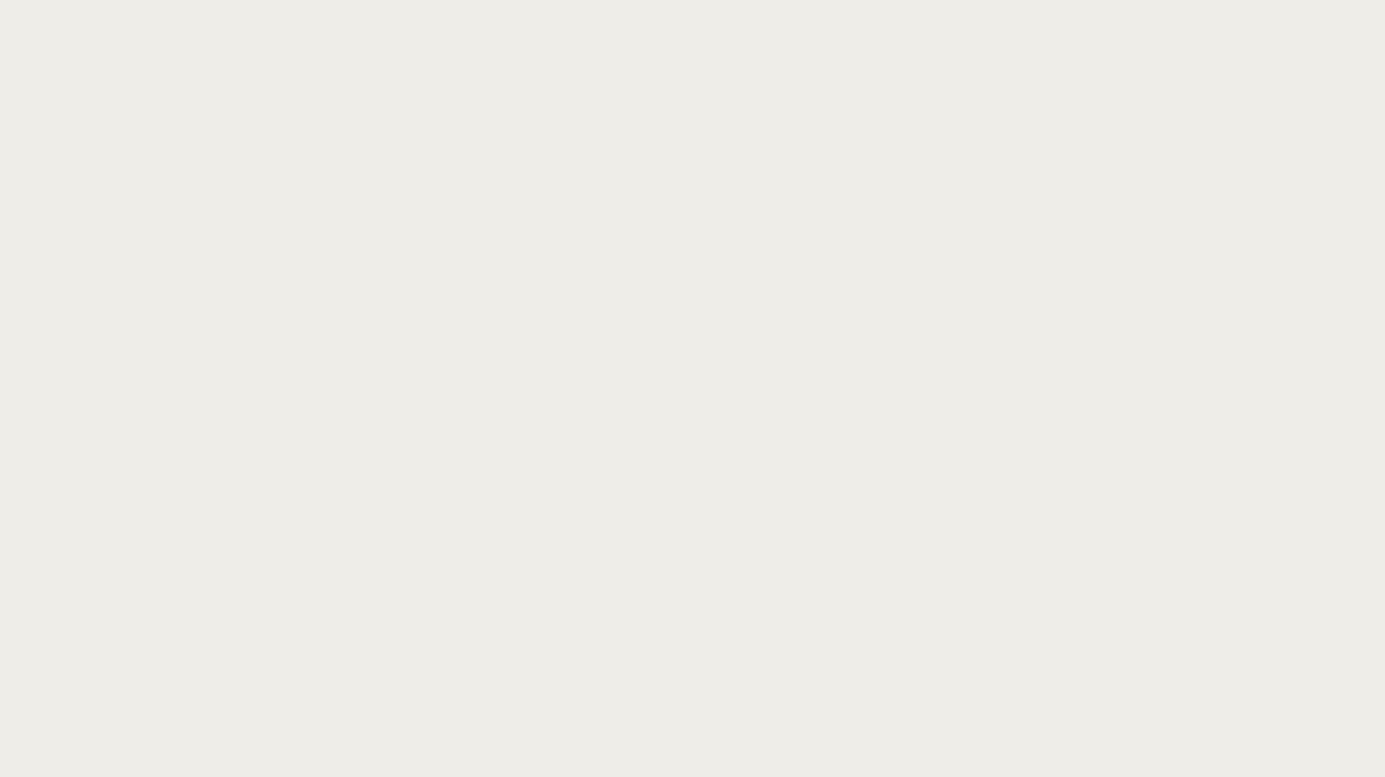 scroll, scrollTop: 0, scrollLeft: 0, axis: both 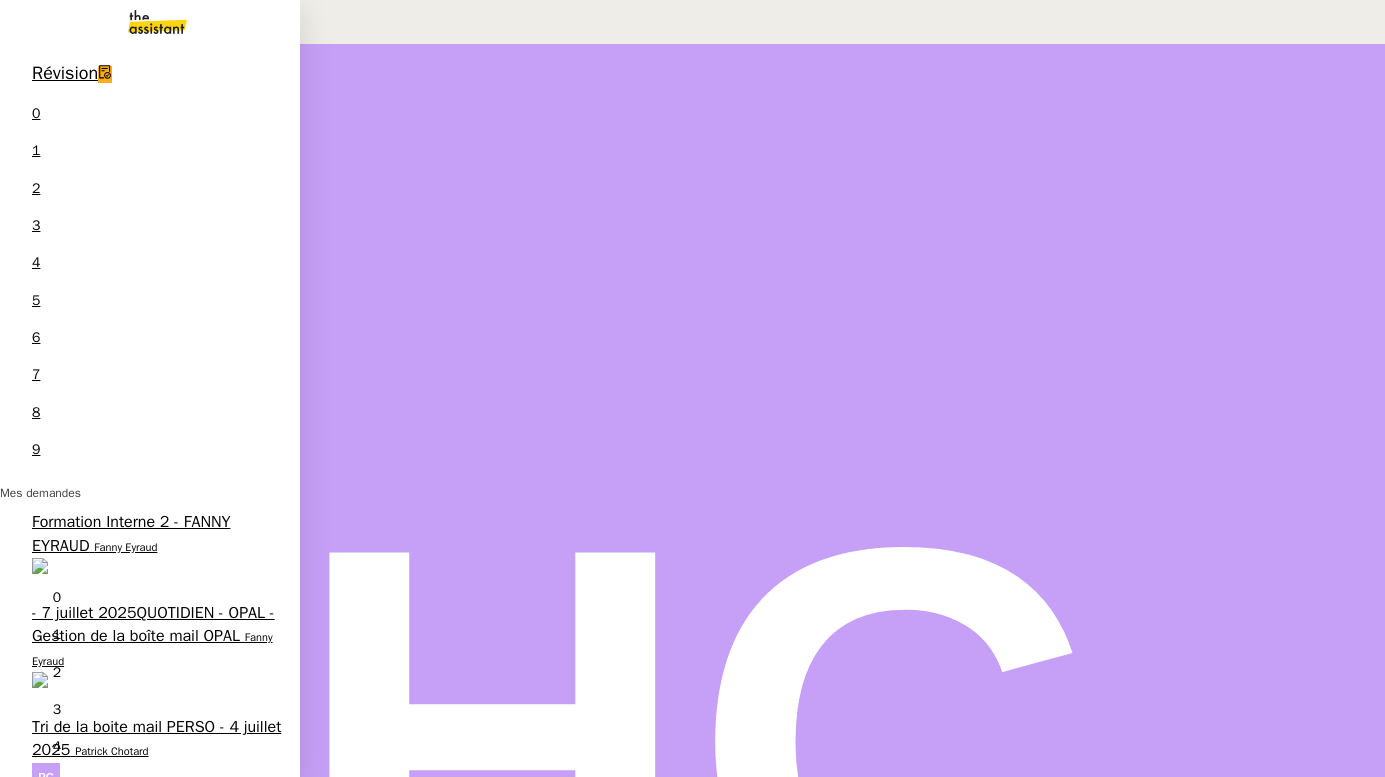 click on "Tri de la boite mail PERSO - 4 juillet 2025" at bounding box center (156, 738) 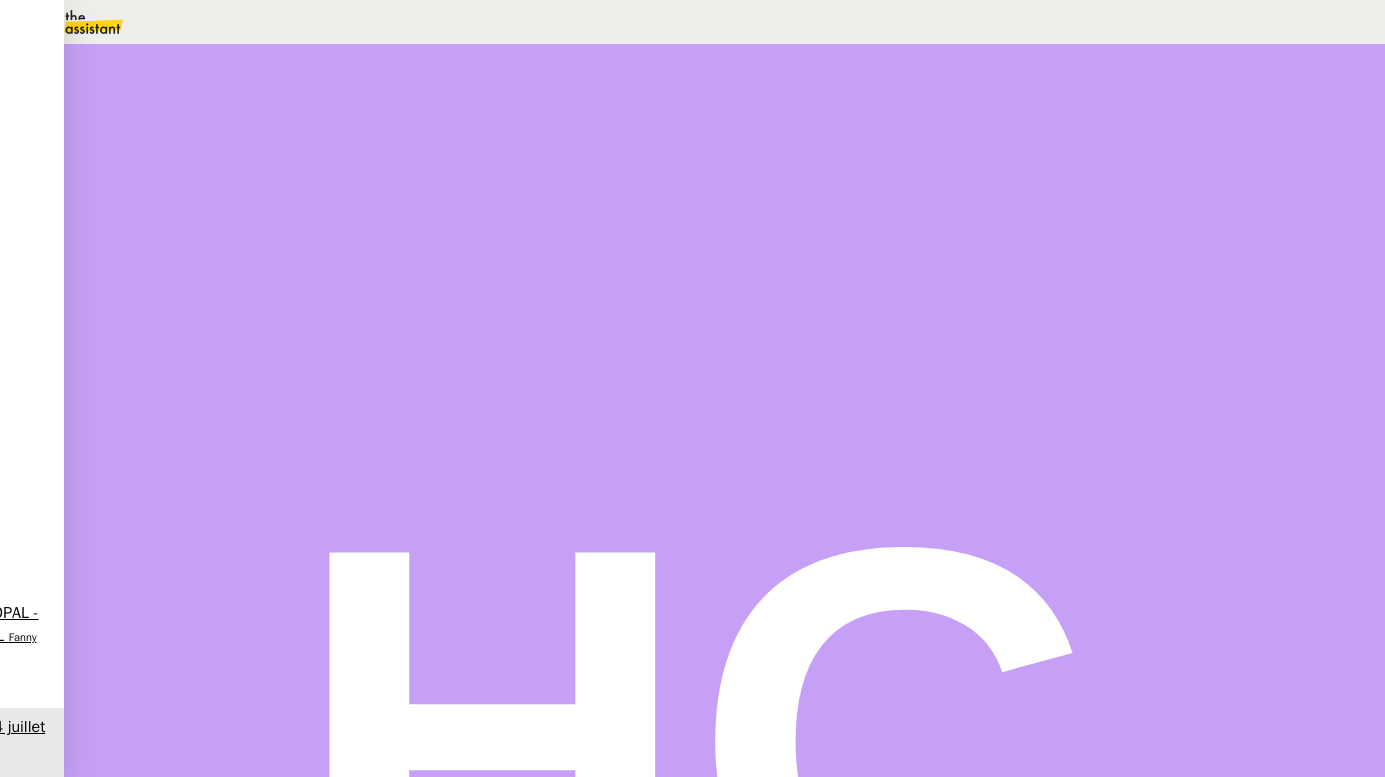 scroll, scrollTop: 0, scrollLeft: 0, axis: both 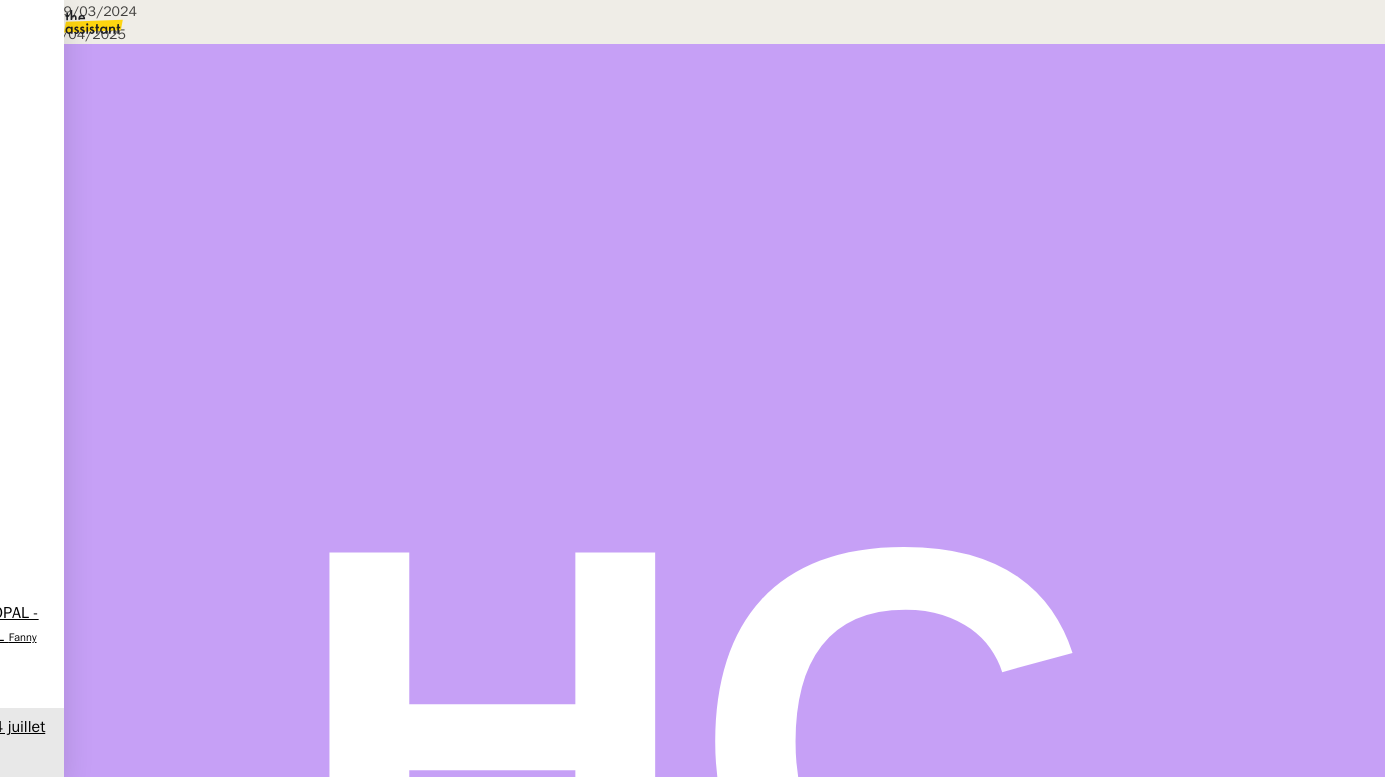 click on "Créée le 29/03/2024 MAJ le 11/04/2025 Contexte   : Patrick souhaite que l'on trie sa boite mail personnelle chaque semaine et que l'on mette en avant les actions qu'il doit réaliser (appelés CTA). Déclenchement  : Chaque vendredi PROCEDURE A) TRI DES MAILS On trie uniquement les mails non classés  (donc dans la  boîte de réception  de base, qu'ils soient lus ou non lus). On les ouvre tous. Si un mail nécessite de  réaliser une action  (répondre, récupérer un document, confirmer un rendez-vous, etc… que Patrick soit en copie ou en destinataire direct)  alors on le laisse dans la boîte de réception initiale en  non-lu , et on indique l’intitulé du mail et l’action à réaliser dans les  CTA  du jour  (voir le C) pour le format). Si un mail ne nécessite  pas d'actions   (news, informations générales, etc...) , on les  classe  dans les dossiers correspondants  (voir le D) pour le classement) . Si un mail est un  spam  ( , on se  désabonne  et on le  supprime ." at bounding box center [692, 907] 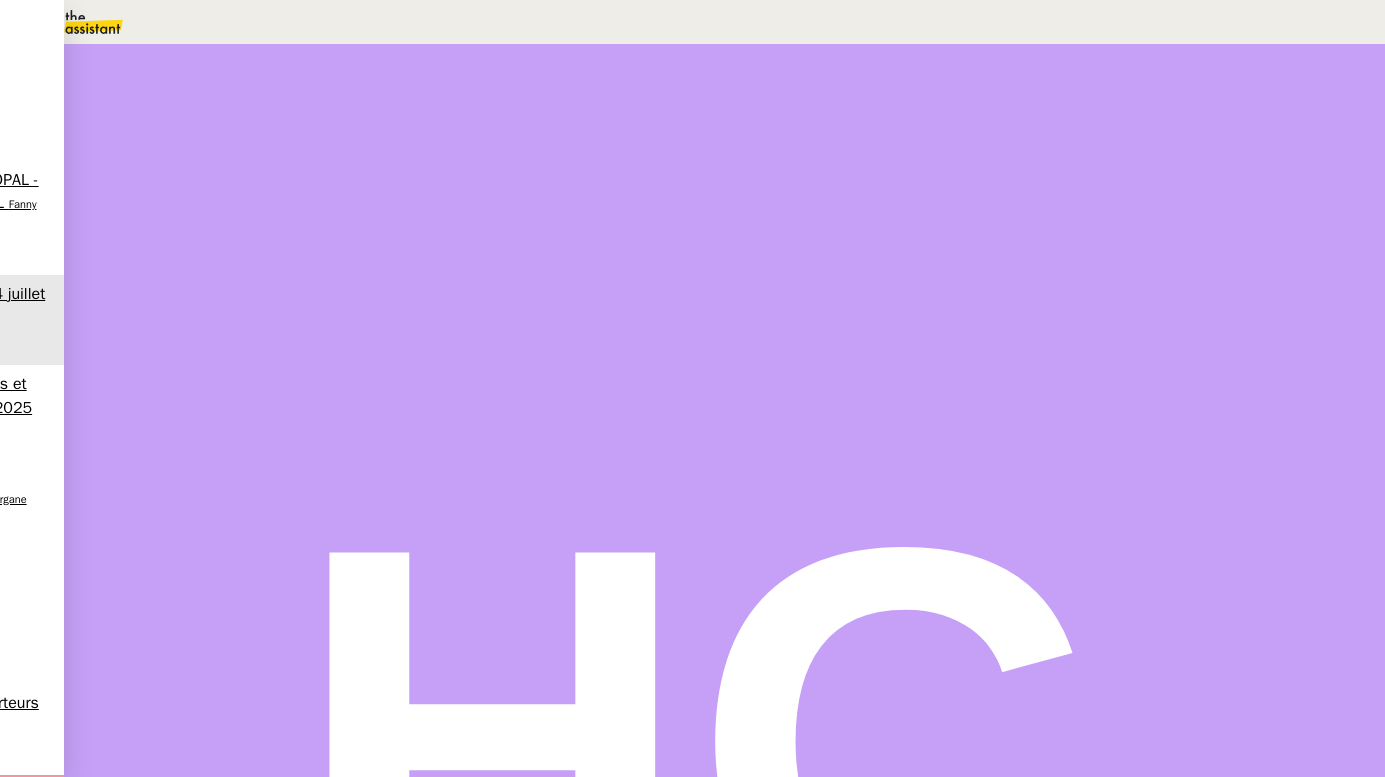 click on "Tâche" at bounding box center (744, 239) 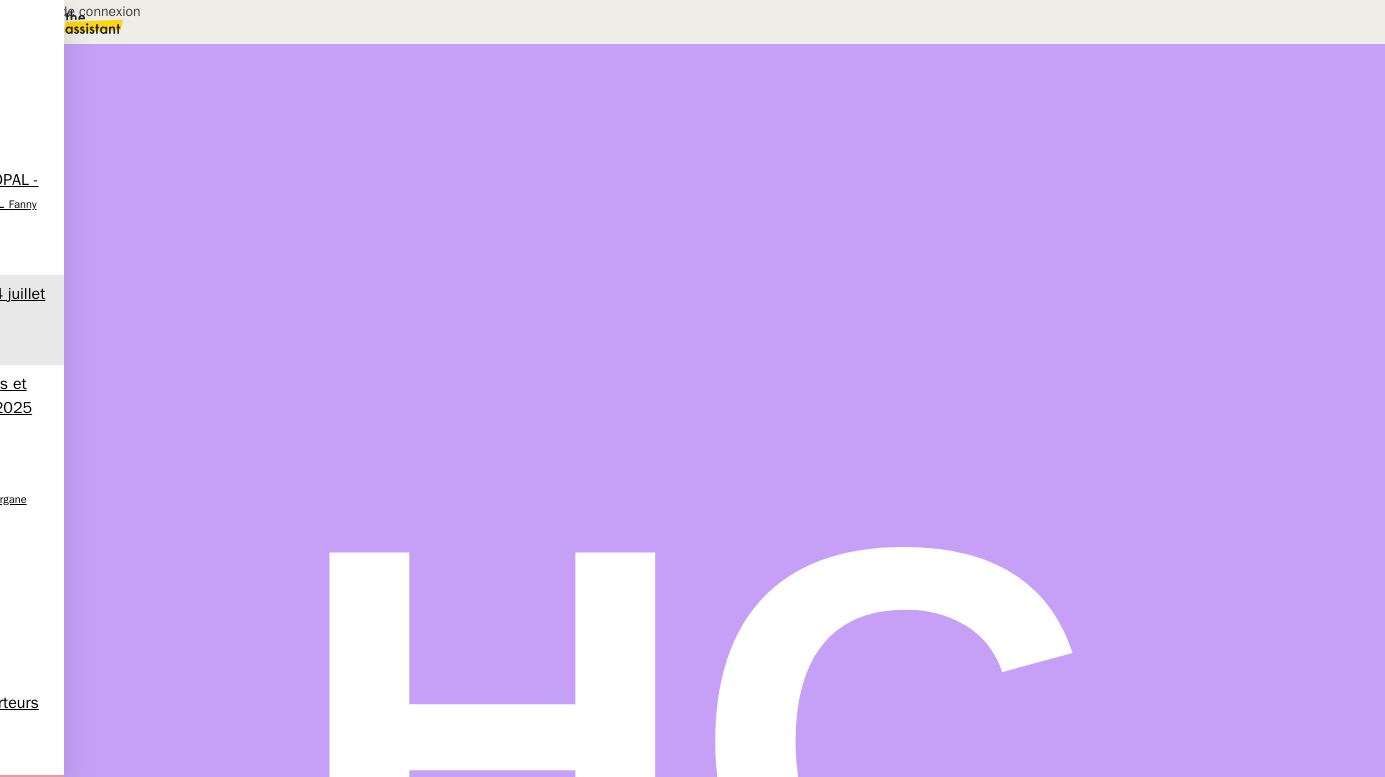click on "Tentative de connexion" at bounding box center (204, 11) 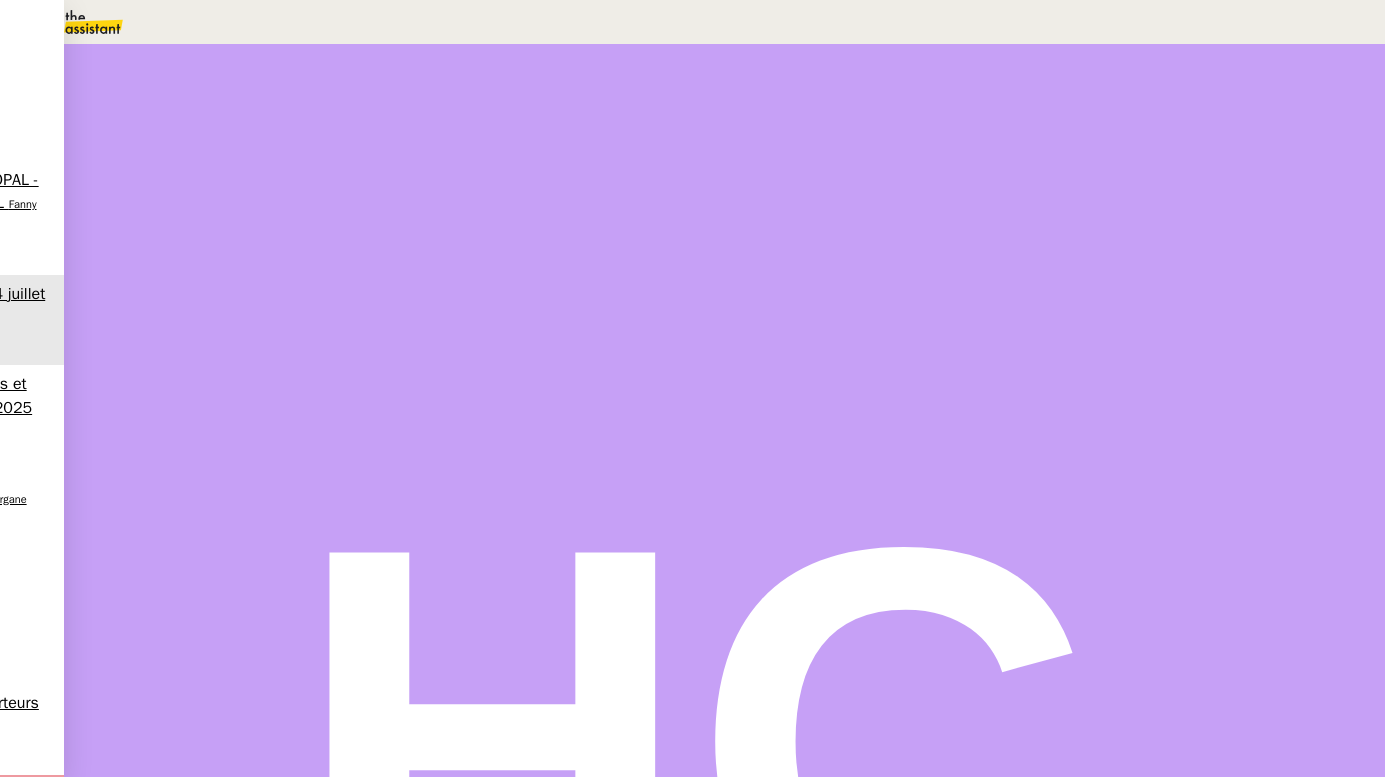 type on "Tentative de connexion" 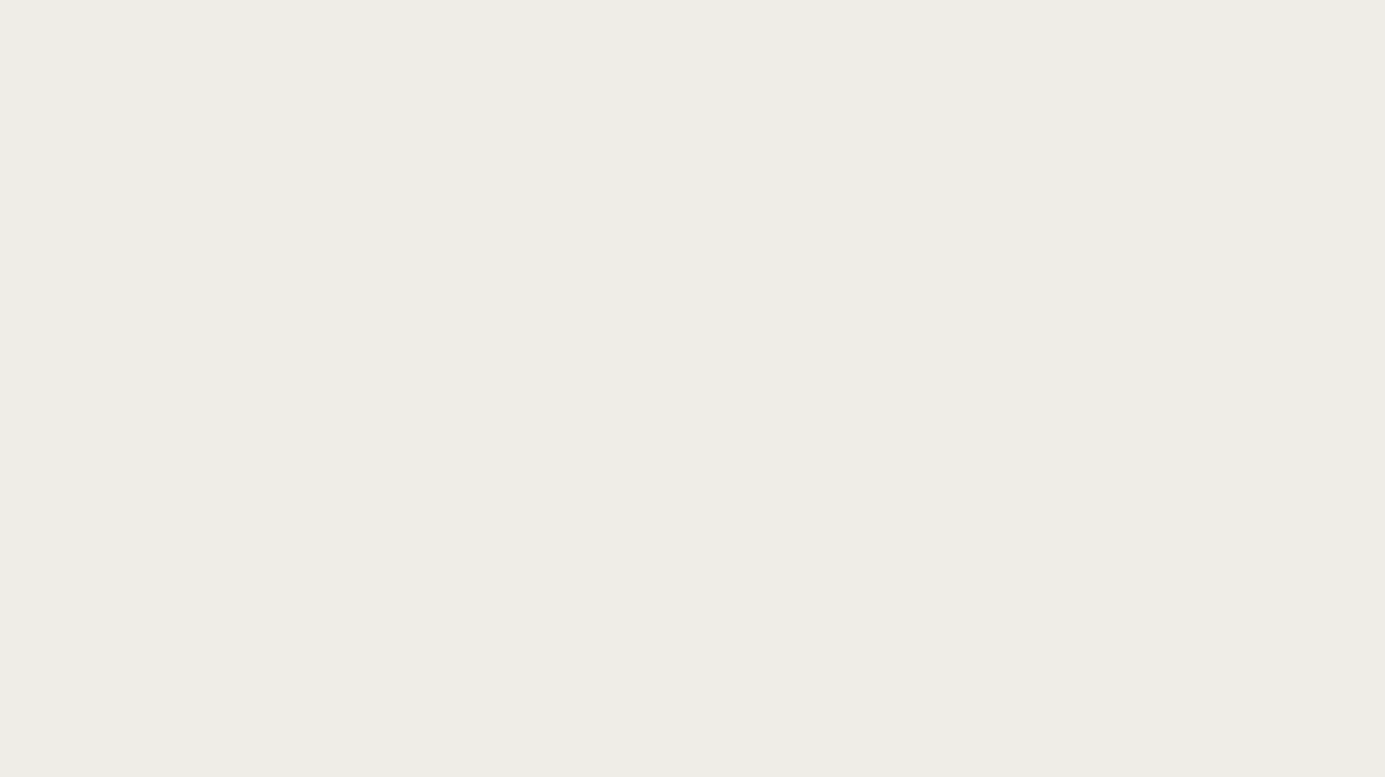 scroll, scrollTop: 0, scrollLeft: 0, axis: both 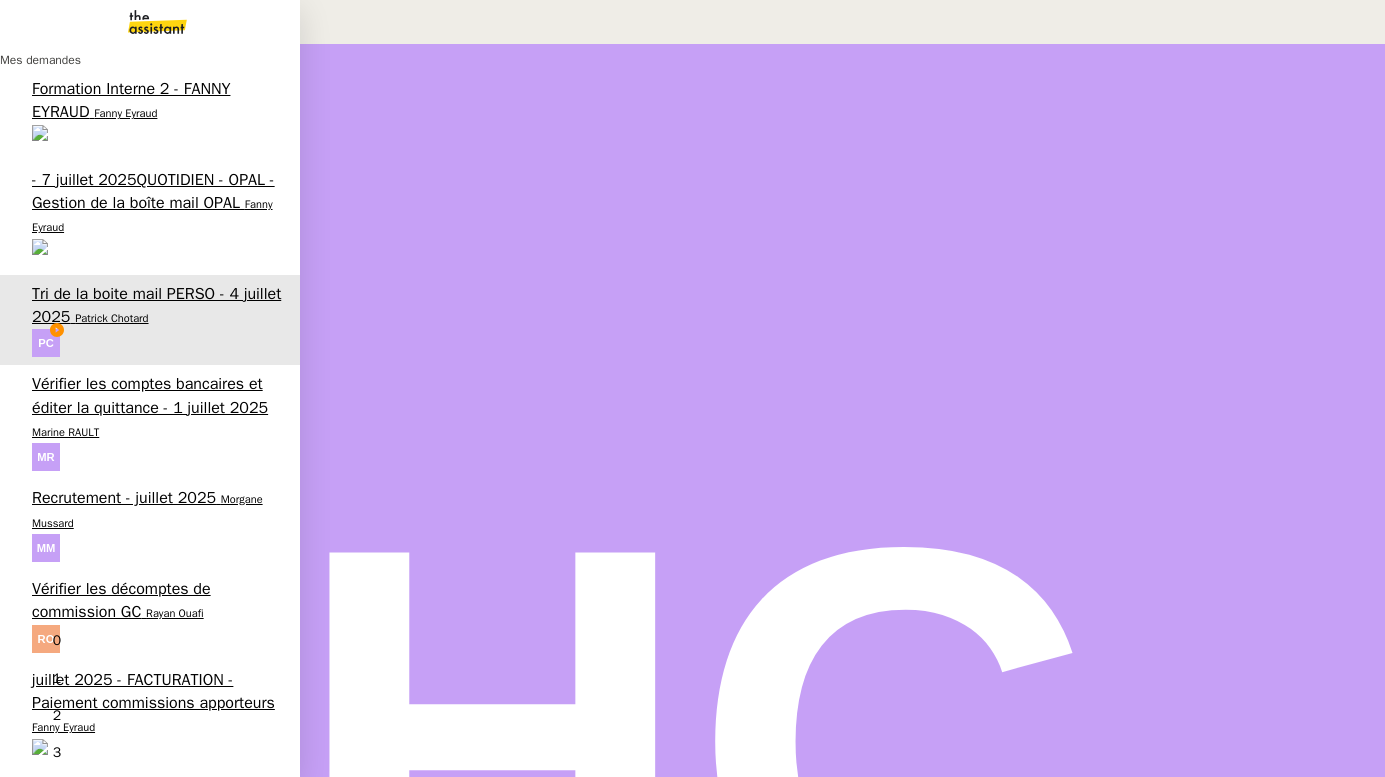 click on "Envoyer la facture OPCO" at bounding box center [116, 794] 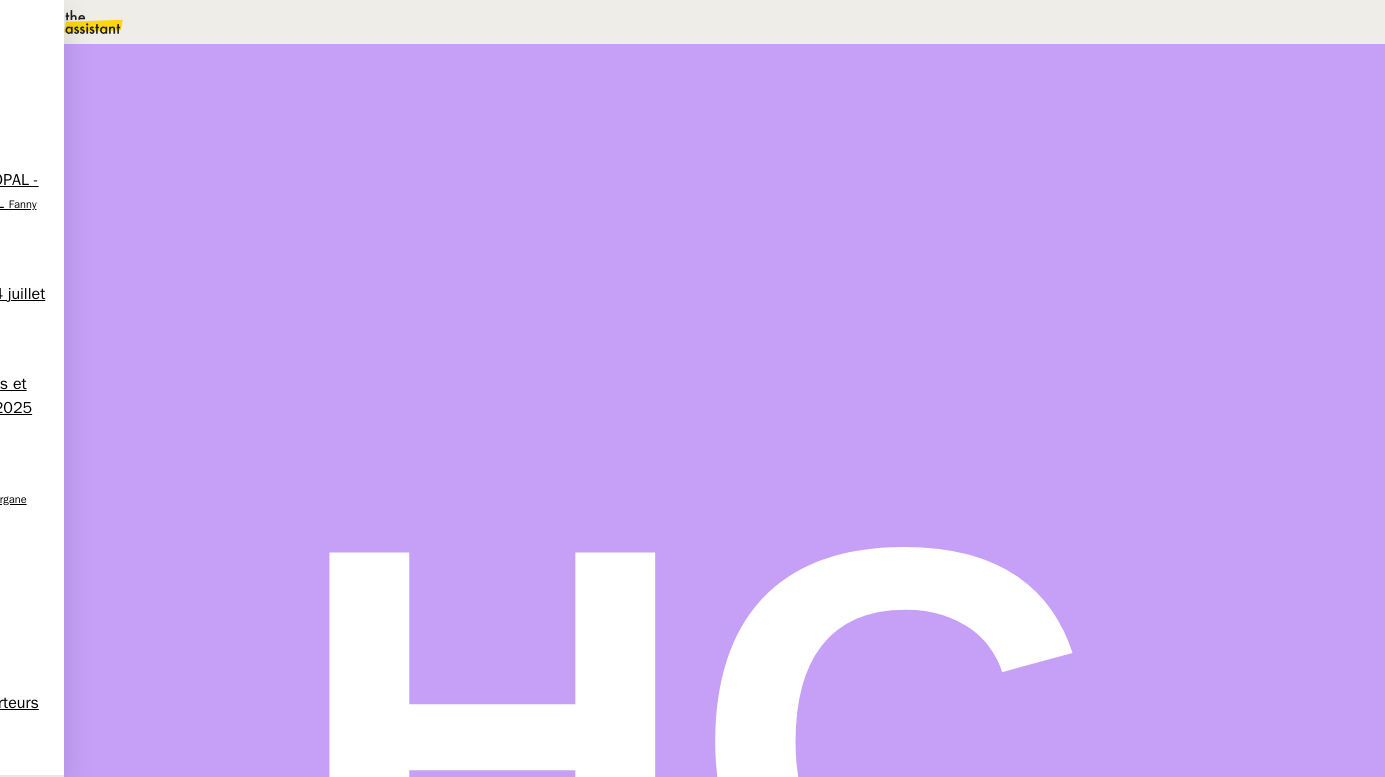 scroll, scrollTop: 432, scrollLeft: 0, axis: vertical 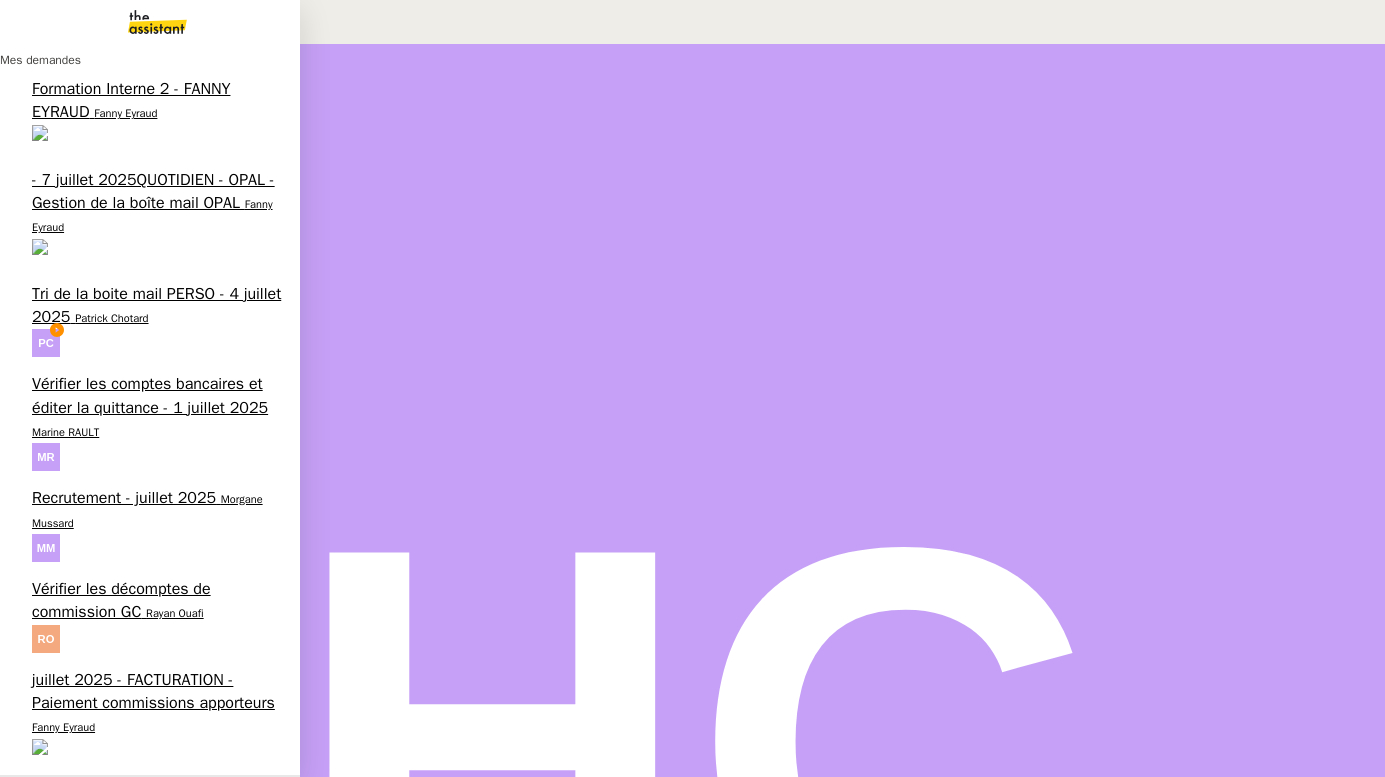 click on "Vérifier les comptes bancaires et éditer la quittance   - 1 juillet 2025" at bounding box center (150, 395) 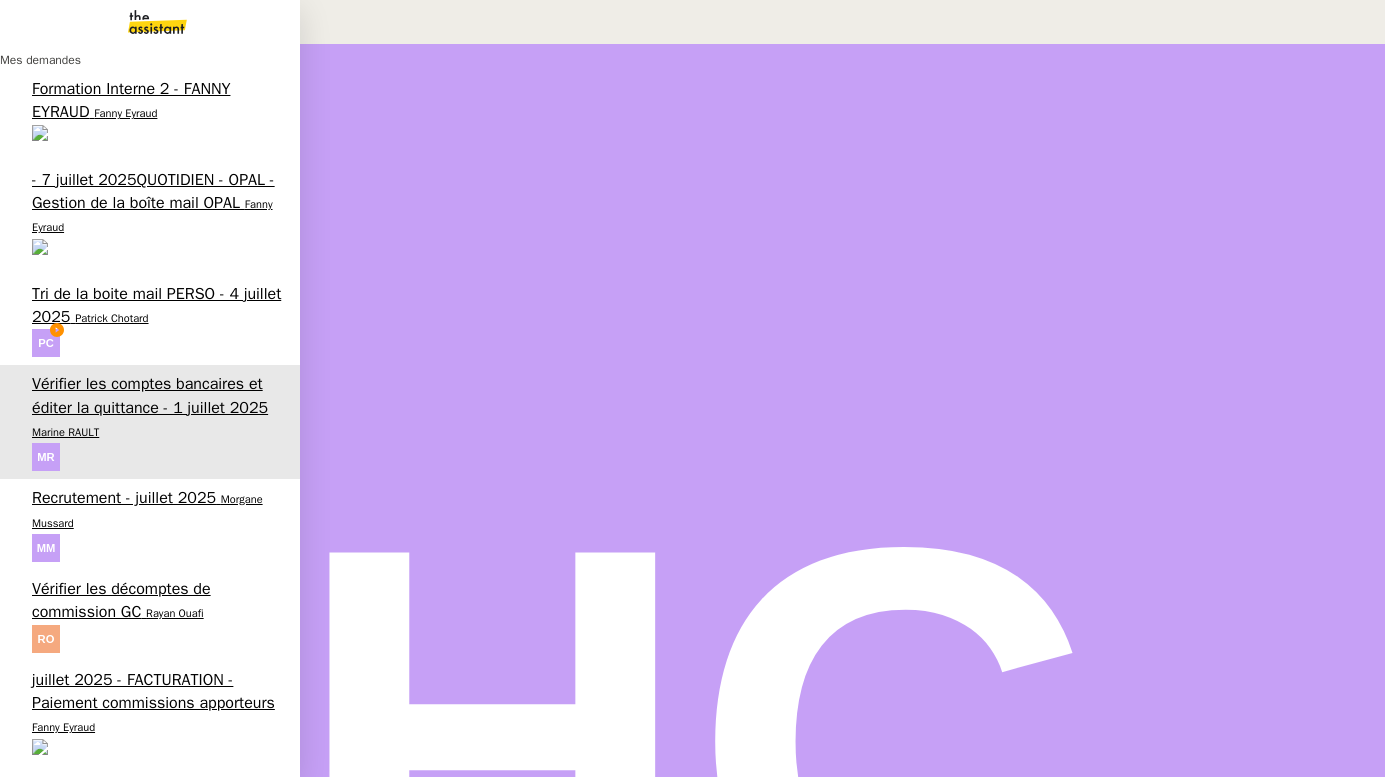 click on "Marine RAULT" at bounding box center (239, 795) 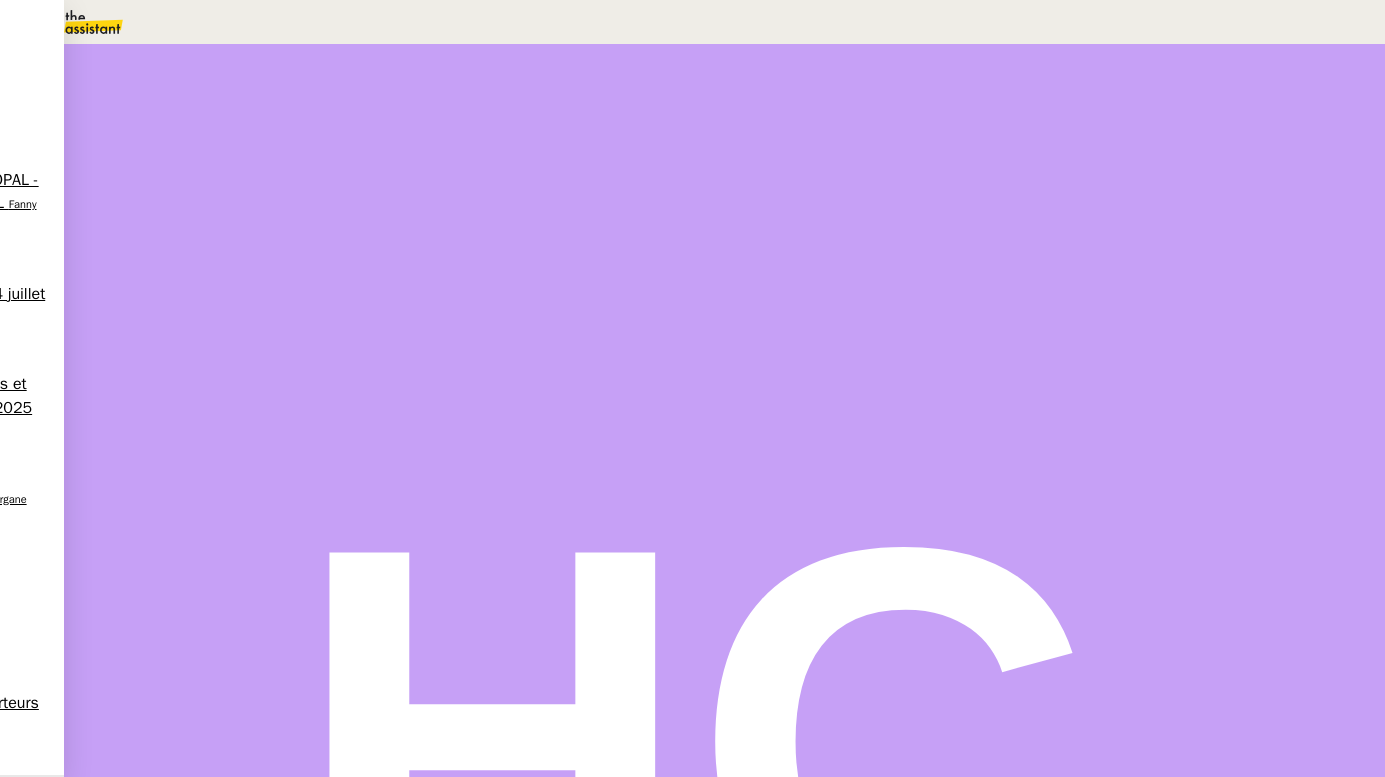 scroll, scrollTop: 0, scrollLeft: 0, axis: both 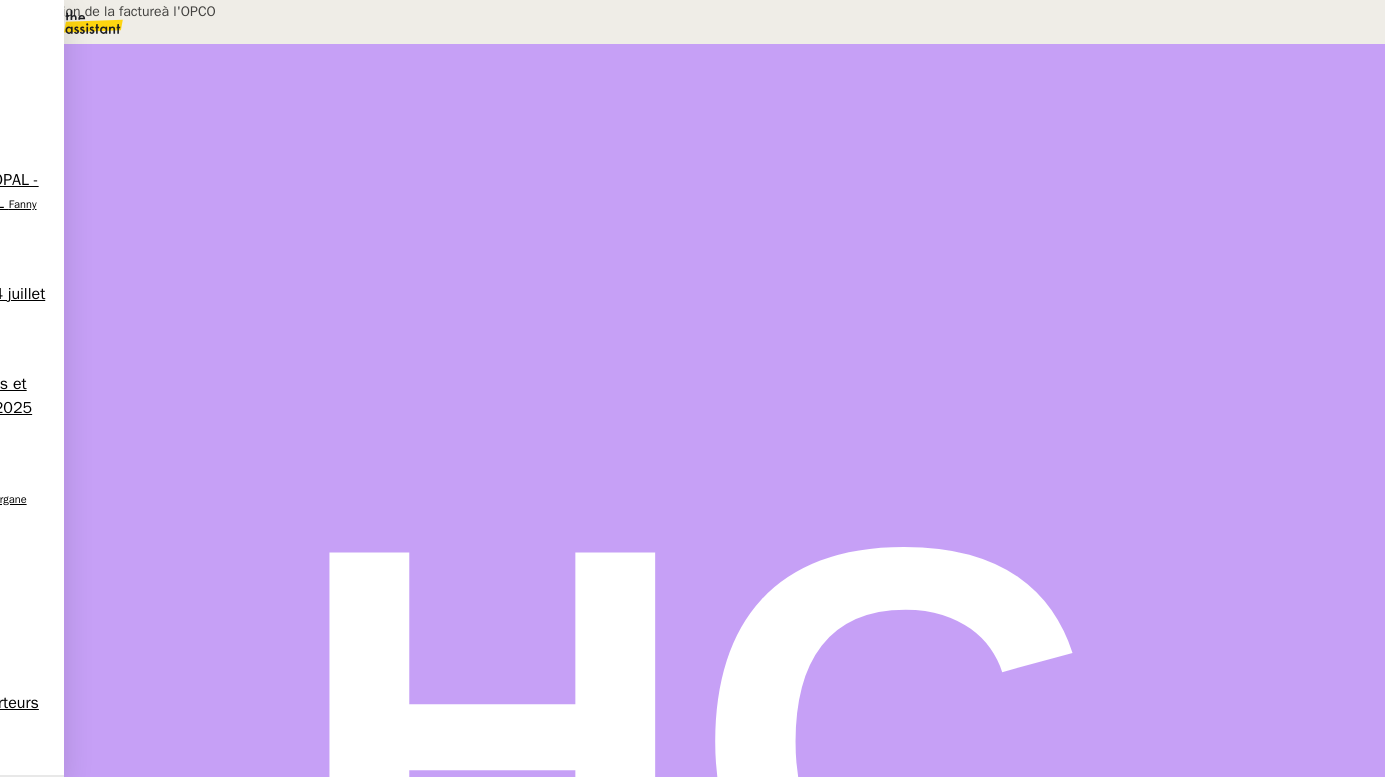 click on "Récupération de la factureà l'OPCO" at bounding box center [204, 11] 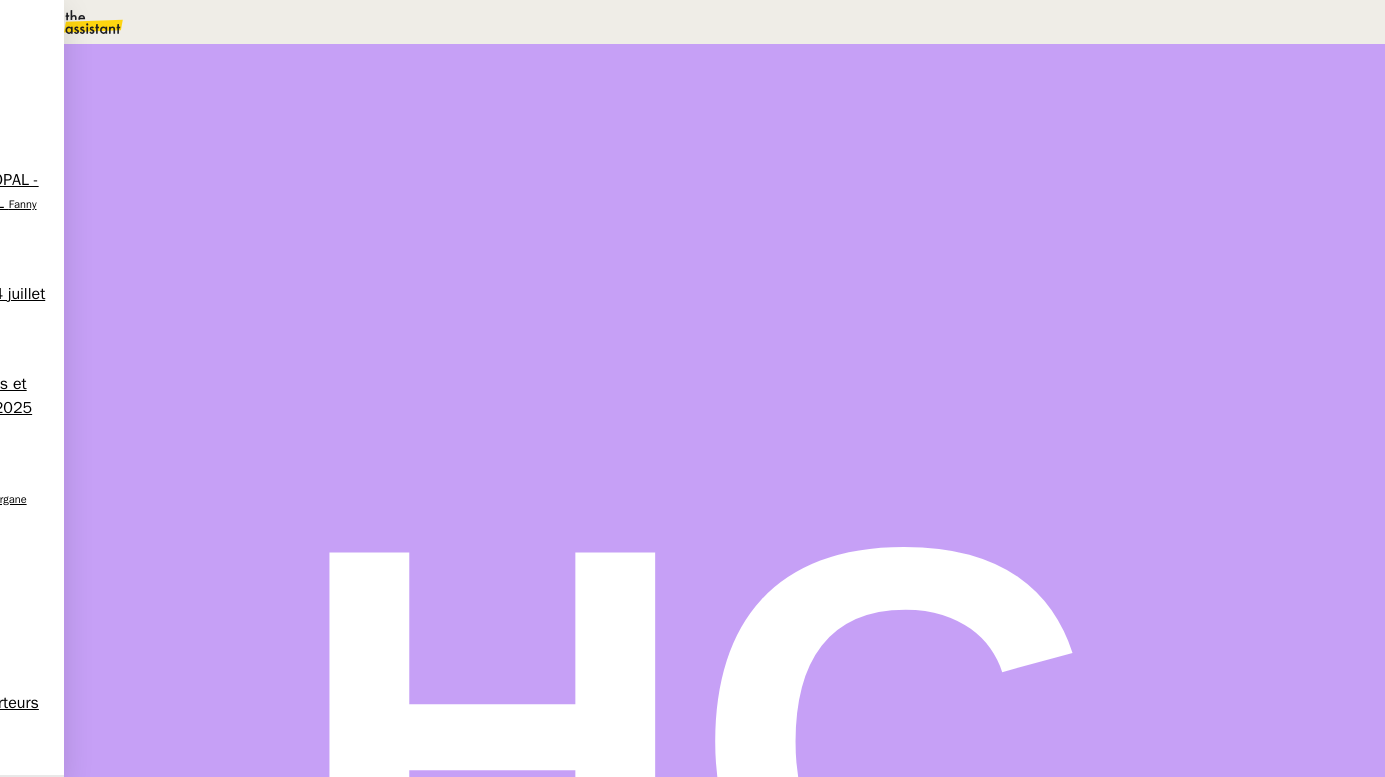 click on "Récupération de la factureà l'OPCO" at bounding box center [1047, 130] 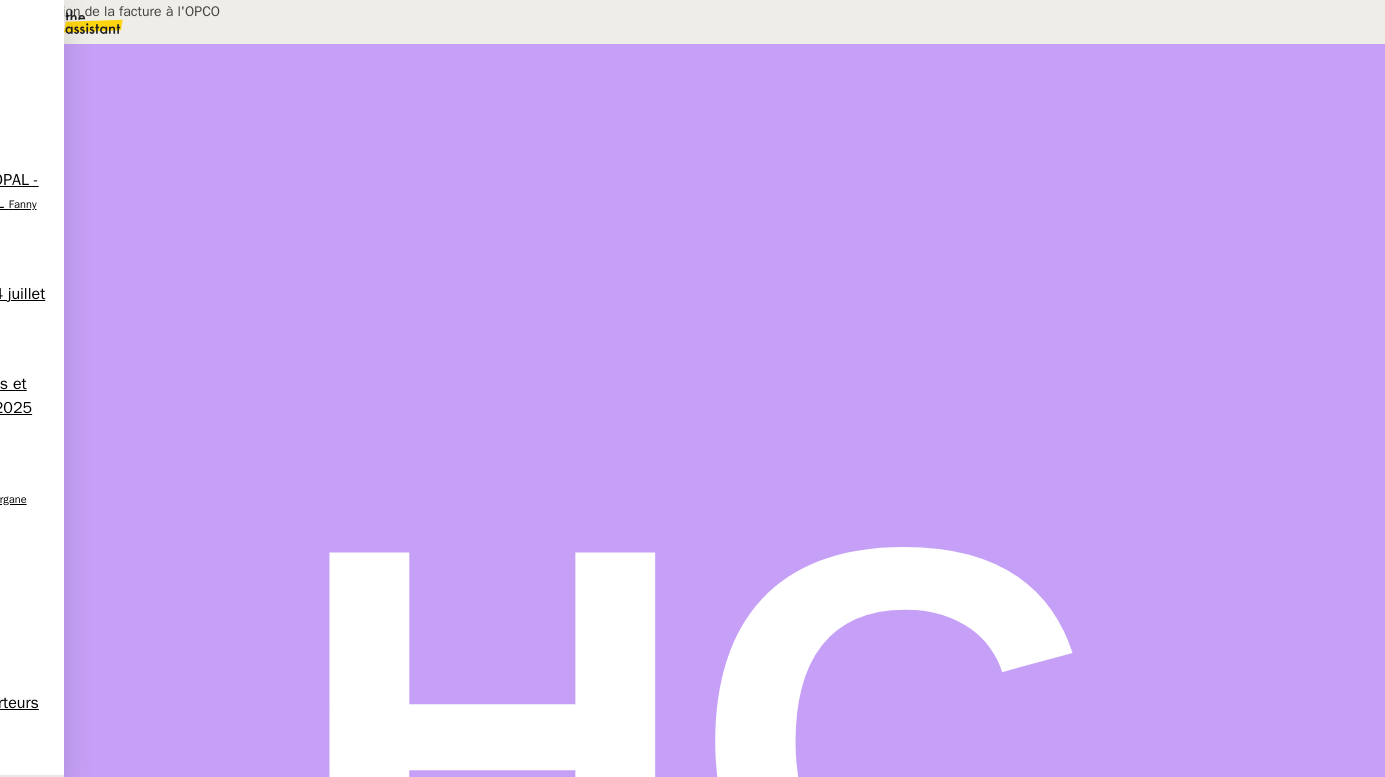 click on "Récupération de la facture à l'OPCO" at bounding box center [204, 11] 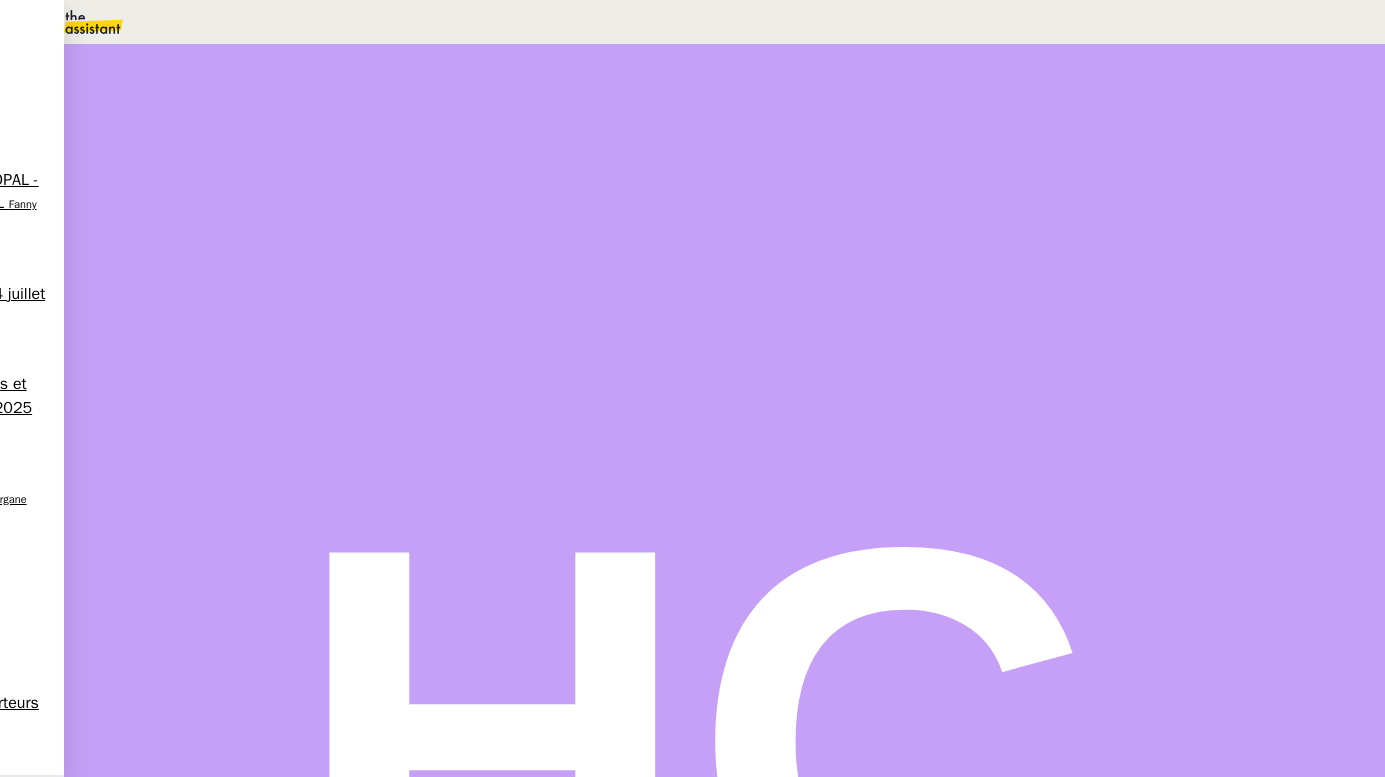 type on "Récupération de la facture à l'OPCO" 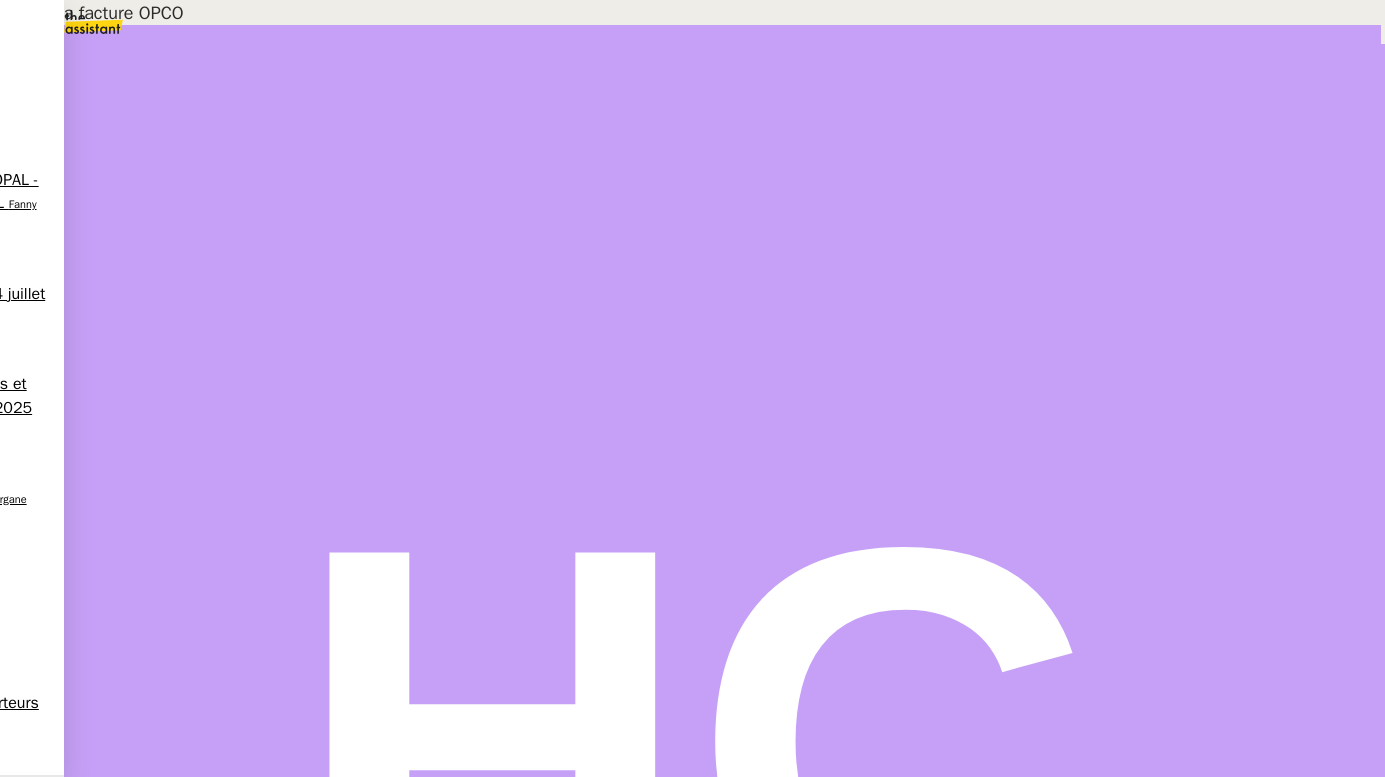 click on "Traiter la facture OPCO" at bounding box center (270, 2731) 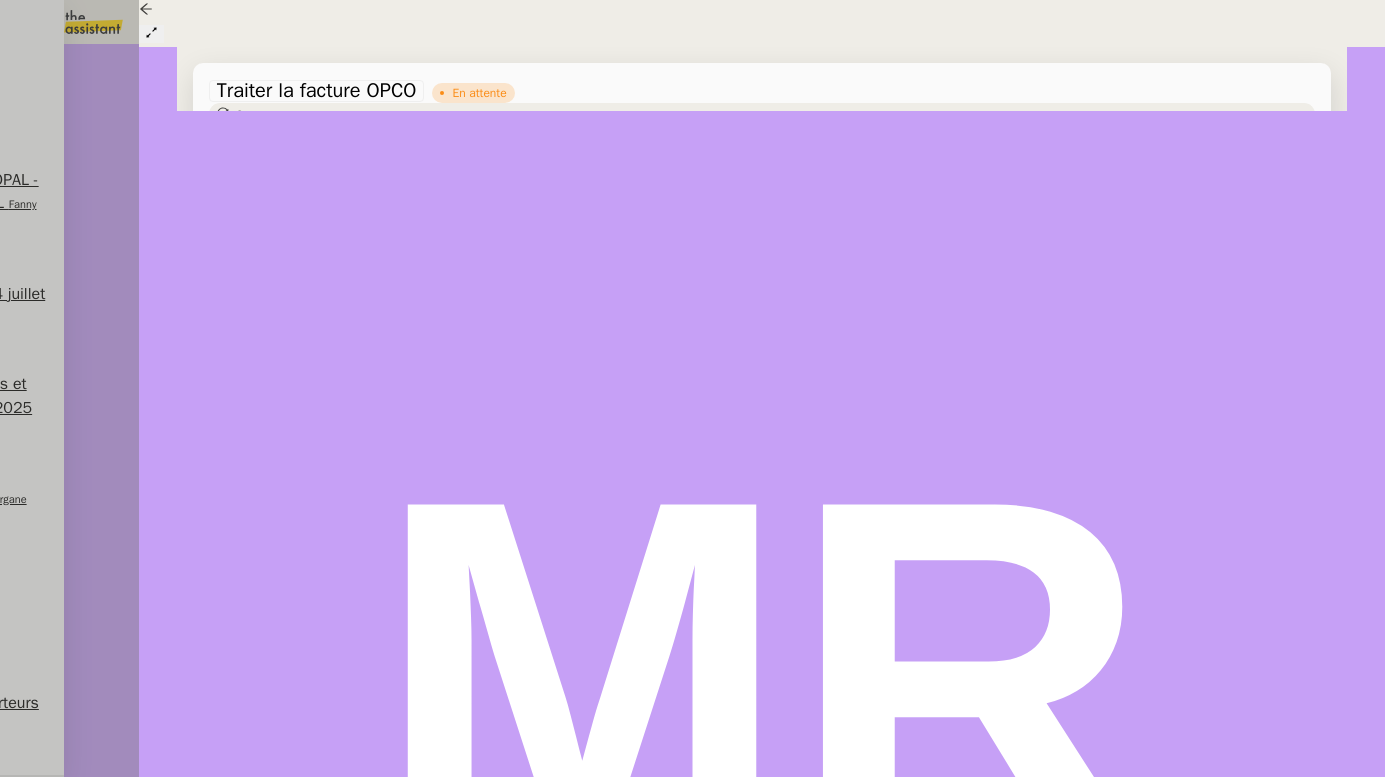 scroll, scrollTop: 226, scrollLeft: 0, axis: vertical 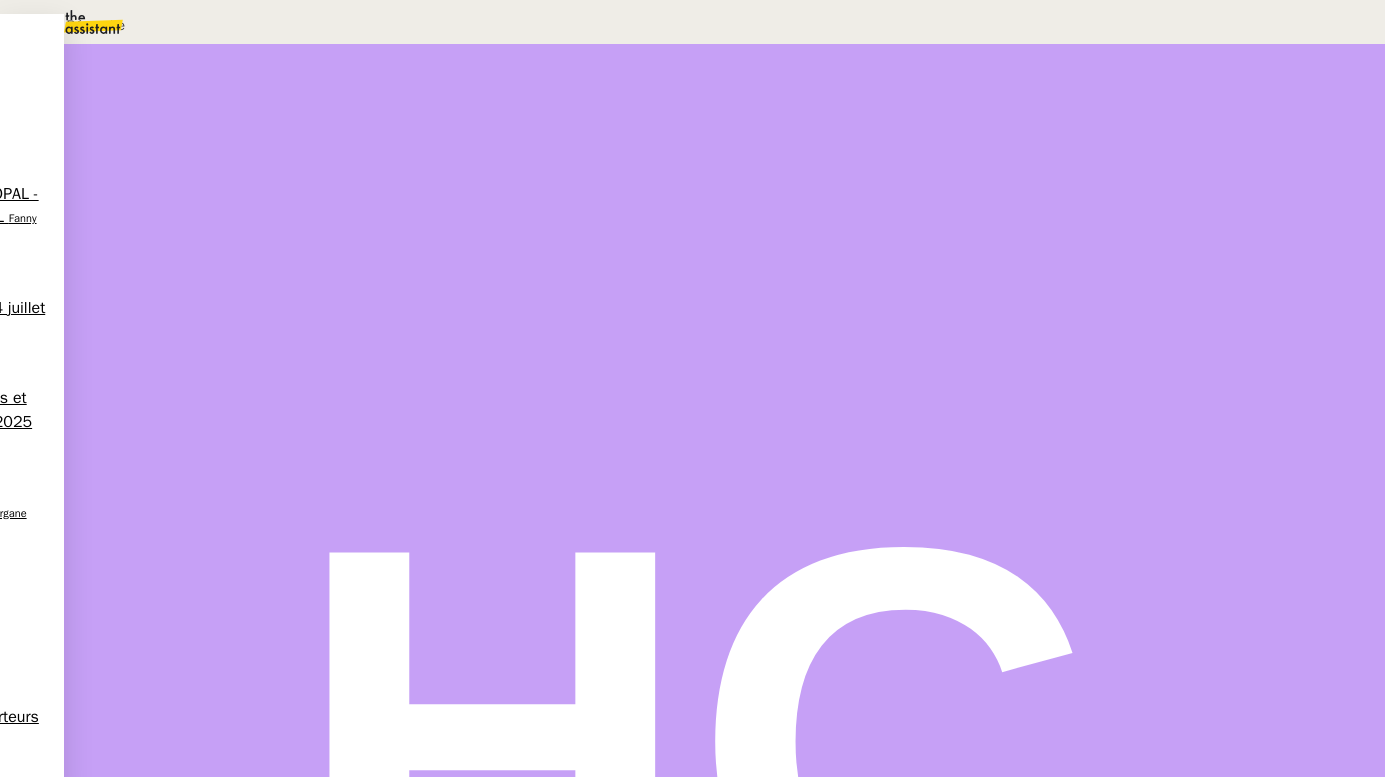 click at bounding box center (276, 478) 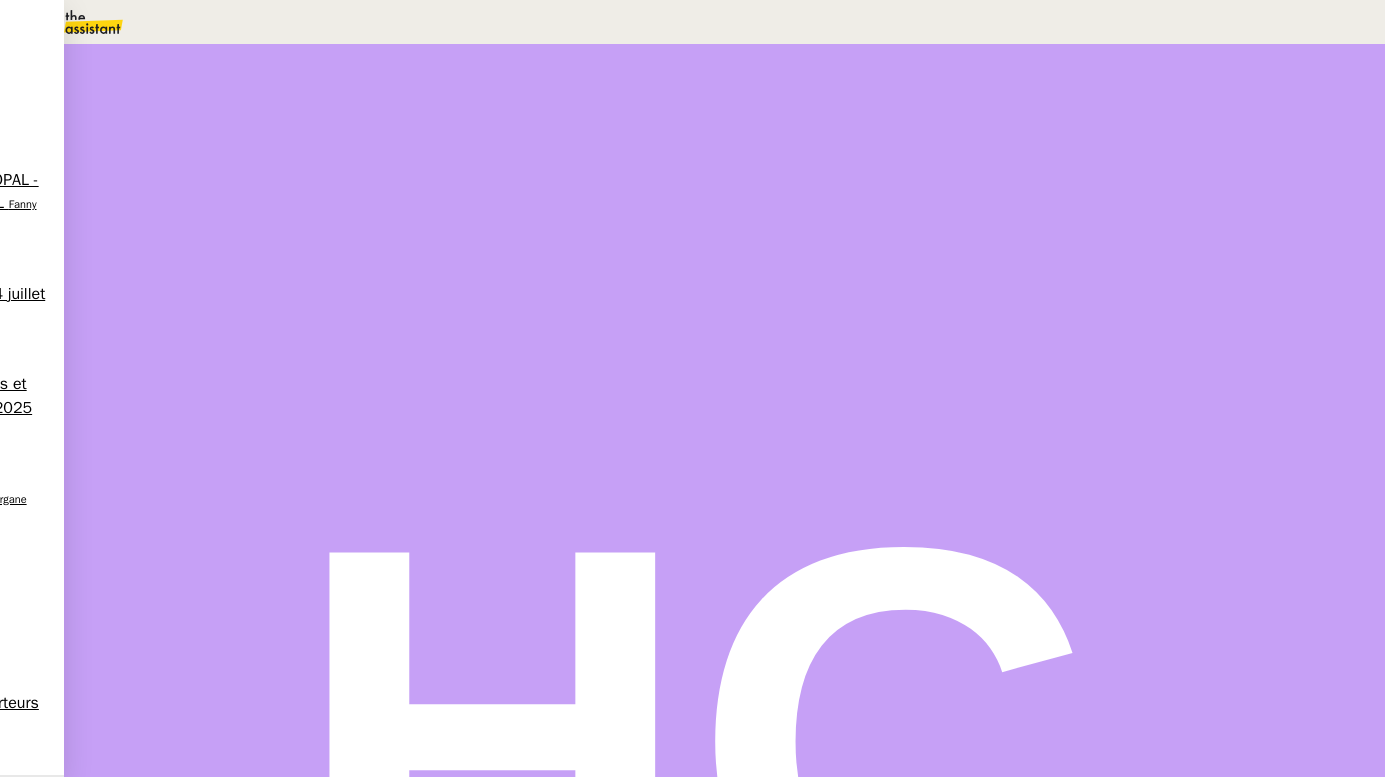click on "Marine RAULT" at bounding box center (33, 2126) 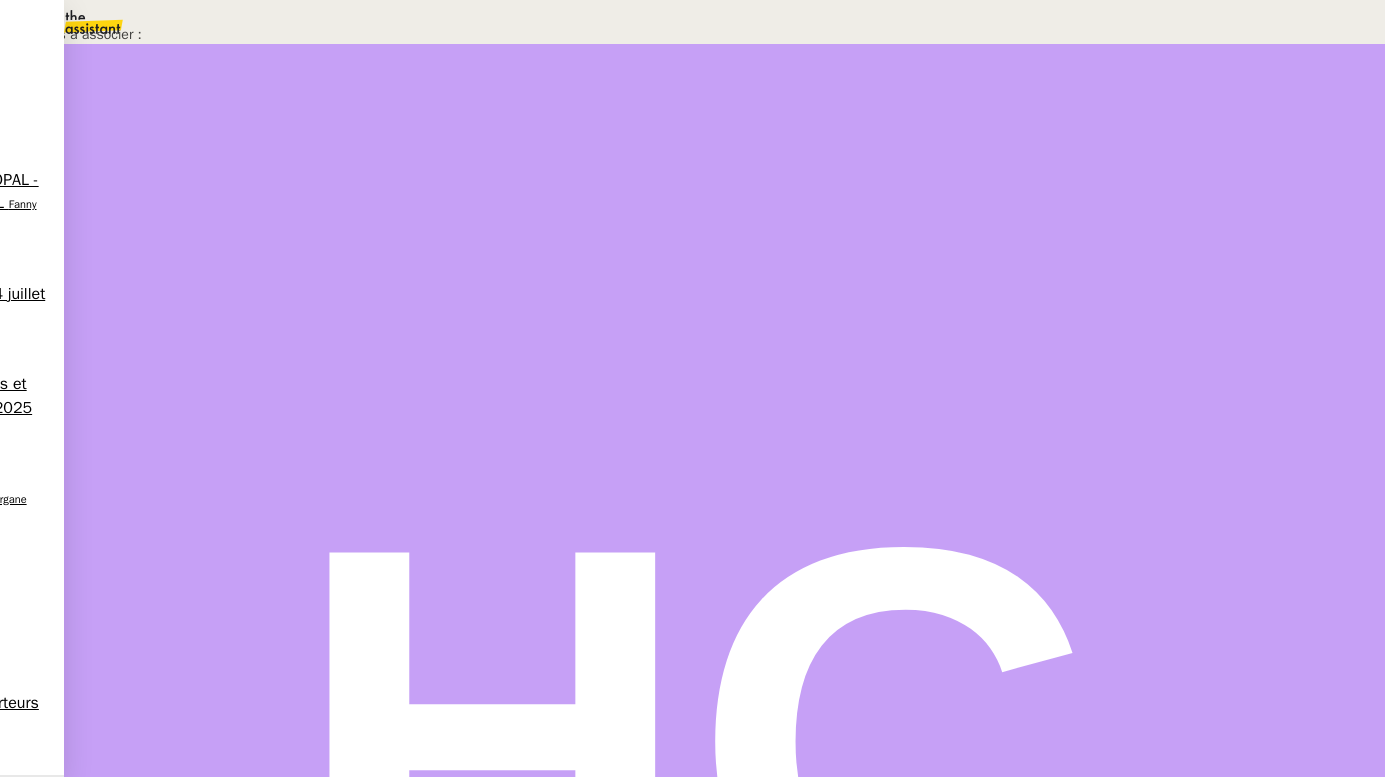 click on "Confirmer" at bounding box center (1333, 755) 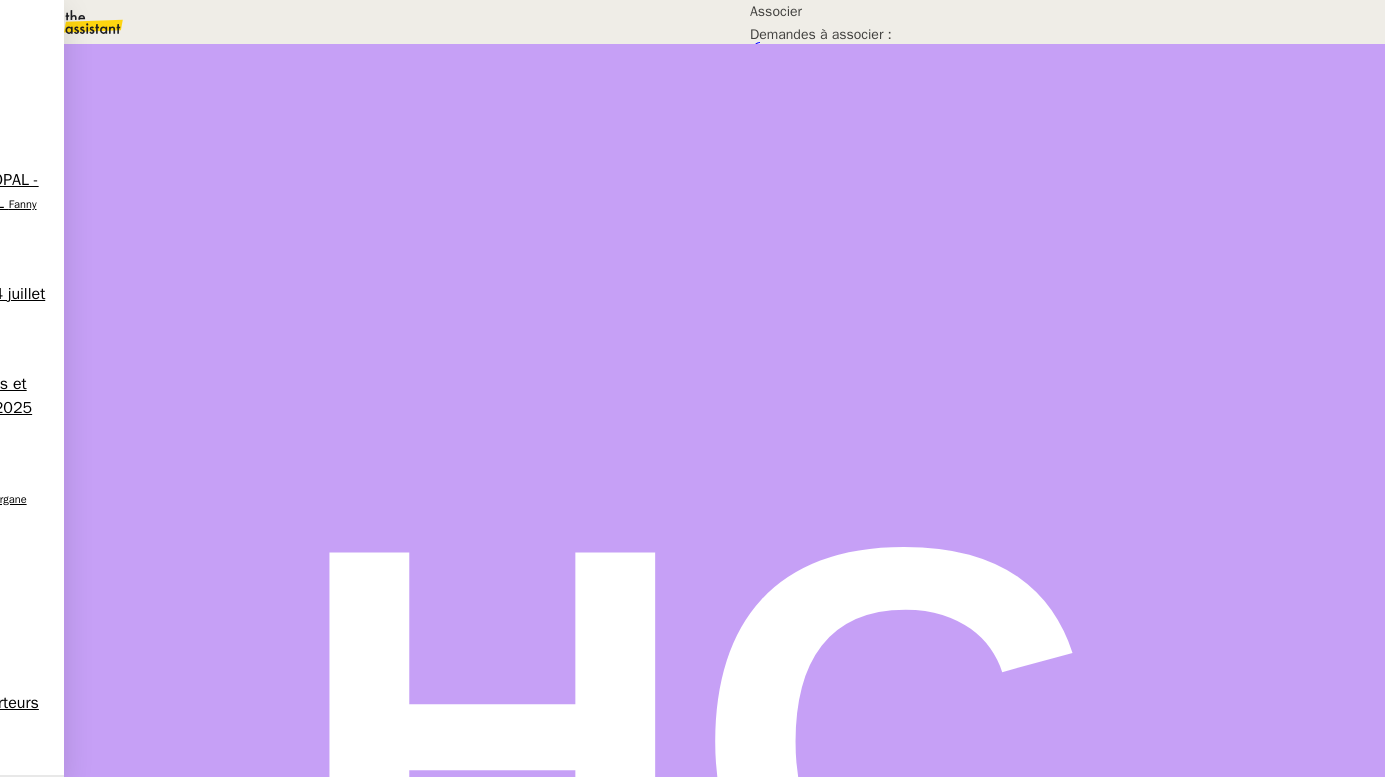 scroll, scrollTop: 254, scrollLeft: 0, axis: vertical 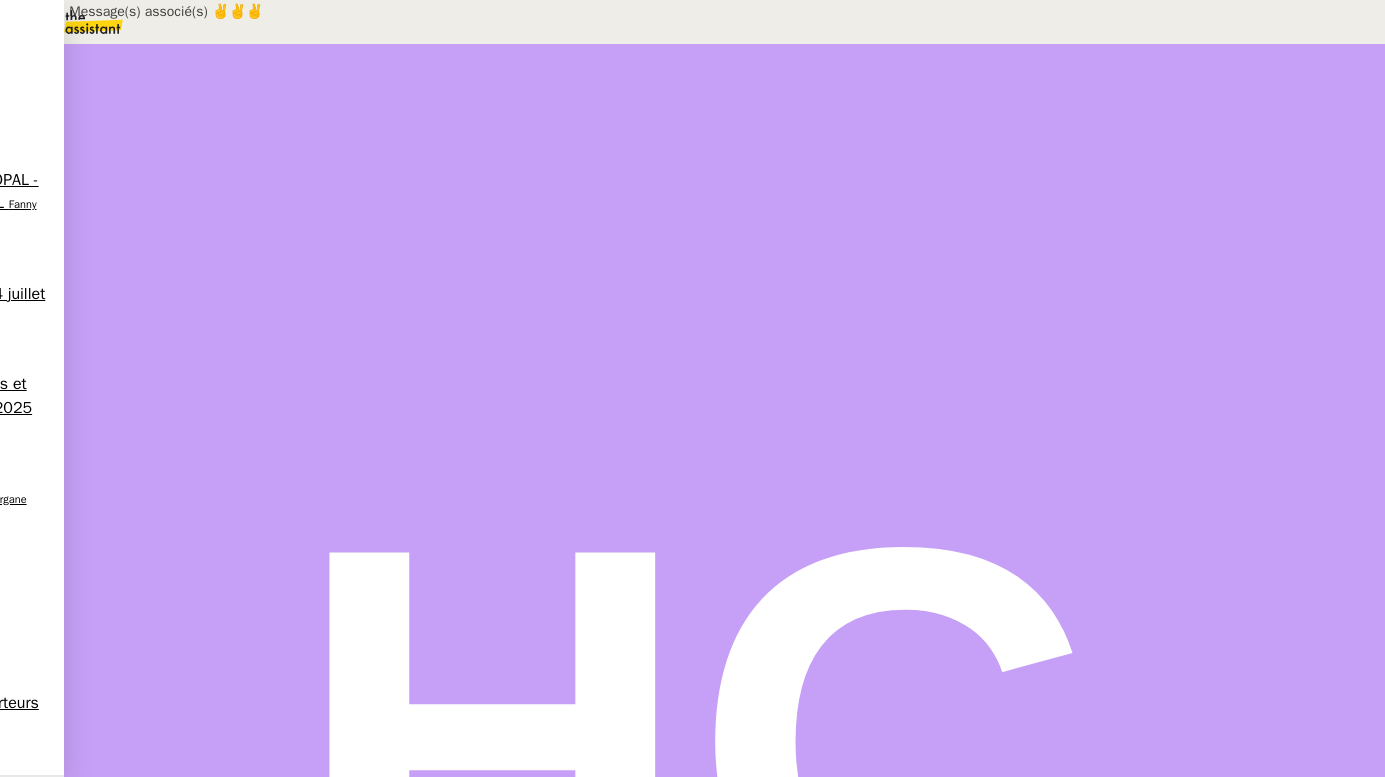 click on "Statut" at bounding box center [215, 112] 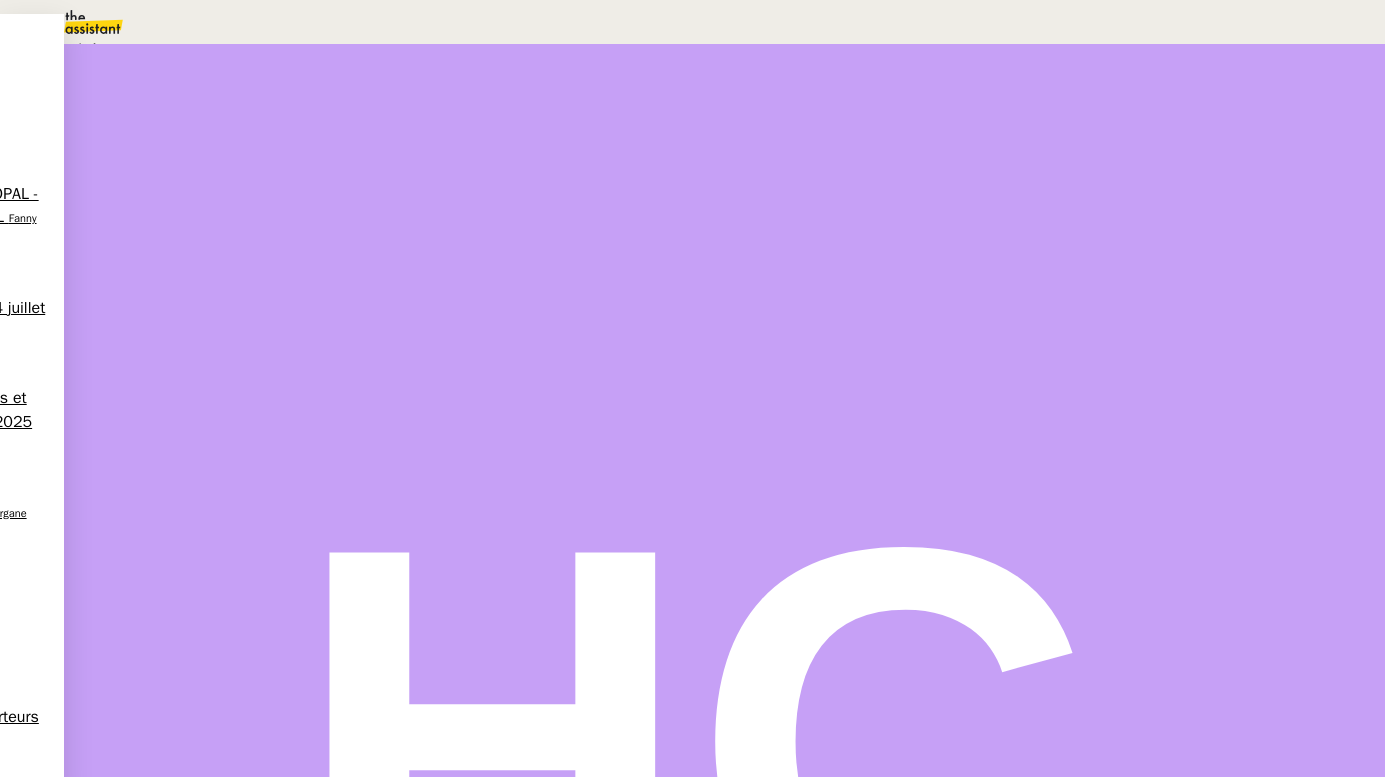 click on "Terminé" at bounding box center (72, 48) 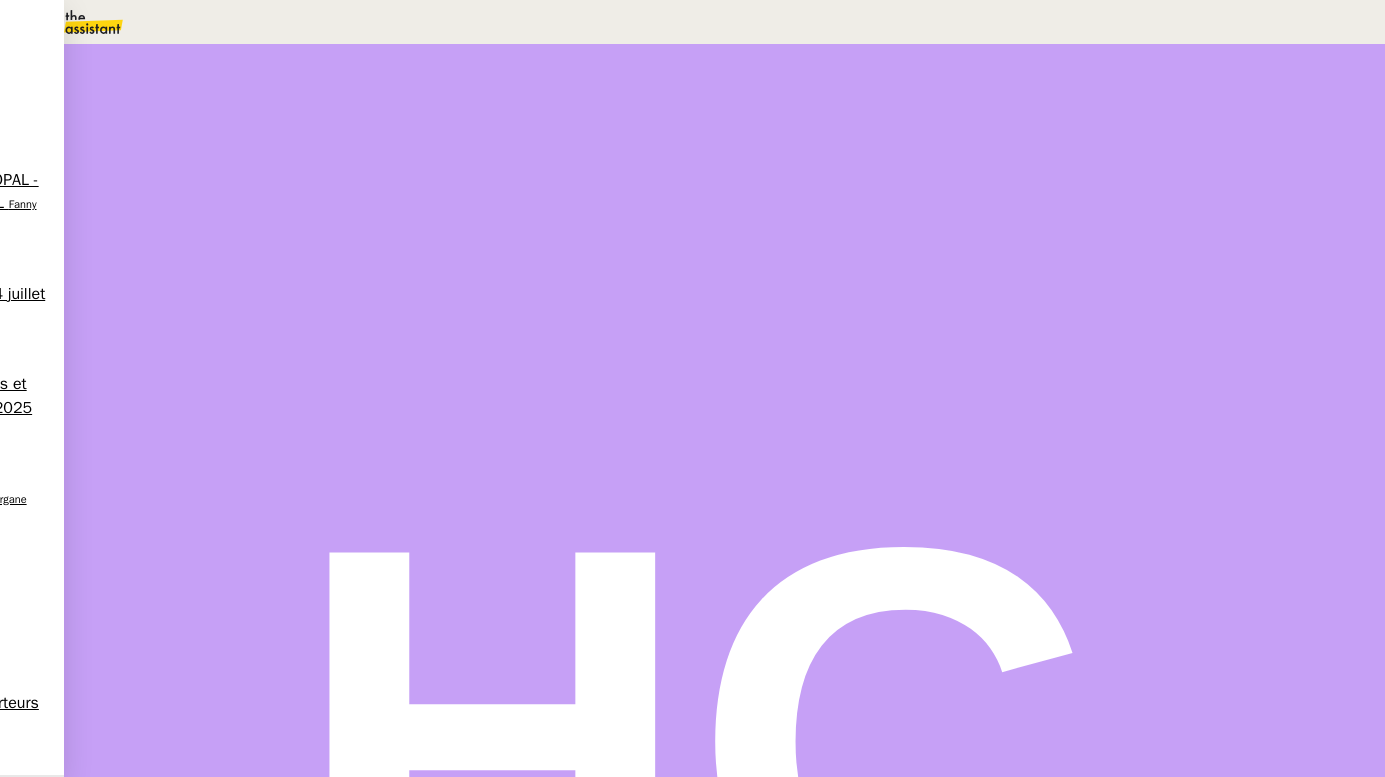 click at bounding box center [1033, 133] 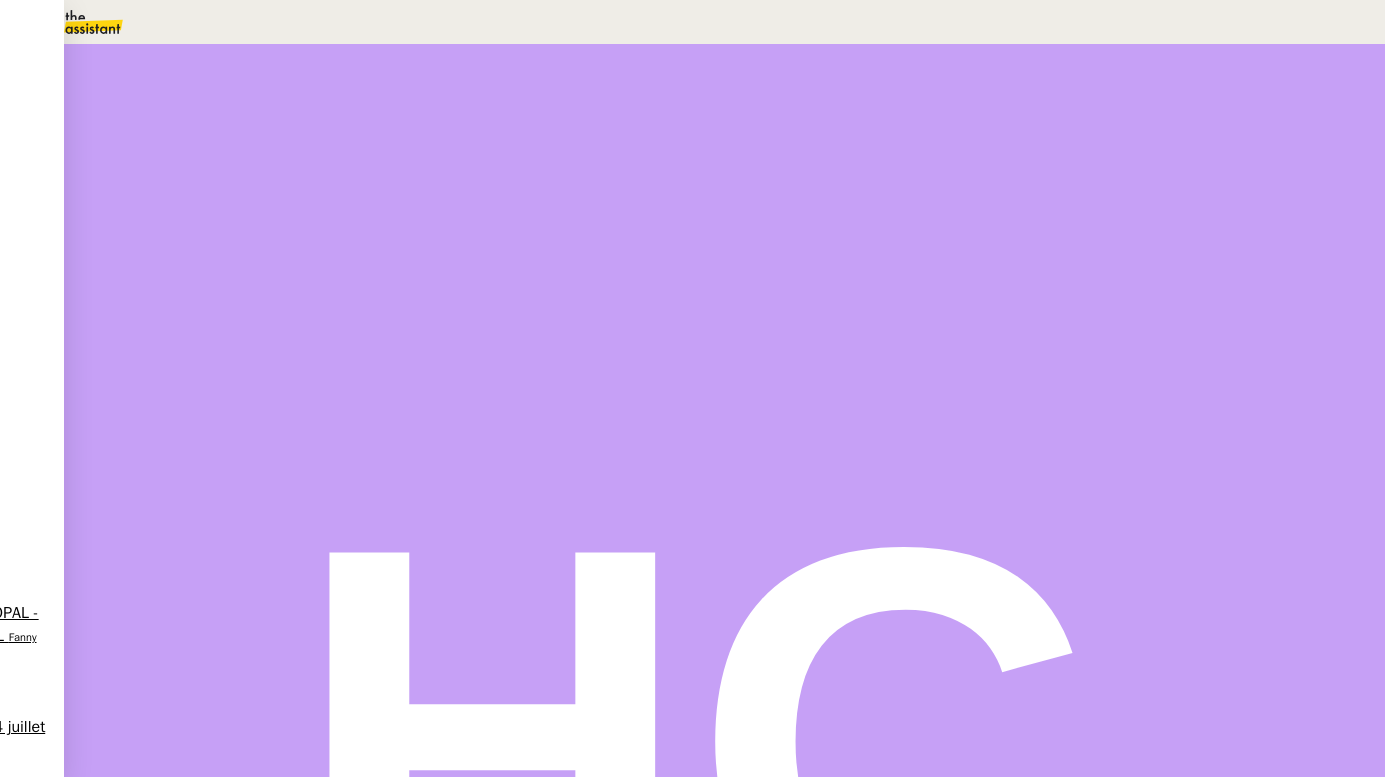 scroll, scrollTop: 297, scrollLeft: 0, axis: vertical 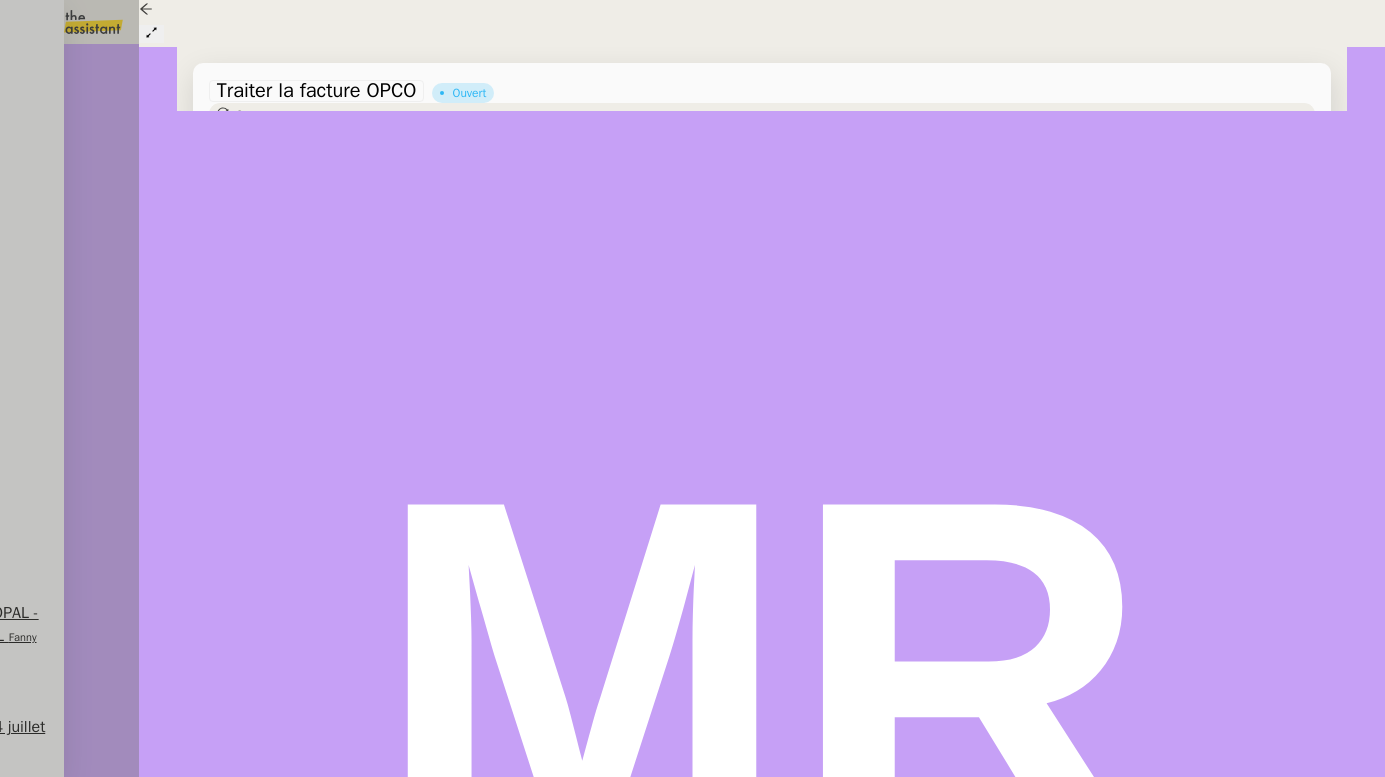 click on "OPCO" at bounding box center [167, 1764] 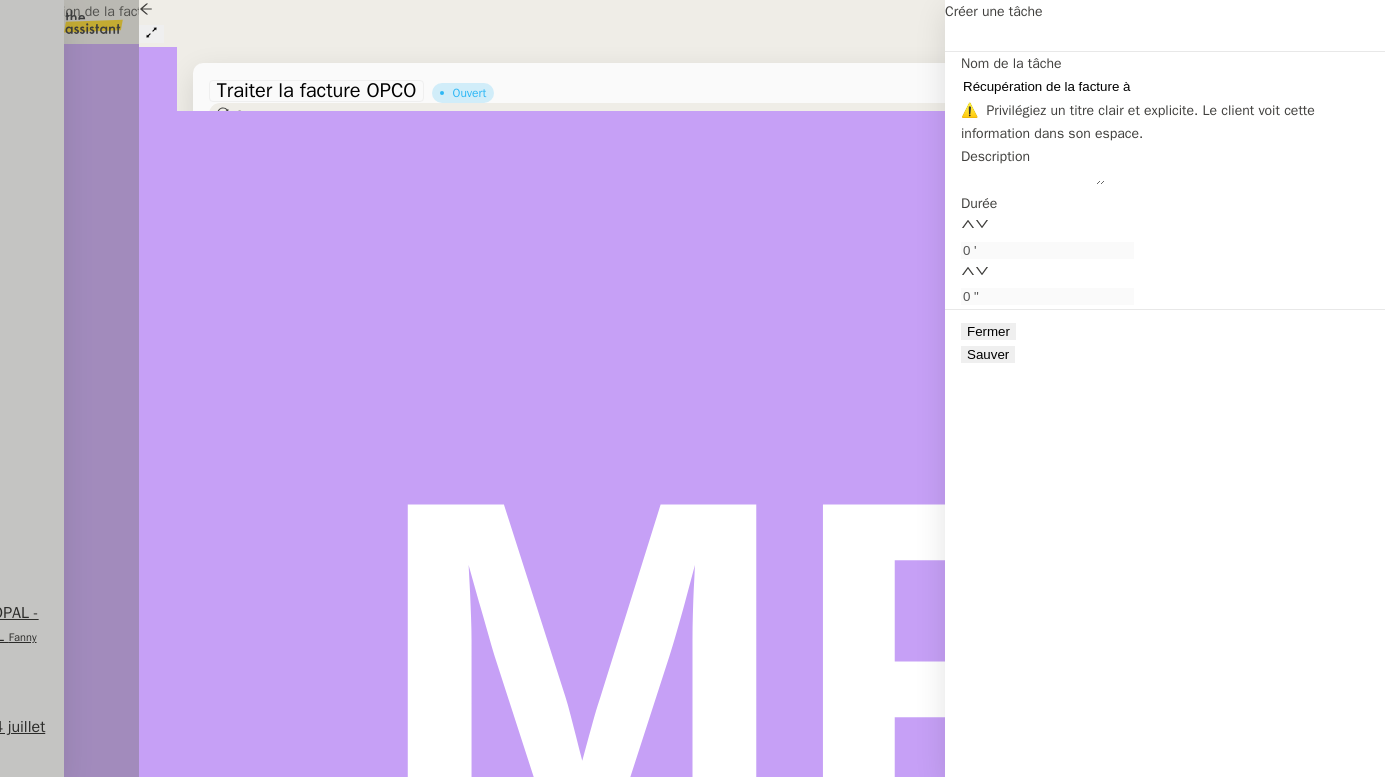 click on "Récupération de la facture à l'OPCO" at bounding box center (204, 11) 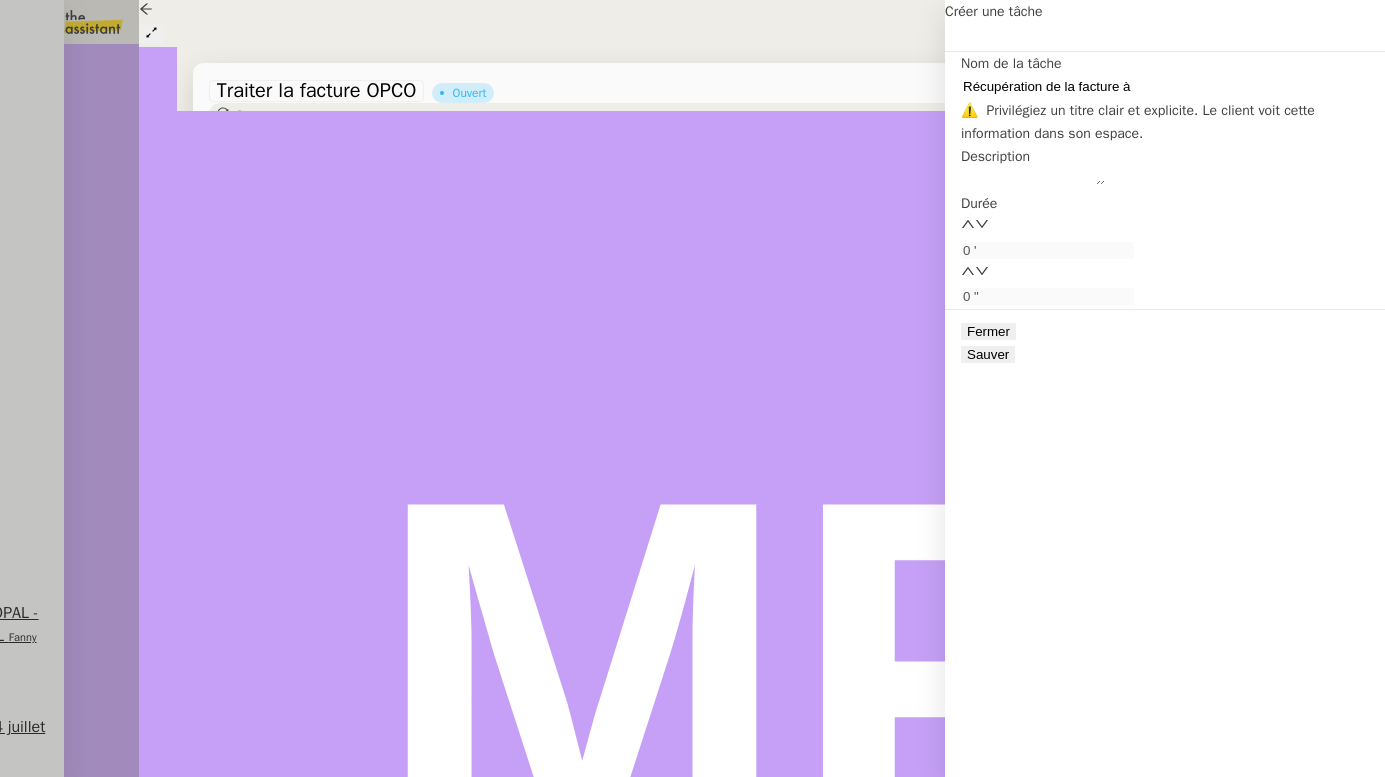 type on "Récupération de la facture à l'OPCO" 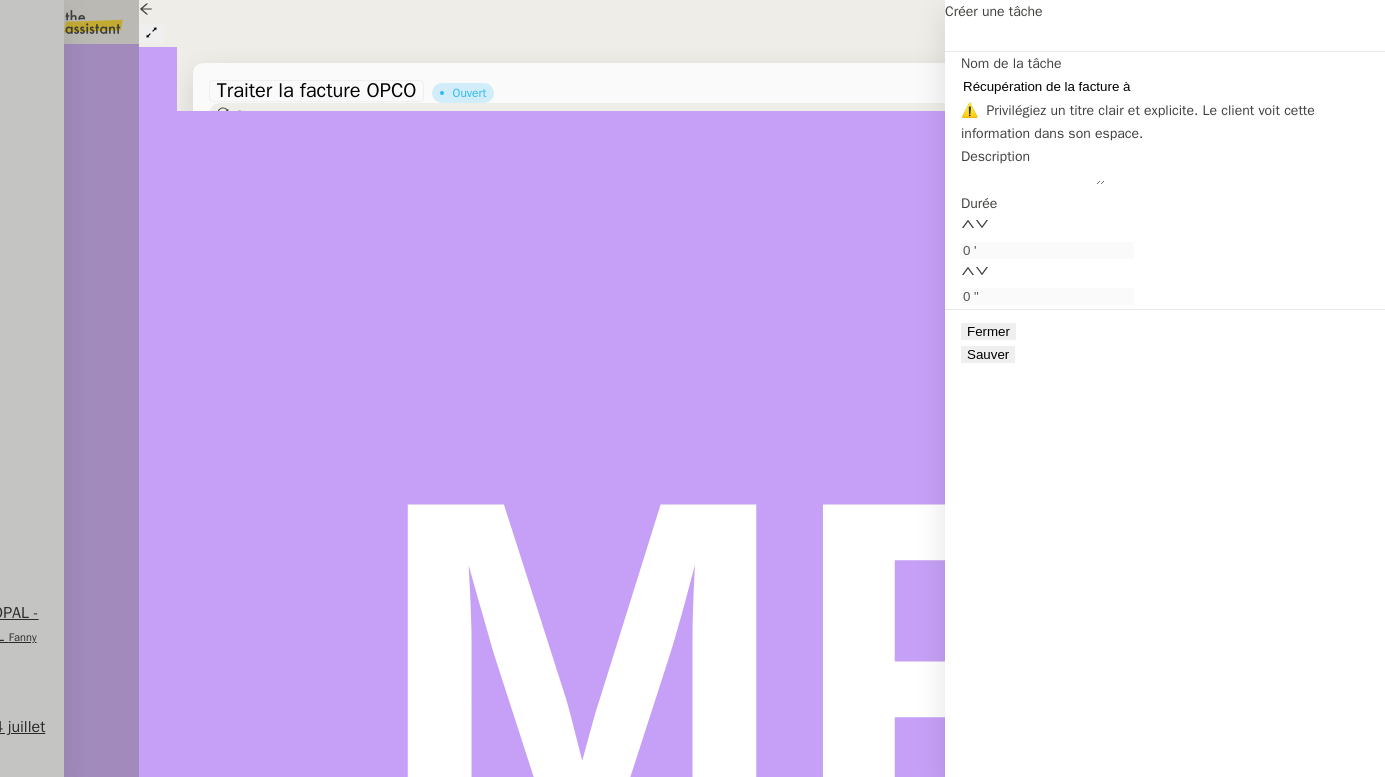 click on "Sauver" at bounding box center (988, 354) 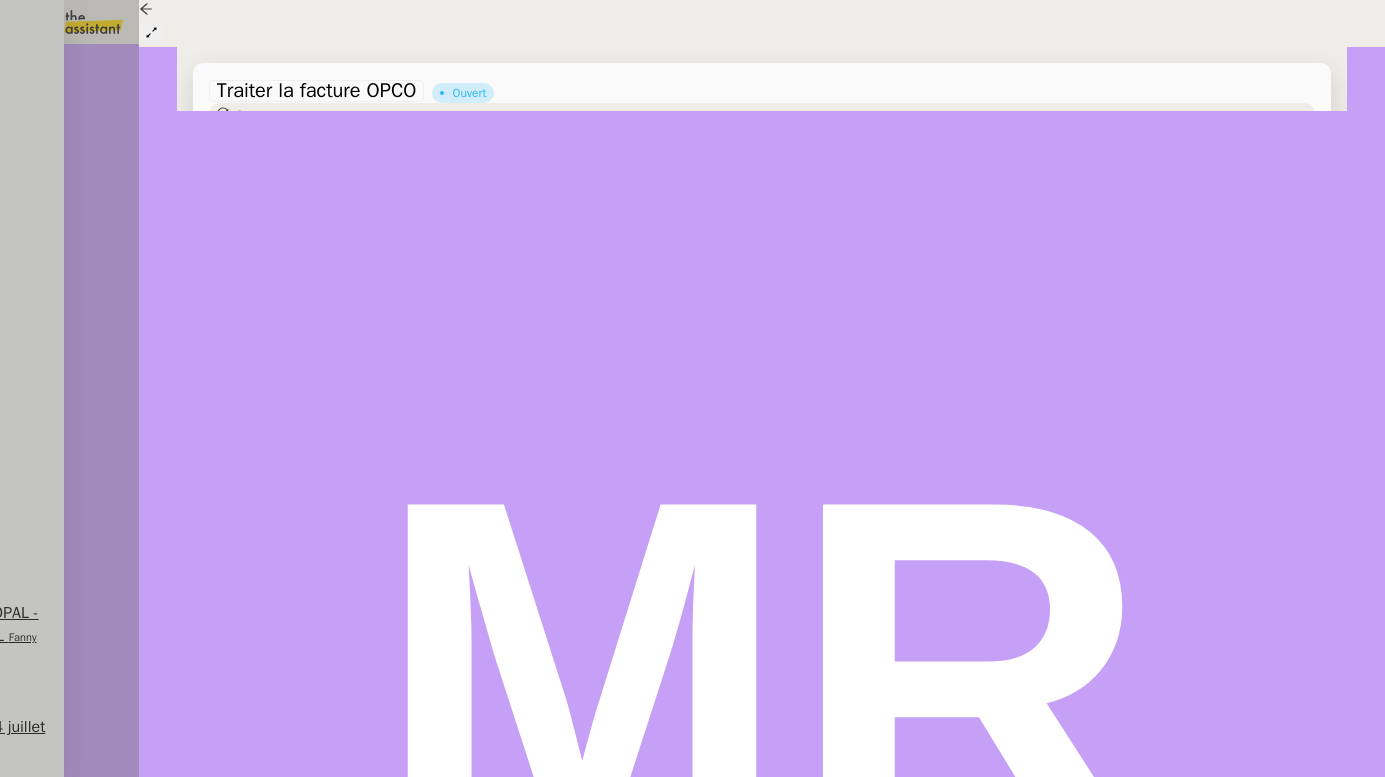 click on "OPCO" at bounding box center (167, 1764) 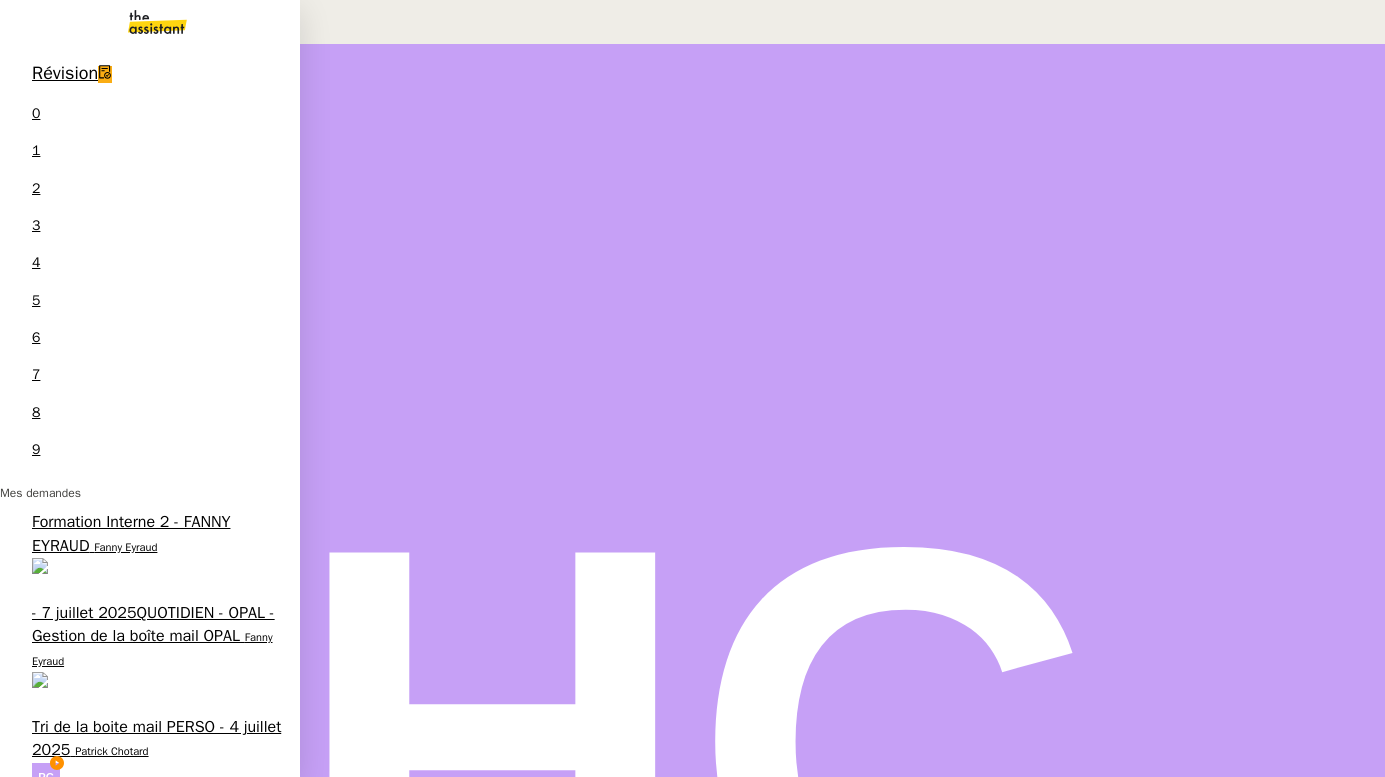 click on "Tri de la boite mail PERSO - 4 juillet 2025" at bounding box center (156, 738) 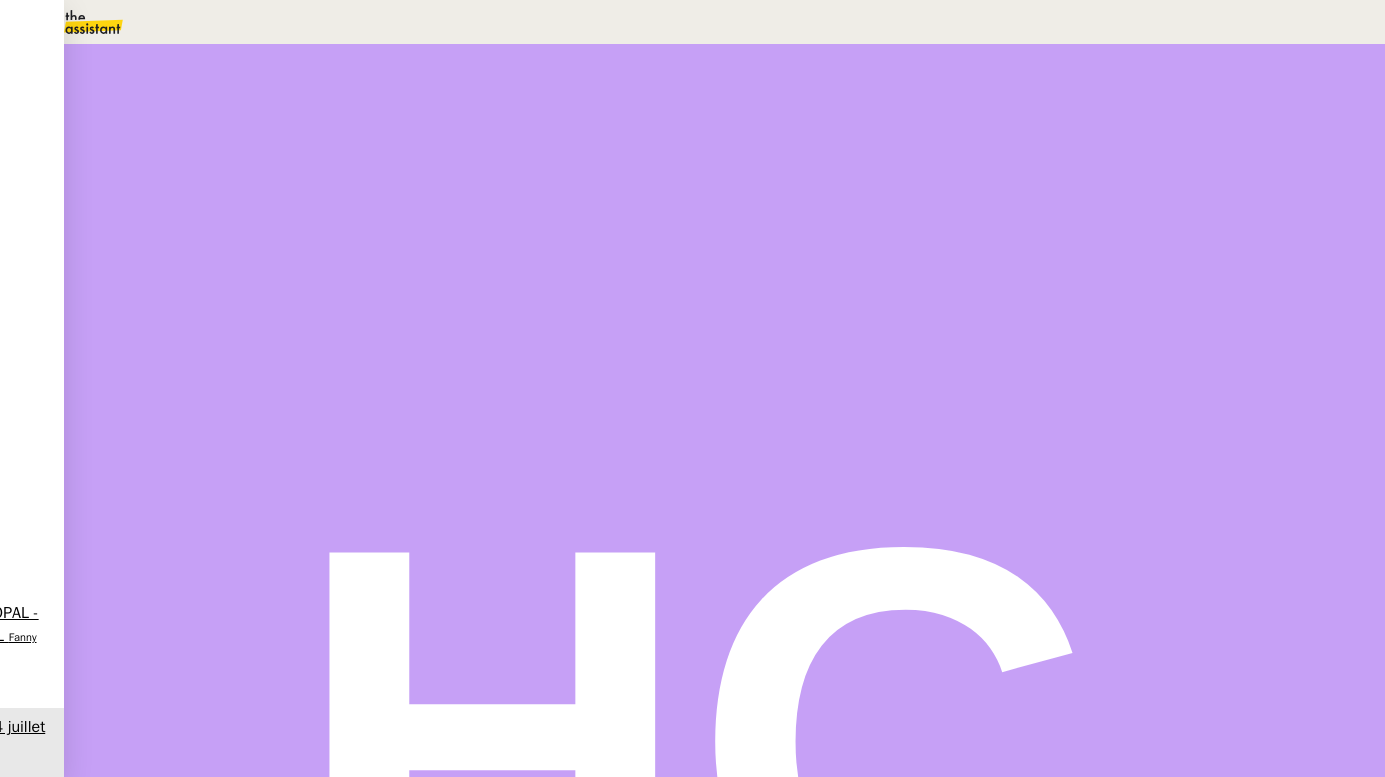 scroll, scrollTop: 212, scrollLeft: 0, axis: vertical 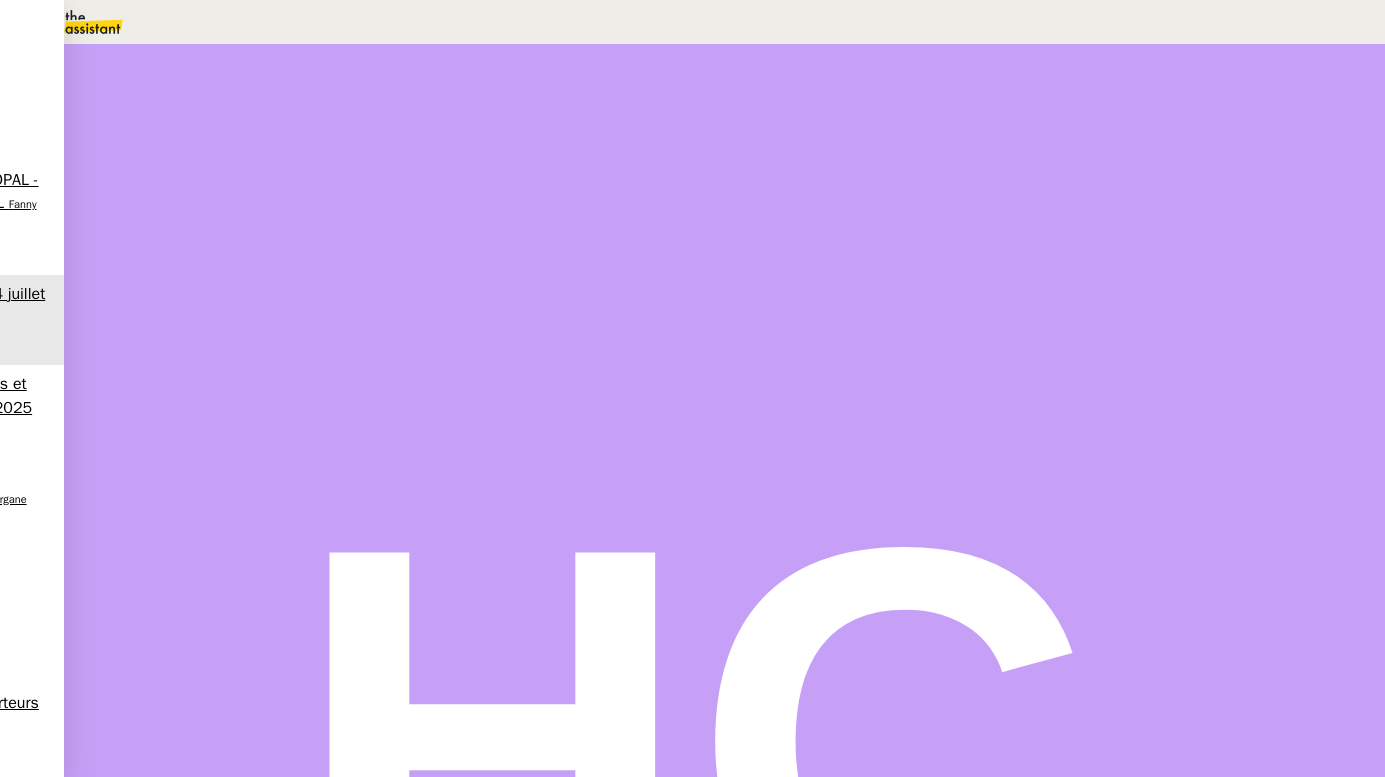 click at bounding box center [192, 469] 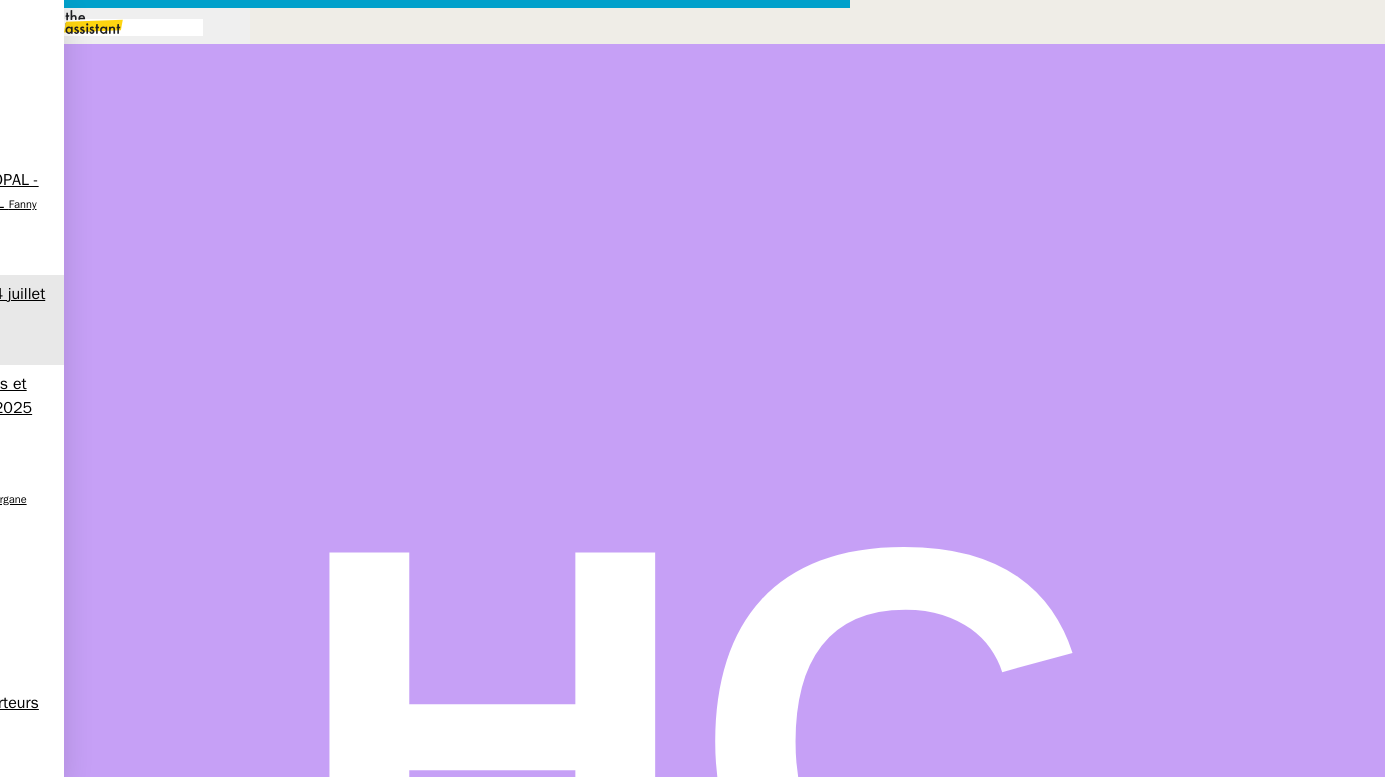 click at bounding box center [425, 837] 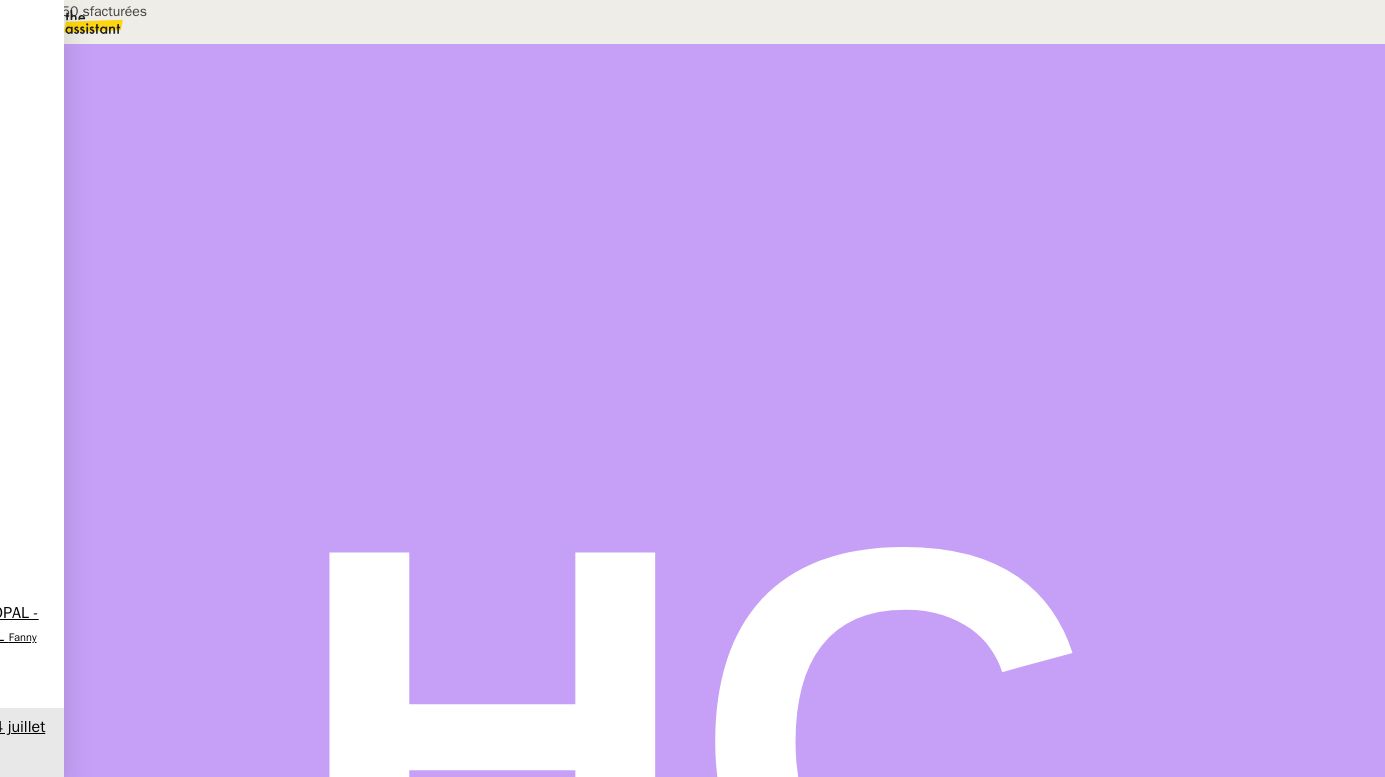 click at bounding box center [212, 768] 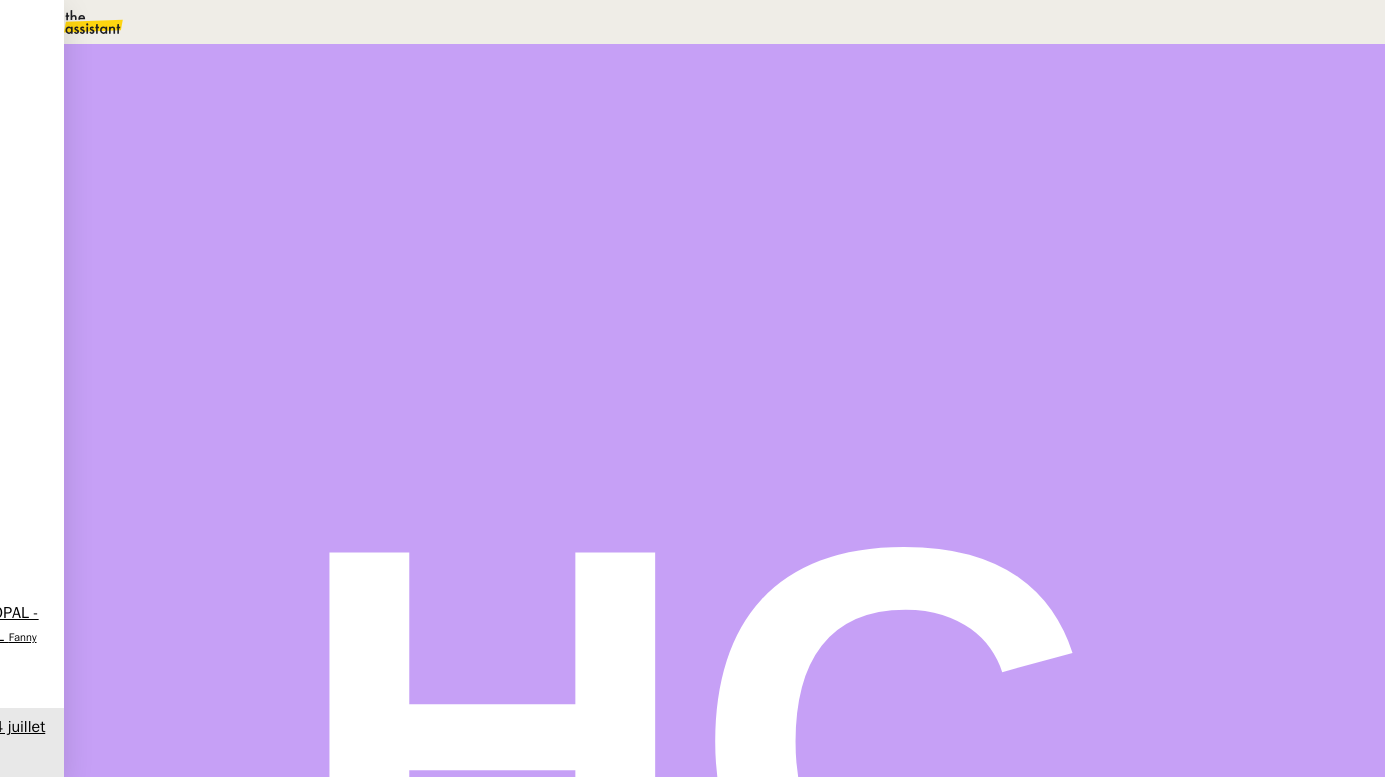 click at bounding box center [232, 768] 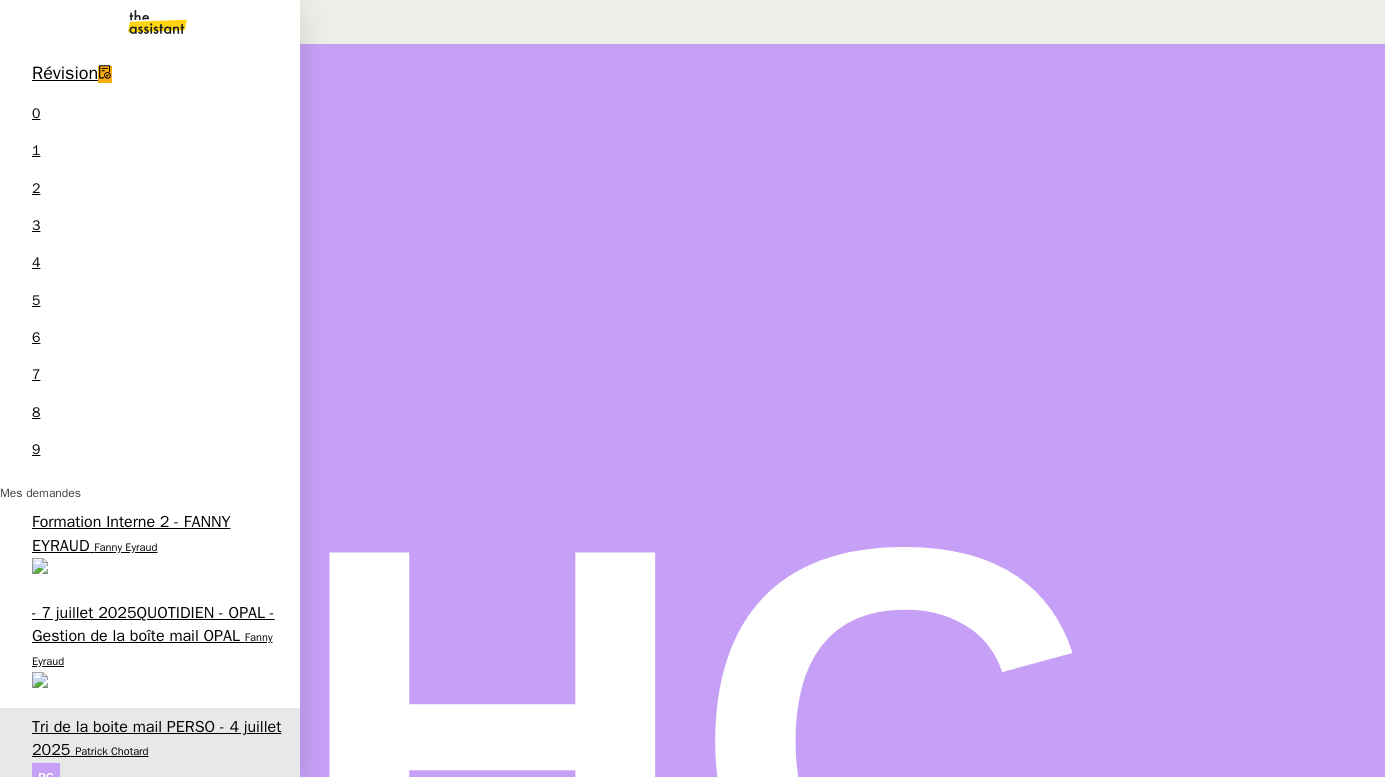 click on "Traiter la facture OPCO" at bounding box center (112, 1227) 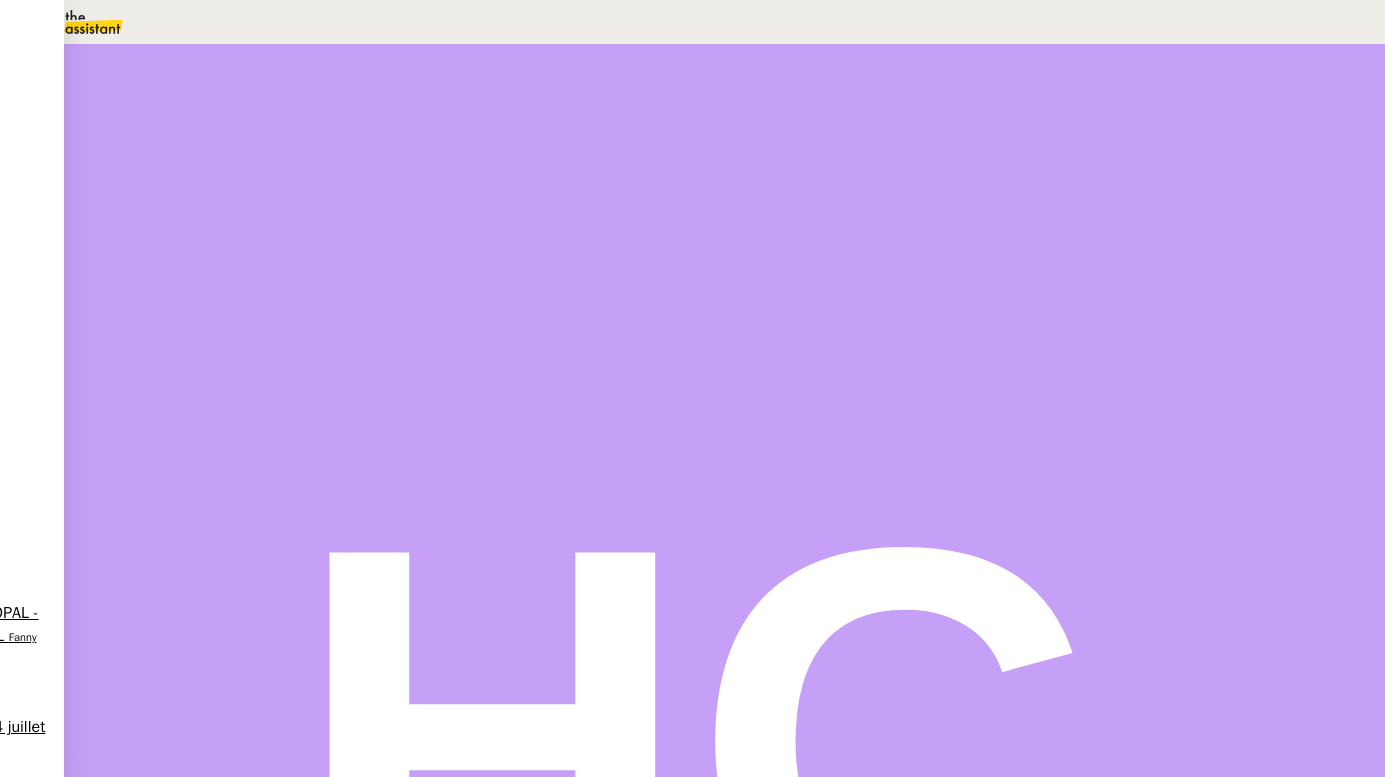 scroll, scrollTop: 52, scrollLeft: 0, axis: vertical 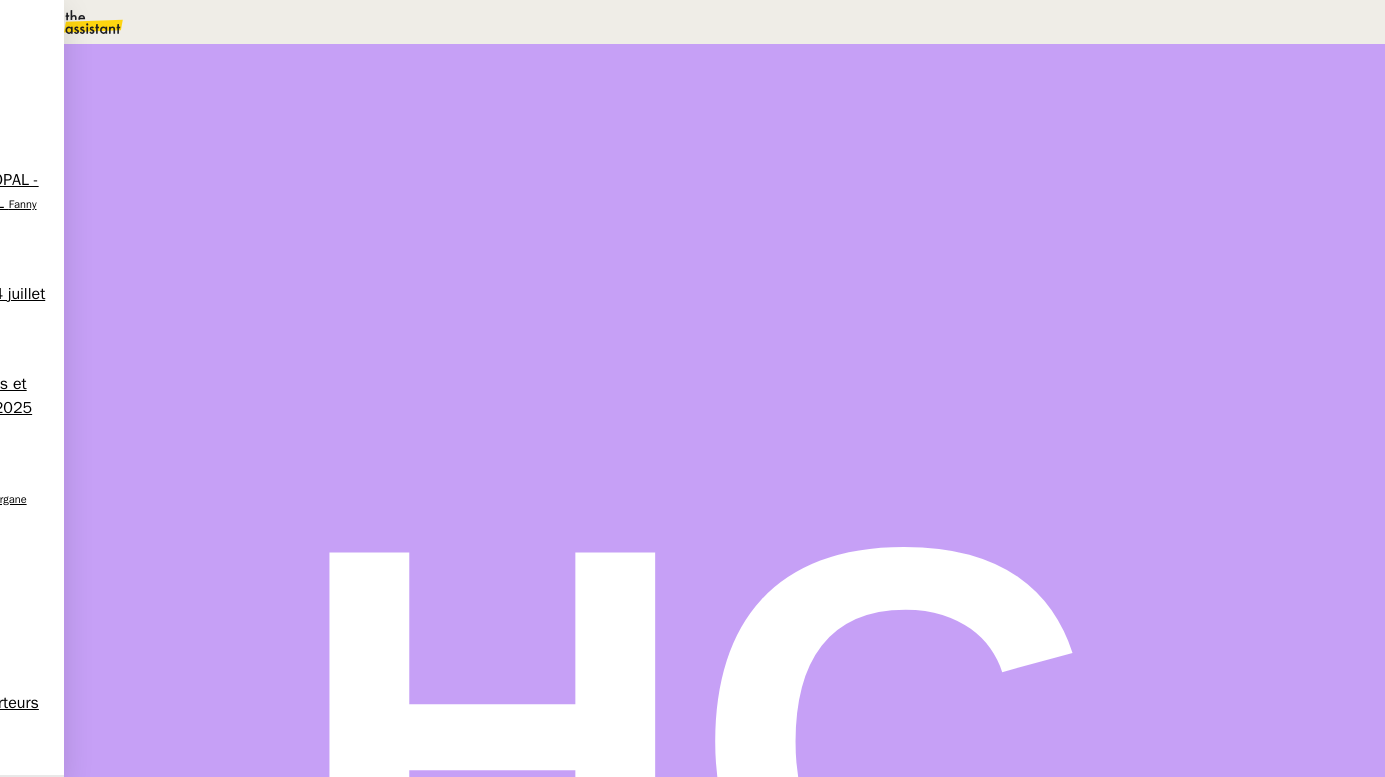 click on "Répondre" at bounding box center [216, 492] 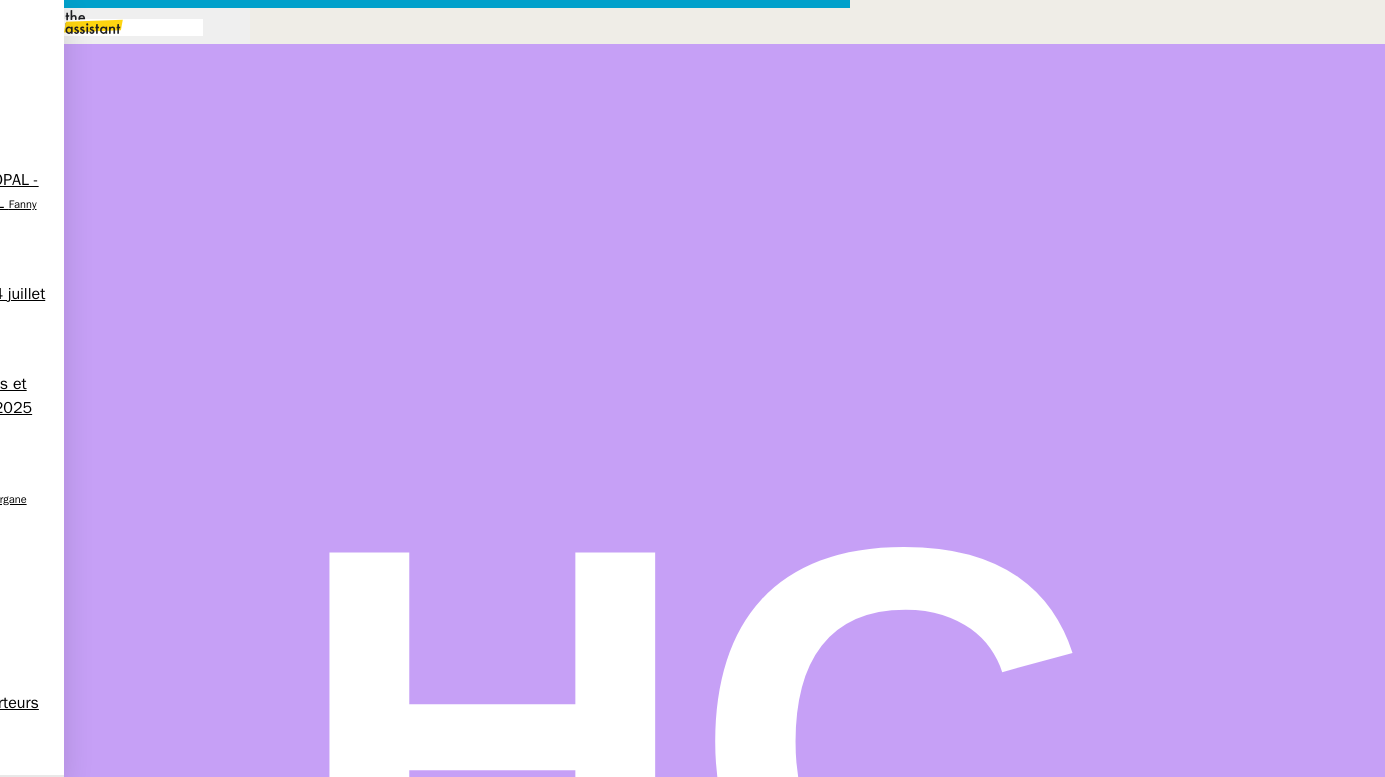 click at bounding box center [425, 837] 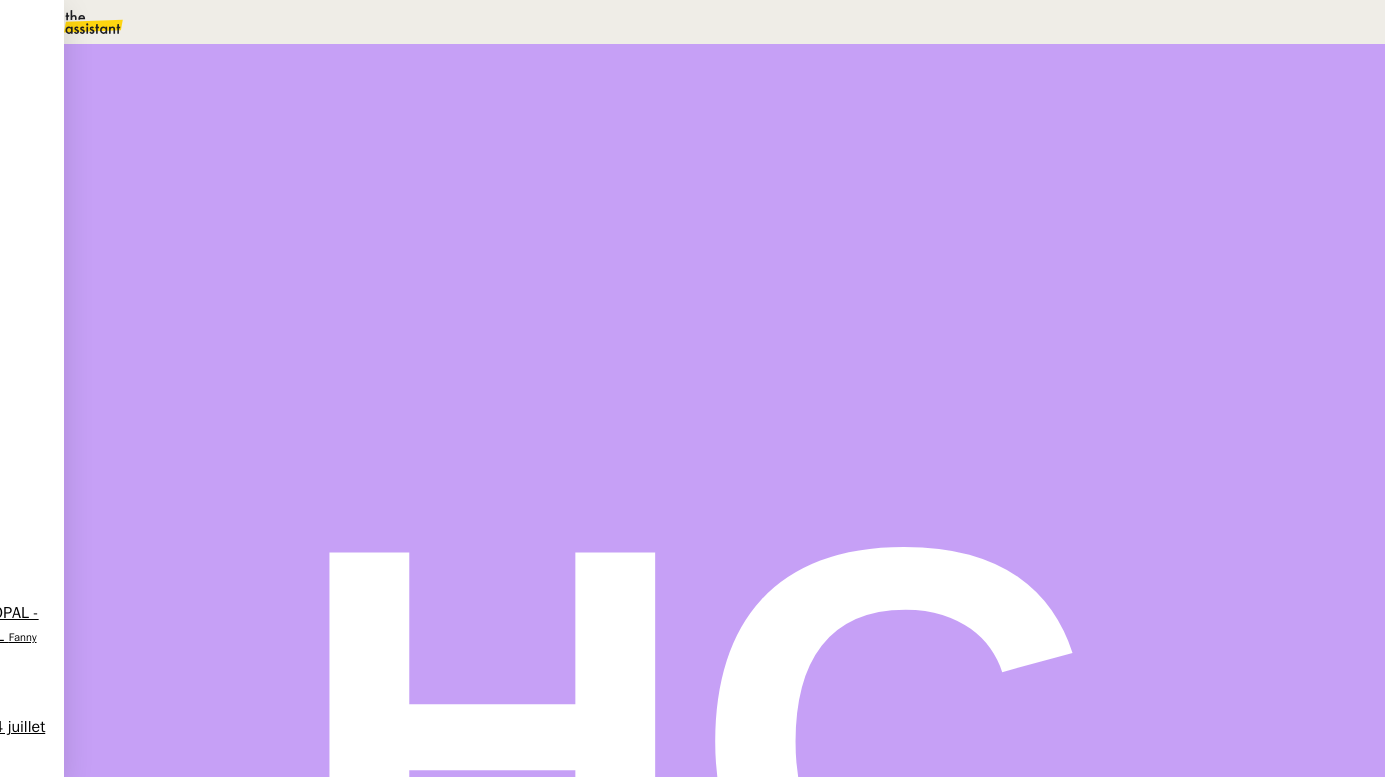 scroll, scrollTop: 0, scrollLeft: 0, axis: both 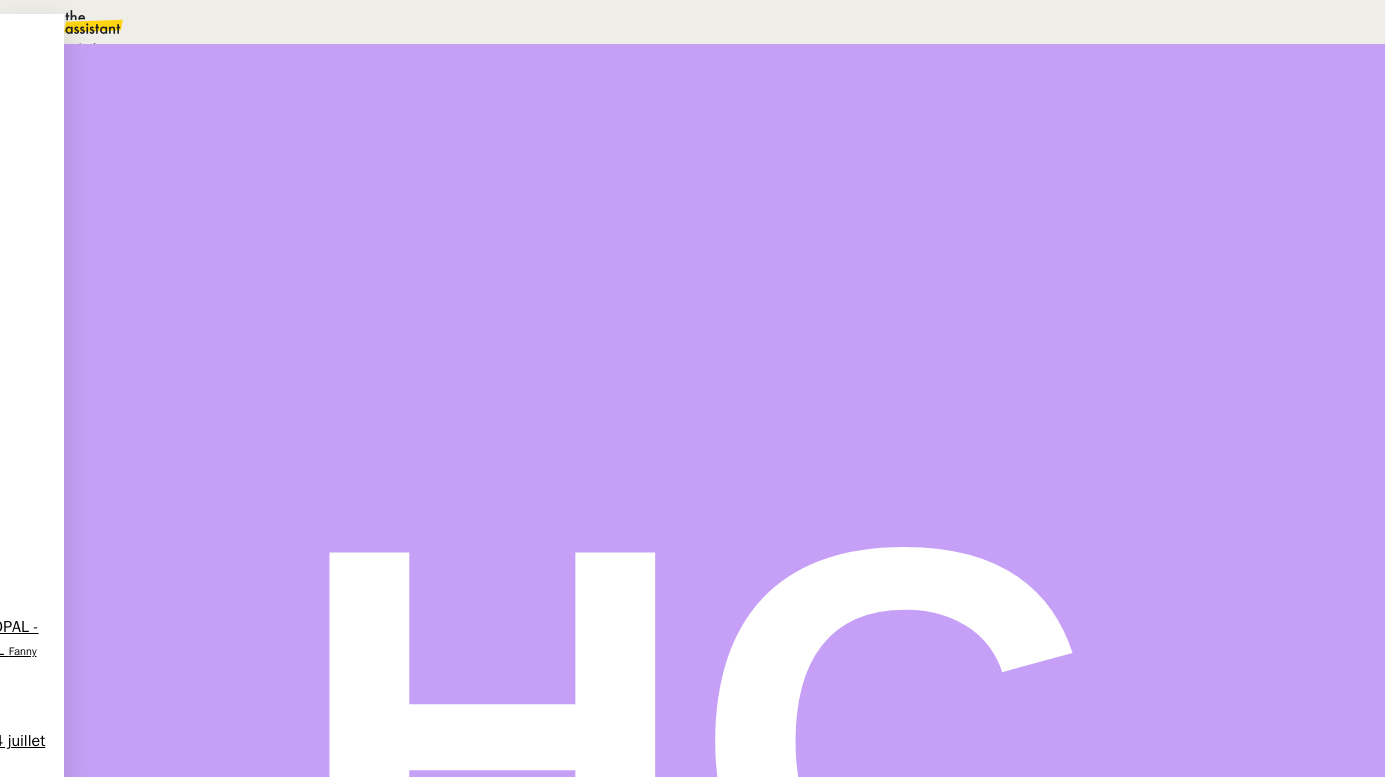 click on "Statut" at bounding box center (725, 111) 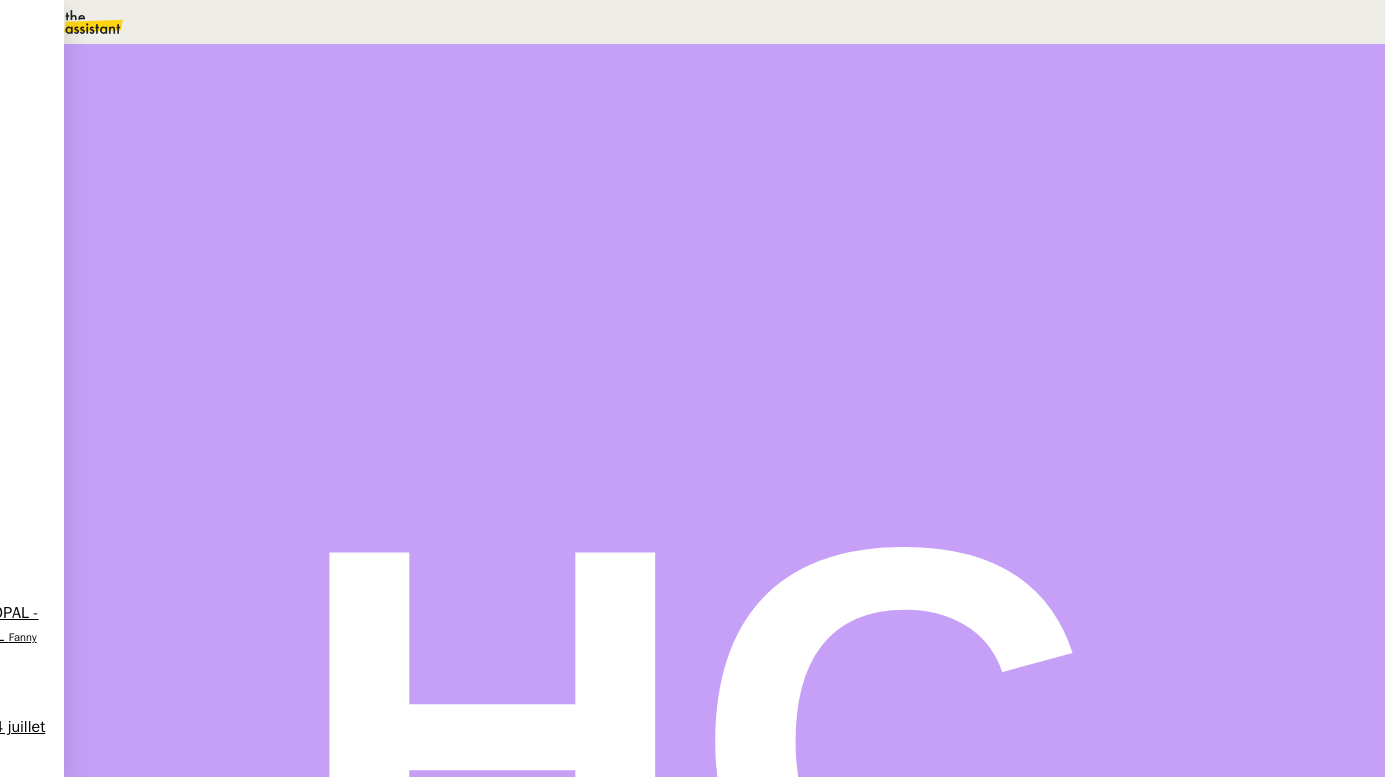click on "Tâche Message Commentaire" at bounding box center (993, 239) 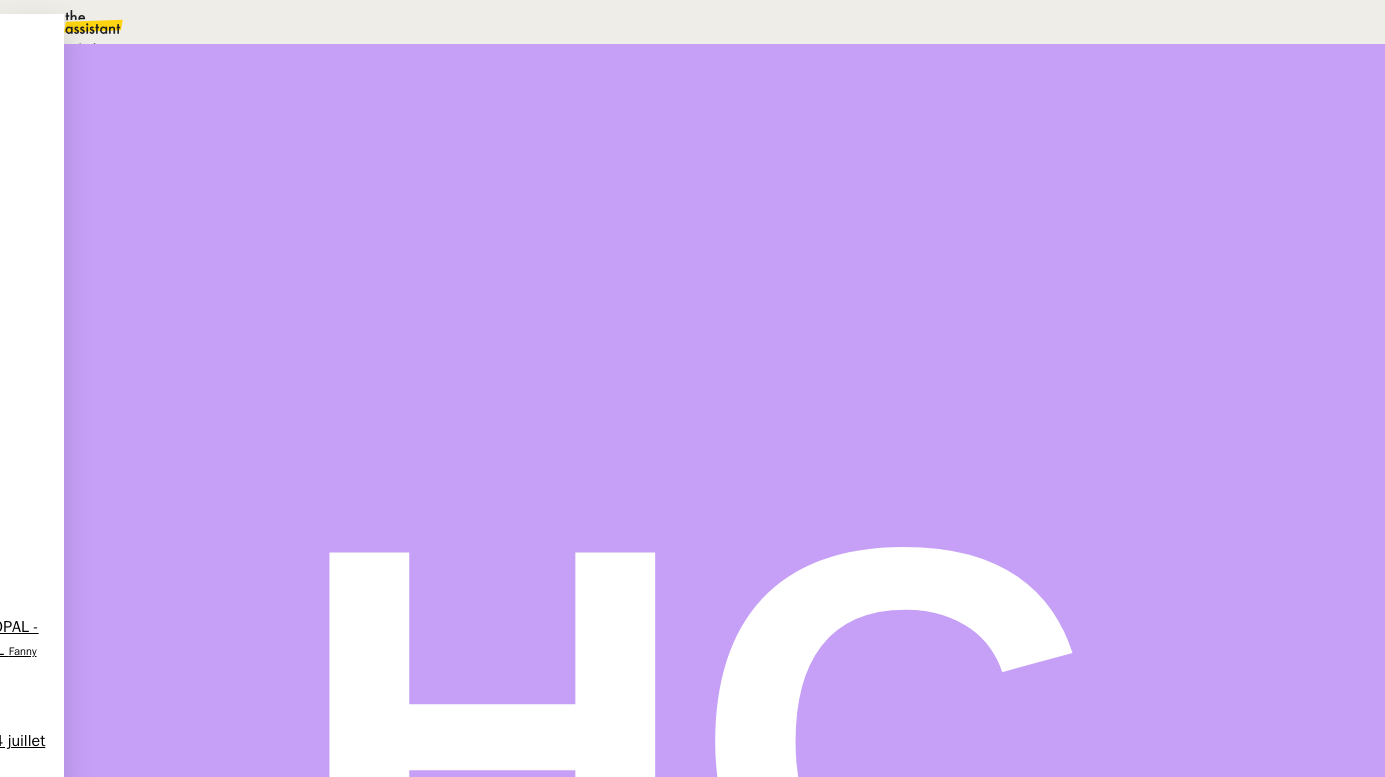 click on "En attente d'une réponse d'un client, d'un contact ou d'un tiers." at bounding box center [266, 96] 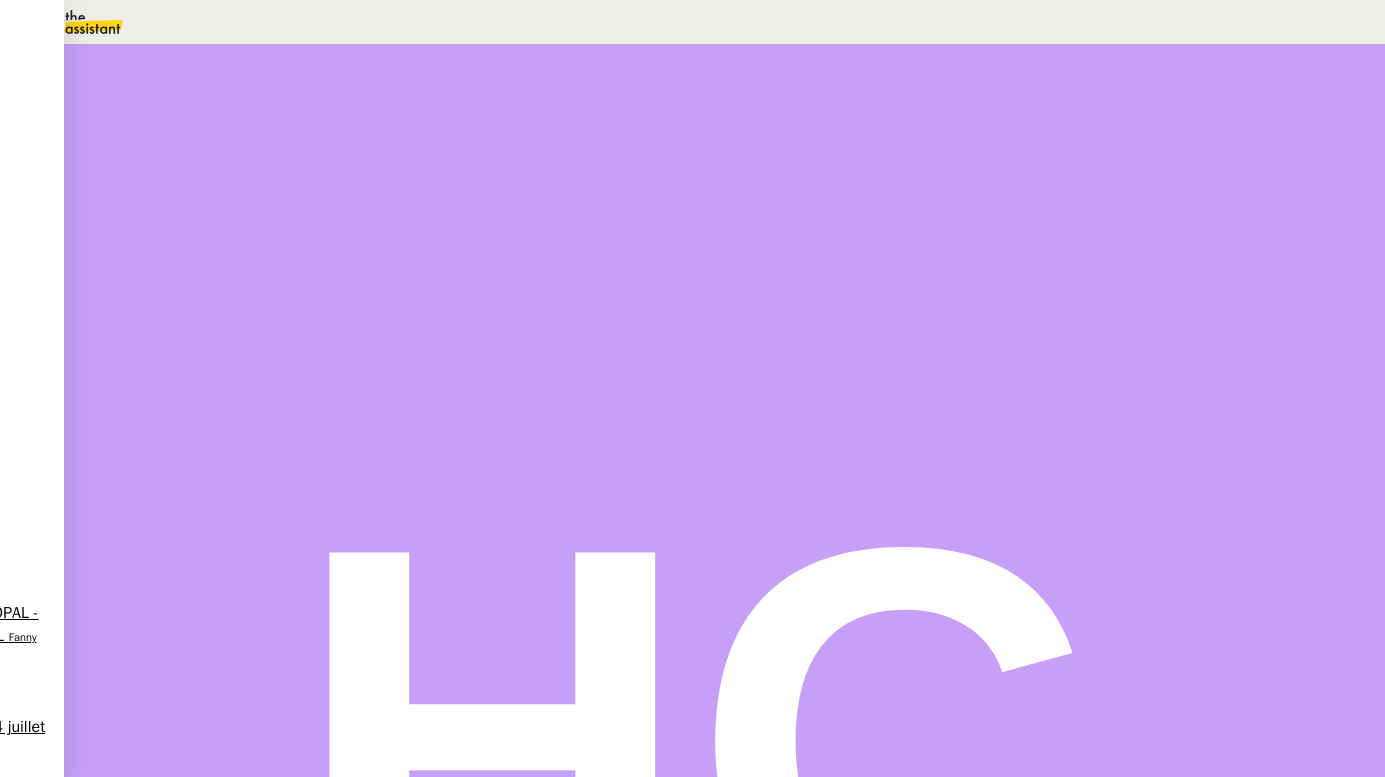 click on "11" at bounding box center (990, 273) 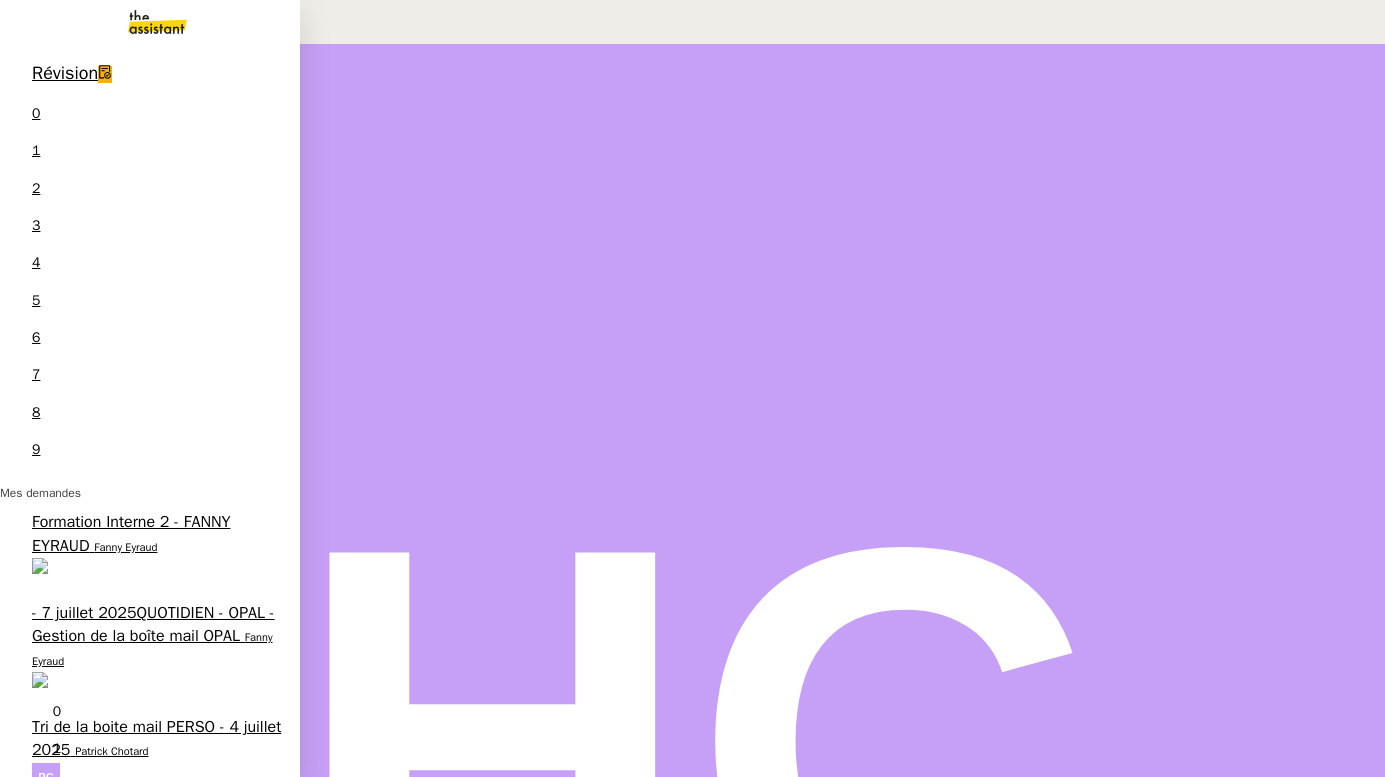 click on "Marine RAULT" at bounding box center (239, 1228) 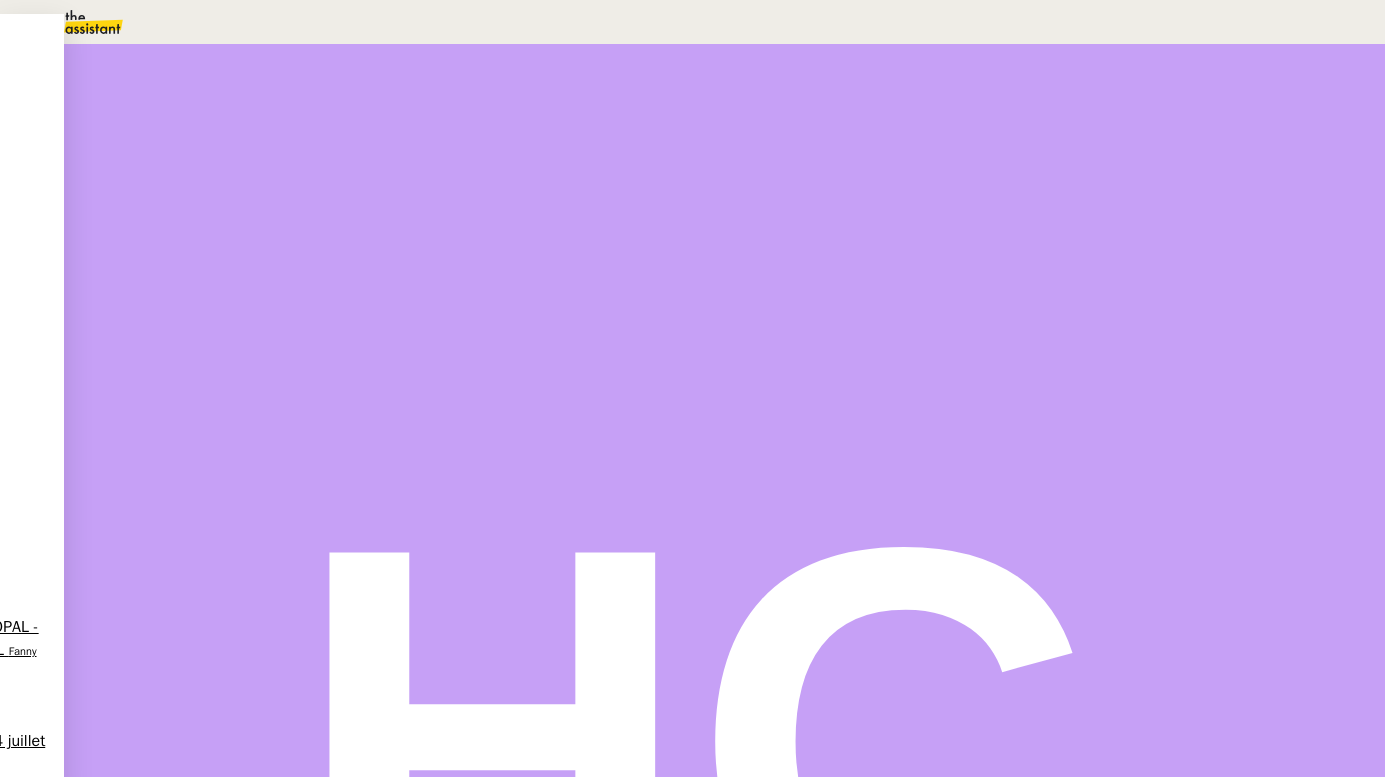 scroll, scrollTop: 0, scrollLeft: 0, axis: both 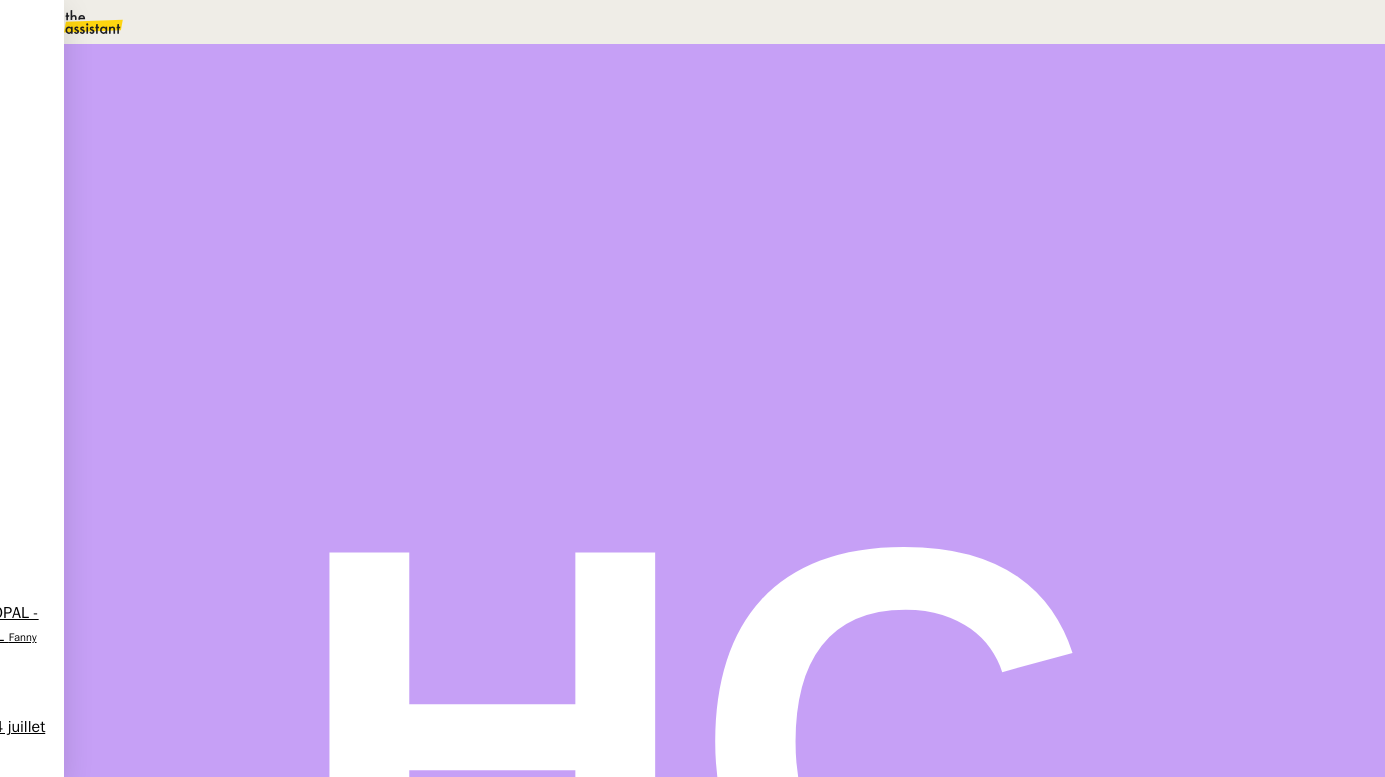 click on "Statut" at bounding box center [215, 112] 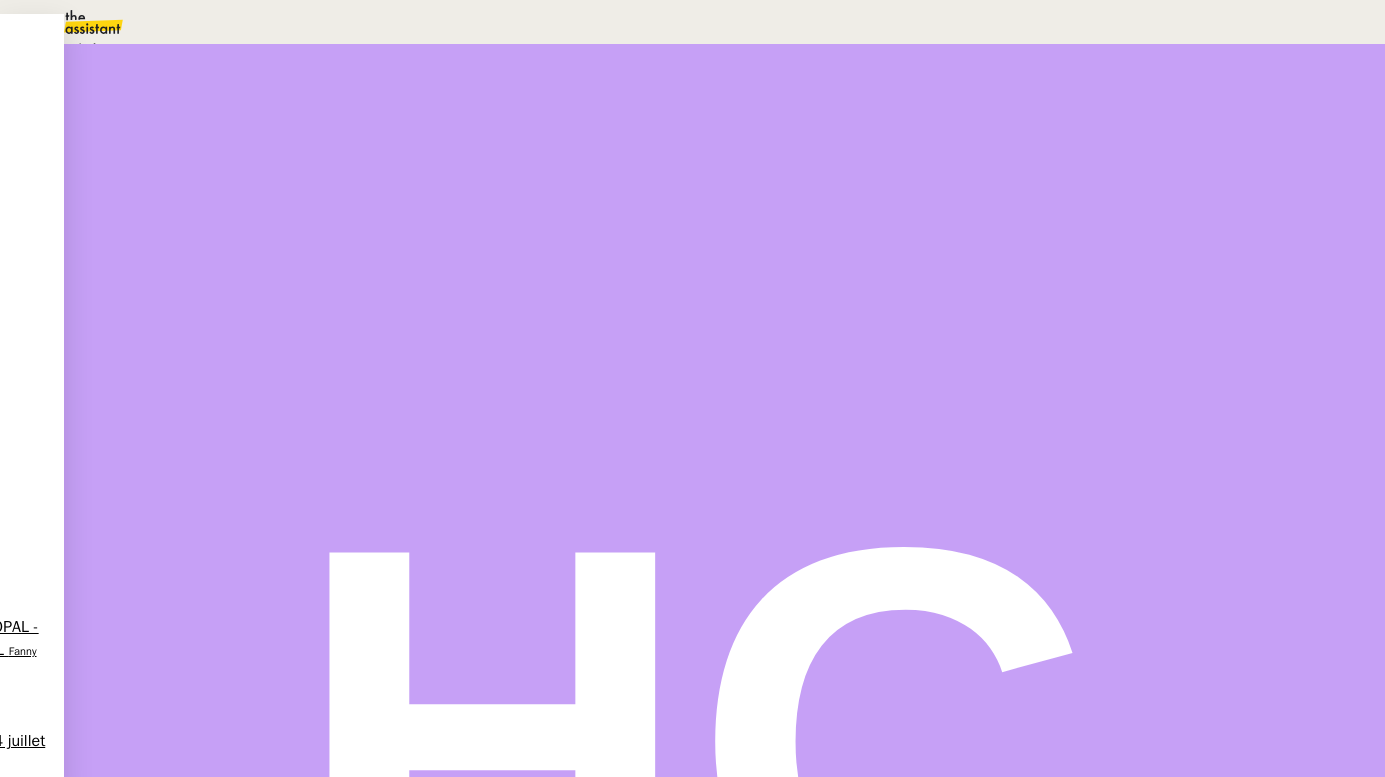 click on "Statut" at bounding box center (215, 112) 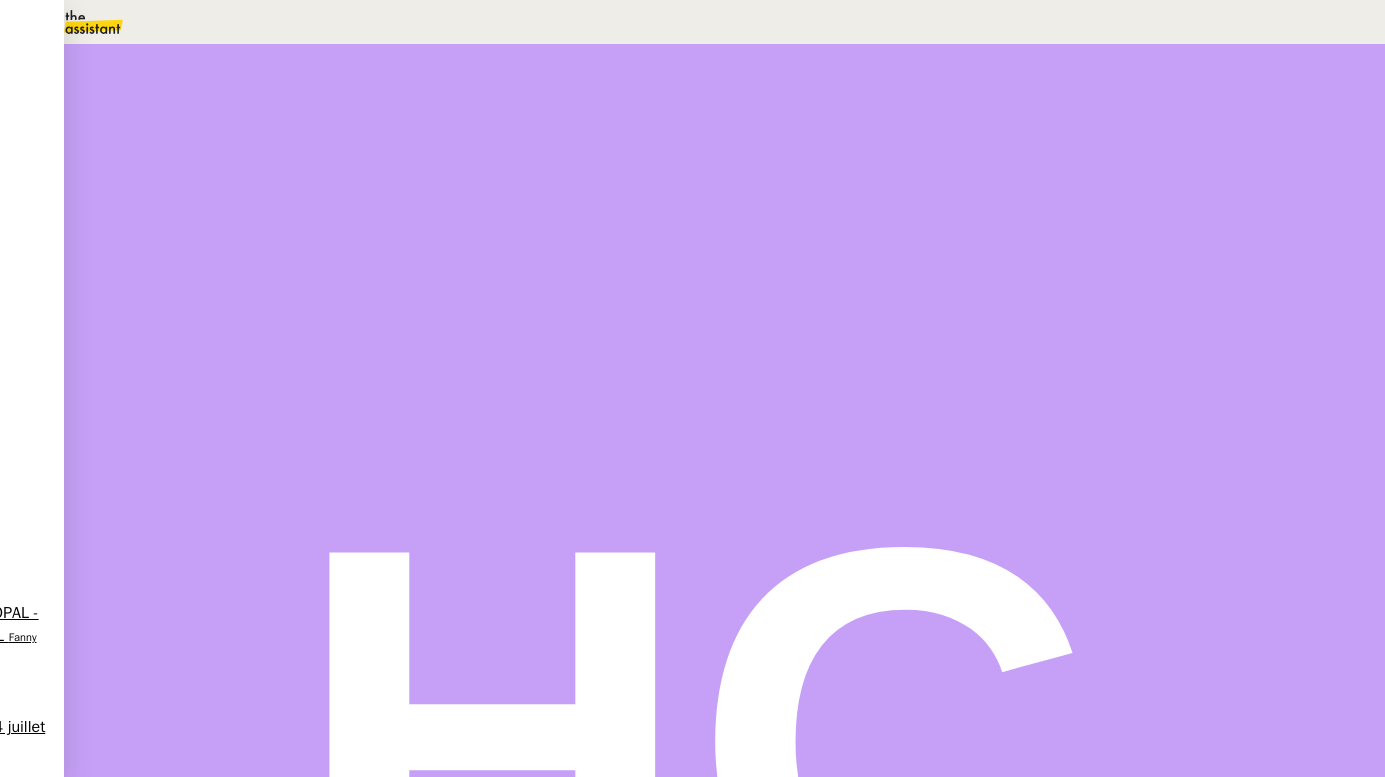 click on "Sauver" at bounding box center (988, 188) 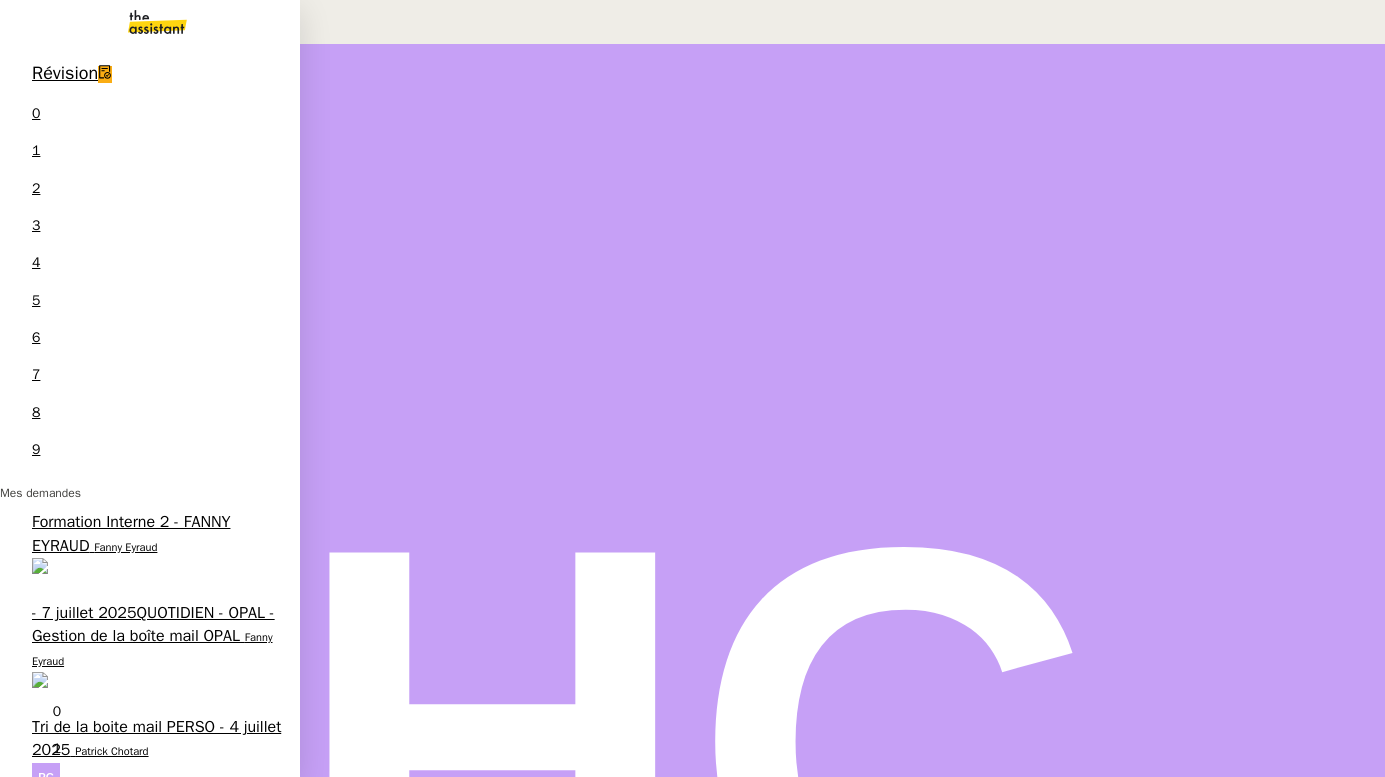 click on "Fanny Eyraud" at bounding box center [63, 1161] 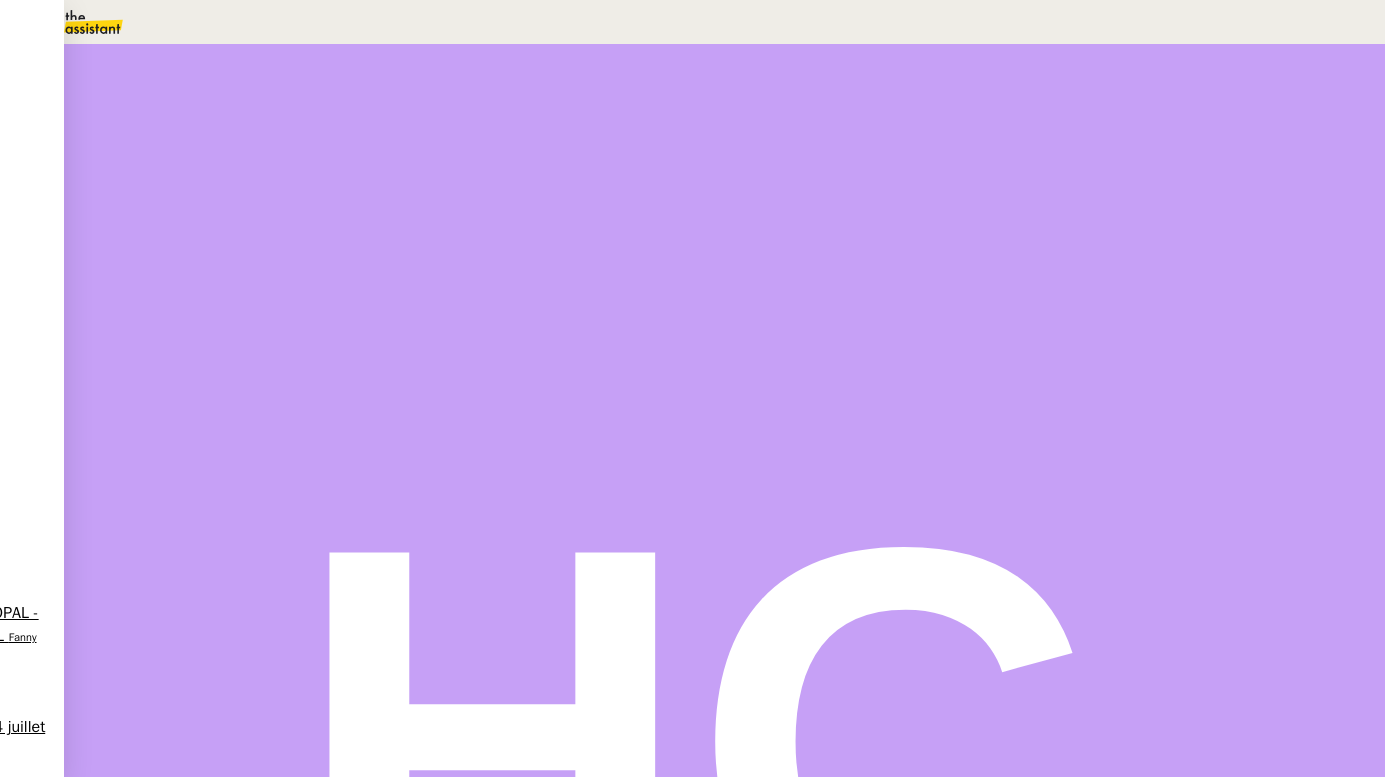 scroll, scrollTop: 273, scrollLeft: 0, axis: vertical 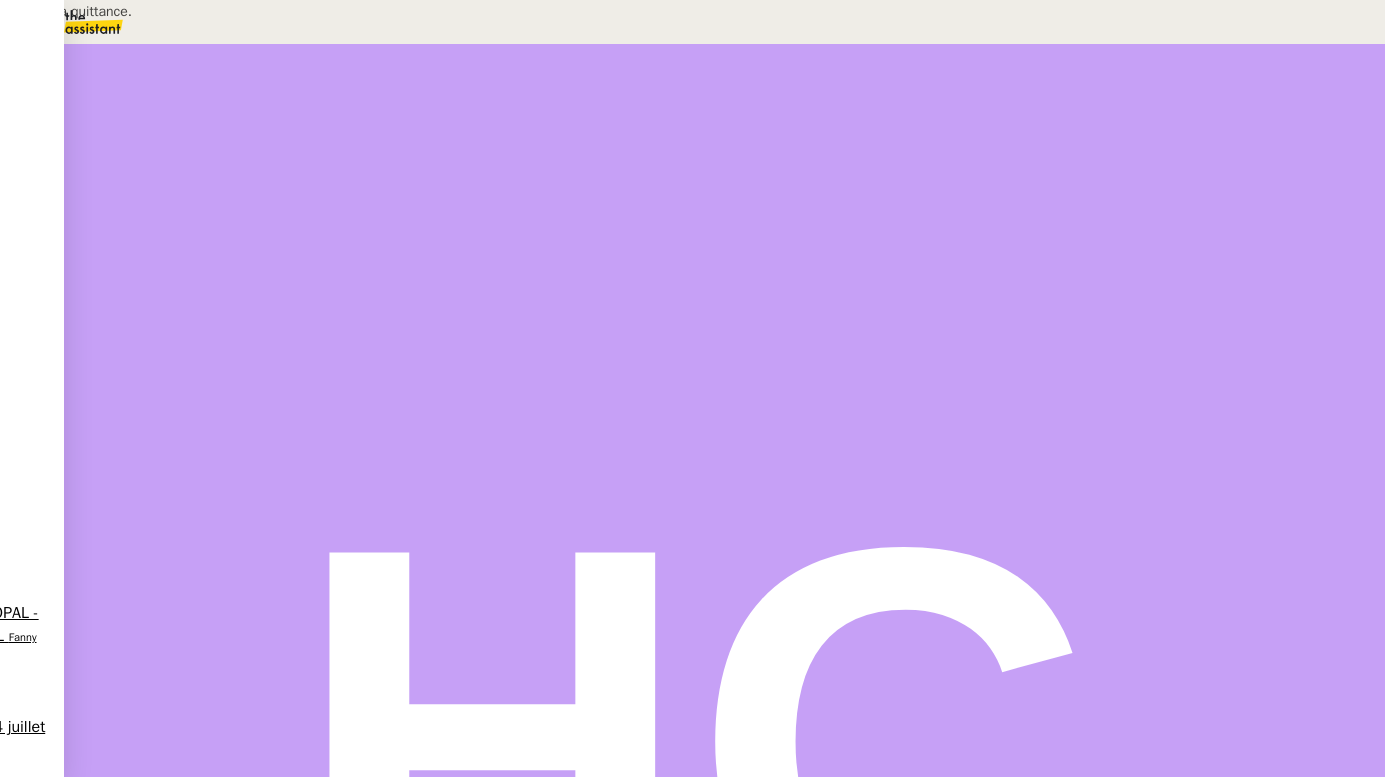 click on "Envoi de la quittance." at bounding box center (204, 11) 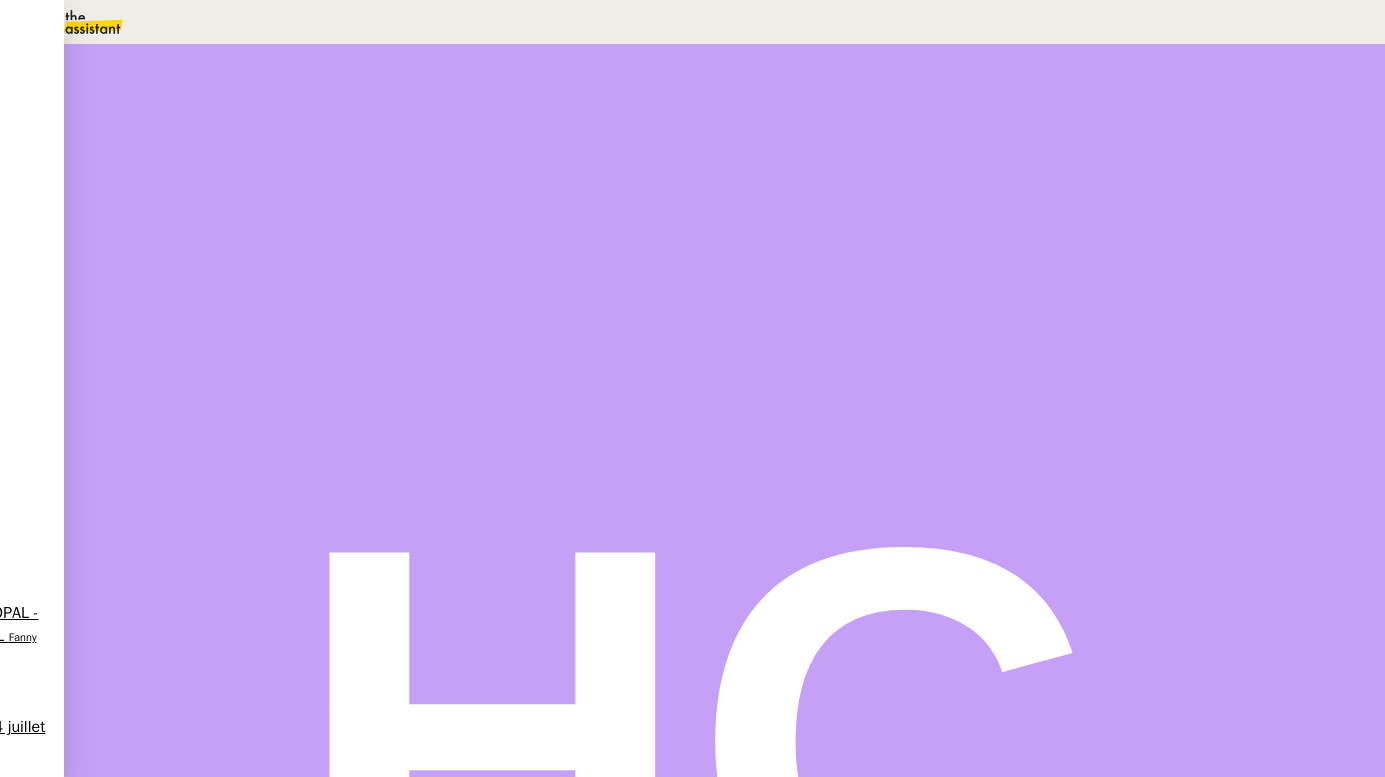 type on "Envoi de la quittance." 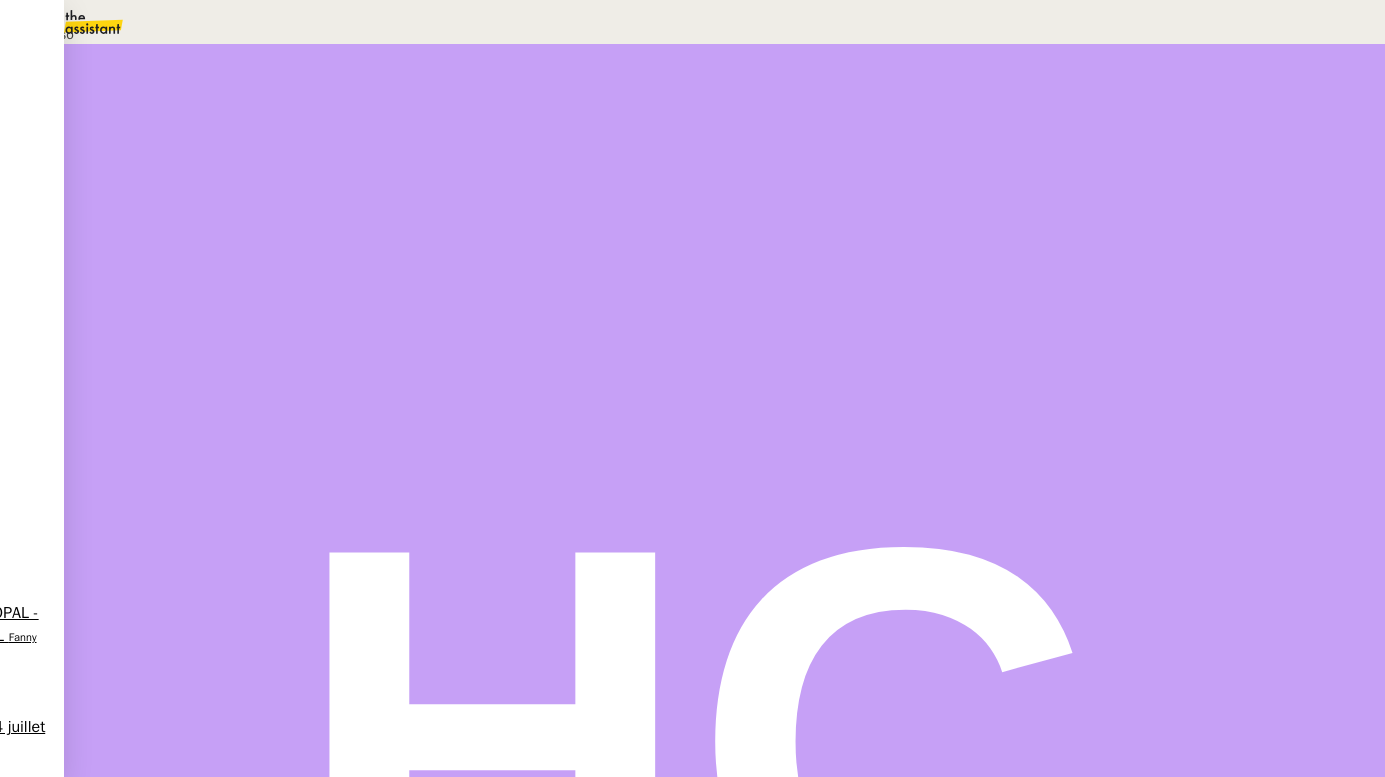 click on "Déverrouiller" at bounding box center [57, 98] 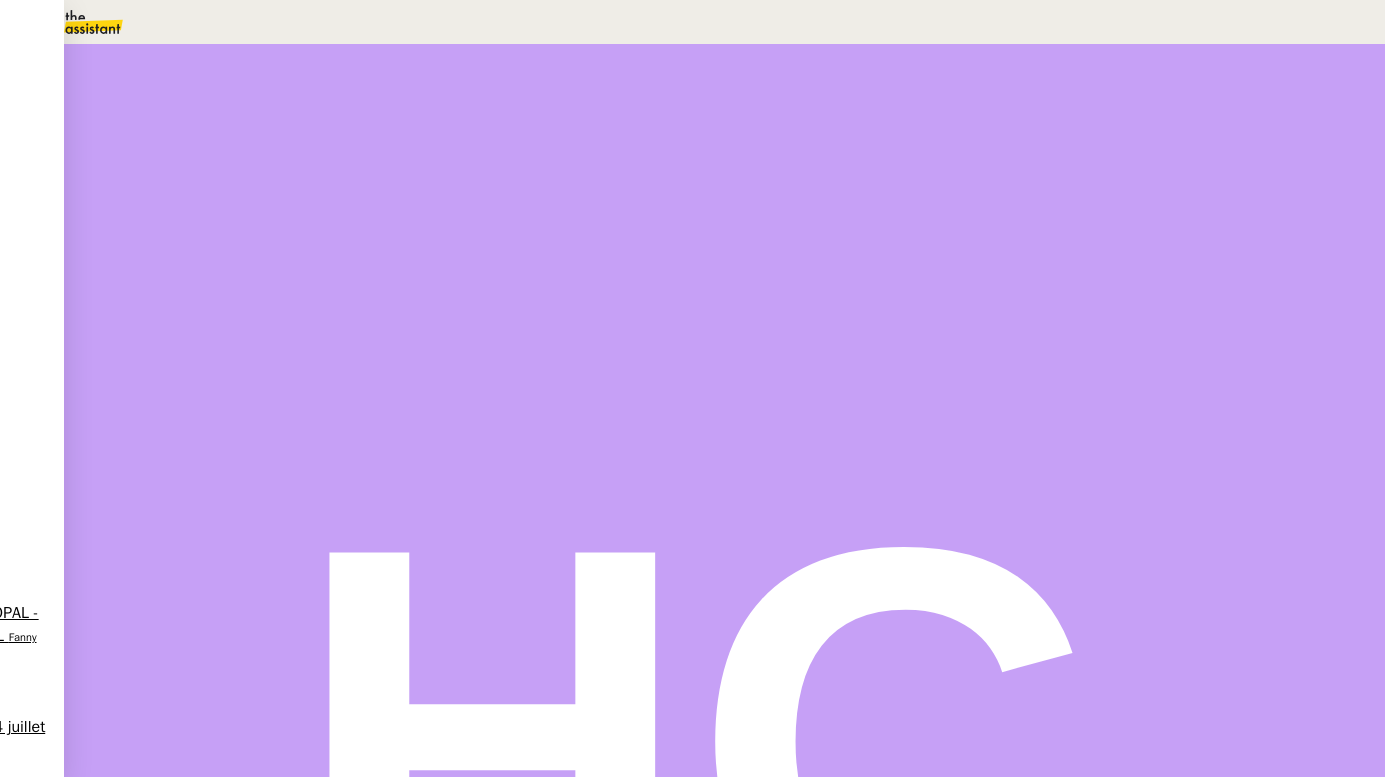 scroll, scrollTop: 97, scrollLeft: 0, axis: vertical 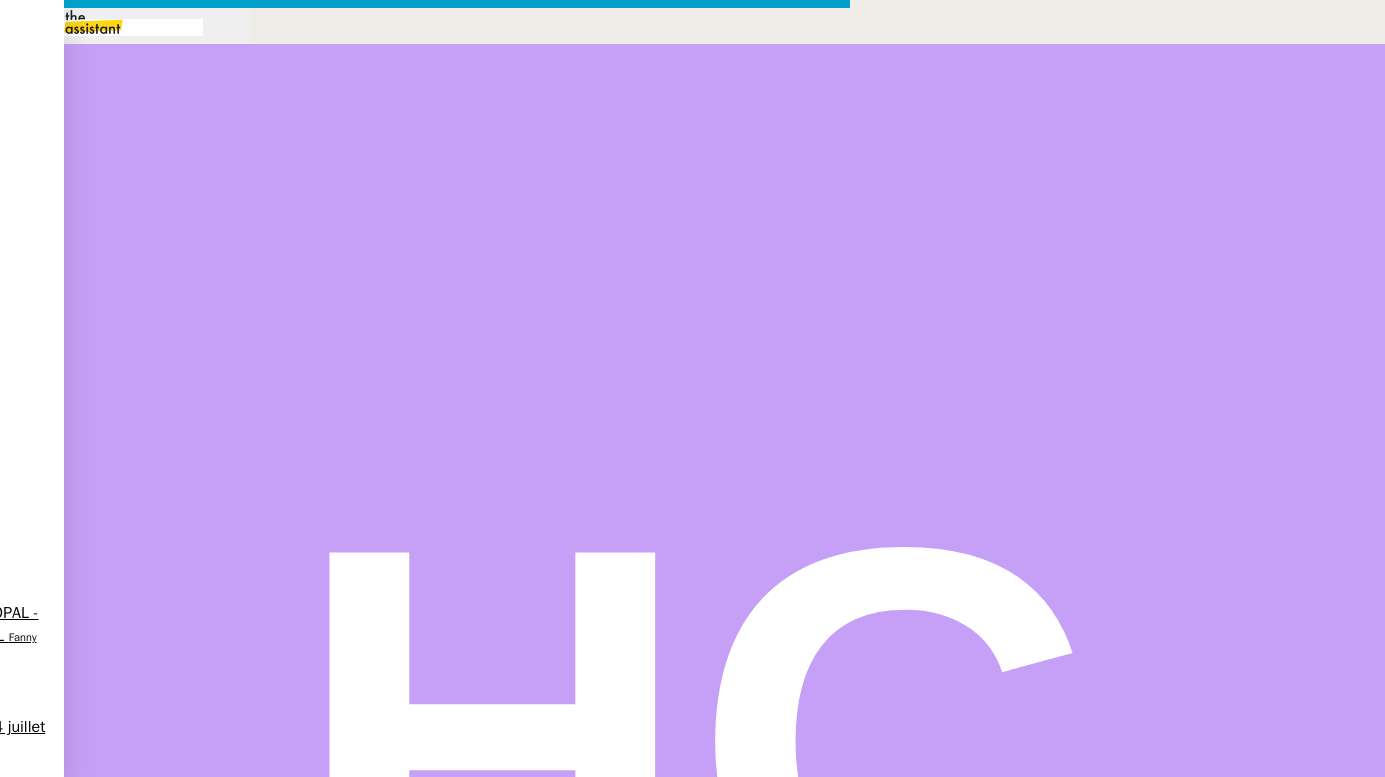 click at bounding box center [425, 837] 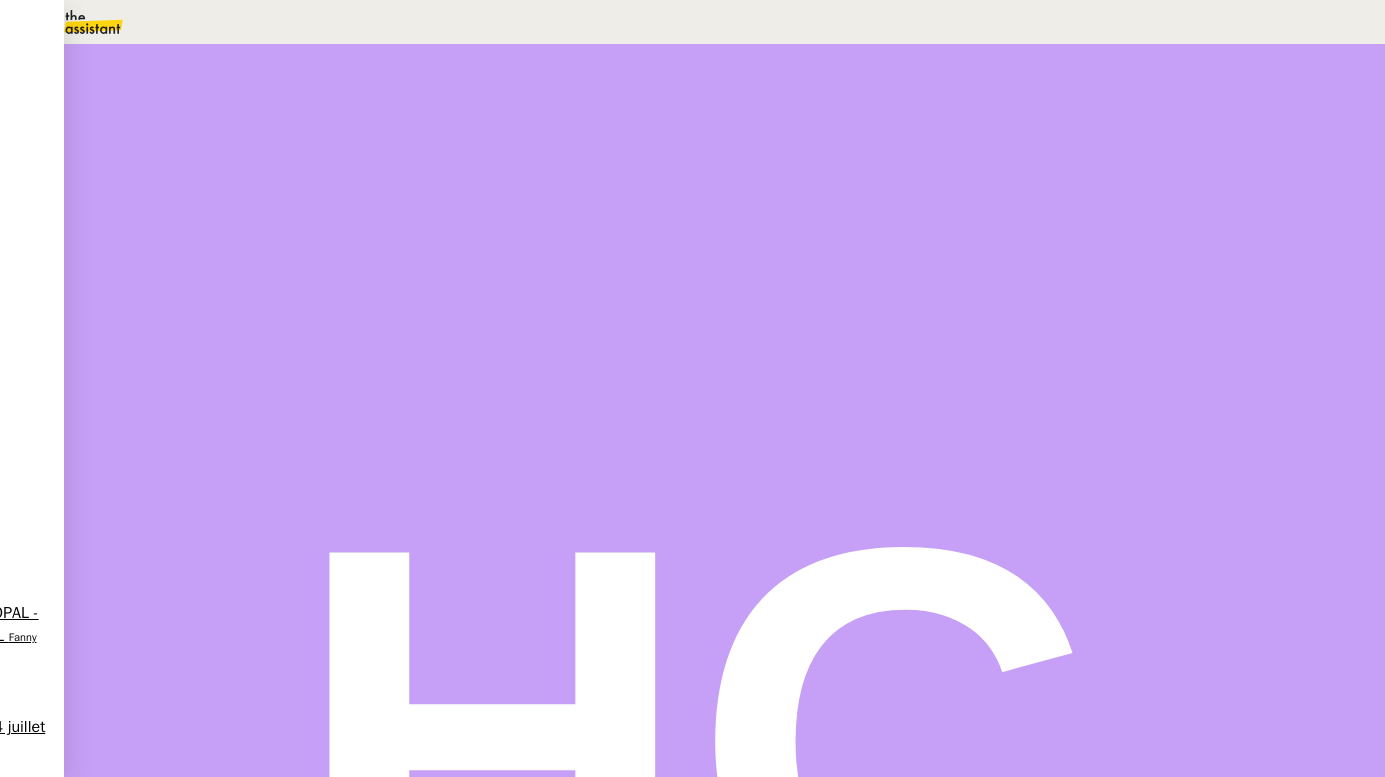 scroll, scrollTop: 0, scrollLeft: 0, axis: both 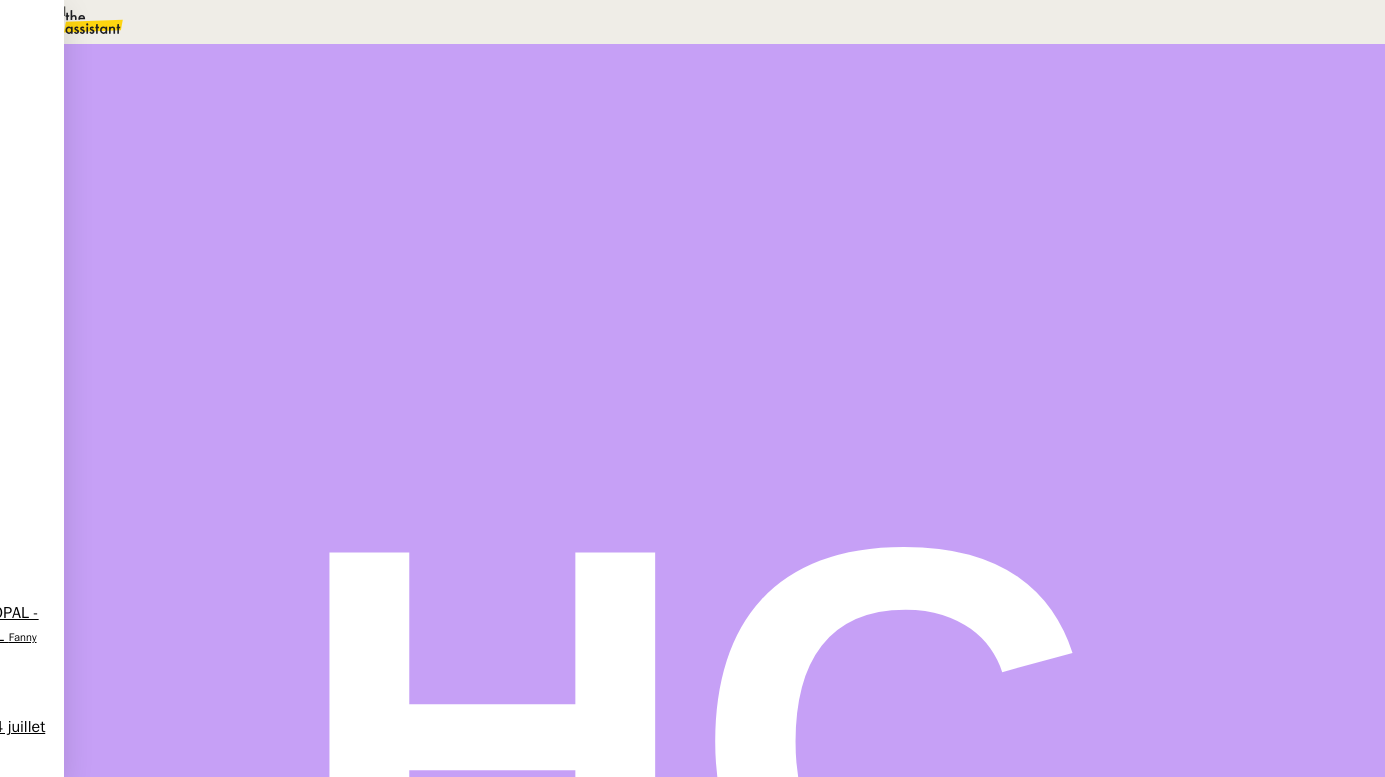click at bounding box center [183, 174] 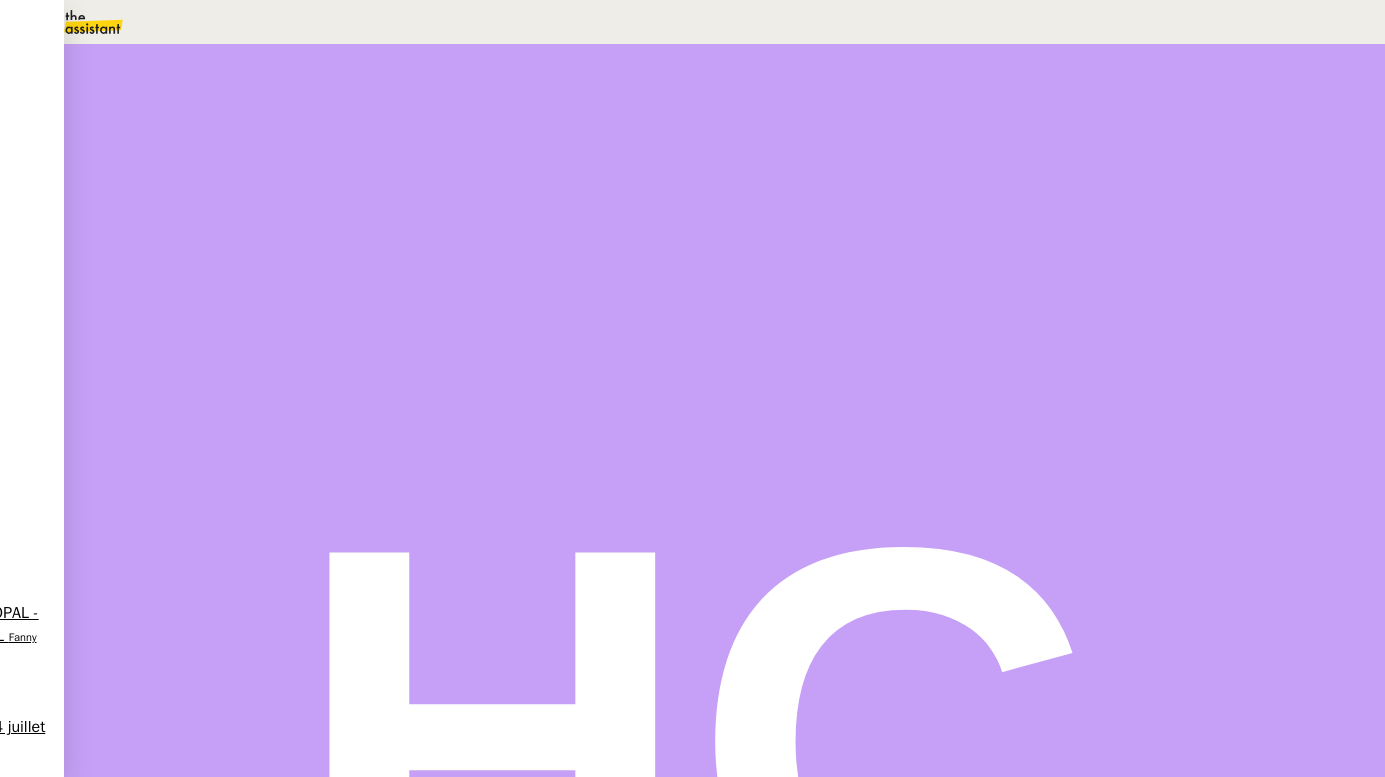 scroll, scrollTop: 0, scrollLeft: 0, axis: both 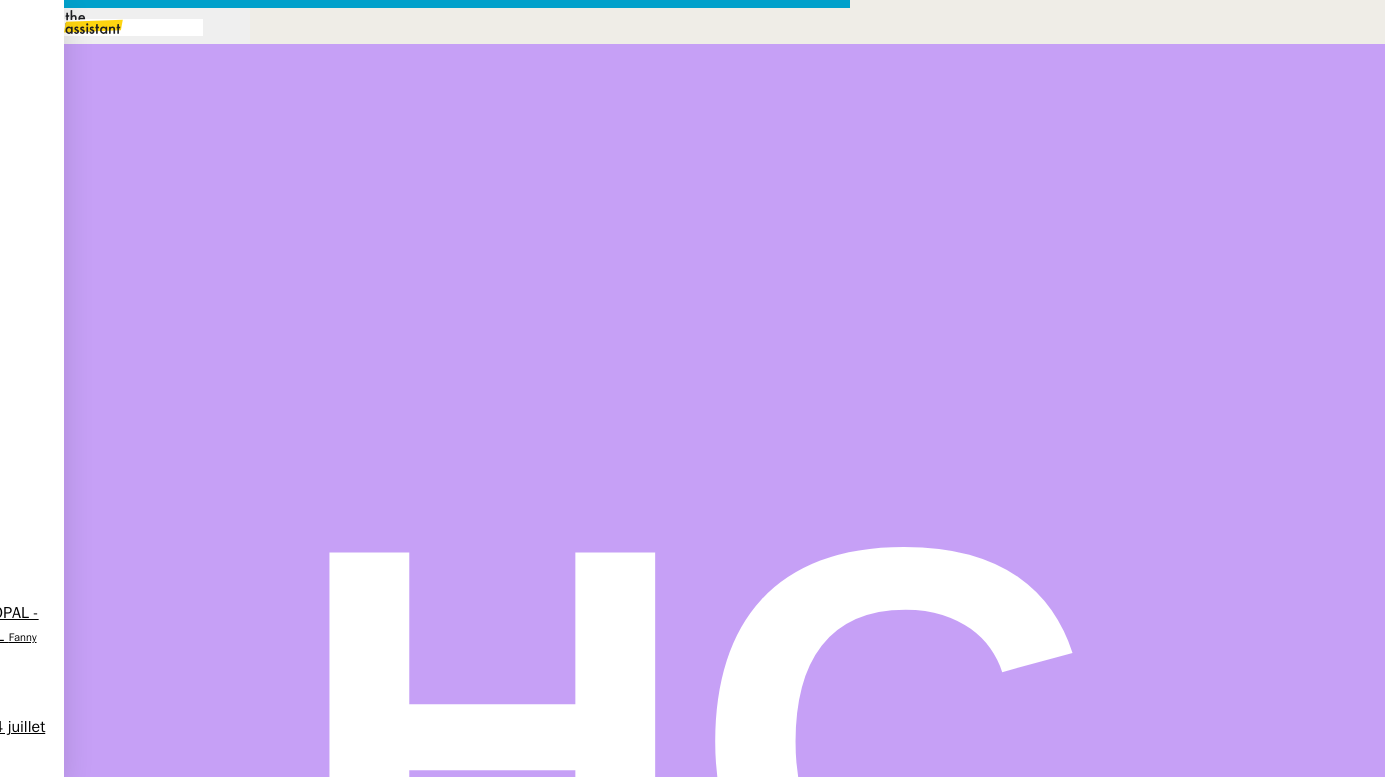 click at bounding box center (425, 837) 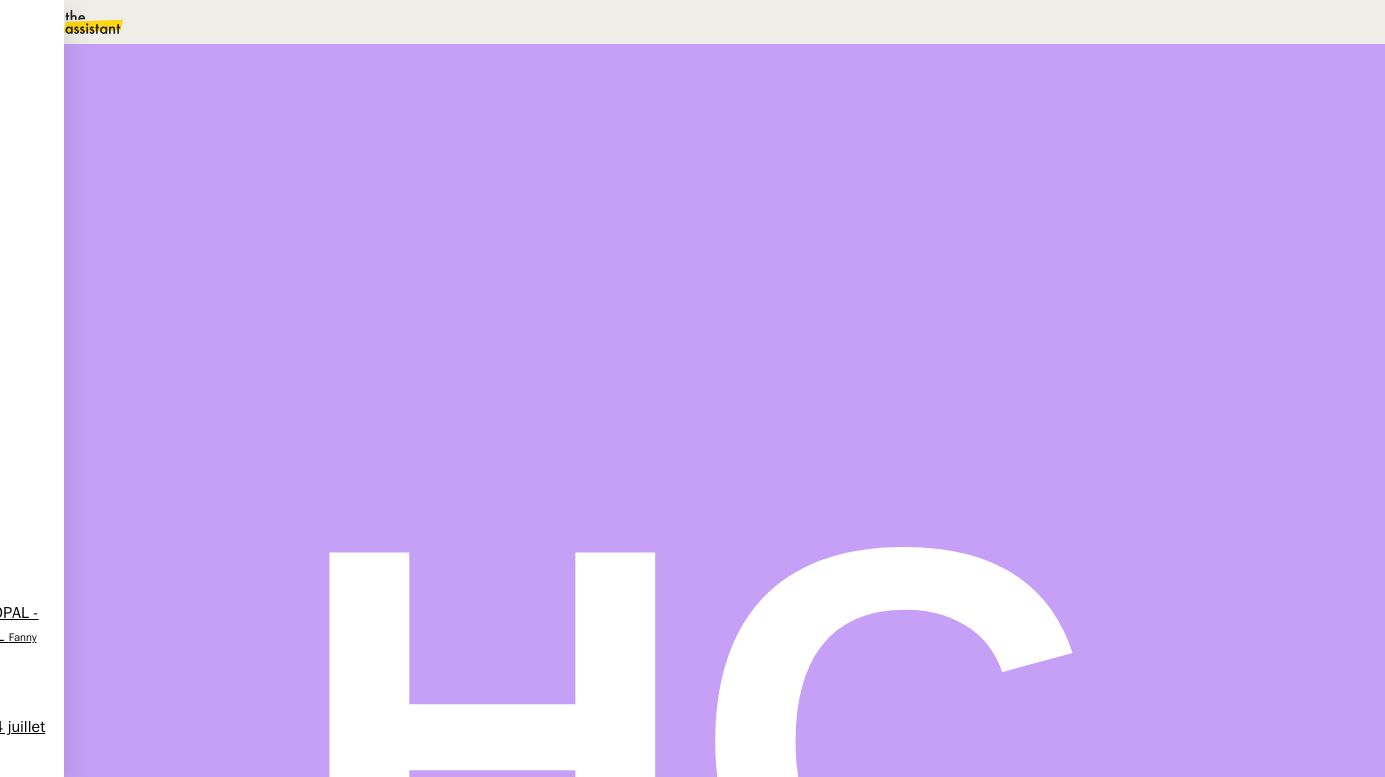 scroll, scrollTop: 612, scrollLeft: 0, axis: vertical 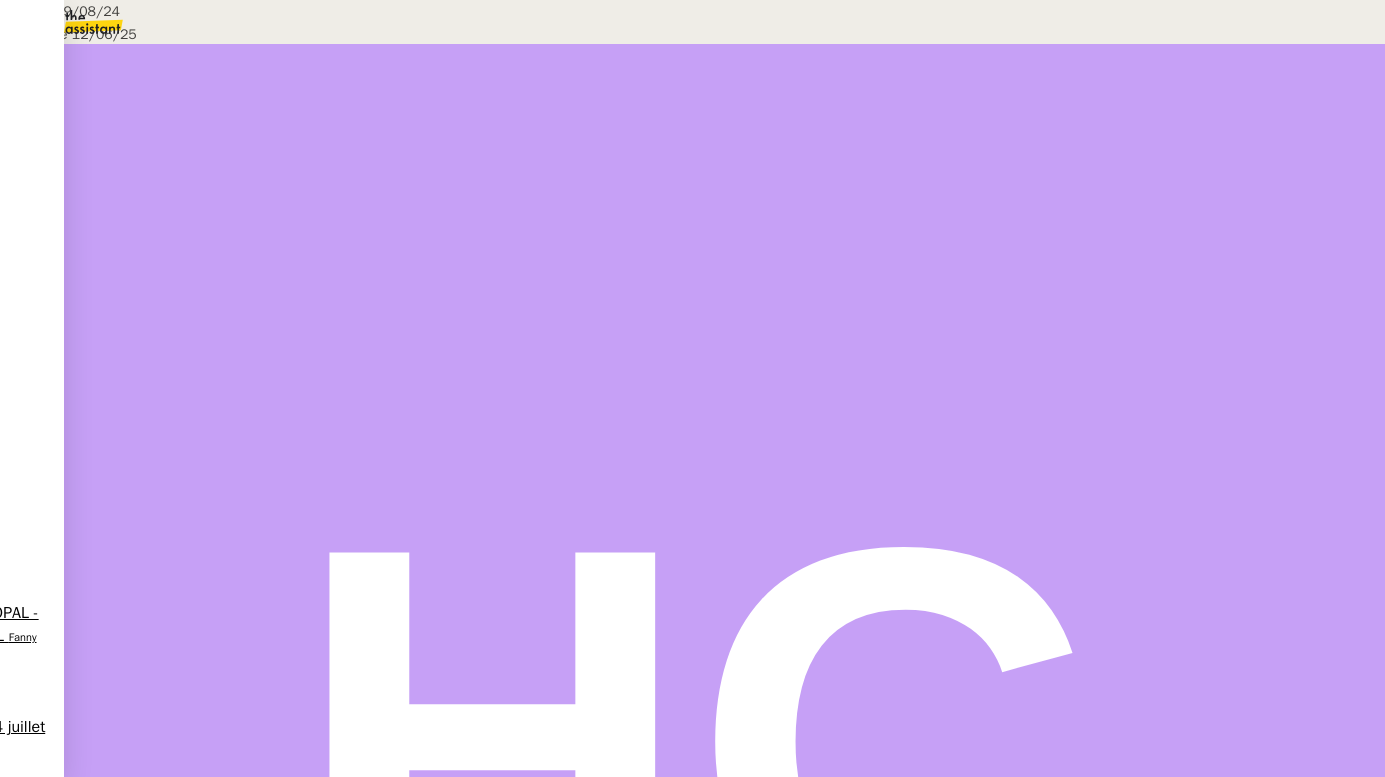 click on "Créée le 19/08/24 Modifiée le 12/06/25 Contexte :  Chaque mois, la cliente souhaite que nous vérifions sur ses comptes en banque la bonne réception des loyers de la part de ses locataires, depuis ses deux appartements. Une fois que les loyers sont perçus intégralement, nous devons éditer les quittances et les envoyer à Marine. ⚠️ Donnée pour l'équipe  : Pour voir où on en est d'un mois sur l'autre, voici le  Drive  (accès interne uniquement) qui regroupe les dernières quittances. Récurrence  :  Tous les 1er du mois Déclenchement  :  Automatique PROCÉDURE A - CONNEXION AUX COMPTES BANCAIRES Les accès sont dans le CF. 1) Logement HERON Se connecter au  "compte perso CAISSE D'EPARGNE" Vérifier dans les lignes du compte si le locataire du logement HERON (Mr PETIT ou TURICEANU ) a versé l'intégralité du montant du loyer ( 1 050€ ). Le loyer peut être versé en  une ou plusieurs fois , bien vérifier que le montant total est juste. Si le montant est réglé en  intégralité" at bounding box center (692, 1287) 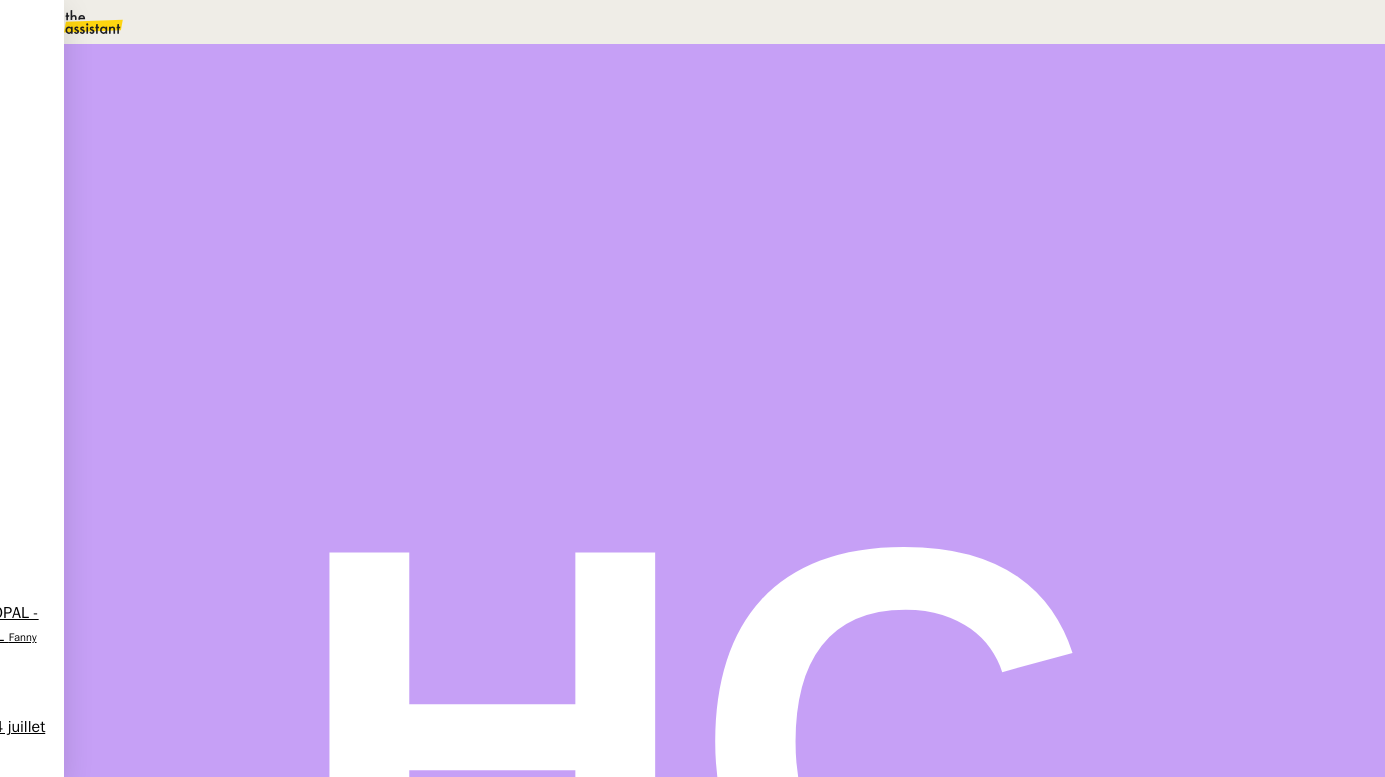 scroll, scrollTop: 527, scrollLeft: 0, axis: vertical 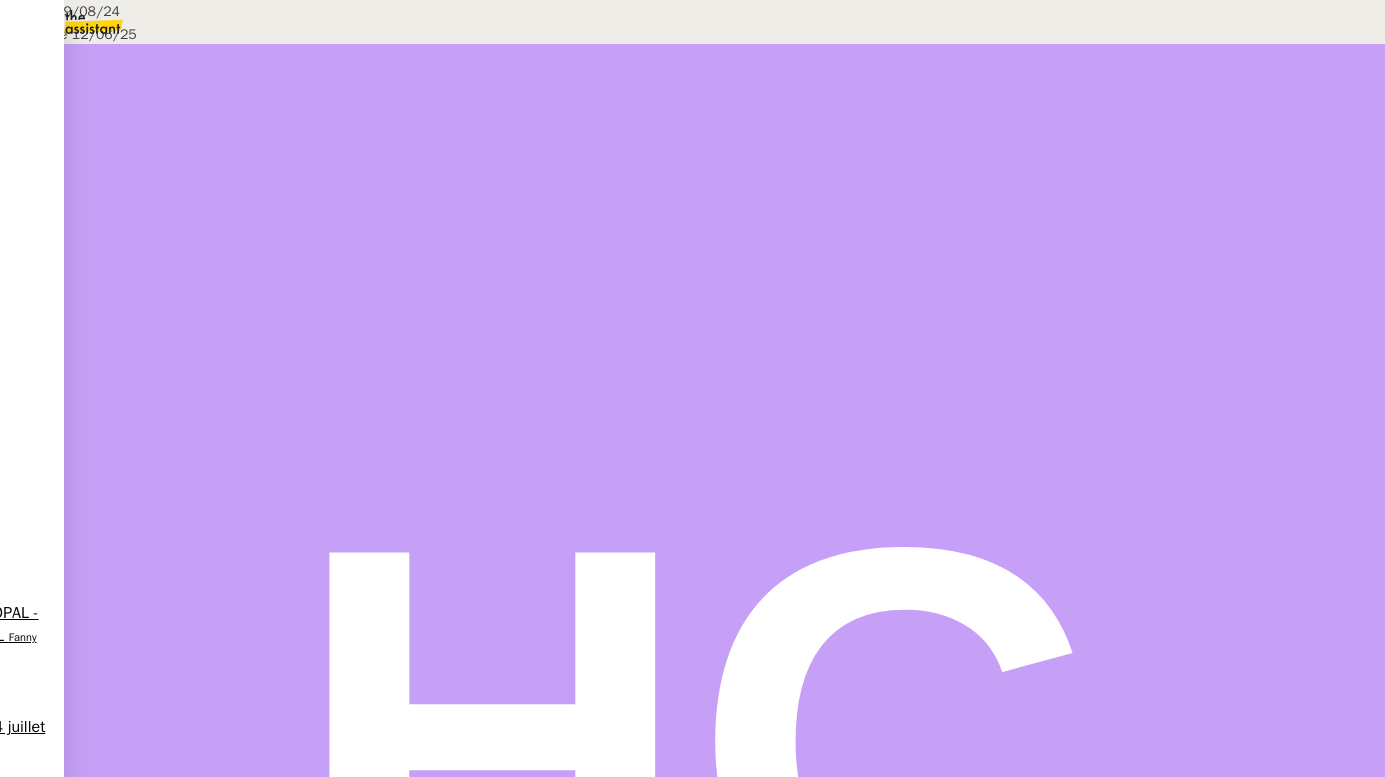drag, startPoint x: 862, startPoint y: 475, endPoint x: 661, endPoint y: 476, distance: 201.00249 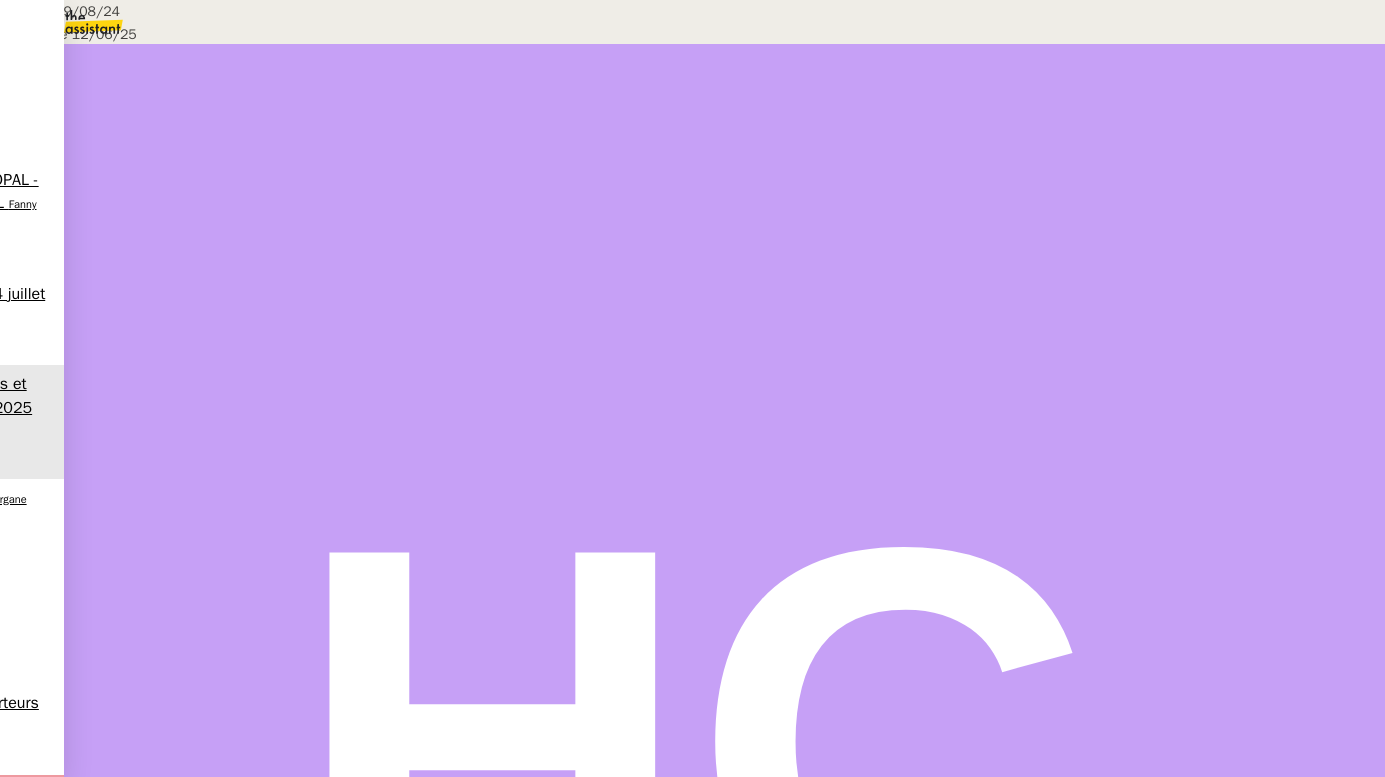 click on "Créée le 19/08/24 Modifiée le 12/06/25 Contexte :  Chaque mois, la cliente souhaite que nous vérifions sur ses comptes en banque la bonne réception des loyers de la part de ses locataires, depuis ses deux appartements. Une fois que les loyers sont perçus intégralement, nous devons éditer les quittances et les envoyer à Marine. ⚠️ Donnée pour l'équipe  : Pour voir où on en est d'un mois sur l'autre, voici le  Drive  (accès interne uniquement) qui regroupe les dernières quittances. Récurrence  :  Tous les 1er du mois Déclenchement  :  Automatique PROCÉDURE A - CONNEXION AUX COMPTES BANCAIRES Les accès sont dans le CF. 1) Logement HERON Se connecter au  "compte perso CAISSE D'EPARGNE" Vérifier dans les lignes du compte si le locataire du logement HERON (Mr PETIT ou TURICEANU ) a versé l'intégralité du montant du loyer ( 1 050€ ). Le loyer peut être versé en  une ou plusieurs fois , bien vérifier que le montant total est juste. Si le montant est réglé en  intégralité" at bounding box center (692, 1287) 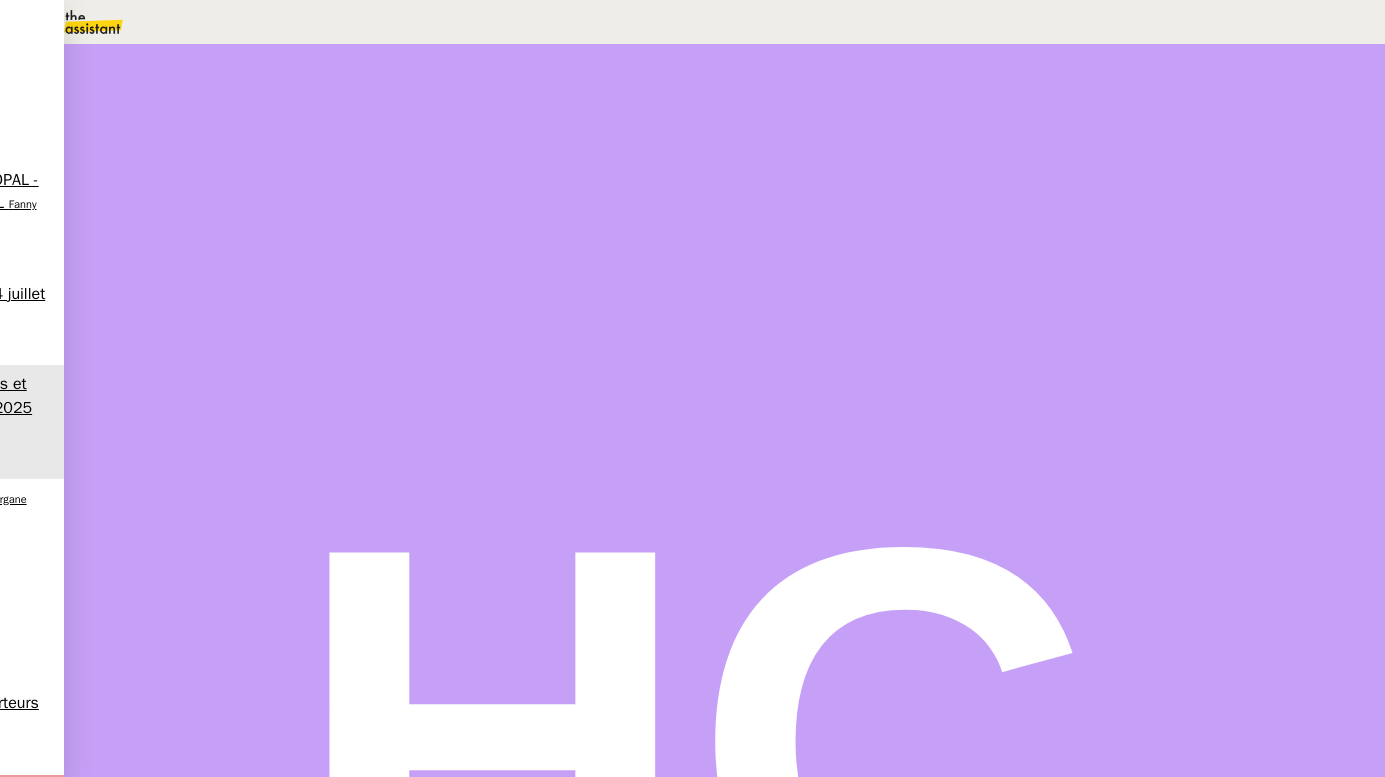 scroll, scrollTop: 0, scrollLeft: 0, axis: both 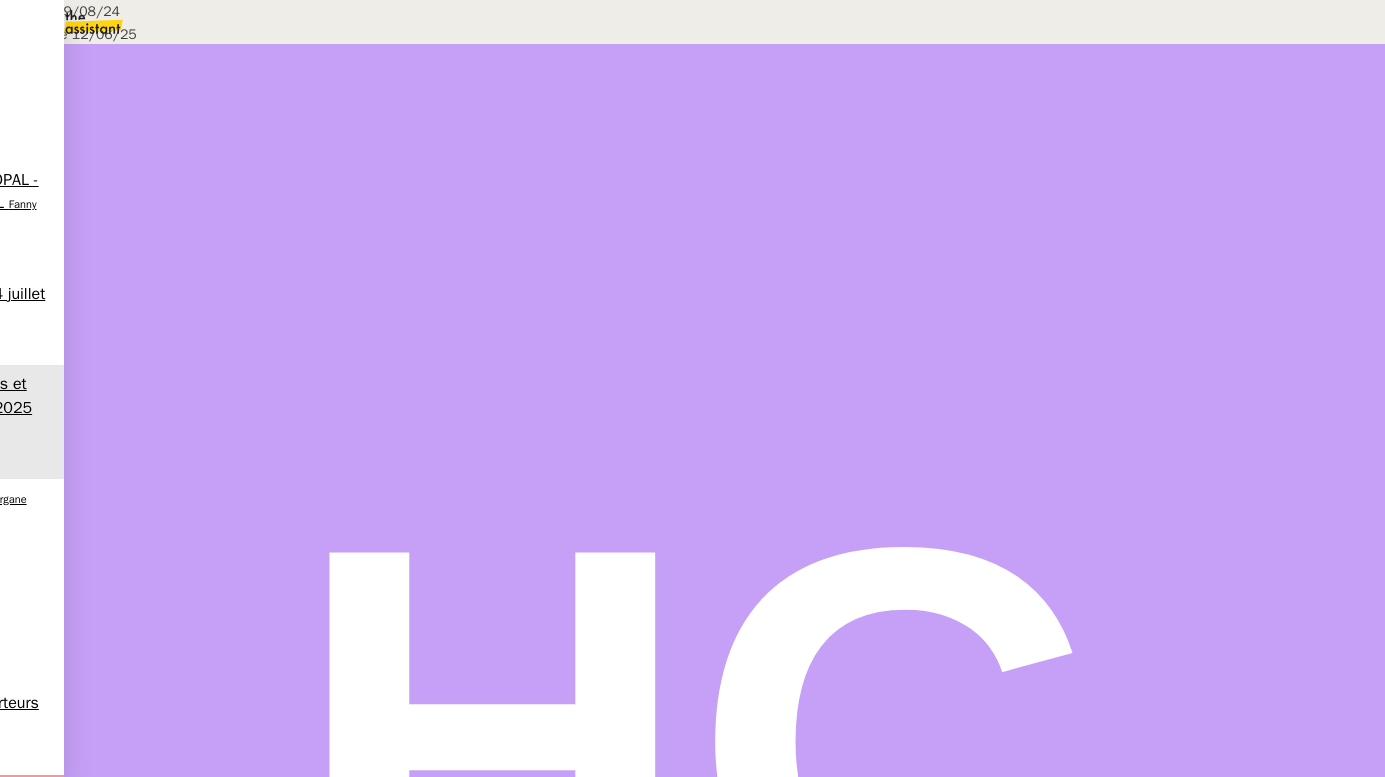 click on "Envoi quittance aux locataires" at bounding box center (251, 608) 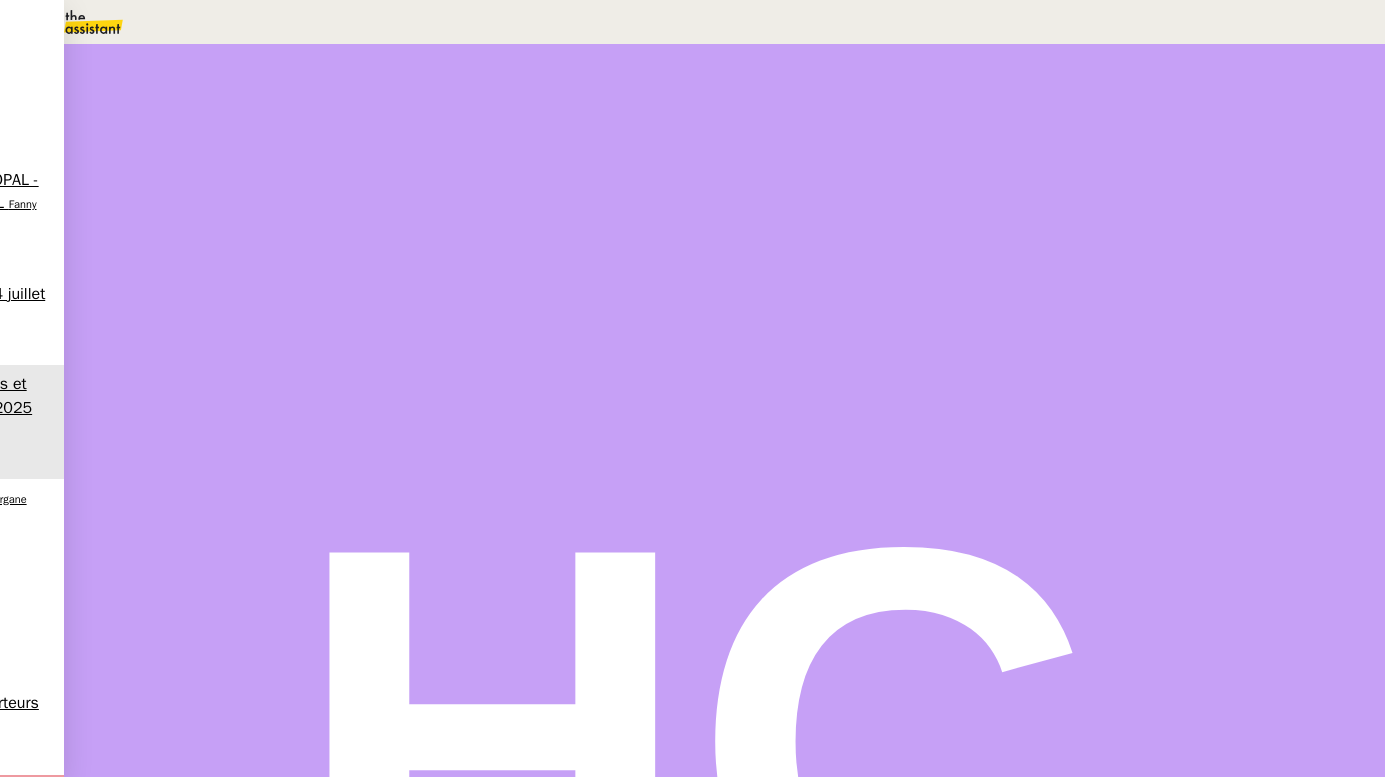 click on "Message" at bounding box center (802, 239) 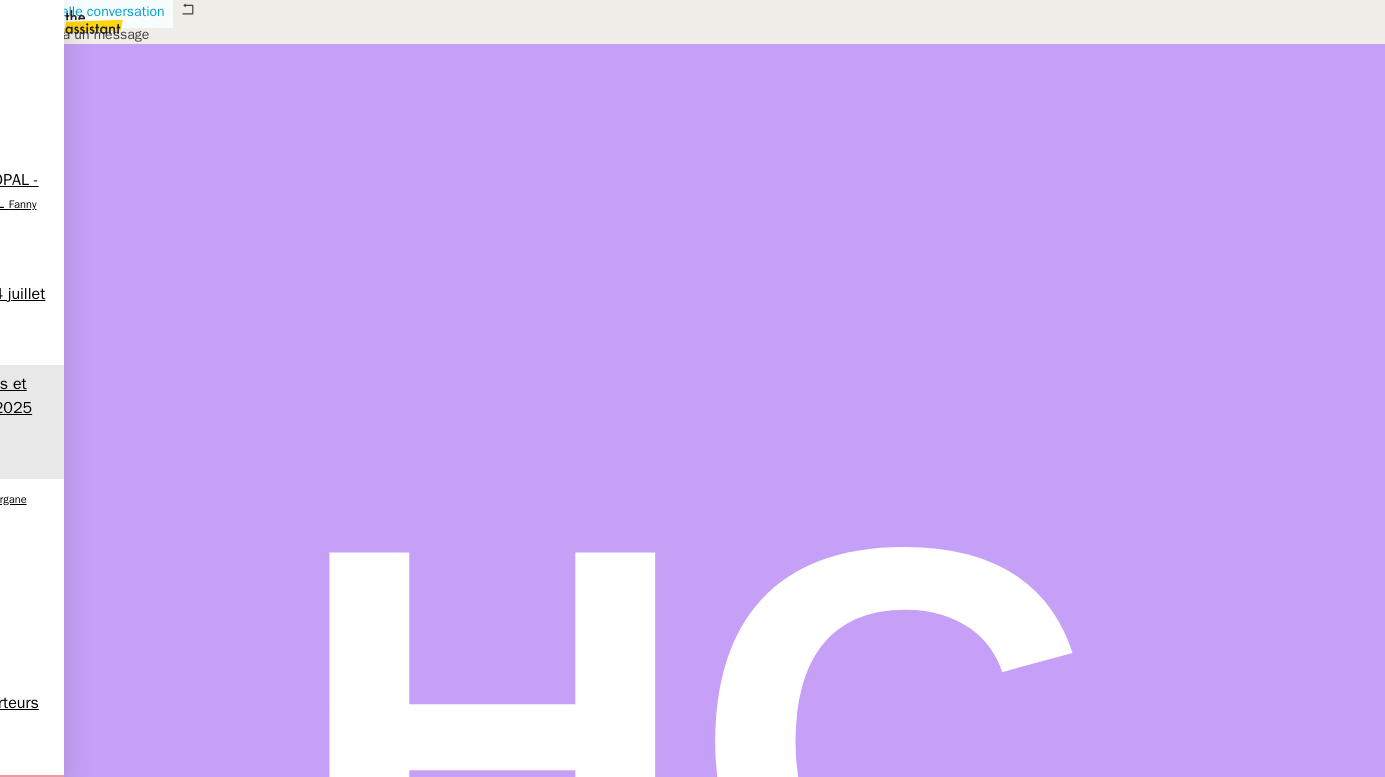 click on "Nouvelle conversation" at bounding box center (97, 11) 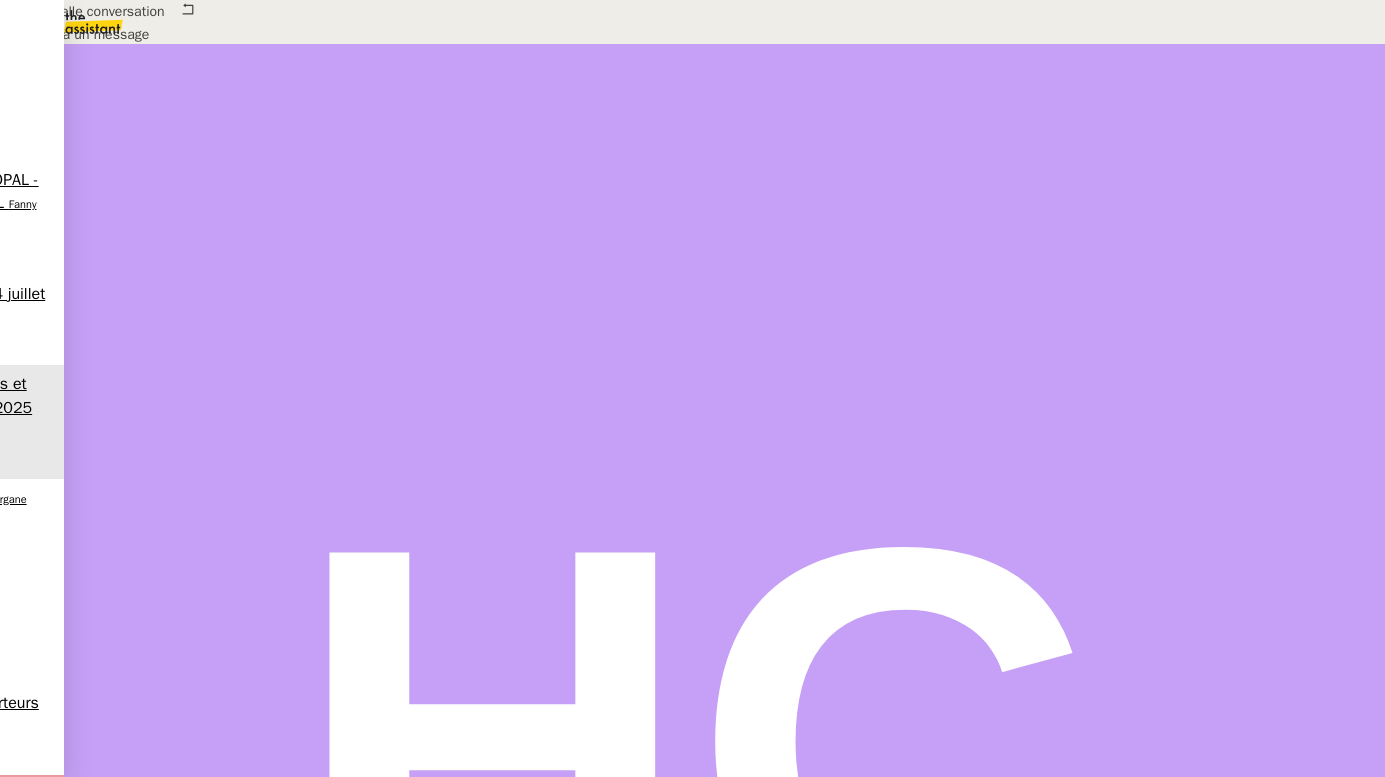 paste on "Envoi quittance aux locataires" 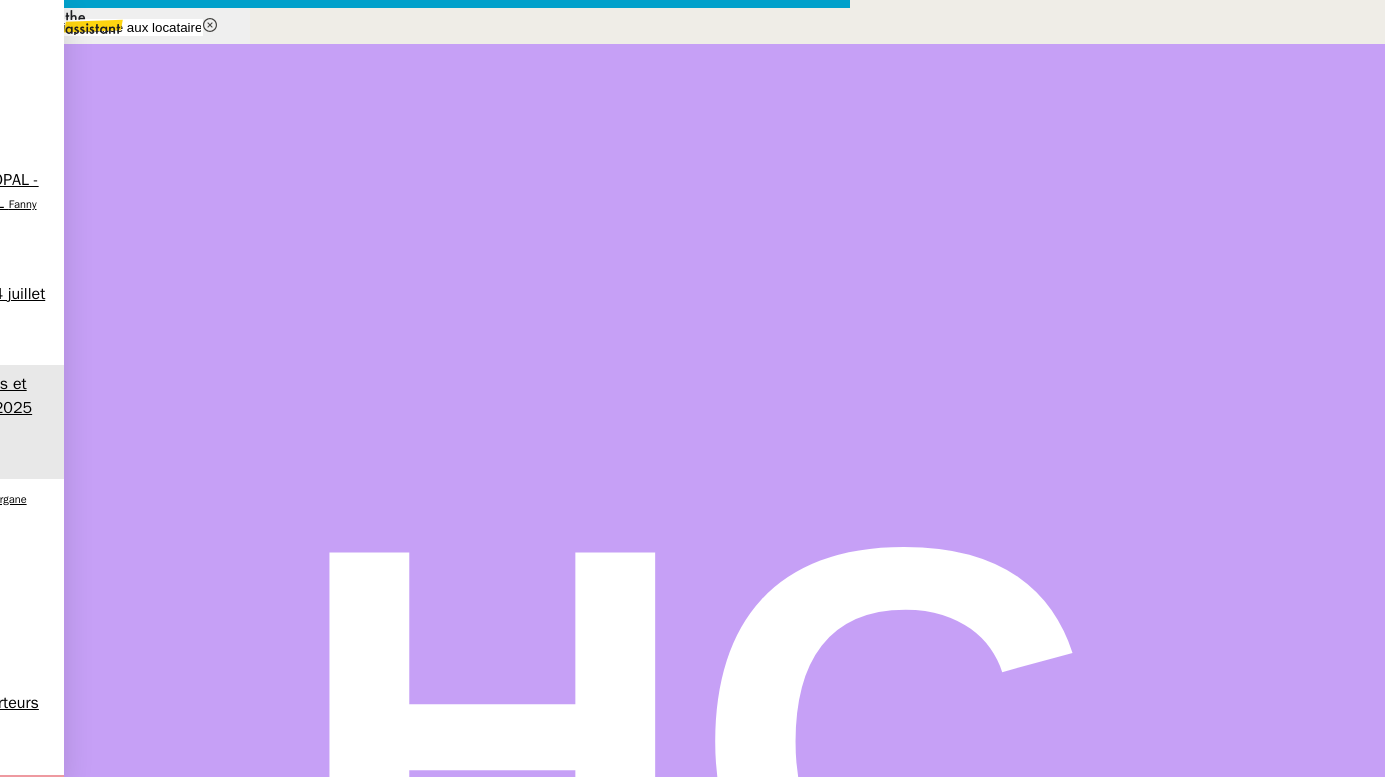drag, startPoint x: 623, startPoint y: 357, endPoint x: 519, endPoint y: 246, distance: 152.10852 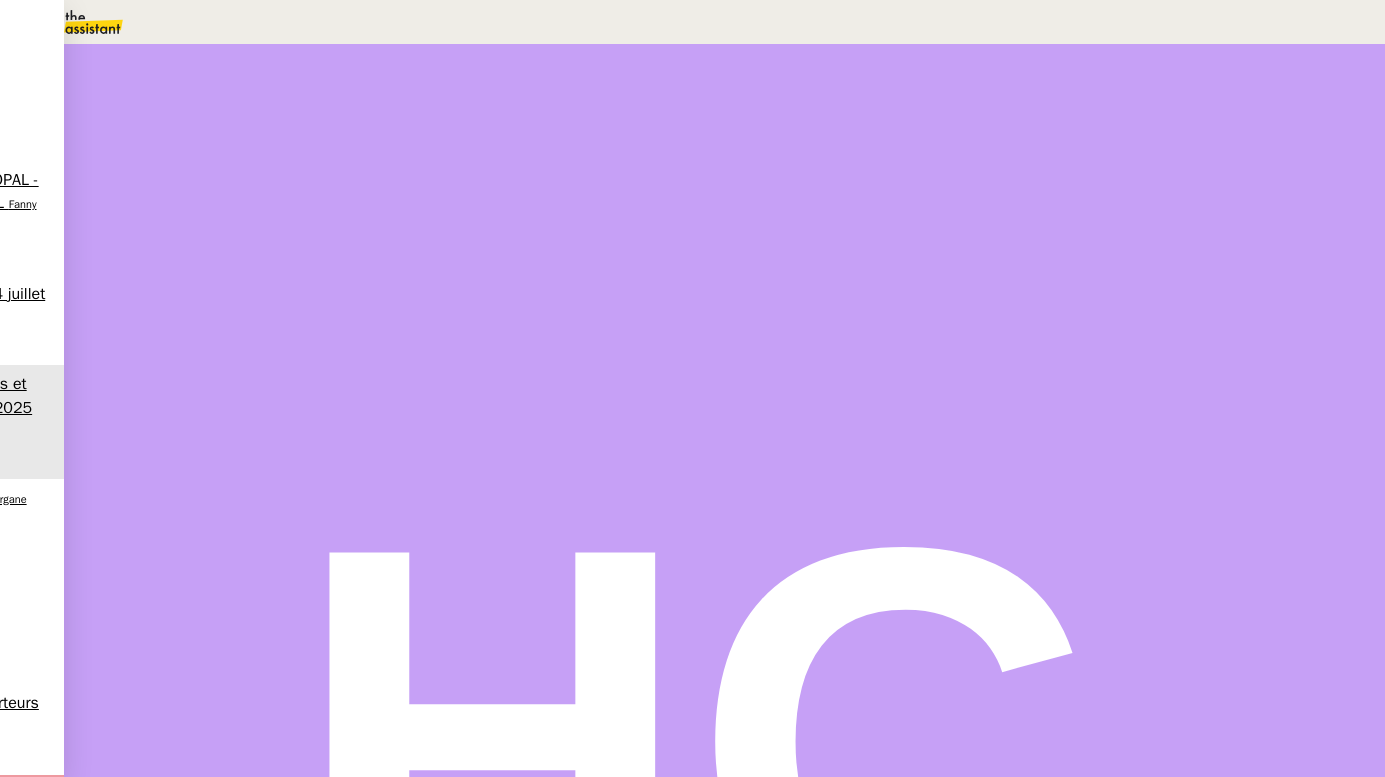 click at bounding box center [614, 619] 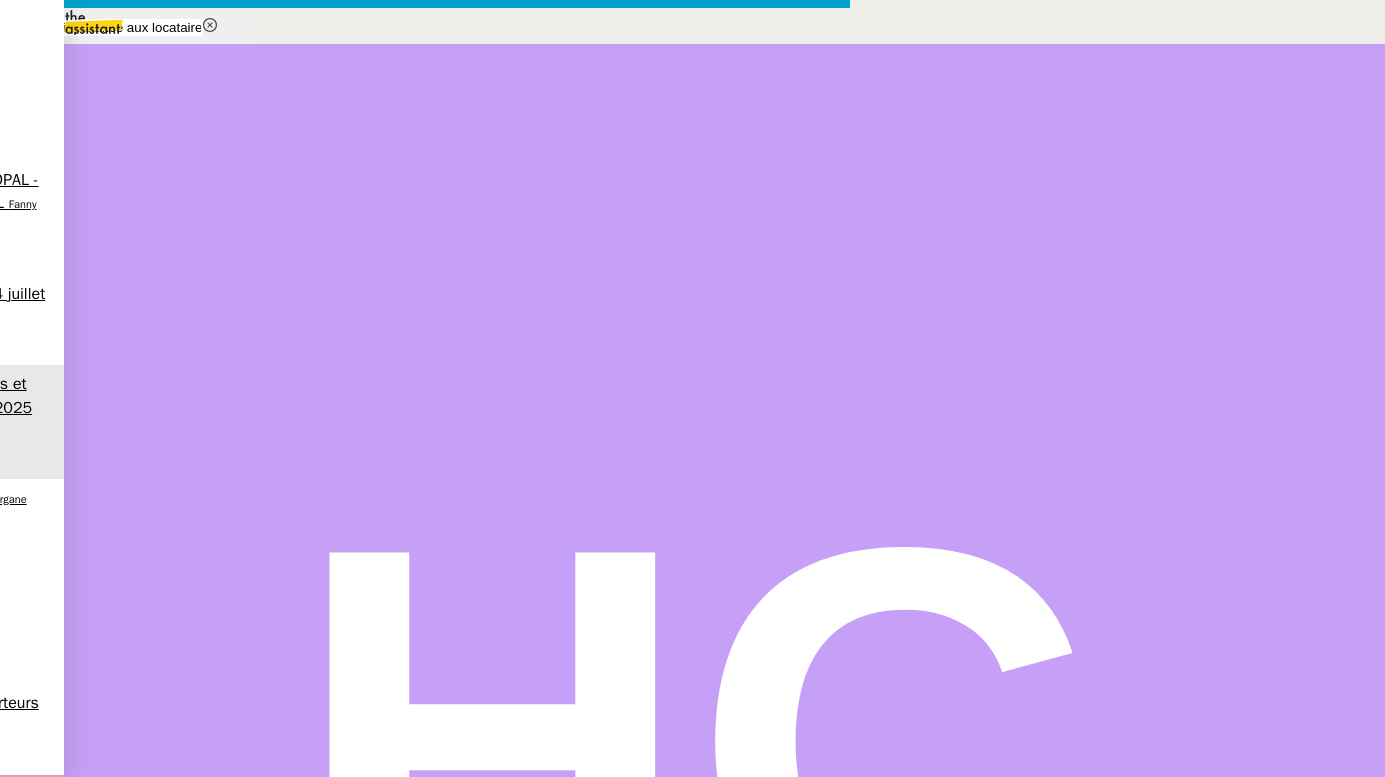 scroll, scrollTop: 0, scrollLeft: 207, axis: horizontal 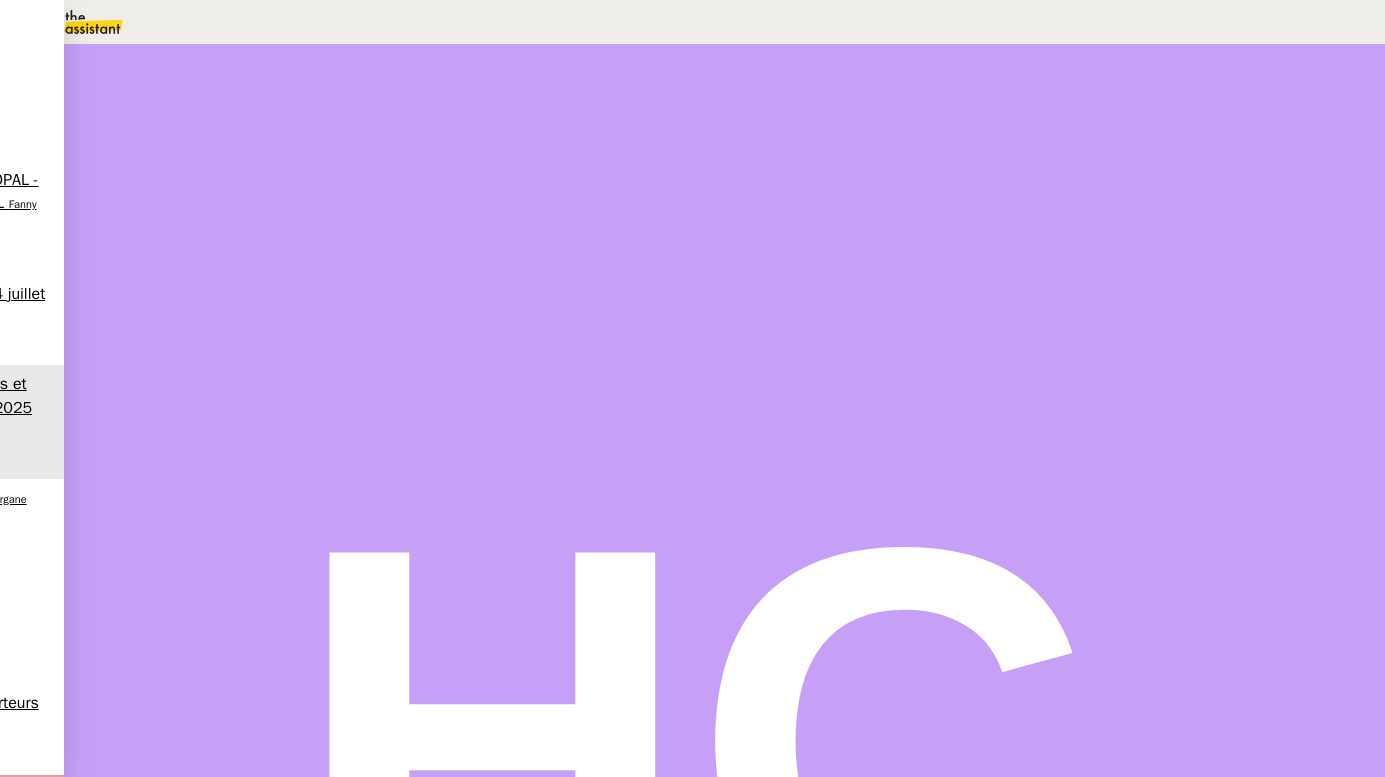 click on "Vérifier les comptes bancaires et éditer la quittance" at bounding box center [213, 2522] 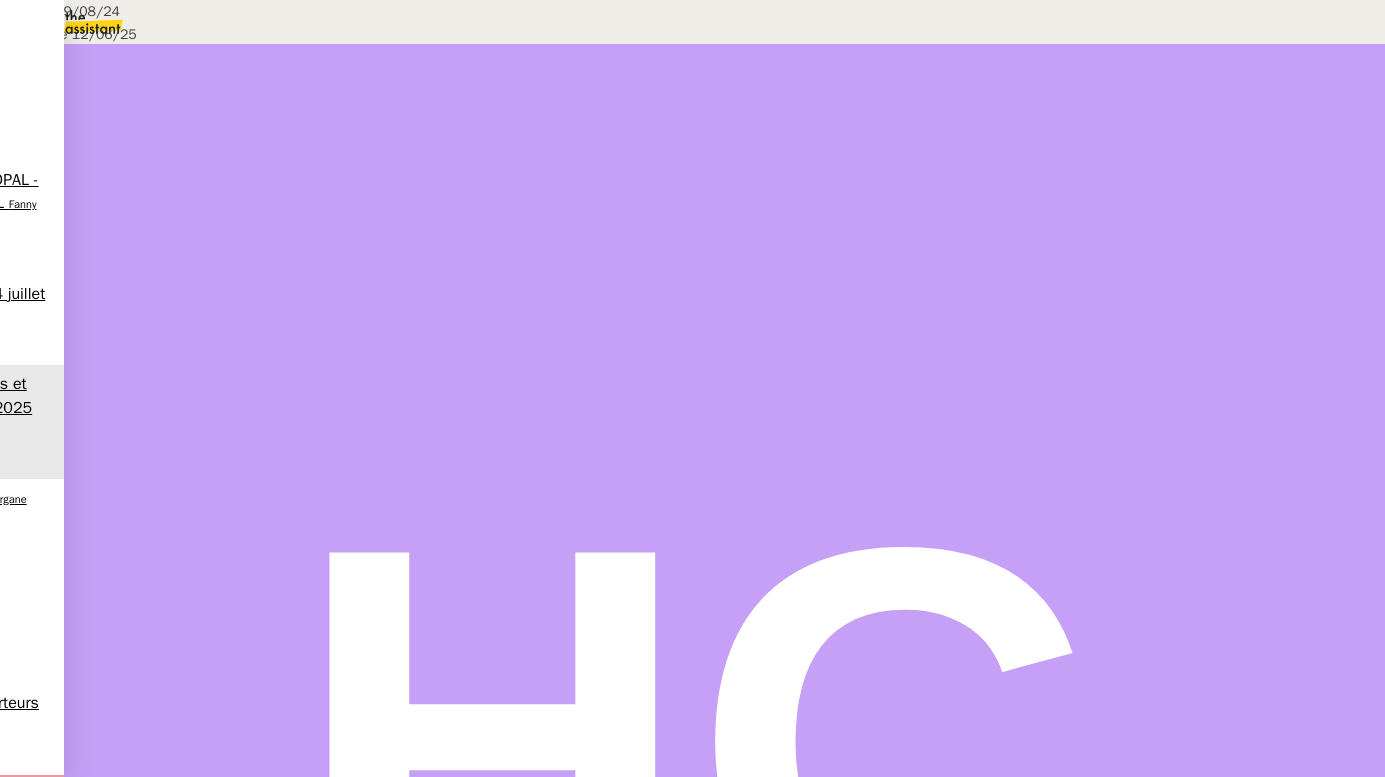 scroll, scrollTop: 1608, scrollLeft: 0, axis: vertical 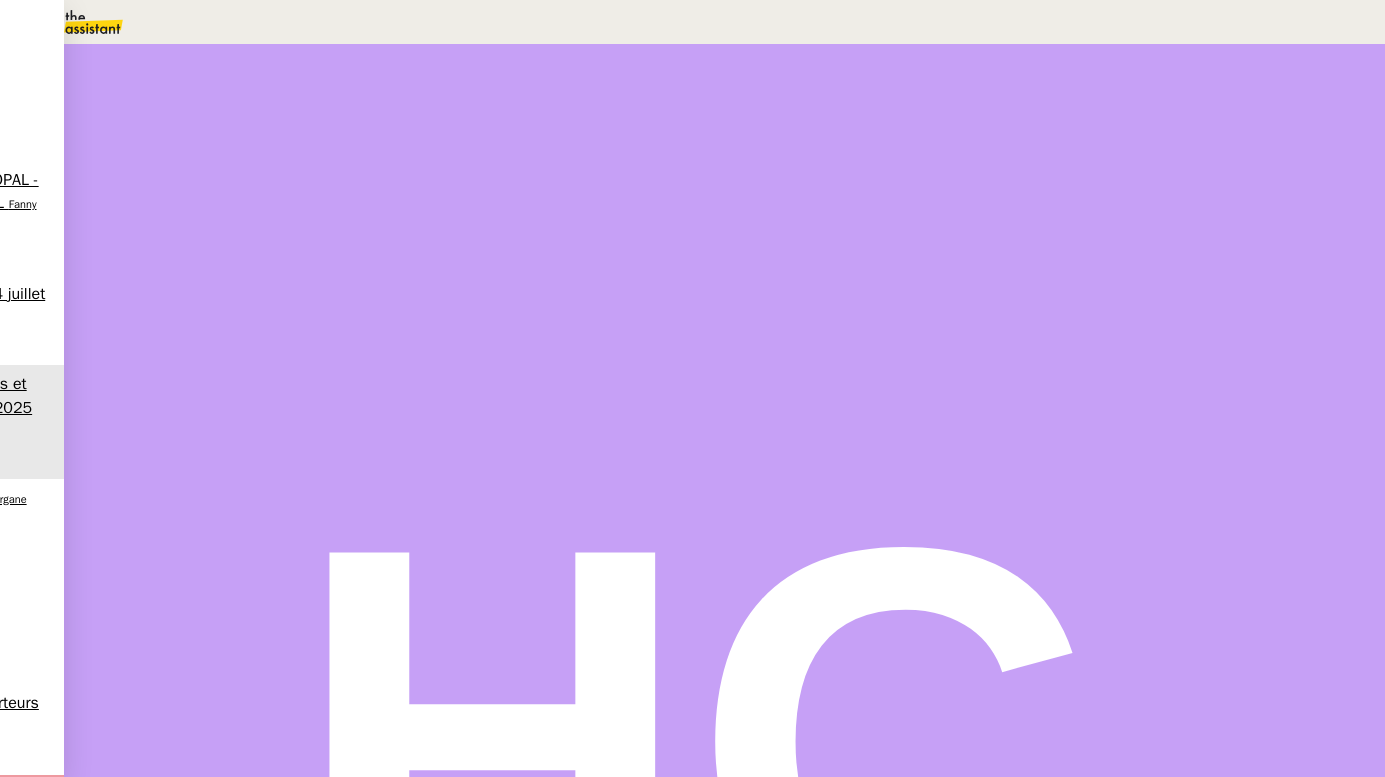click on "Répondre" at bounding box center (216, 438) 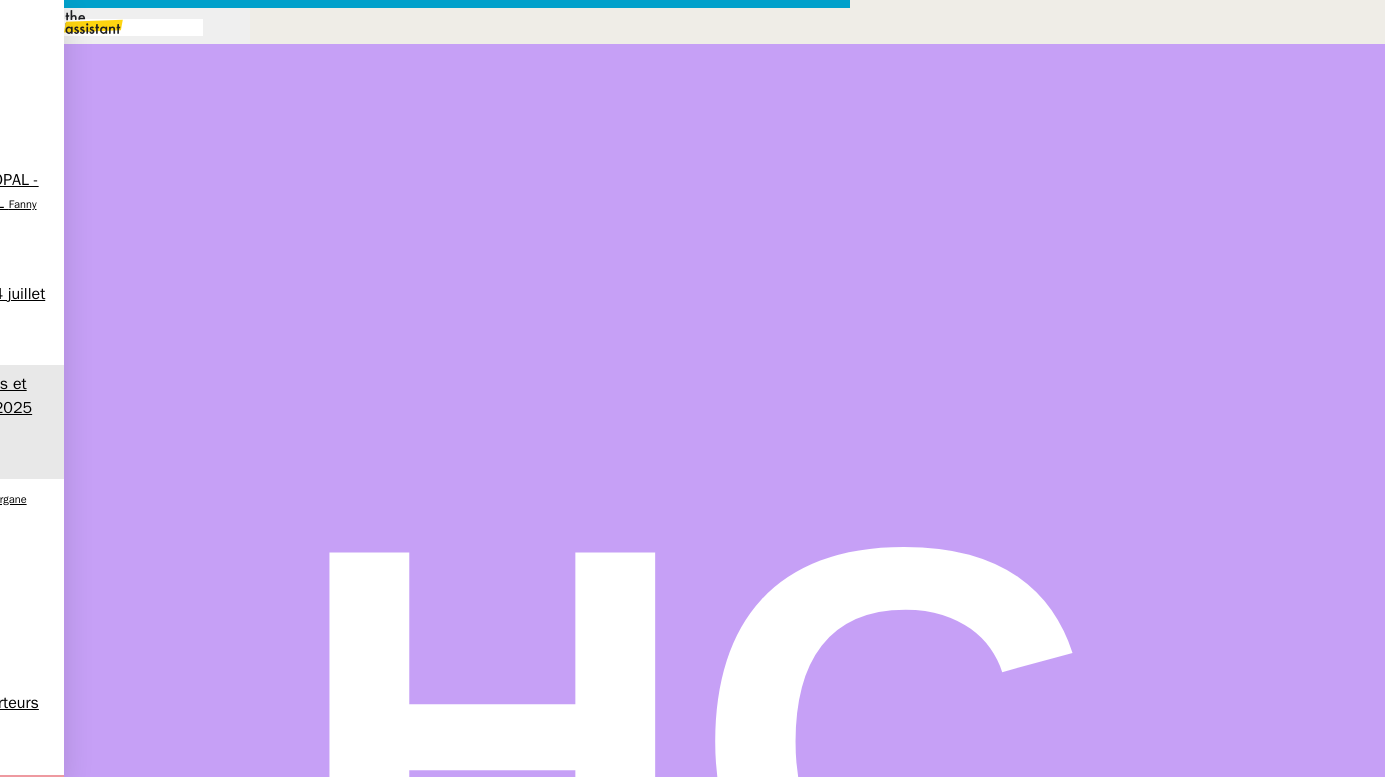 click at bounding box center [425, 835] 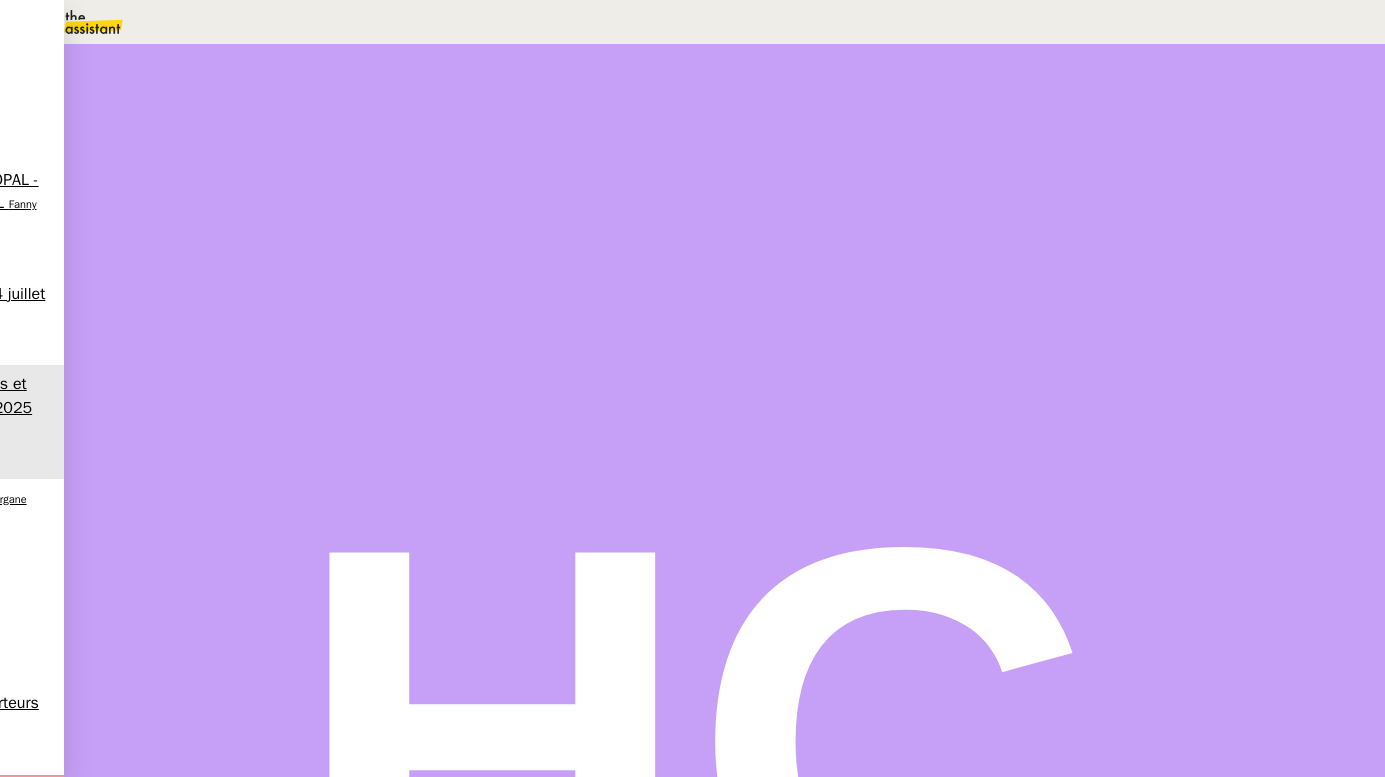click on "Vérifier les comptes bancaires et éditer la quittance" at bounding box center [213, 2522] 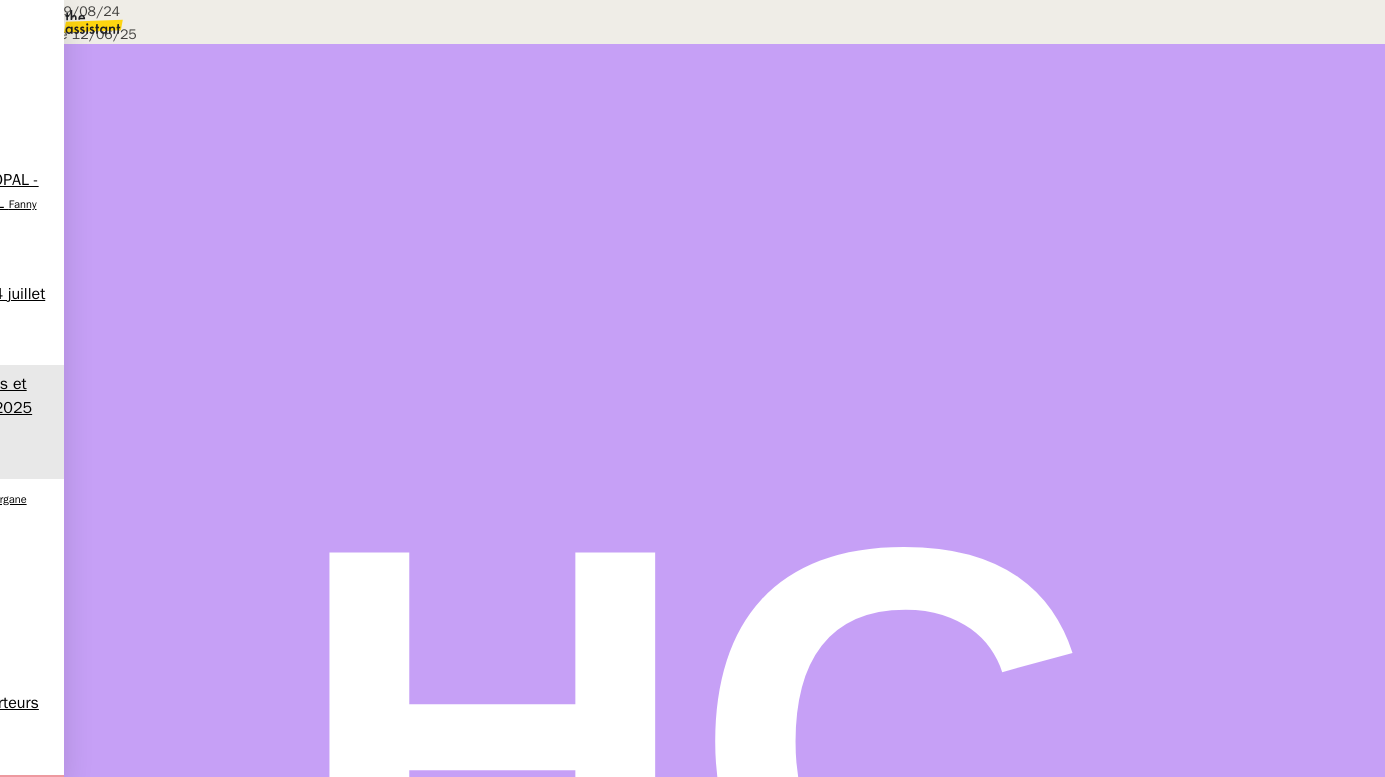 scroll, scrollTop: 1048, scrollLeft: 0, axis: vertical 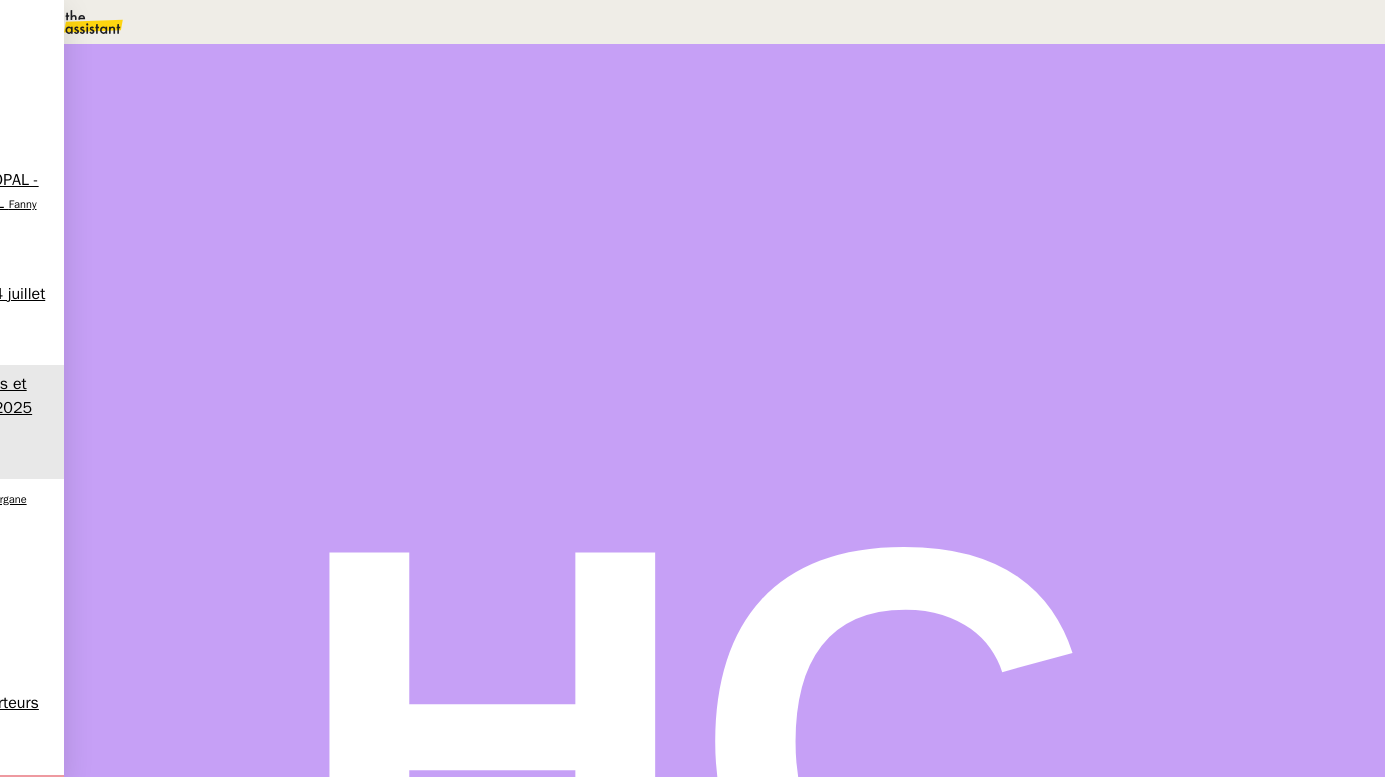 click at bounding box center [614, 521] 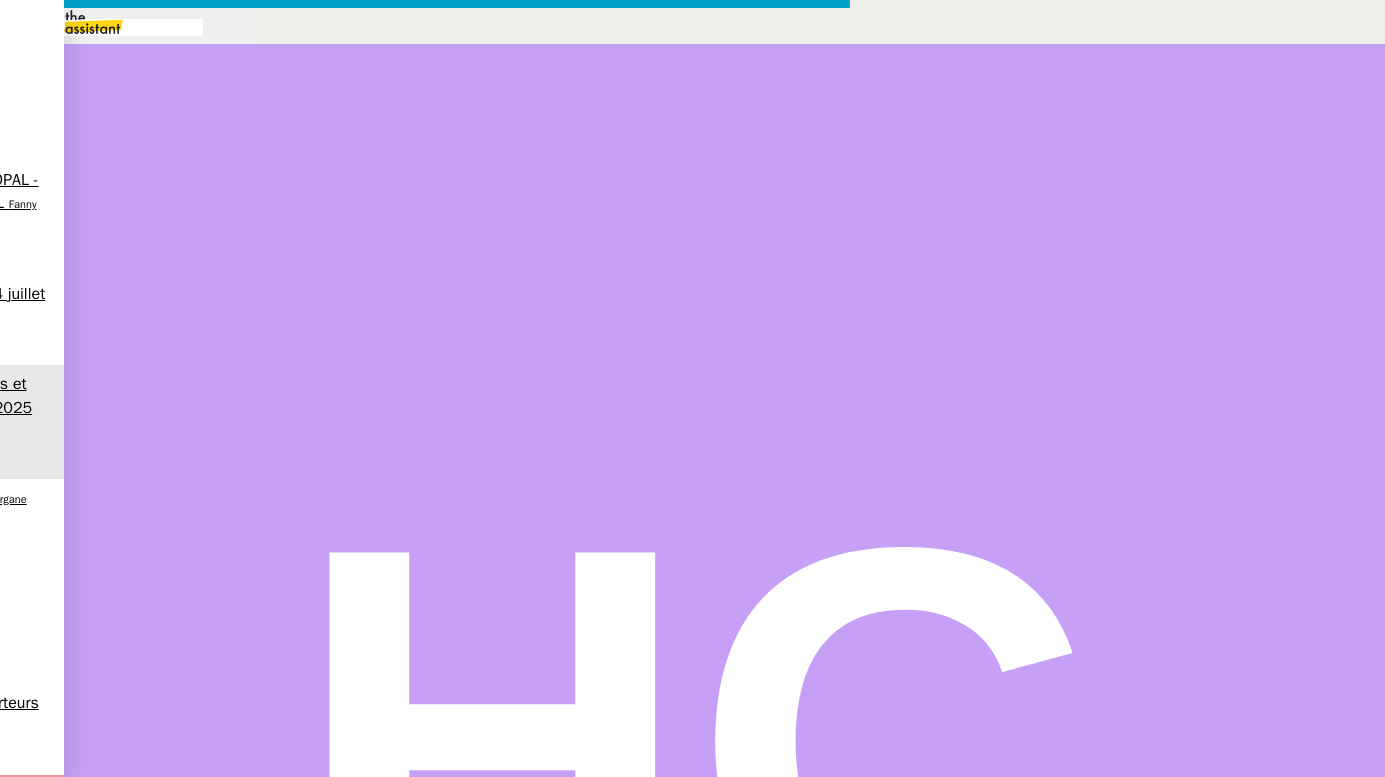 scroll, scrollTop: 0, scrollLeft: 42, axis: horizontal 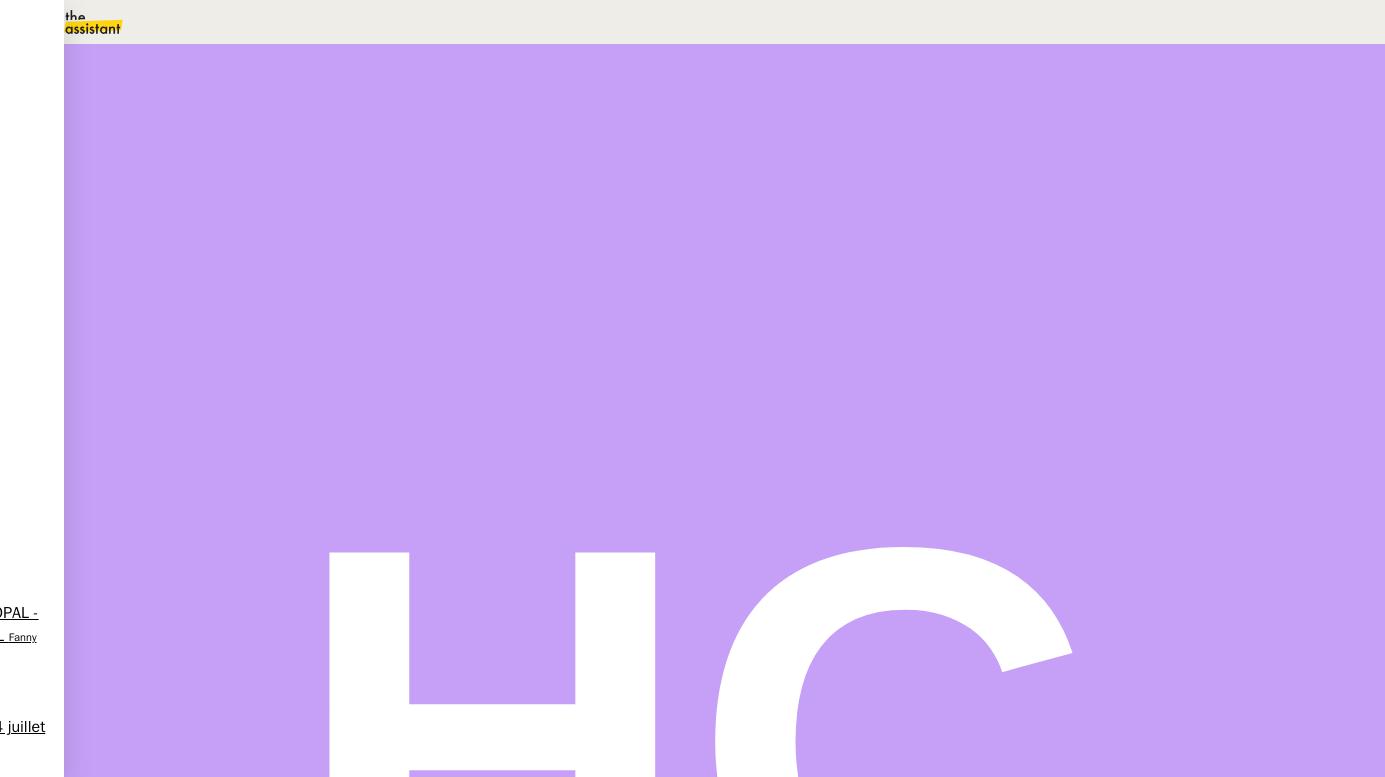 click on "Statut" at bounding box center (215, 130) 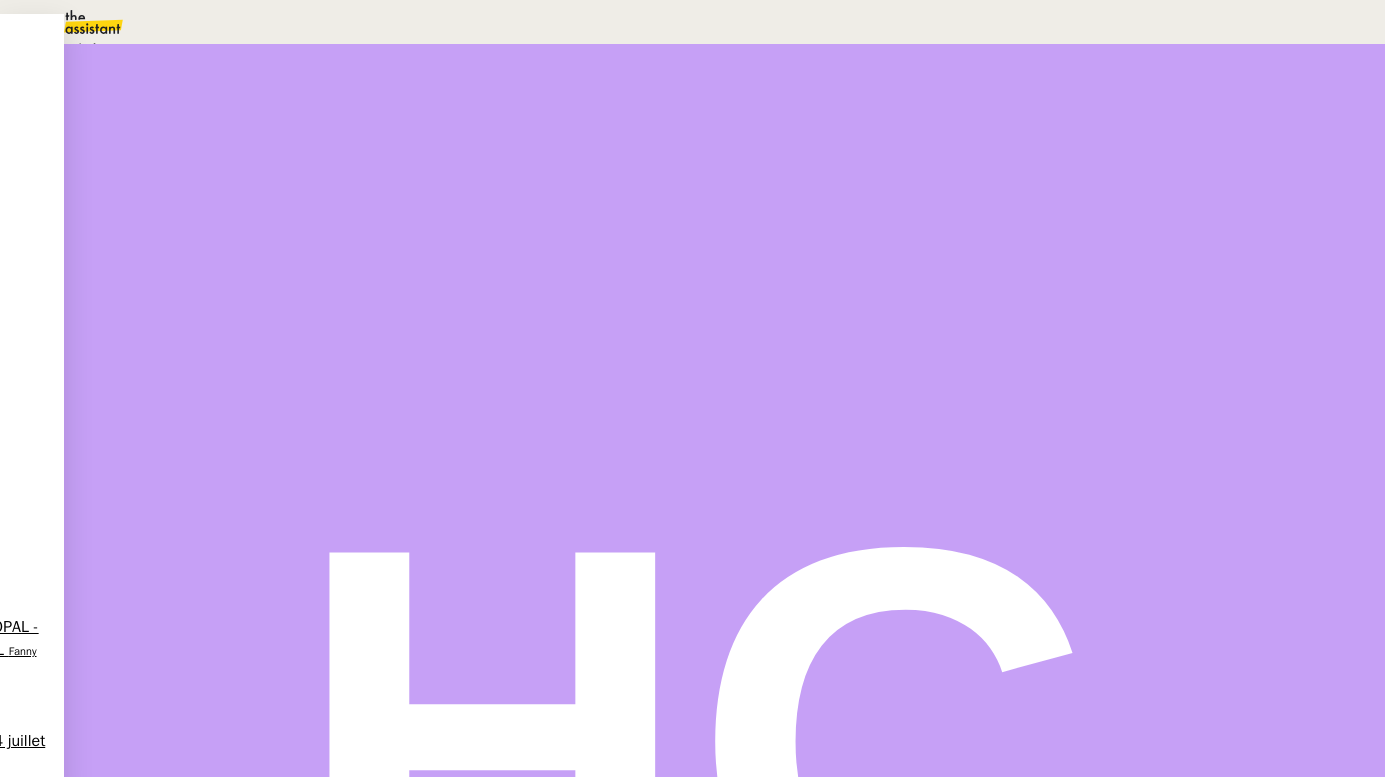 click on "En attente" at bounding box center [72, 48] 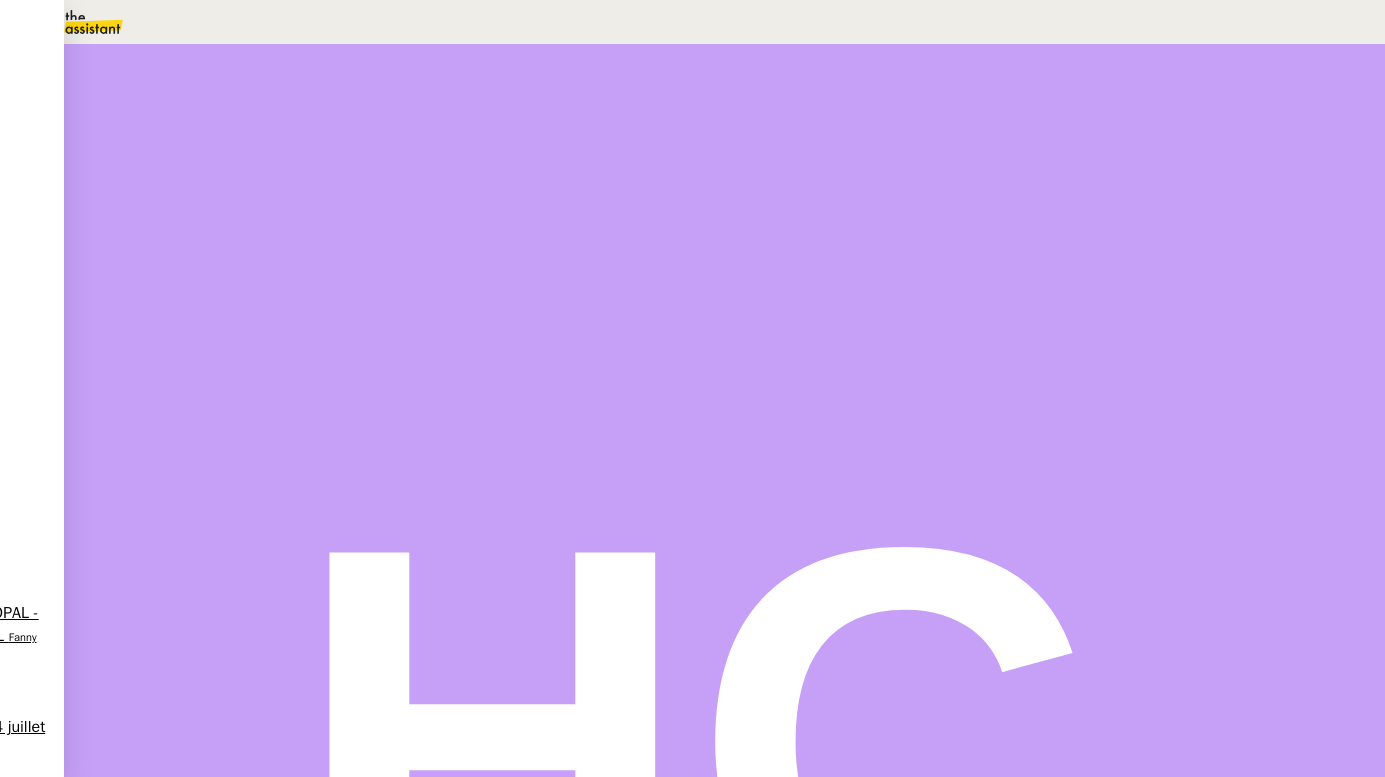 click on "Dans 2 jours ouvrés" at bounding box center [1022, 177] 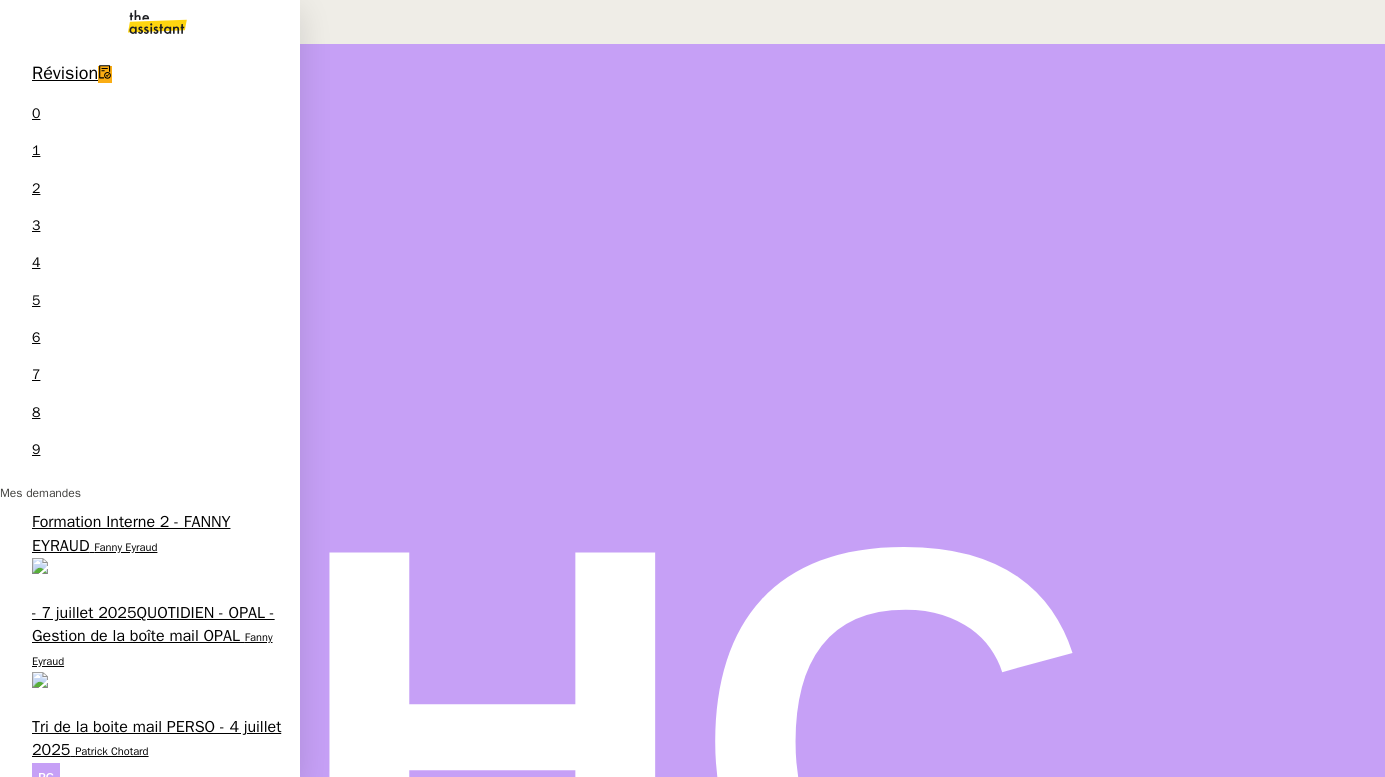 click on "juillet 2025 - FACTURATION - Paiement commissions apporteurs" at bounding box center (153, 1010) 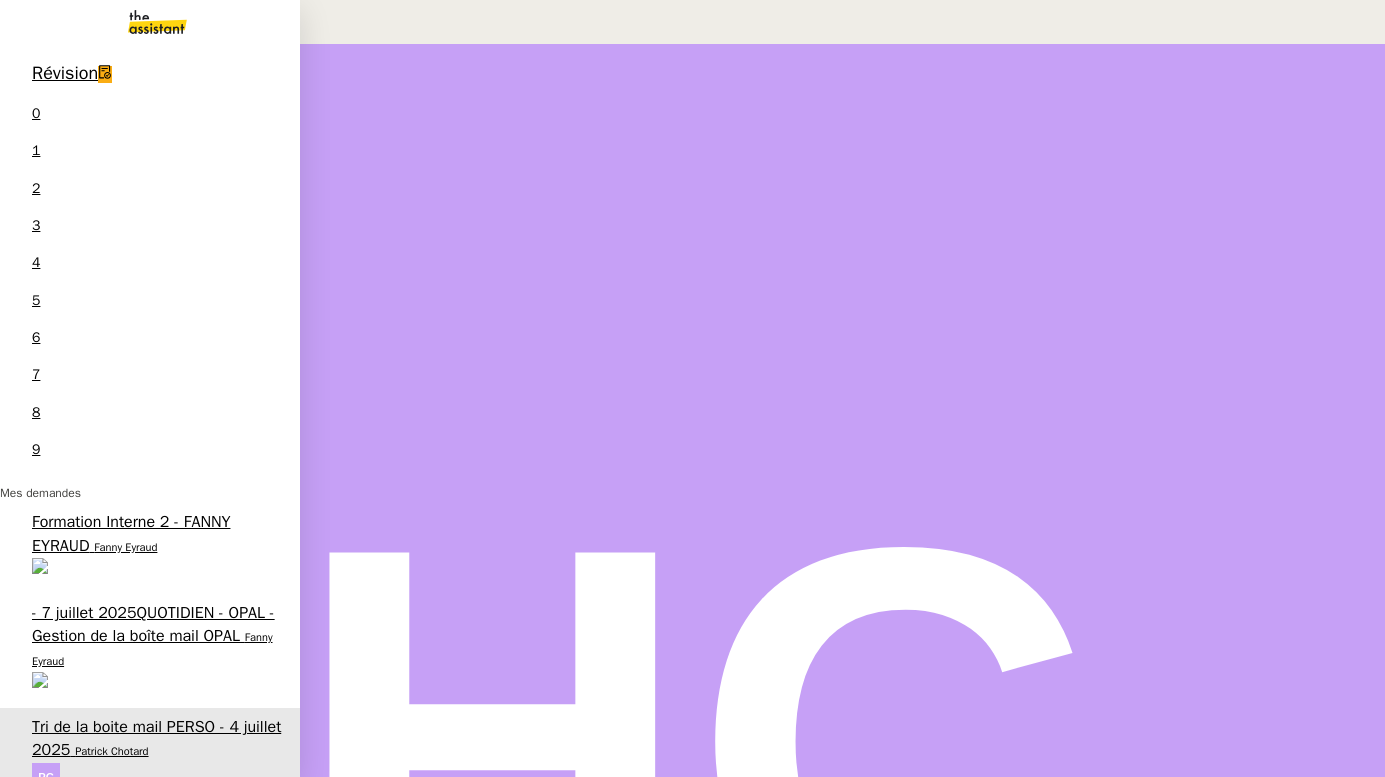 click on "- 7 juillet 2025QUOTIDIEN - OPAL - Gestion de la boîte mail OPAL" at bounding box center (153, 624) 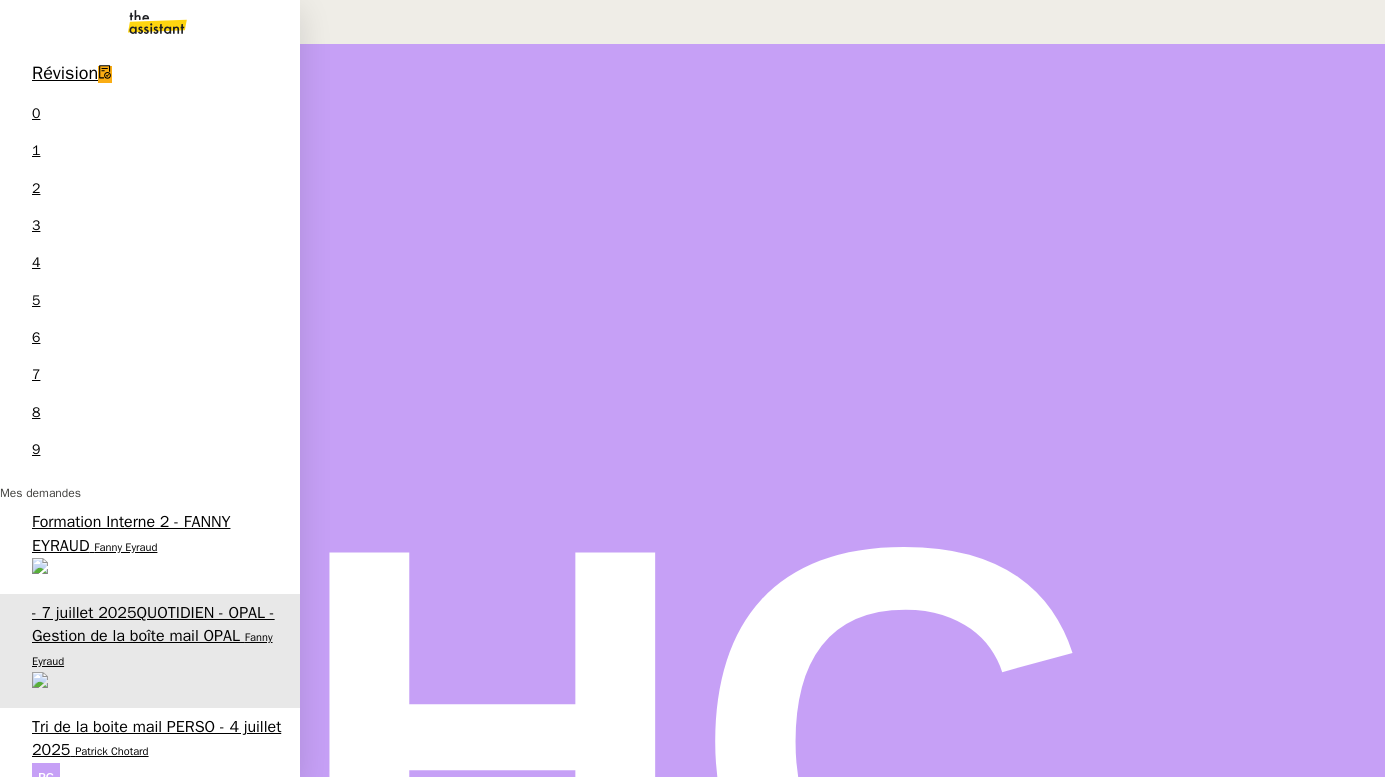 click on "Léa Jonville" at bounding box center (33, 1723) 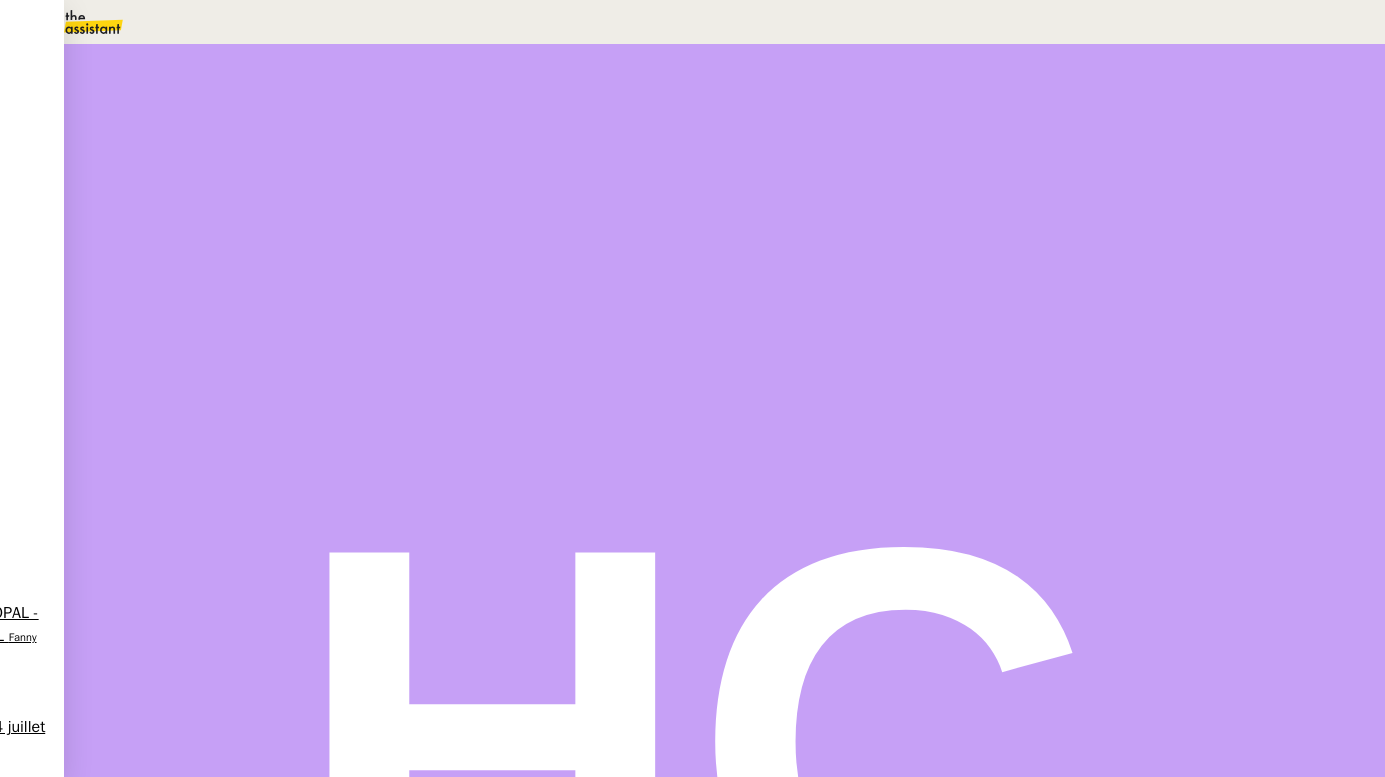 scroll, scrollTop: 505, scrollLeft: 0, axis: vertical 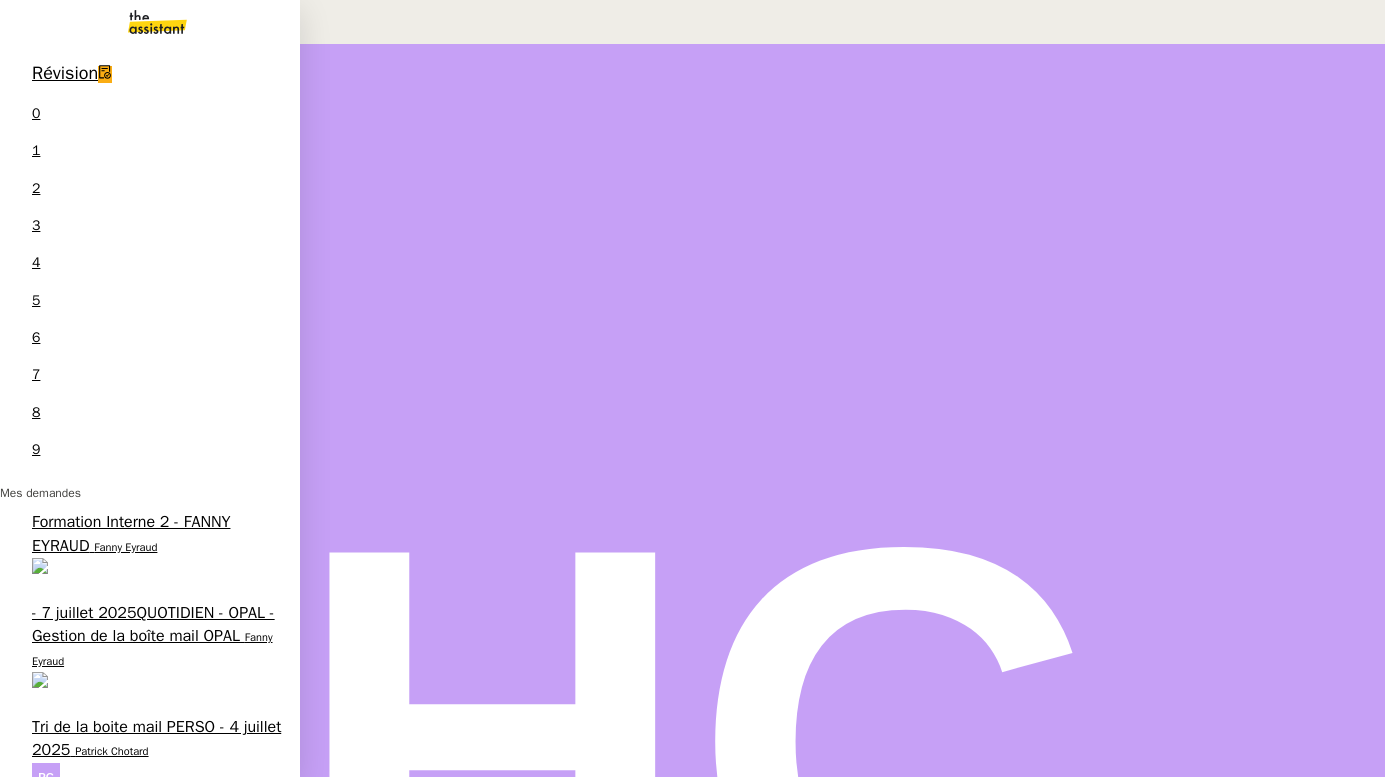 click on "Vérifier les décomptes de commission GC" at bounding box center [121, 919] 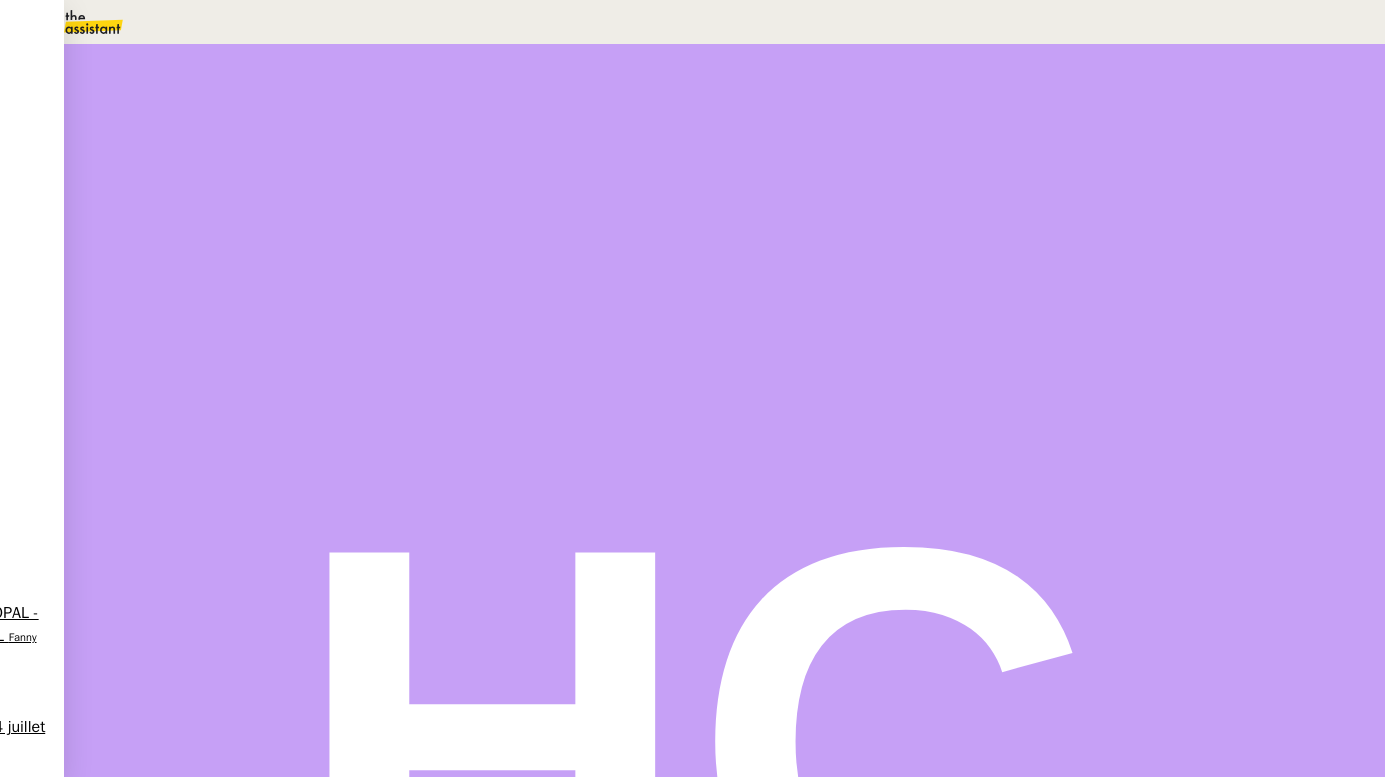 scroll, scrollTop: 427, scrollLeft: 0, axis: vertical 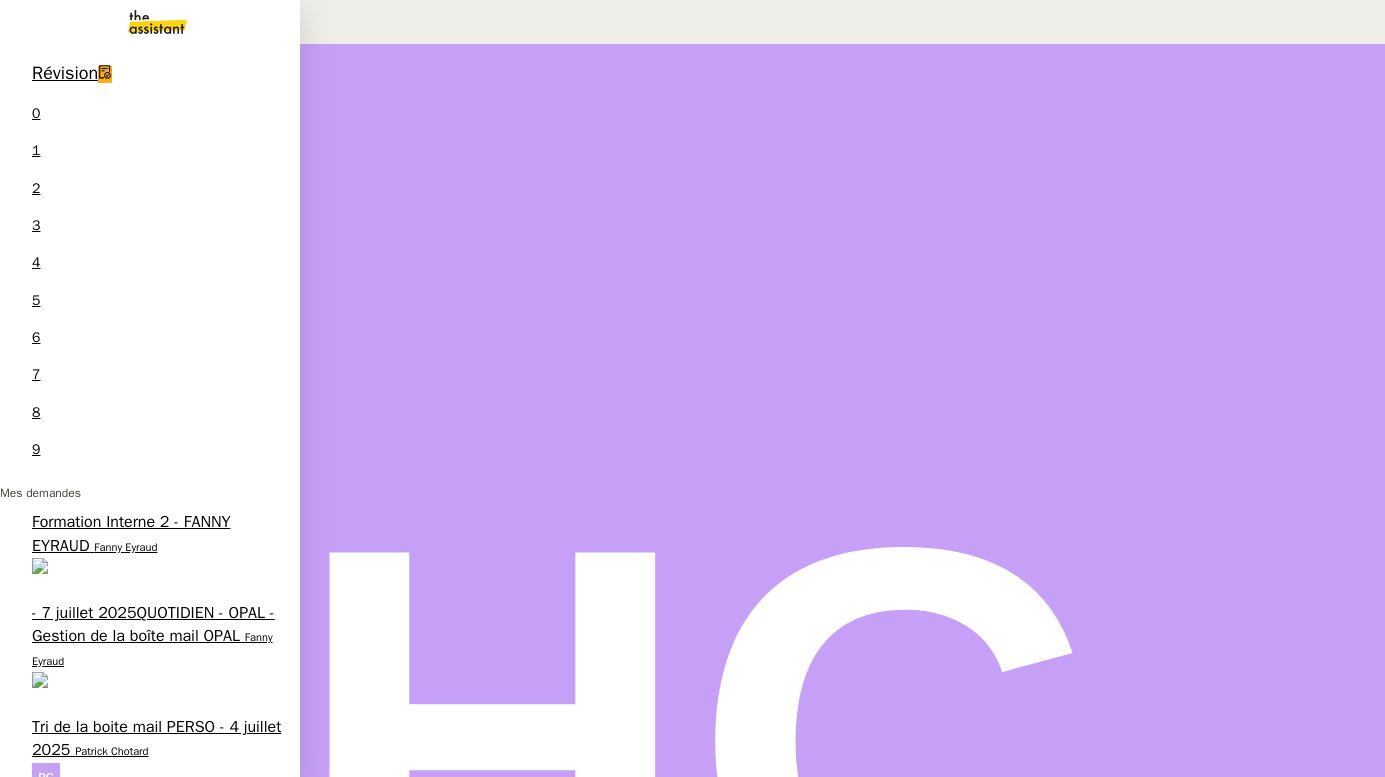 click on "Patrick Chotard" at bounding box center [111, 751] 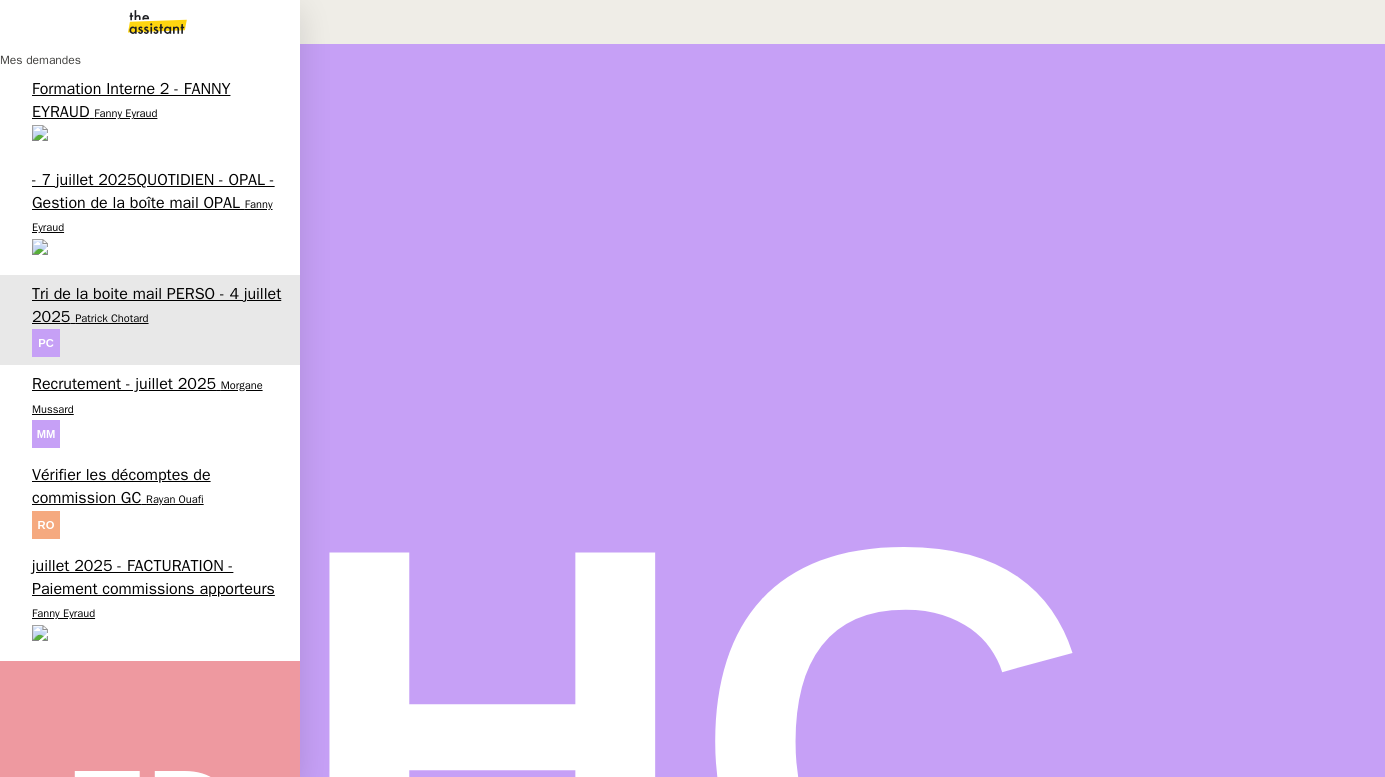 click on "- 7 juillet 2025QUOTIDIEN - OPAL - Gestion de la boîte mail OPAL" at bounding box center (153, 191) 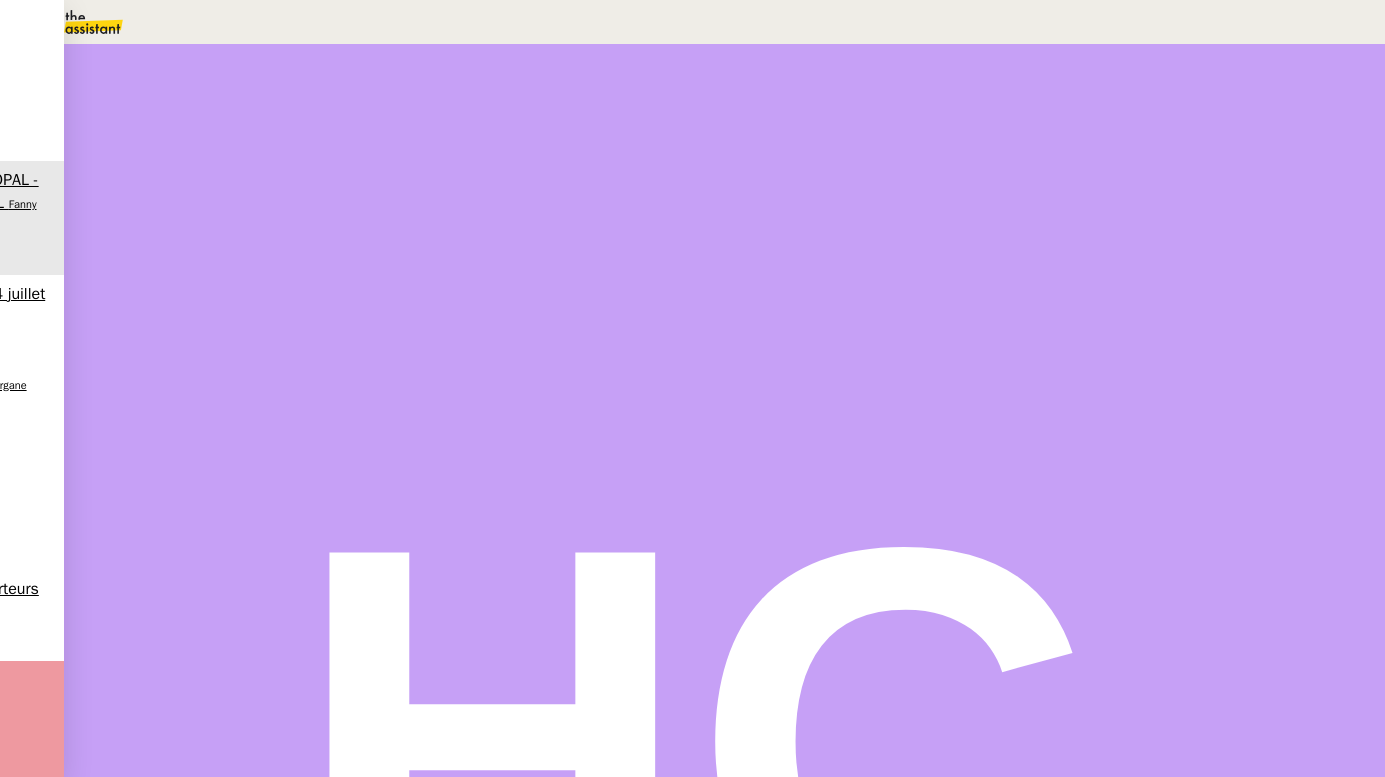 click on "QUOTIDIEN - OPAL - Gestion de la boîte mail OPAL" at bounding box center [215, 1087] 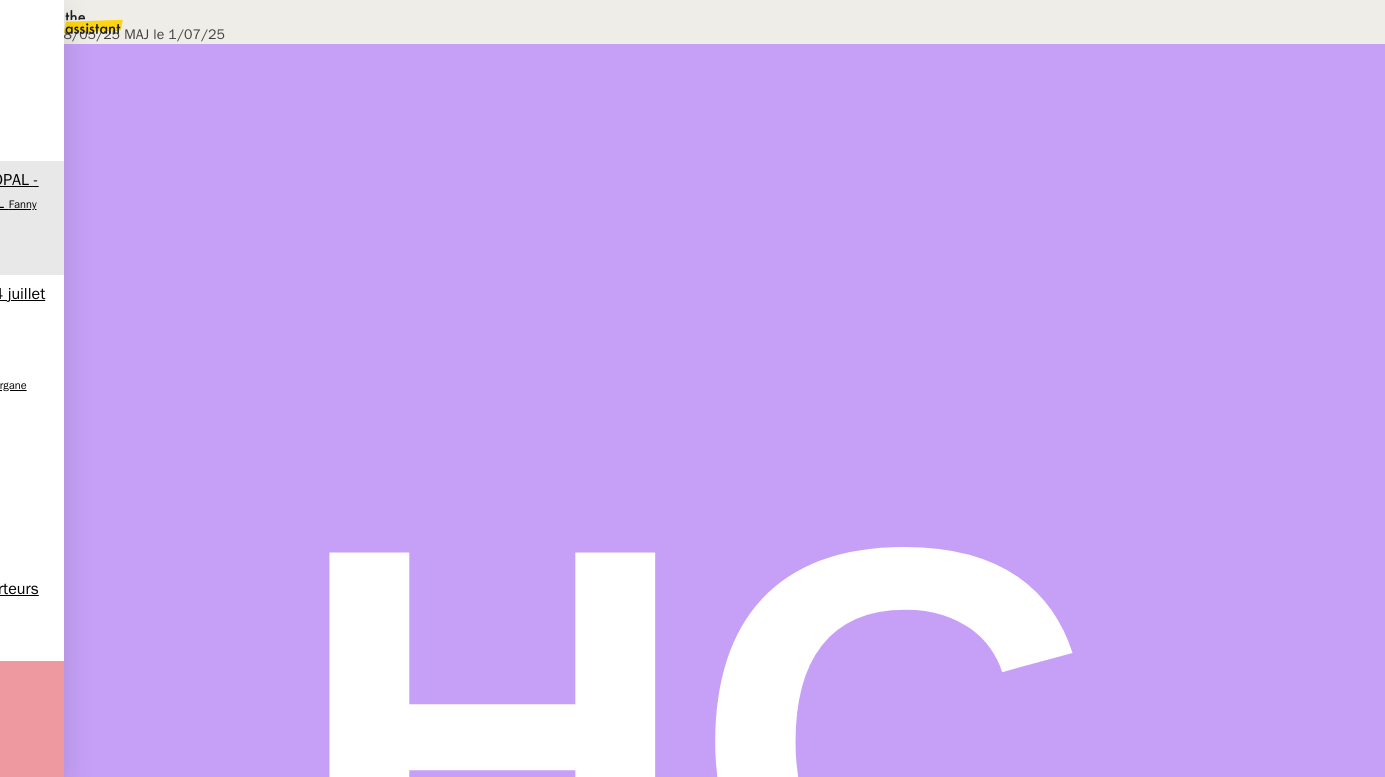 click on "Créée le 28/05/25 MAJ le 1/07/25 Contexte : Rayan nous délègue la gestion quotidienne de sa boîte mail OPAL, afin de répondre aux clients et/ou d’assurer le suivi de leurs dossiers. Déclenchement : Tous les jours / une demande par semaine qui s'ouvre le lundi- A fermer le vendredi PROCEDURE A/ CONNEXION A LA BOITE MAIL Se connecter à la boîte mail Outlook de Manon (accès dans le CF) Se rendre dans la boîte mail OPAL en cliquant sur ce lien (ou bien, dans la boîte mail de Manon, cliquer sur M , puis Open another mailbox , rechercher l’adresse info@[DOMAIN] , puis Open ) B/ TRAITEMENT DES MAILS ⚠️30/06/25 : cette procédure n'est actuellement PAS à suivre. Rayan reviendra vers nous pour proposer une nouvelle procédure. ⚠️ ⚠️ Dans l'attente, suivre cette procédure temporaire à la place : 1) Demandes concernant les garanties : Par exemple : « À combien suis-je remboursé pour [dentaire, vision, etc.] ? » Se connecter à Brokin et S’il existe" at bounding box center (692, 1332) 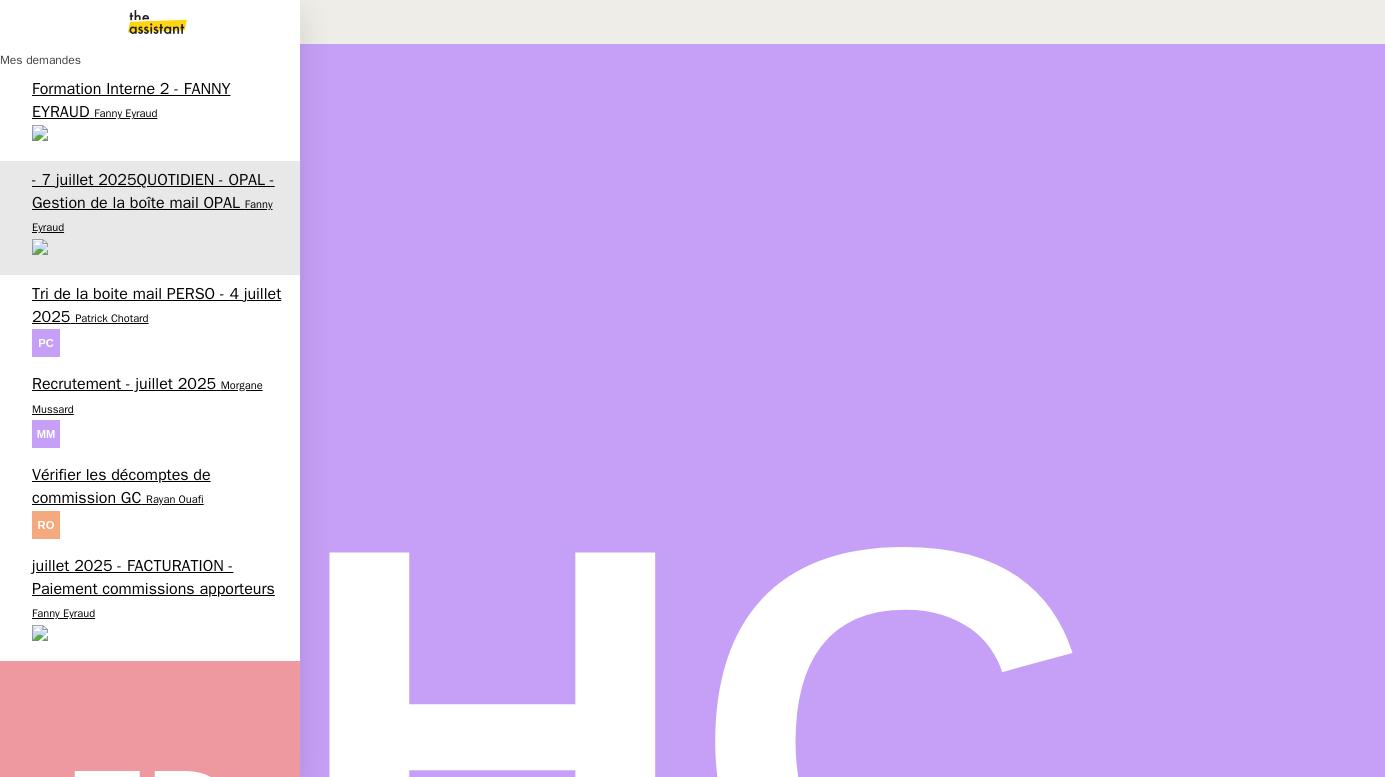 click on "Fanny Eyraud" at bounding box center [152, 215] 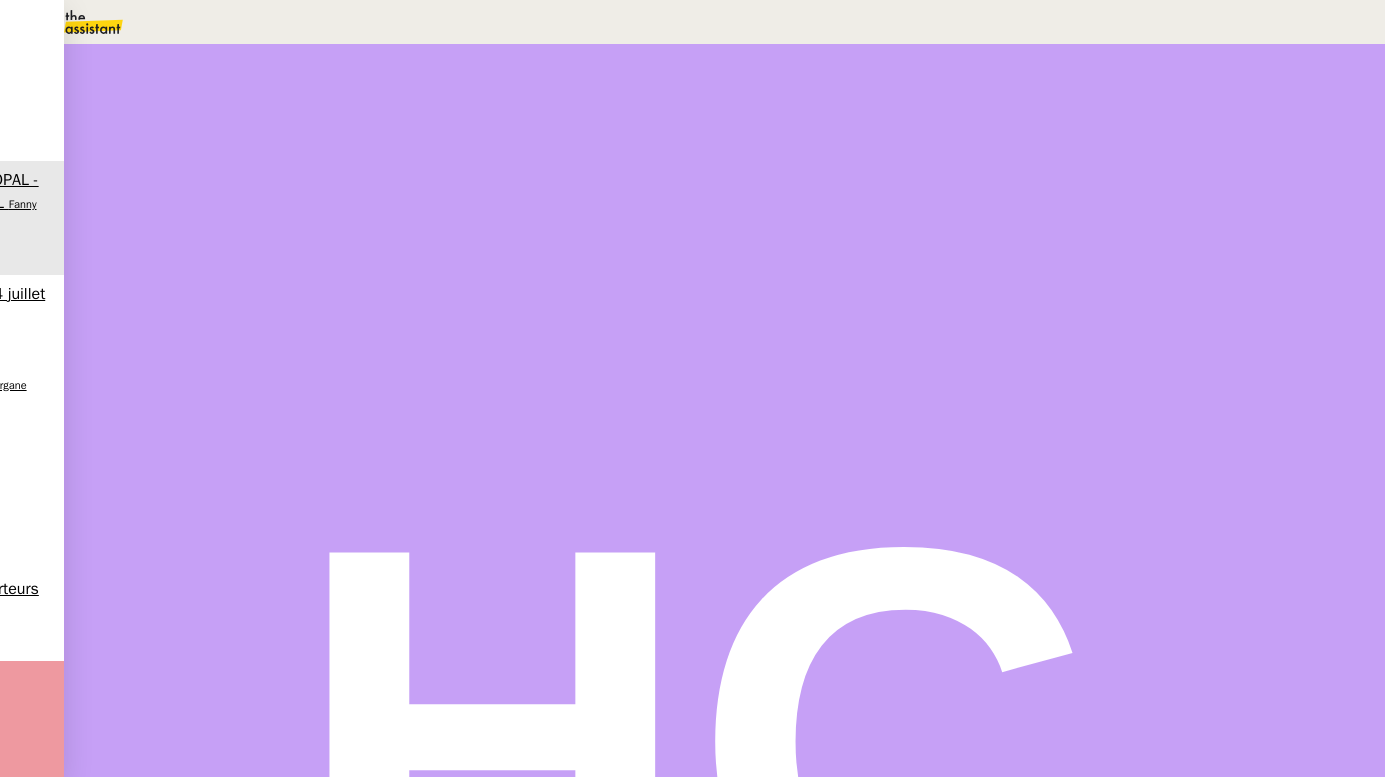 scroll, scrollTop: 0, scrollLeft: 0, axis: both 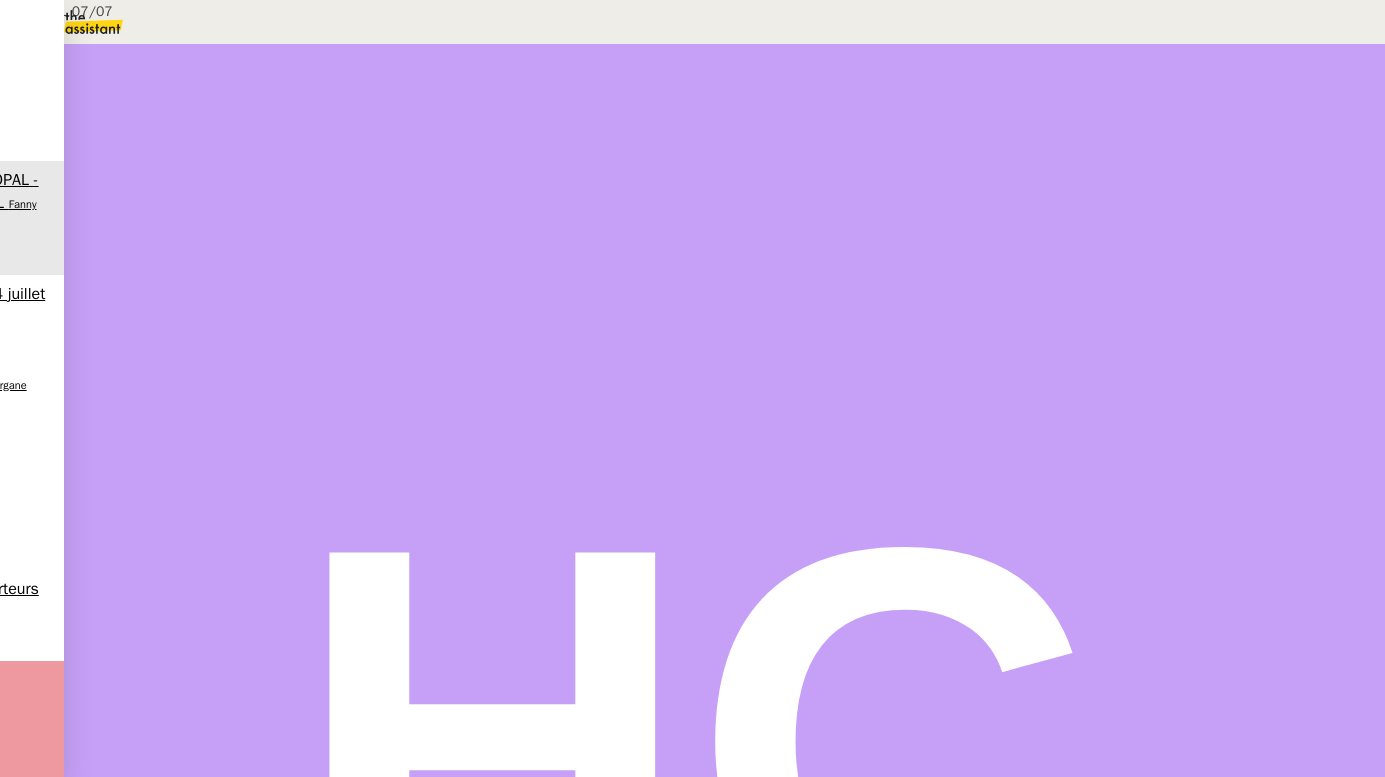 click on "Boite OPAL 07/07" at bounding box center (204, 11) 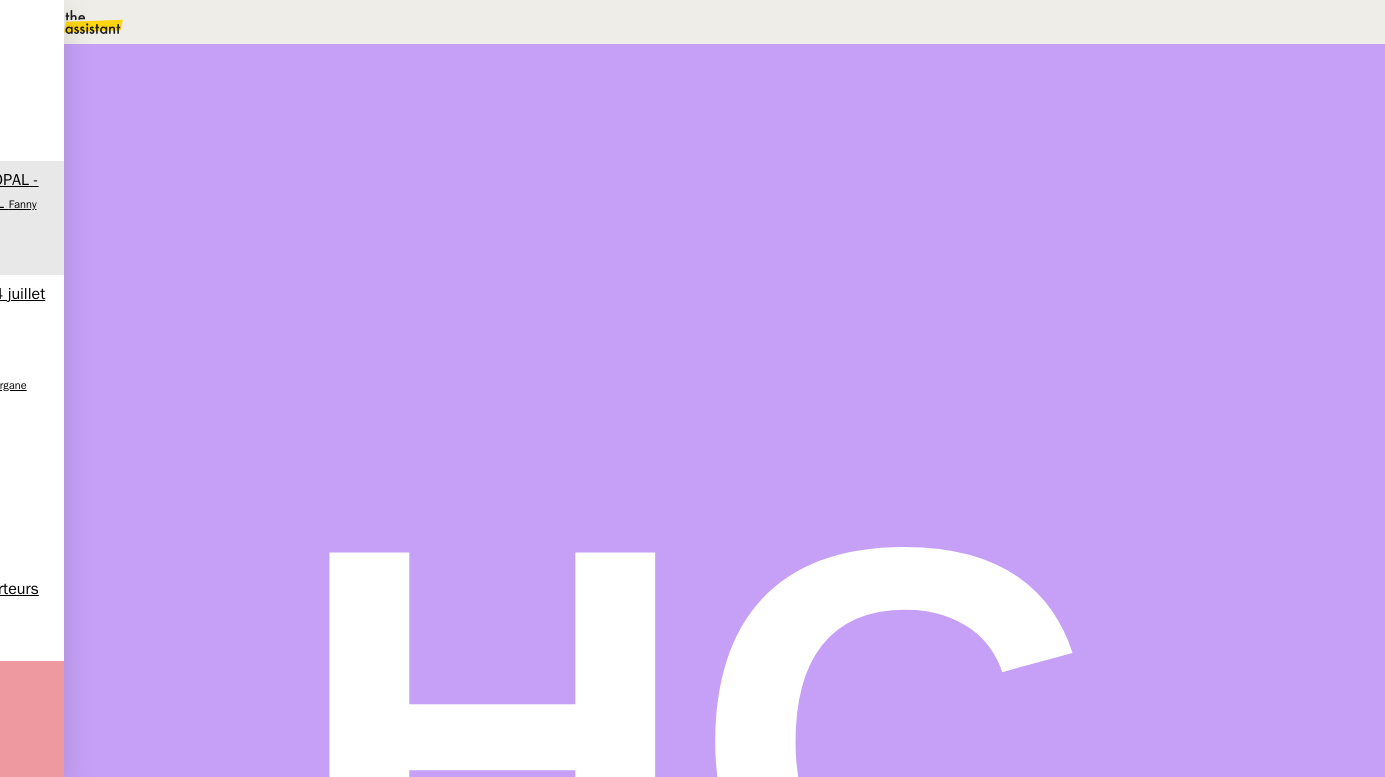 type on "Boite OPAL 07/07" 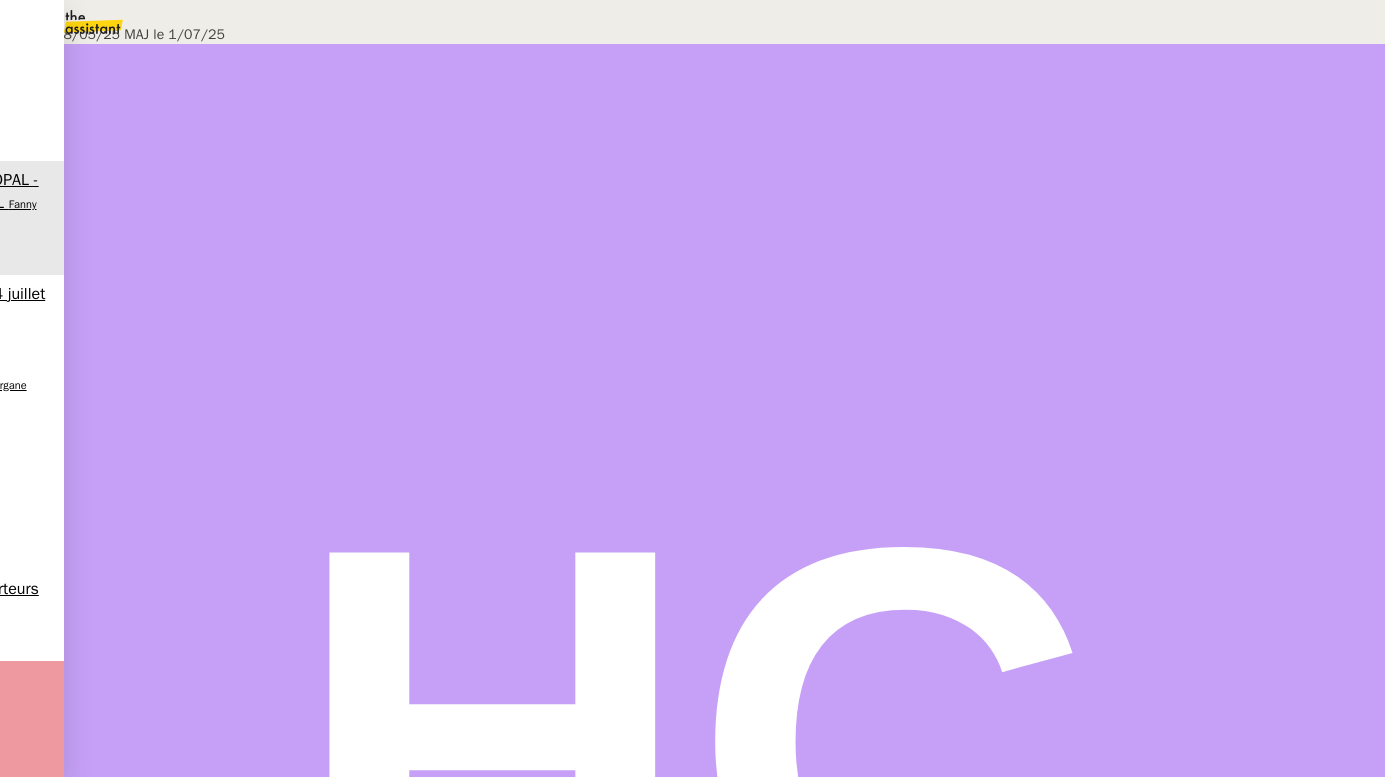 scroll, scrollTop: 1419, scrollLeft: 0, axis: vertical 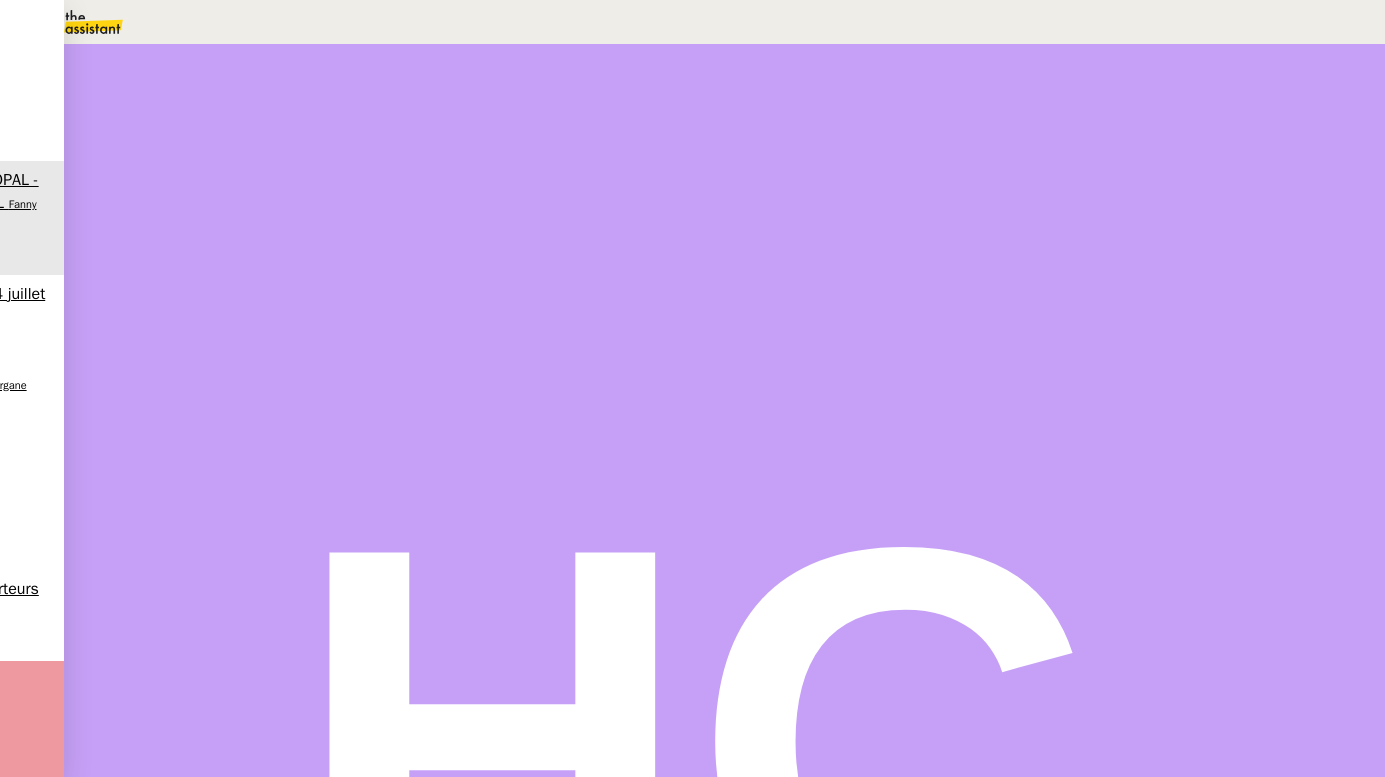 click at bounding box center (212, 340) 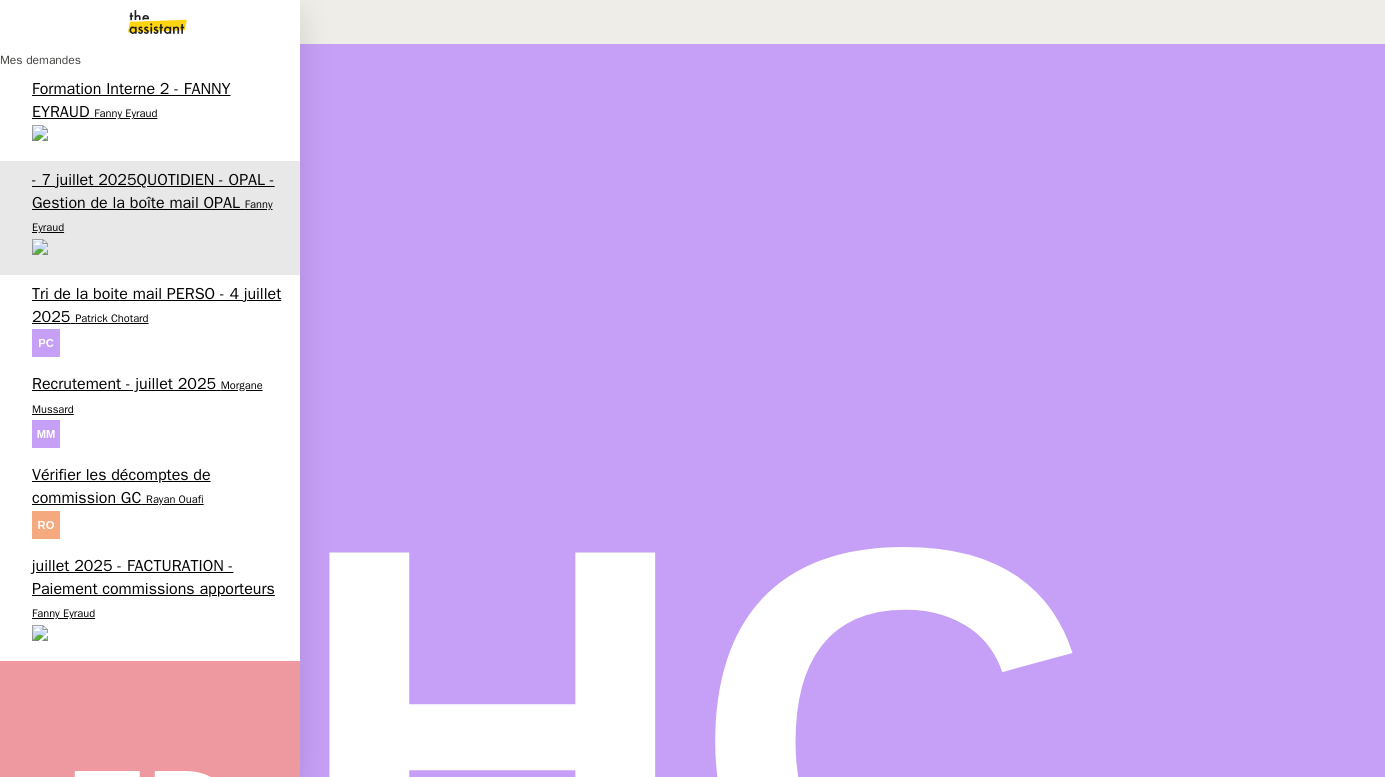 click on "8 demandes en cours" at bounding box center (111, 972) 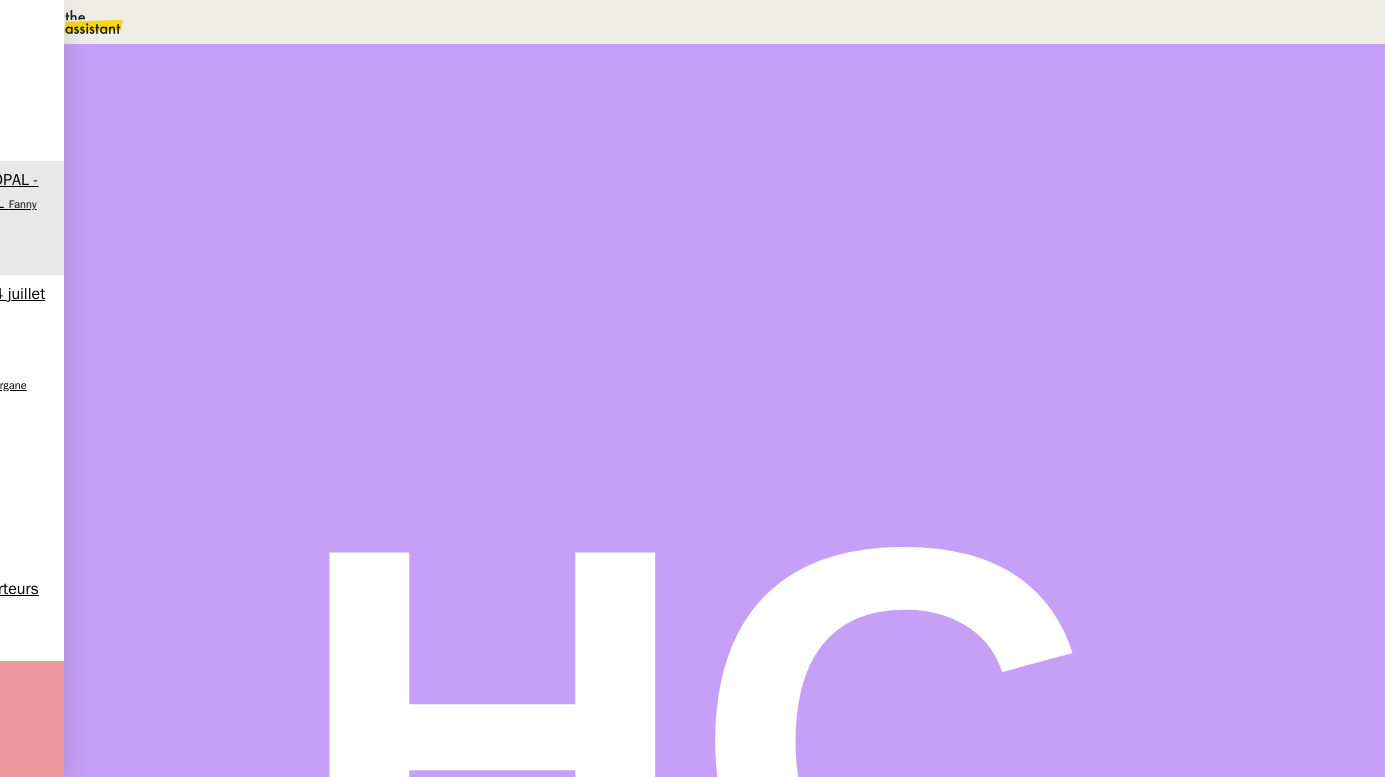 scroll, scrollTop: 0, scrollLeft: 0, axis: both 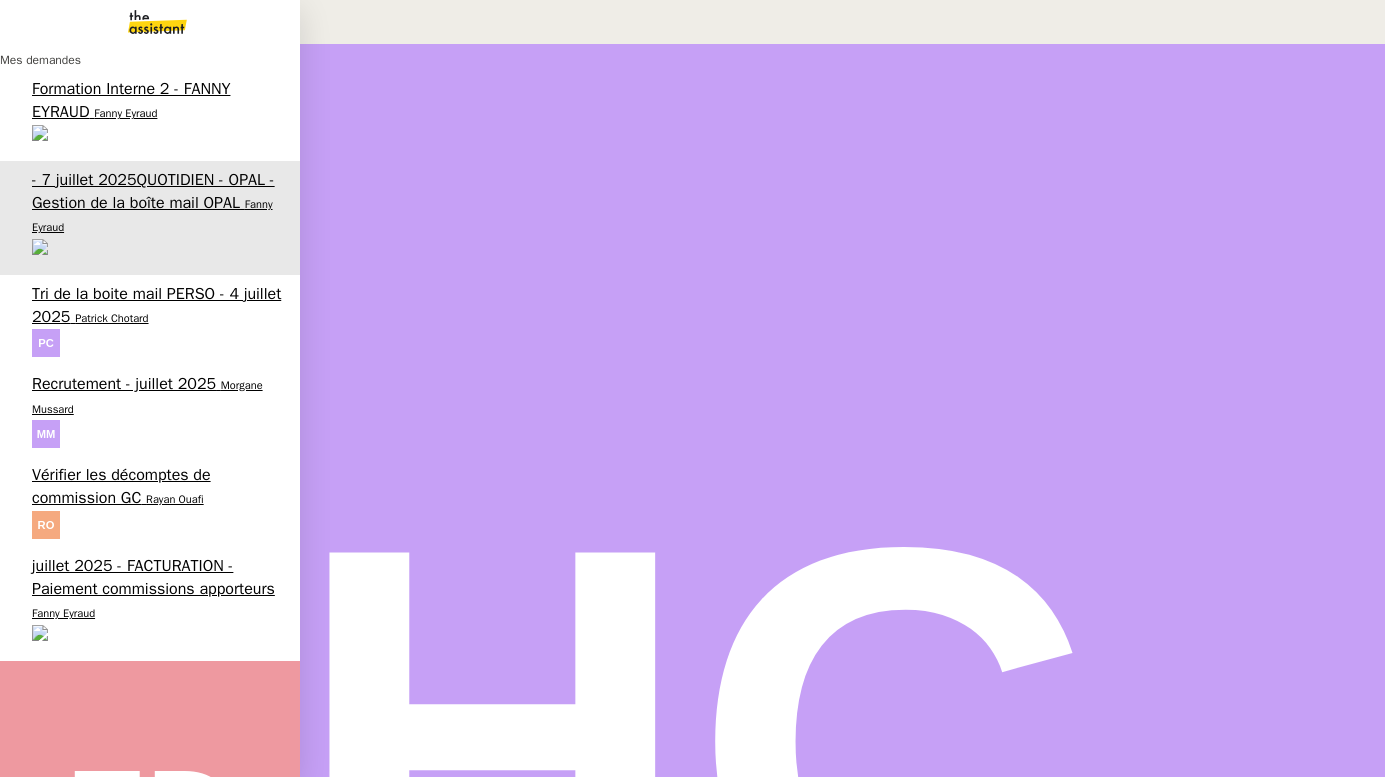 click on "Recrutement - juillet 2025" at bounding box center (124, 384) 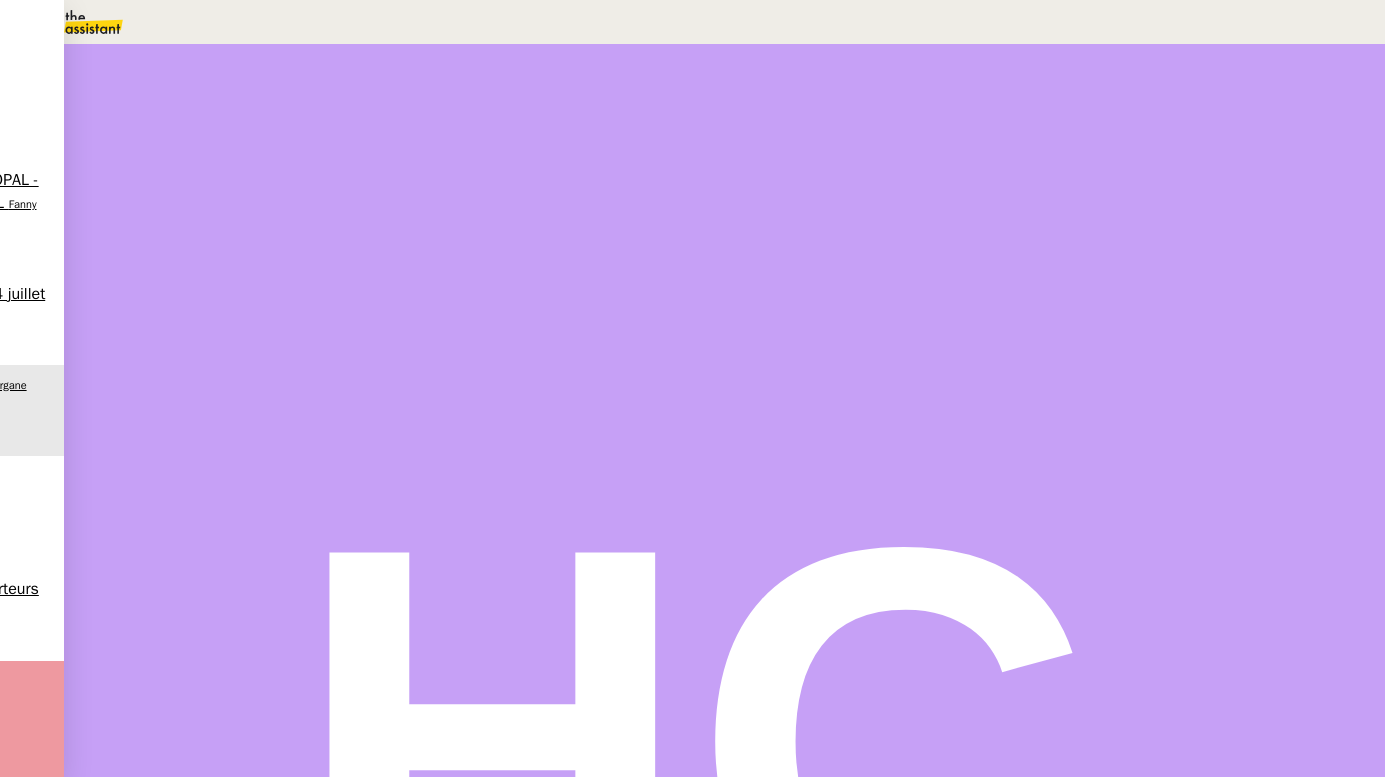 scroll, scrollTop: 129, scrollLeft: 0, axis: vertical 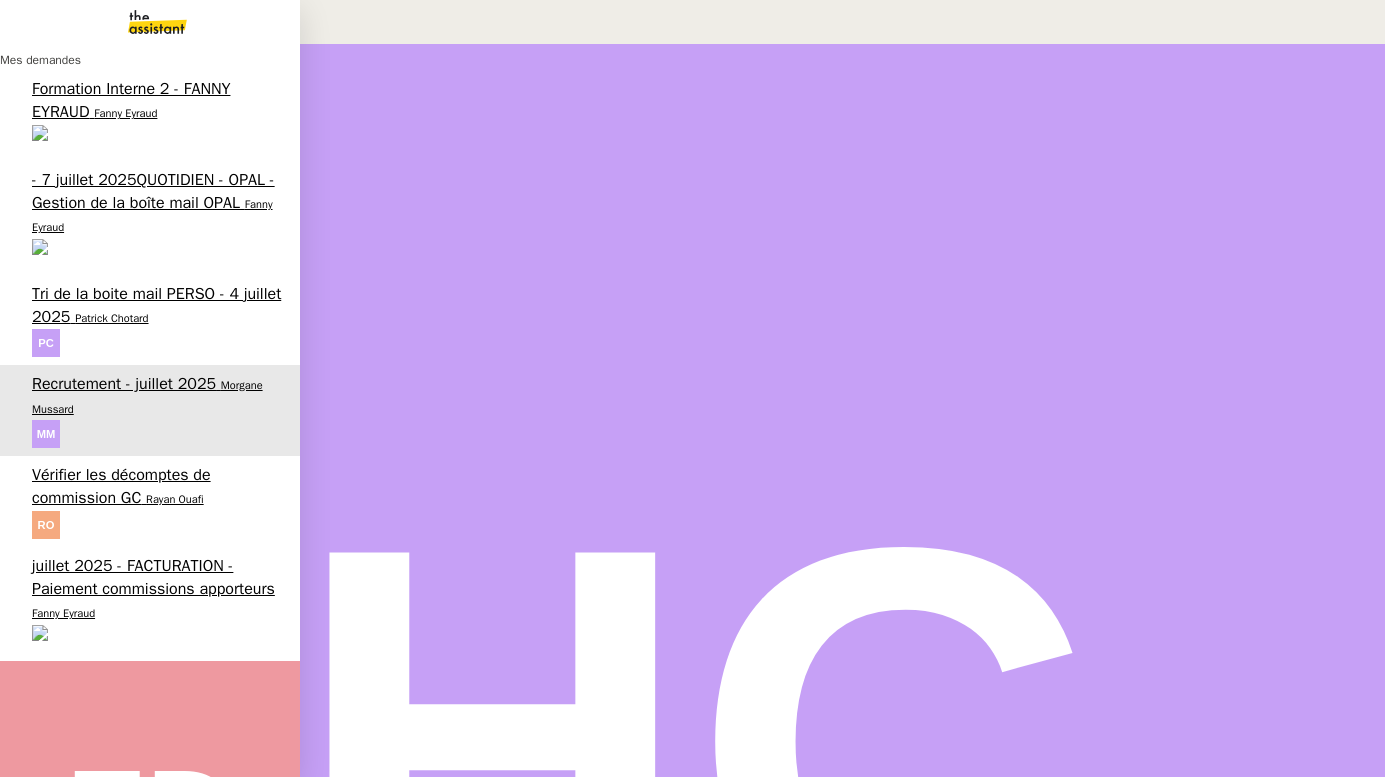 click on "Tri de la boite mail PERSO - 4 juillet 2025" at bounding box center (156, 305) 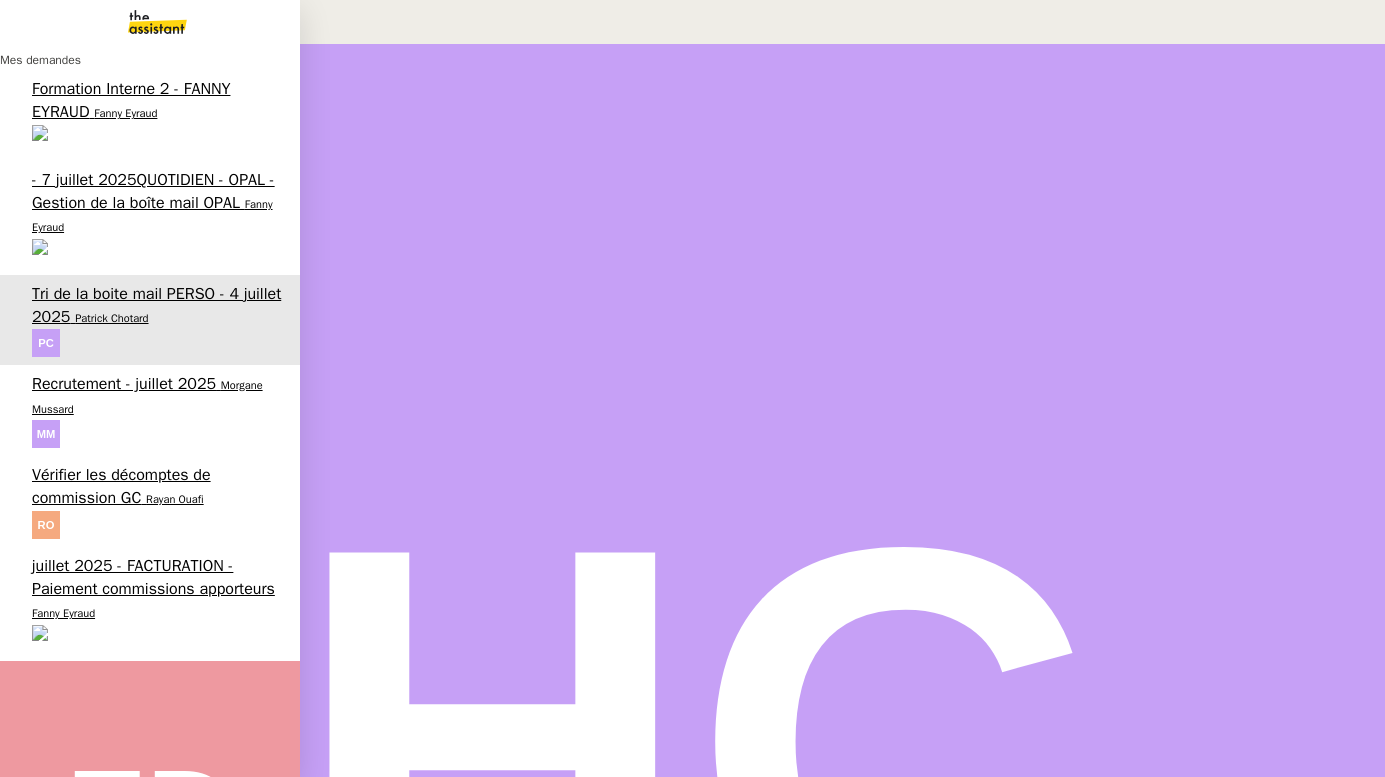 scroll, scrollTop: 46, scrollLeft: 0, axis: vertical 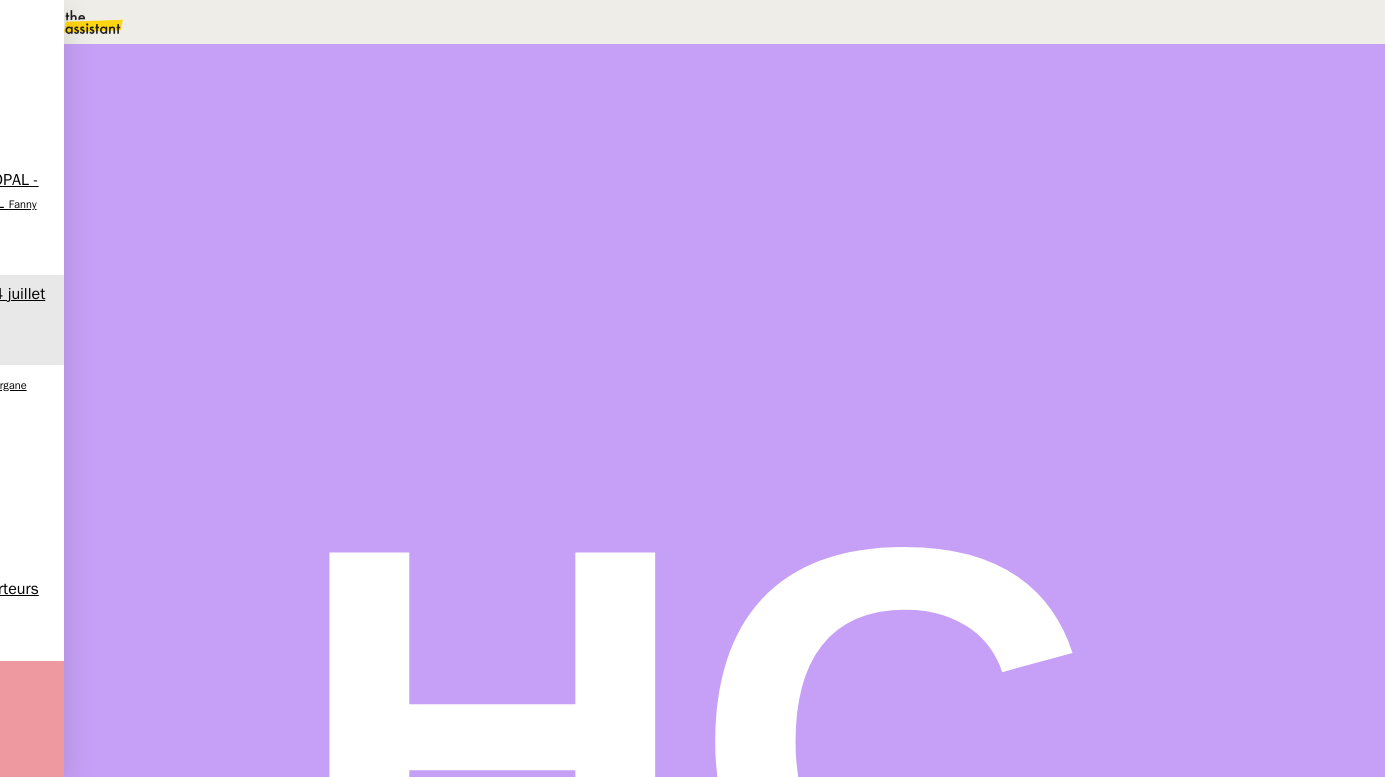 click on "Tâche" at bounding box center (744, 239) 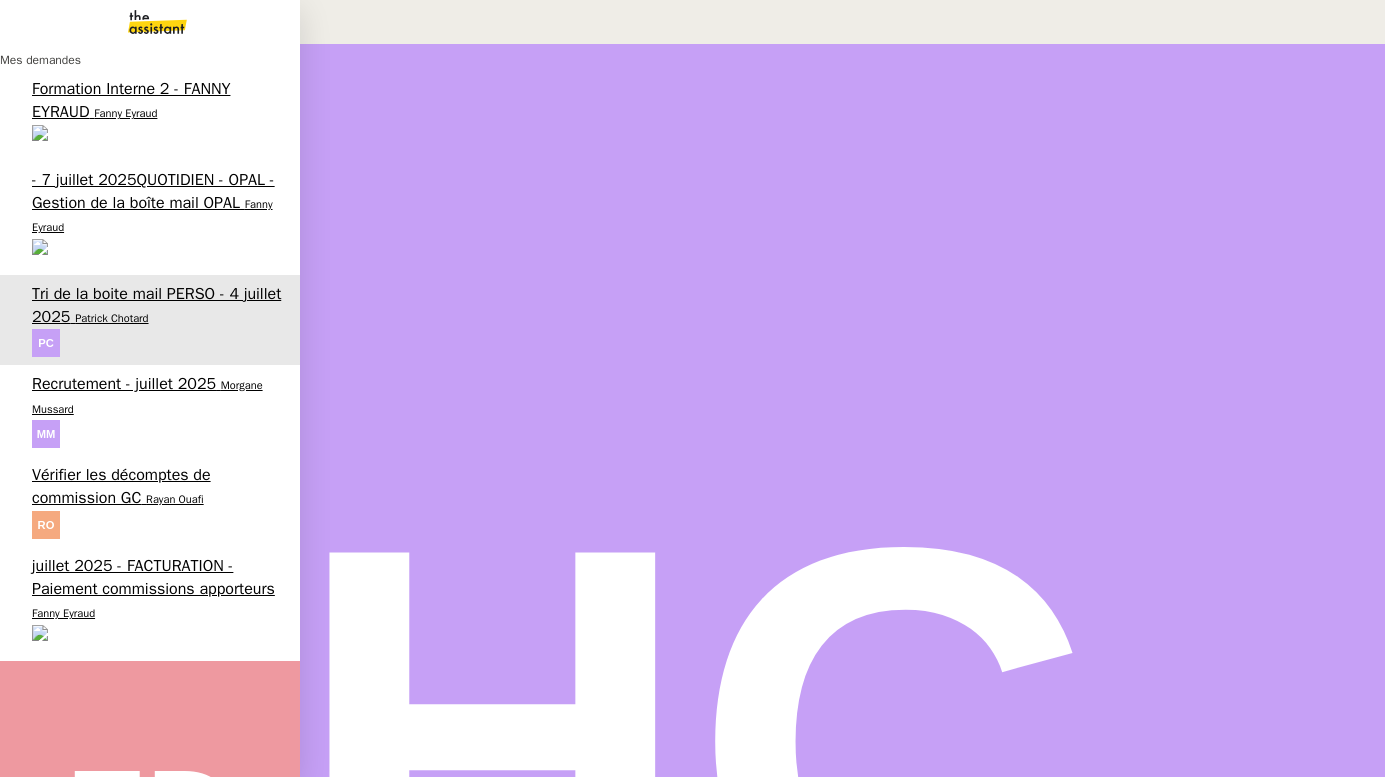 click on "Eva Dubois" at bounding box center (31, 970) 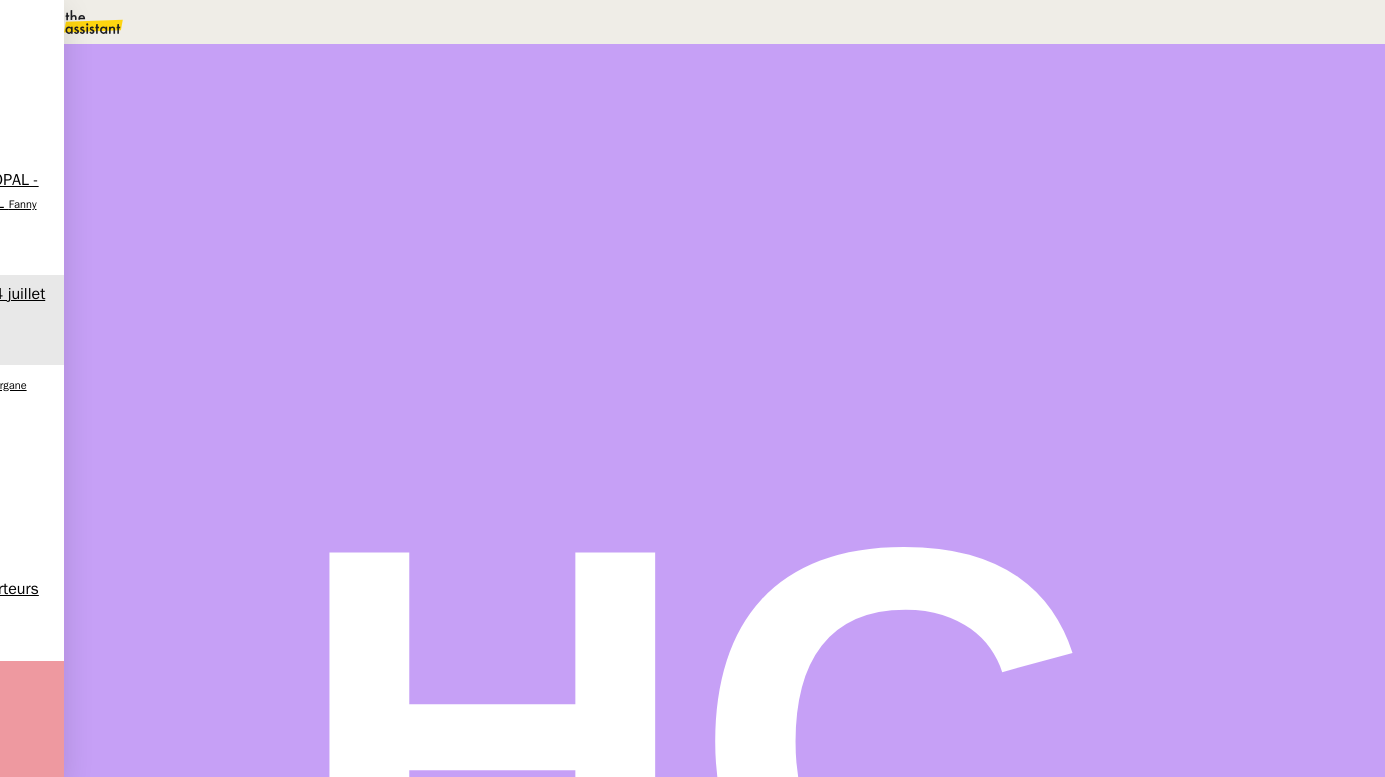scroll, scrollTop: 207, scrollLeft: 0, axis: vertical 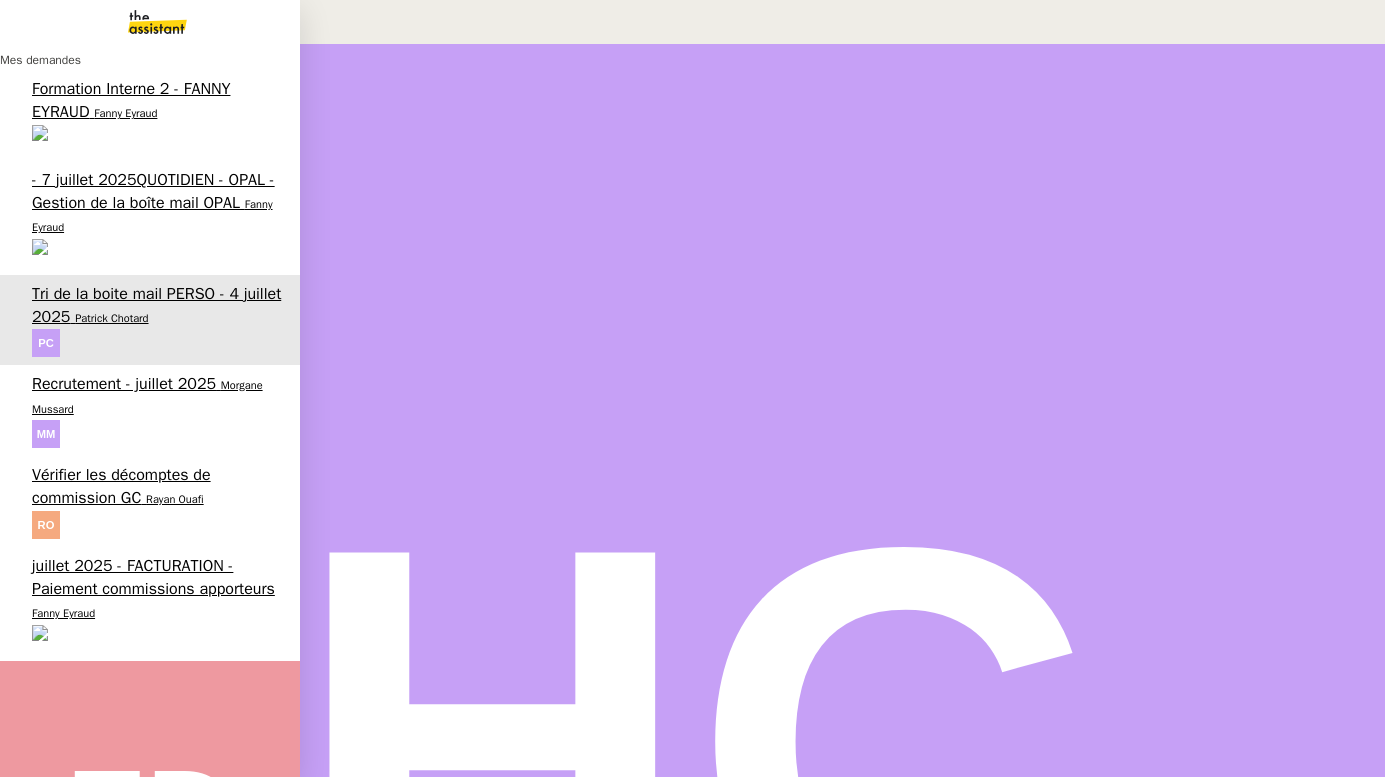 click on "Morgane Mussard" at bounding box center (147, 396) 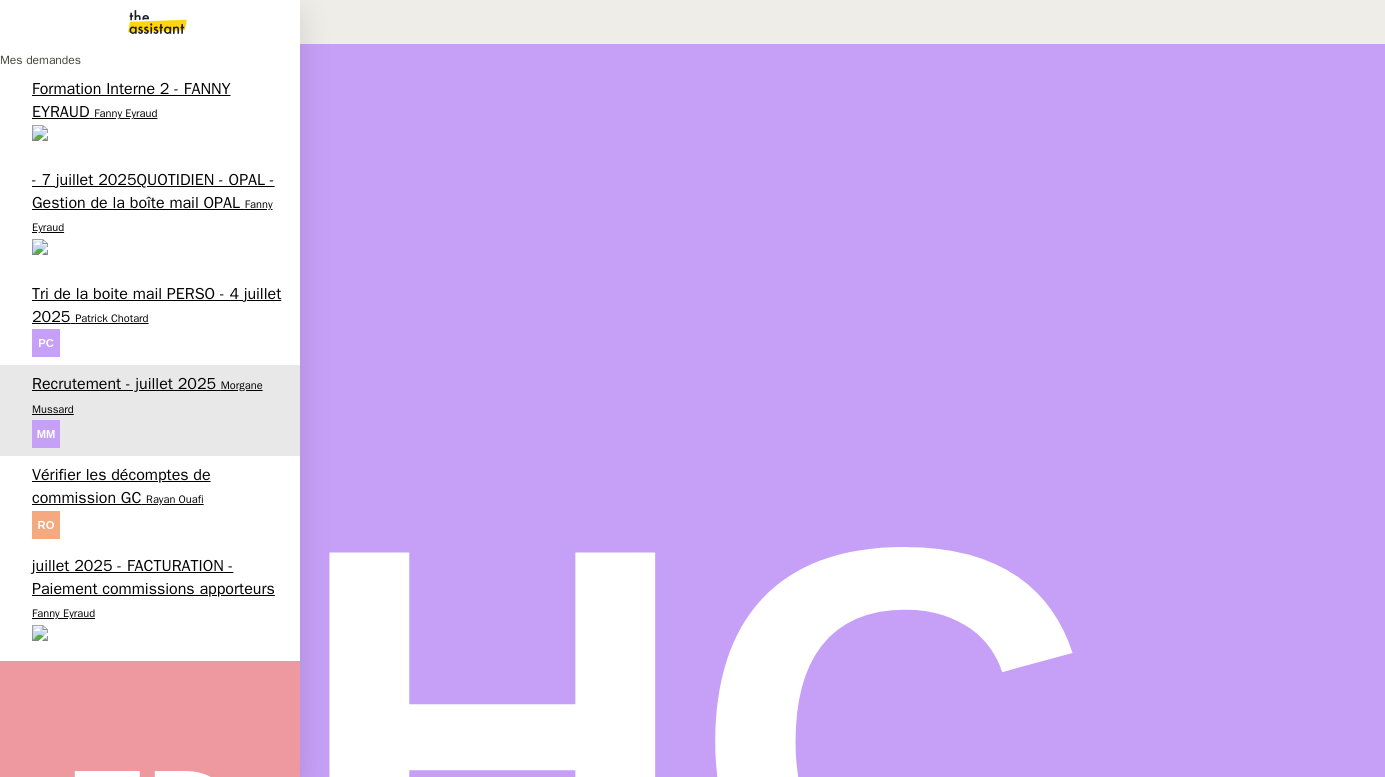 scroll, scrollTop: 129, scrollLeft: 0, axis: vertical 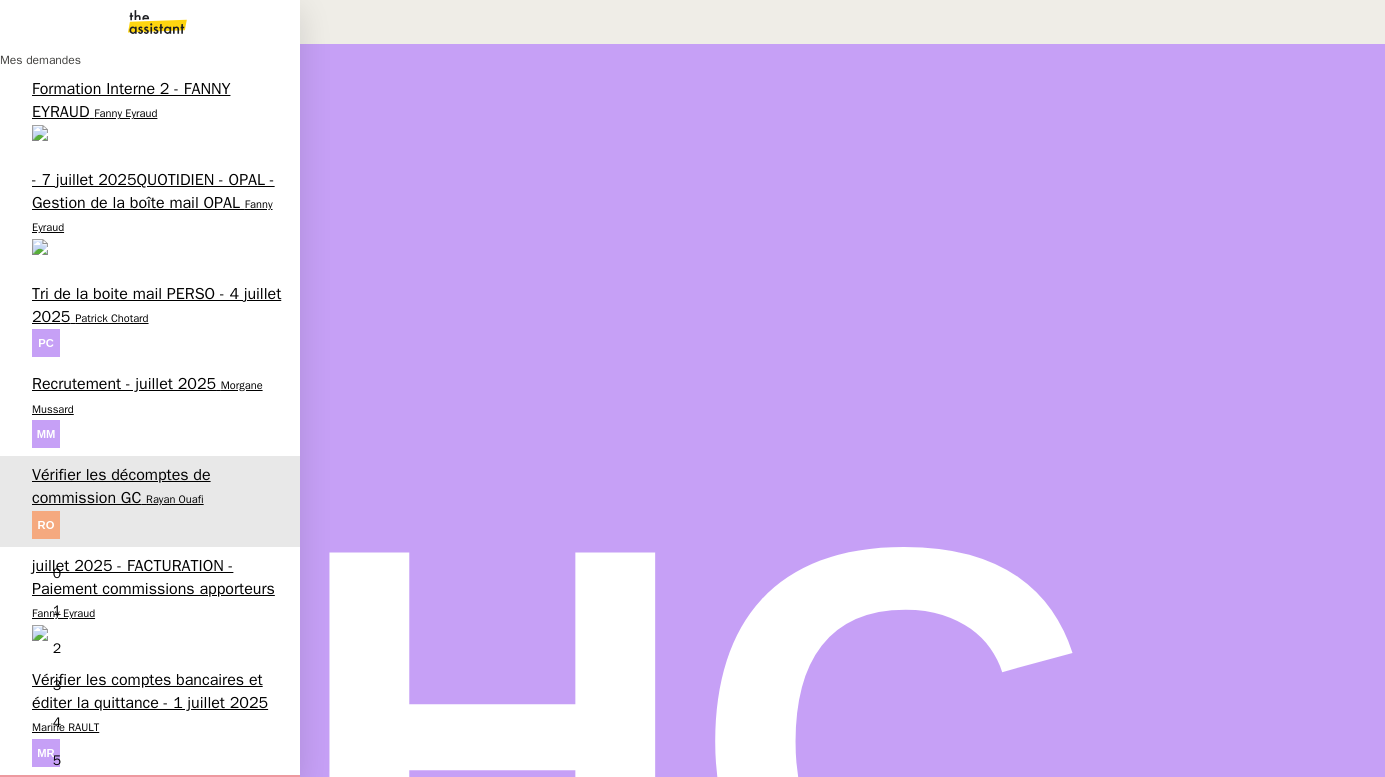 click on "Vérifier les comptes bancaires et éditer la quittance   - 1 juillet 2025" at bounding box center [150, 691] 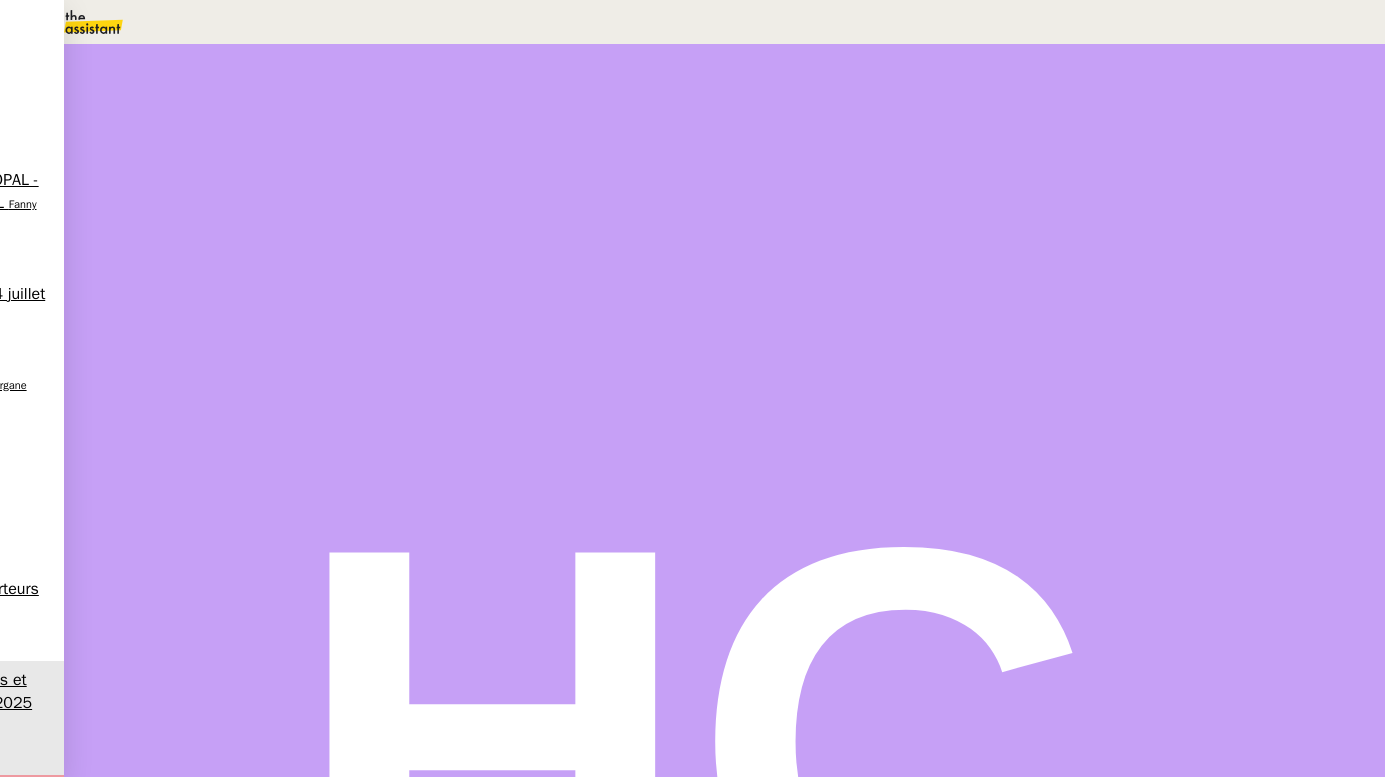 scroll, scrollTop: 176, scrollLeft: 0, axis: vertical 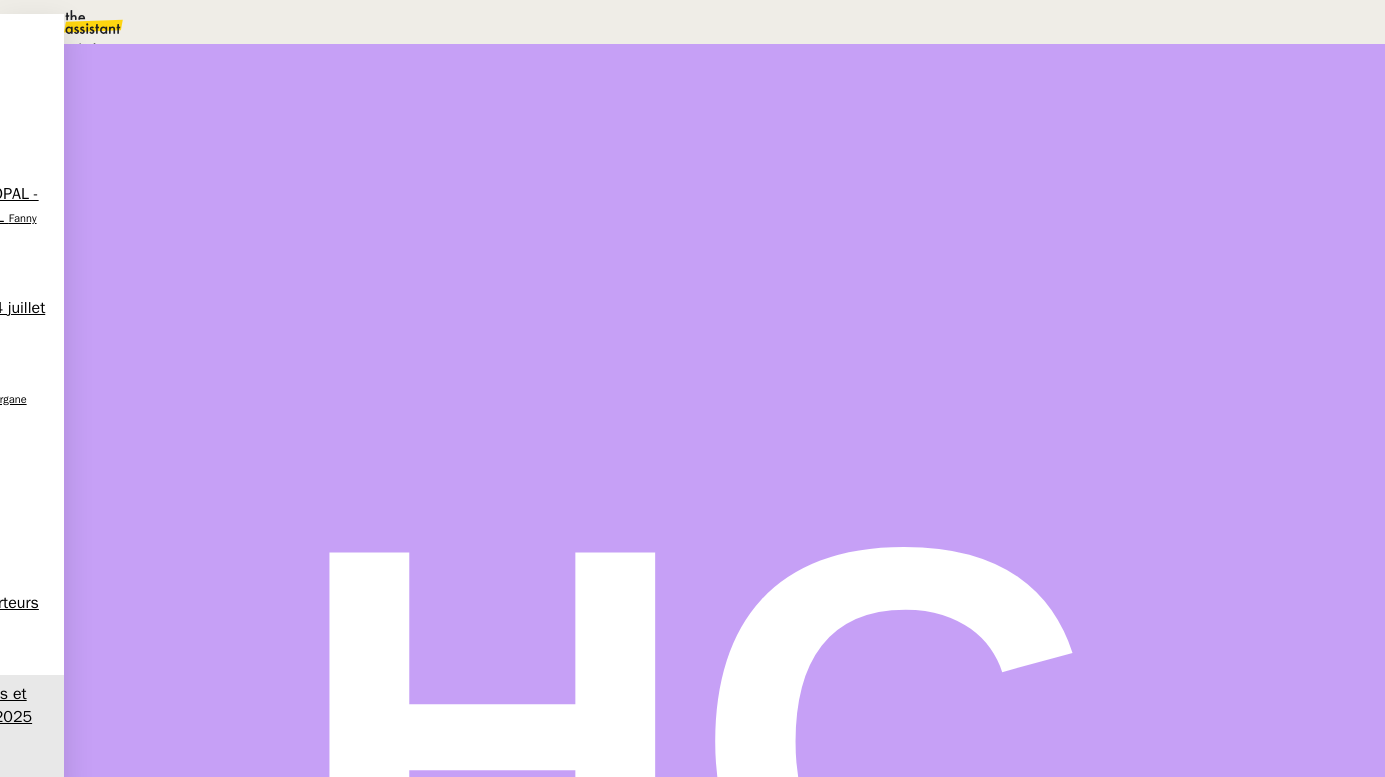 click on "En attente d'une réponse d'un client, d'un contact ou d'un tiers." at bounding box center [213, 49] 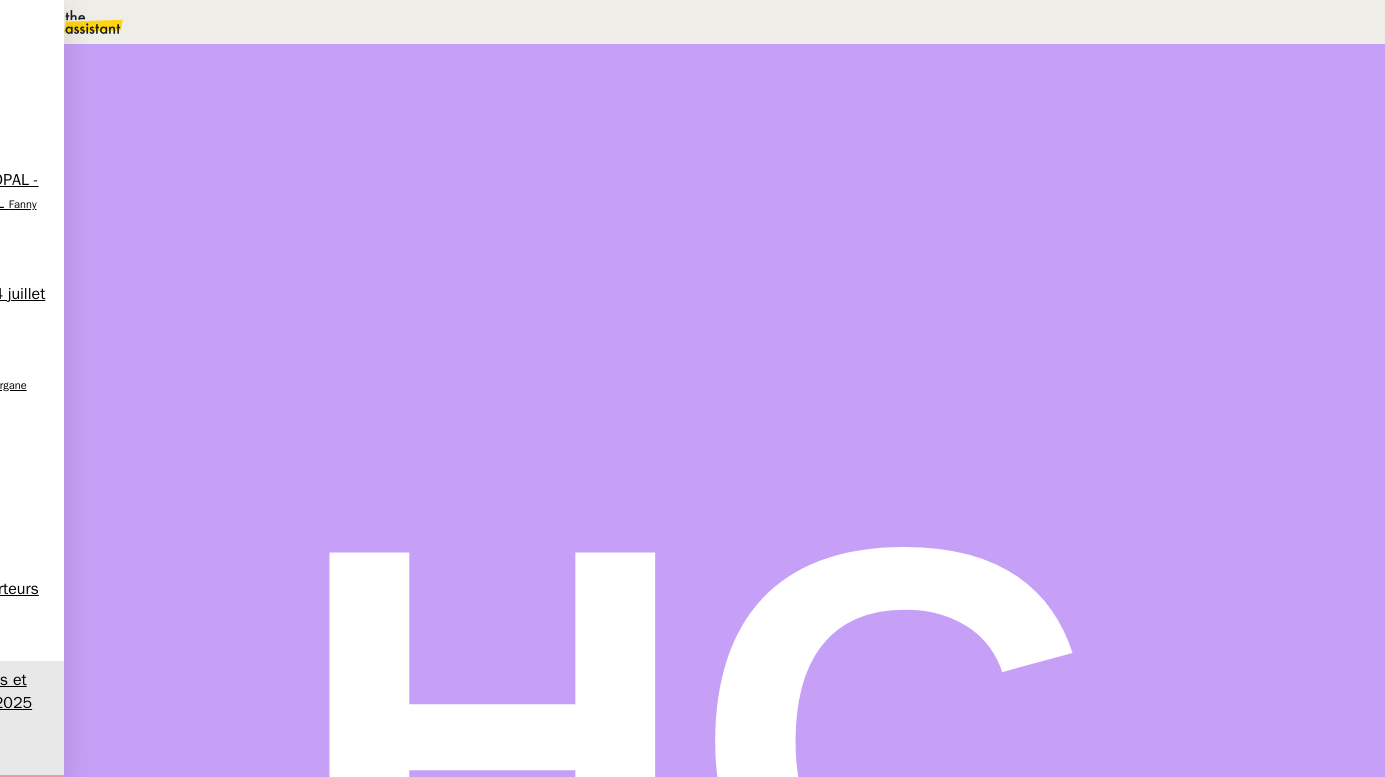 click on "Dans 2 jours ouvrés" at bounding box center (1022, 177) 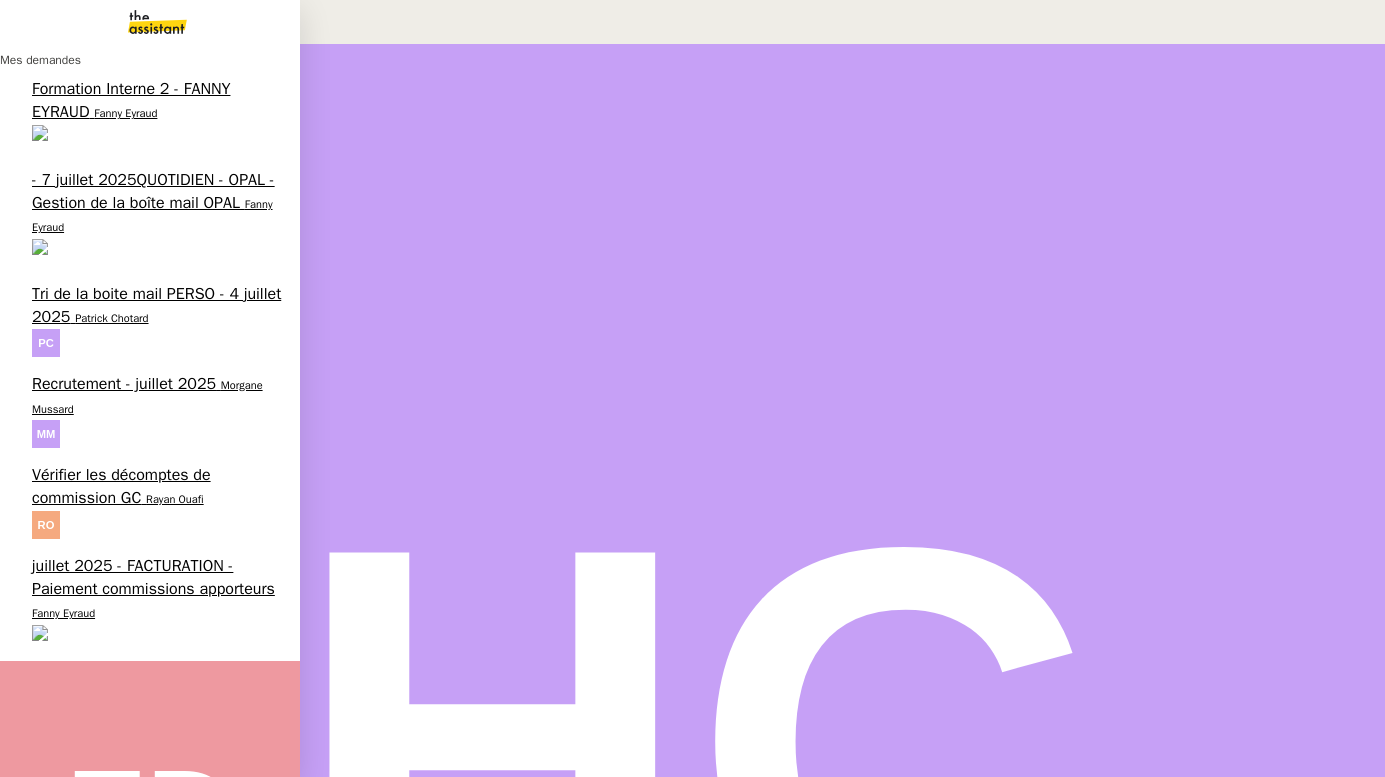 click on "juillet 2025 - FACTURATION - Paiement commissions apporteurs" at bounding box center (153, 577) 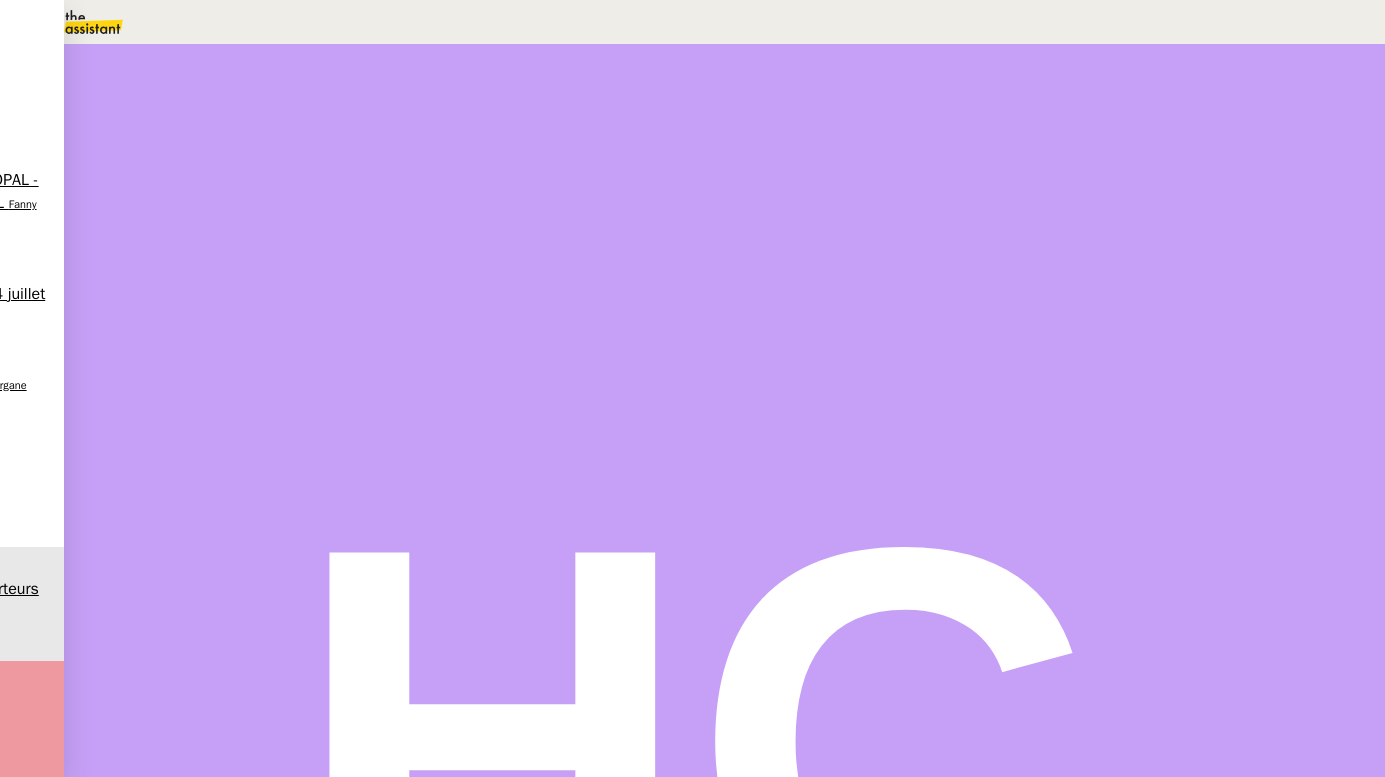 scroll, scrollTop: 0, scrollLeft: 0, axis: both 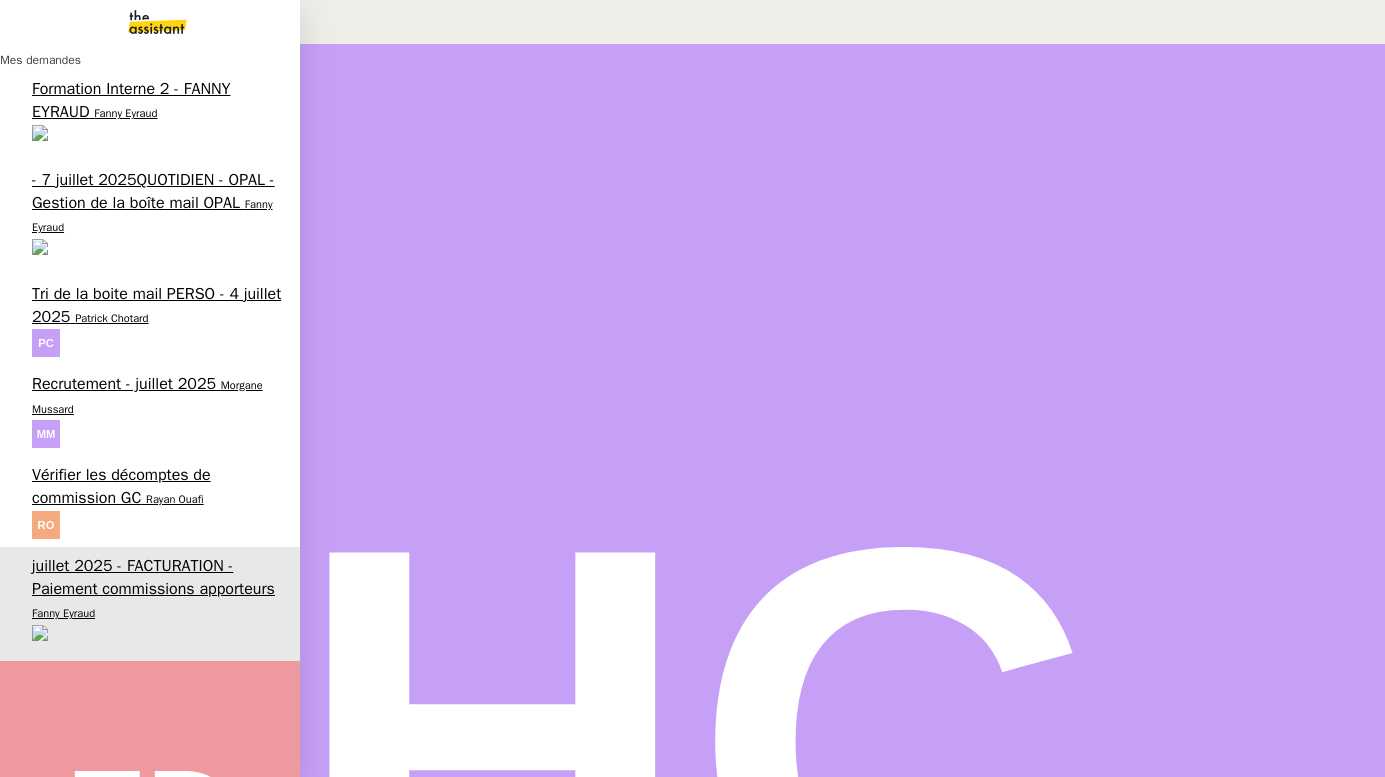 click on "- 7 juillet 2025QUOTIDIEN - OPAL - Gestion de la boîte mail OPAL" at bounding box center [153, 191] 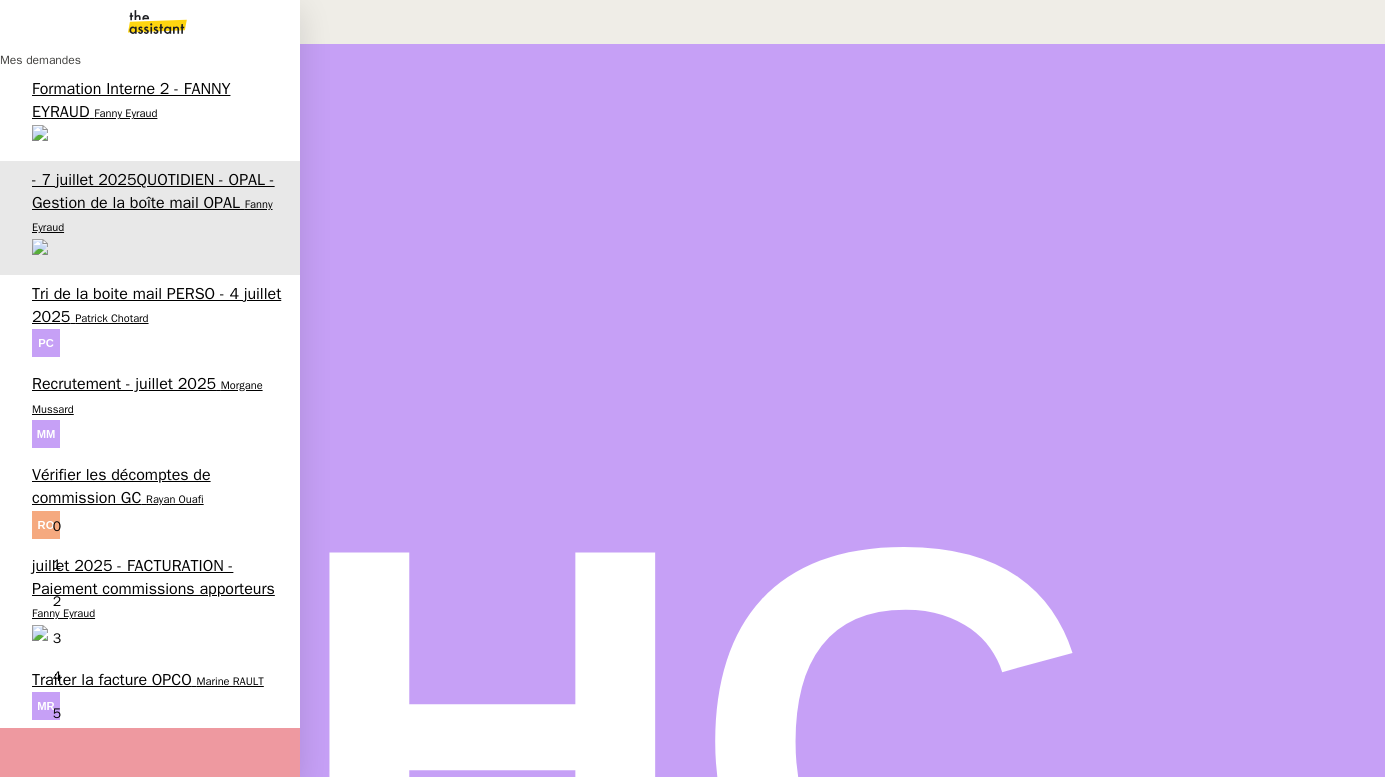 click on "Traiter la facture OPCO" at bounding box center [112, 680] 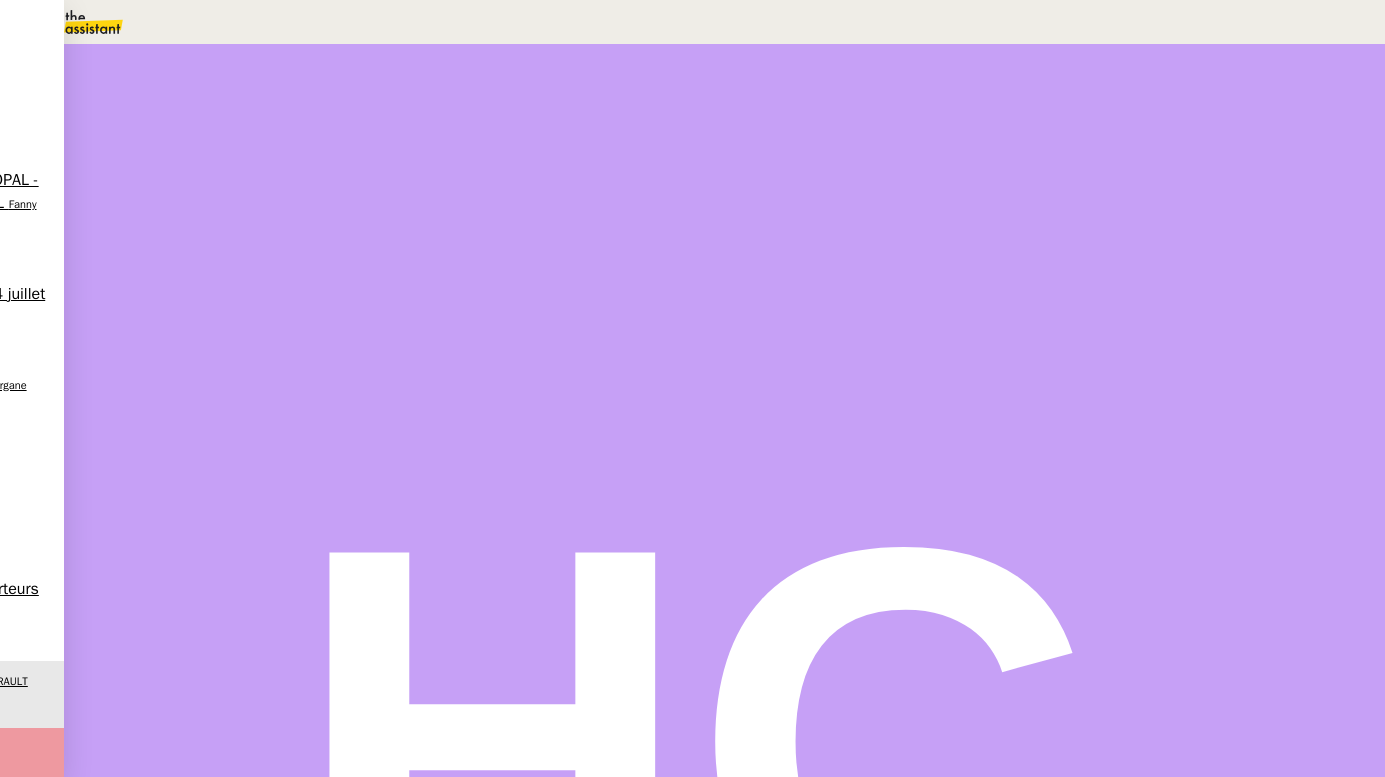 scroll, scrollTop: 0, scrollLeft: 0, axis: both 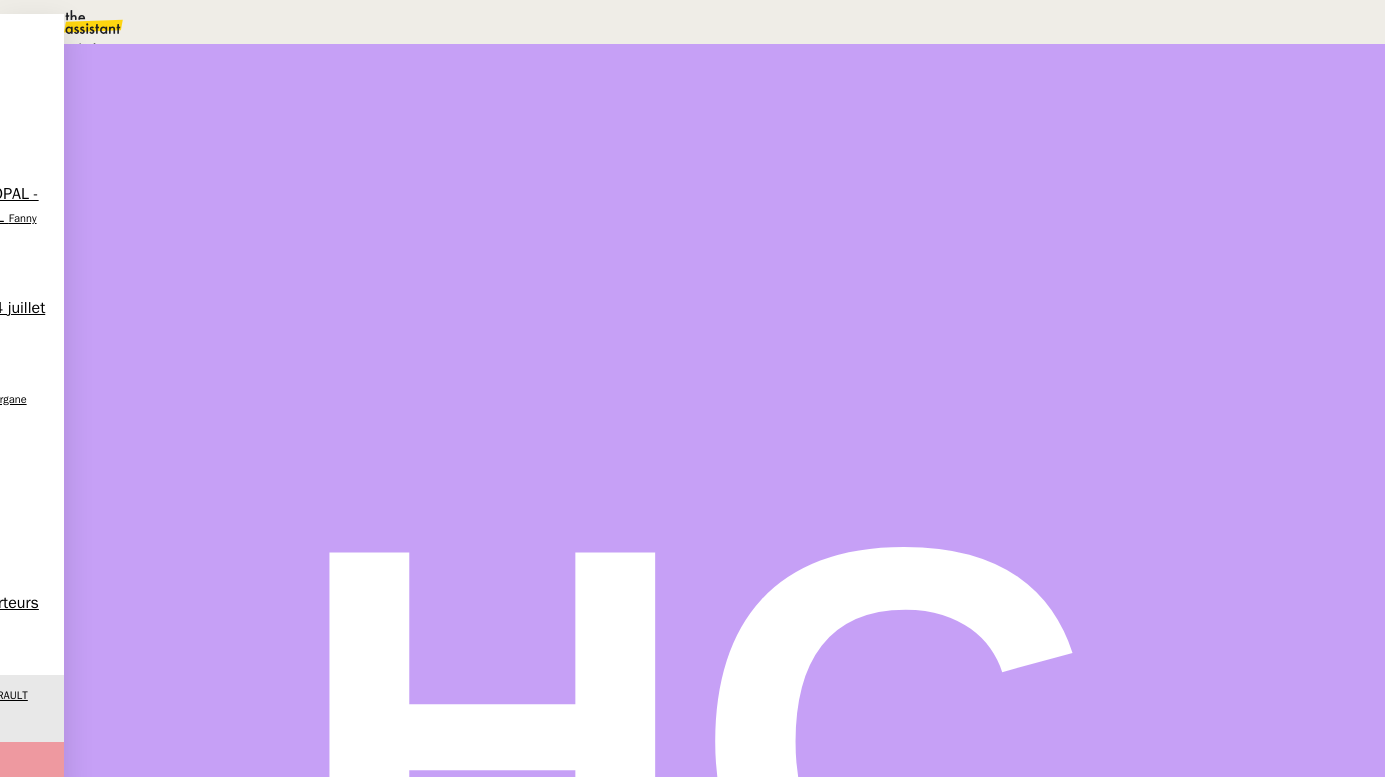 click on "Statut" at bounding box center [725, 111] 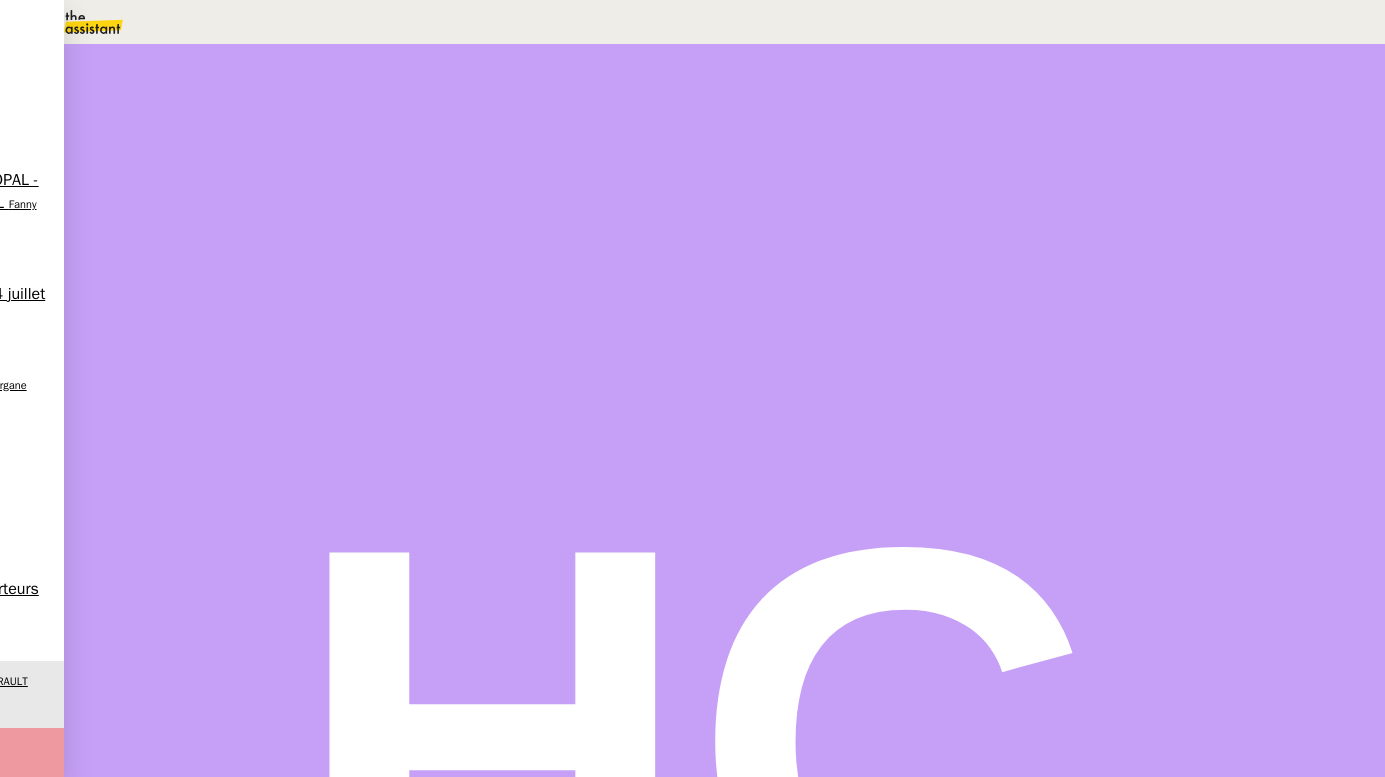 click on "Dans 2 jours ouvrés" at bounding box center [1165, 177] 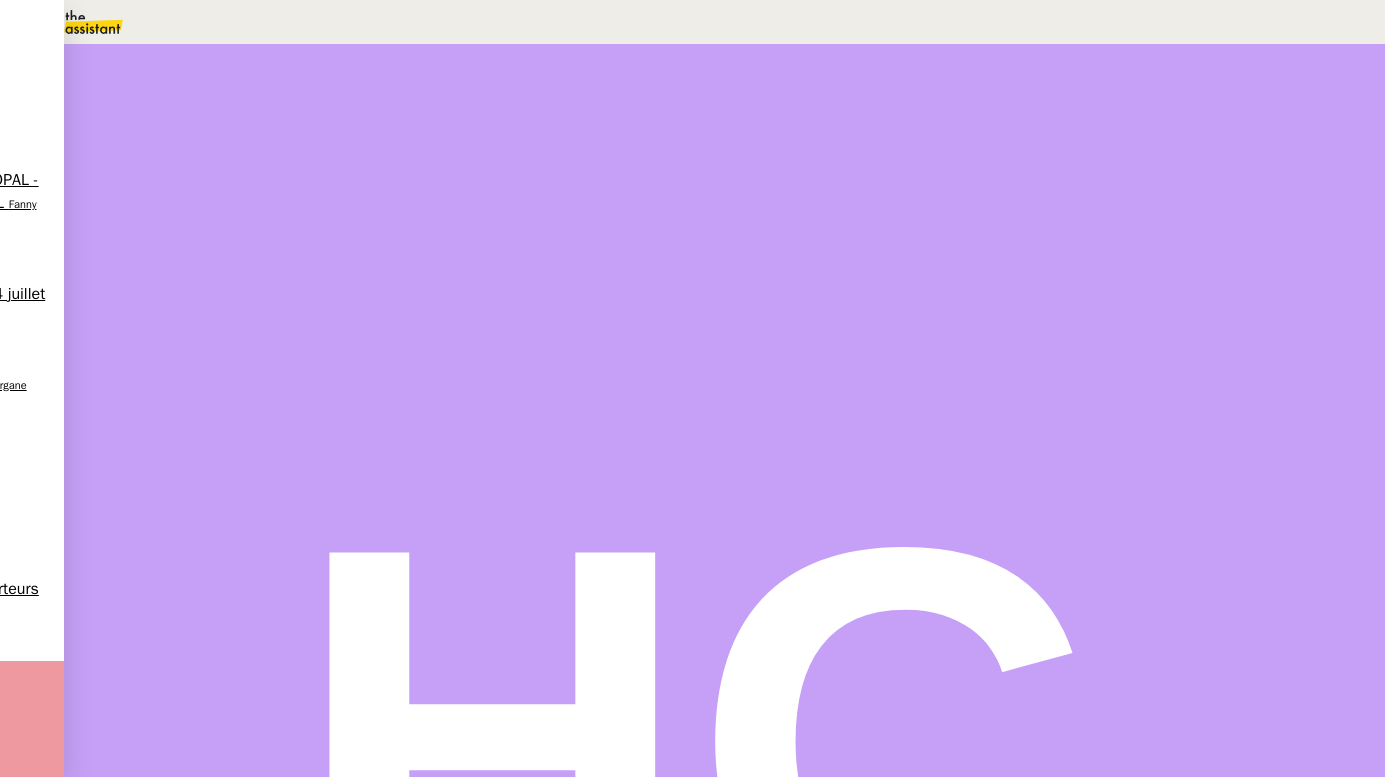 scroll, scrollTop: 0, scrollLeft: 0, axis: both 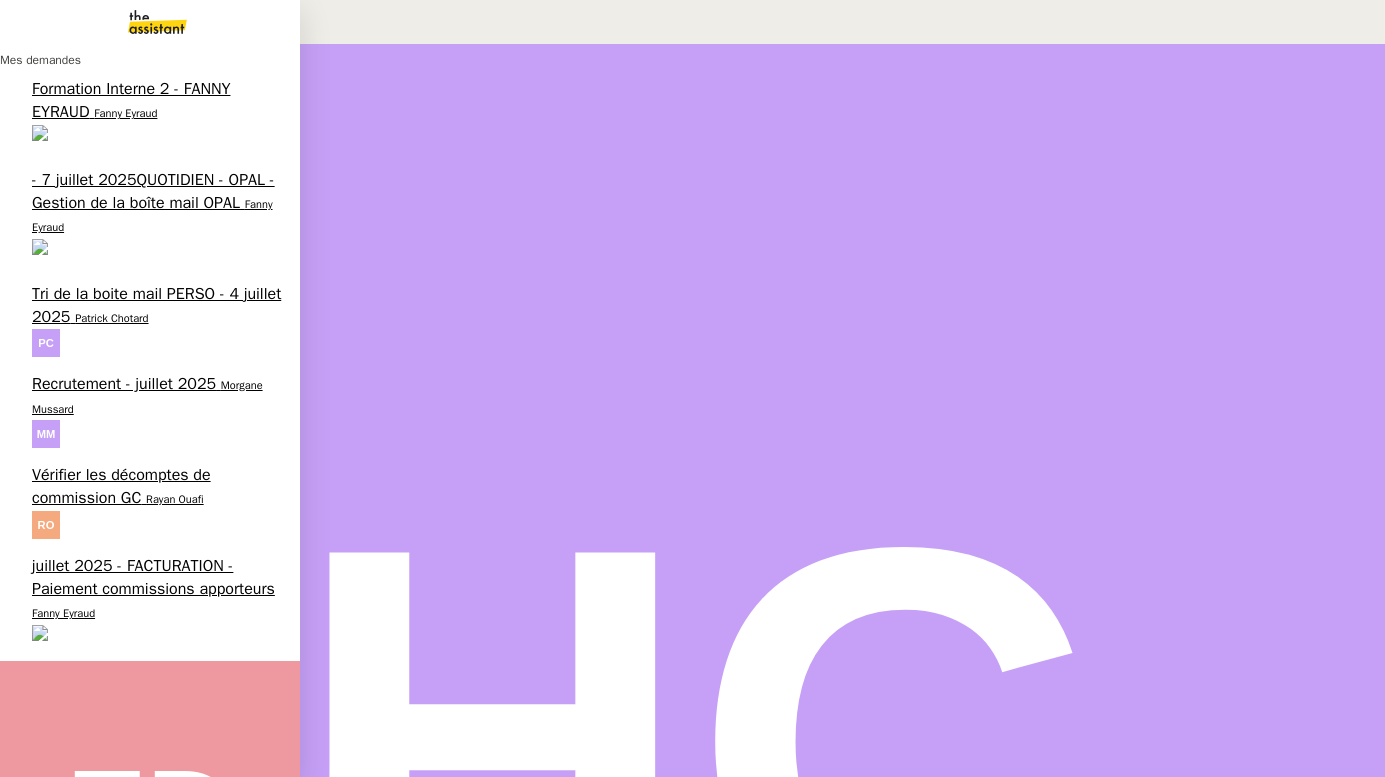 click on "juillet 2025 - FACTURATION - Paiement commissions apporteurs" at bounding box center (153, 577) 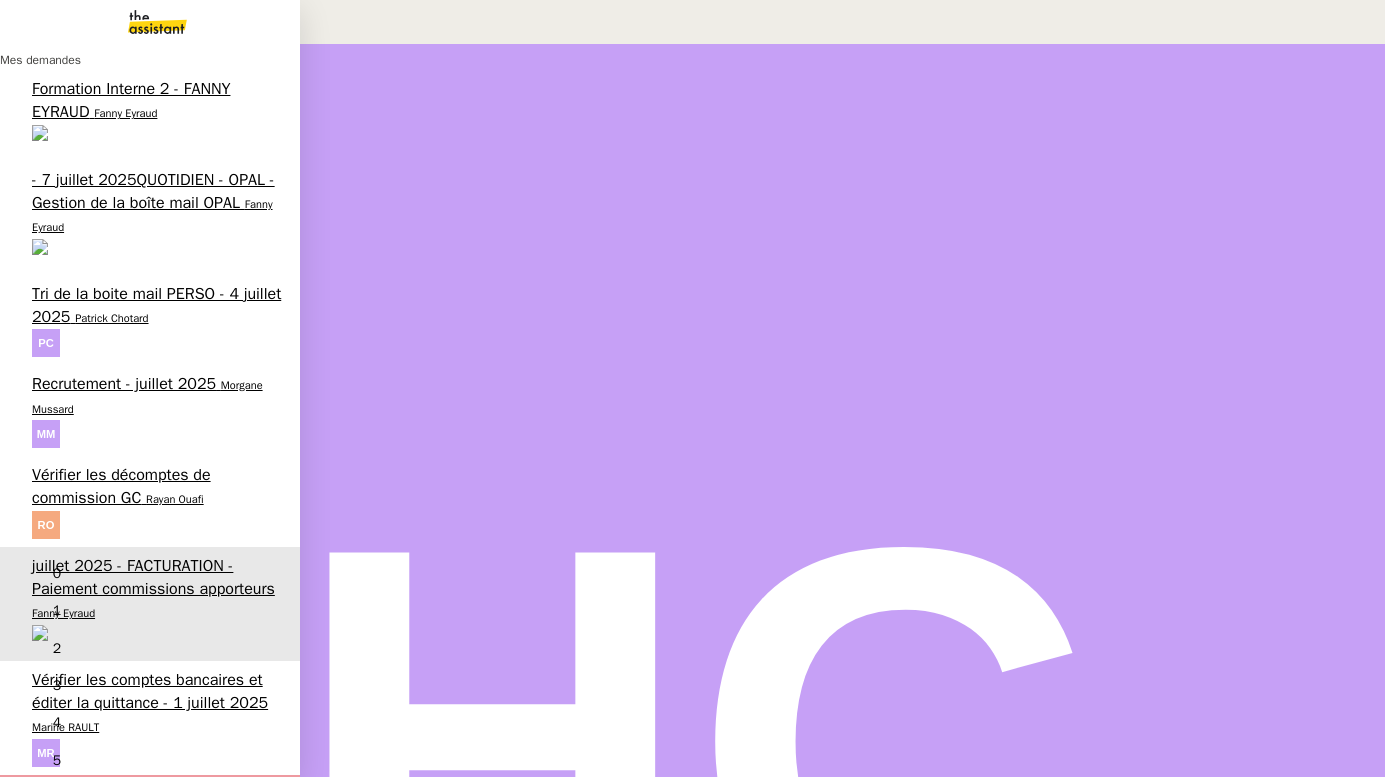 click on "Marine RAULT" at bounding box center [65, 727] 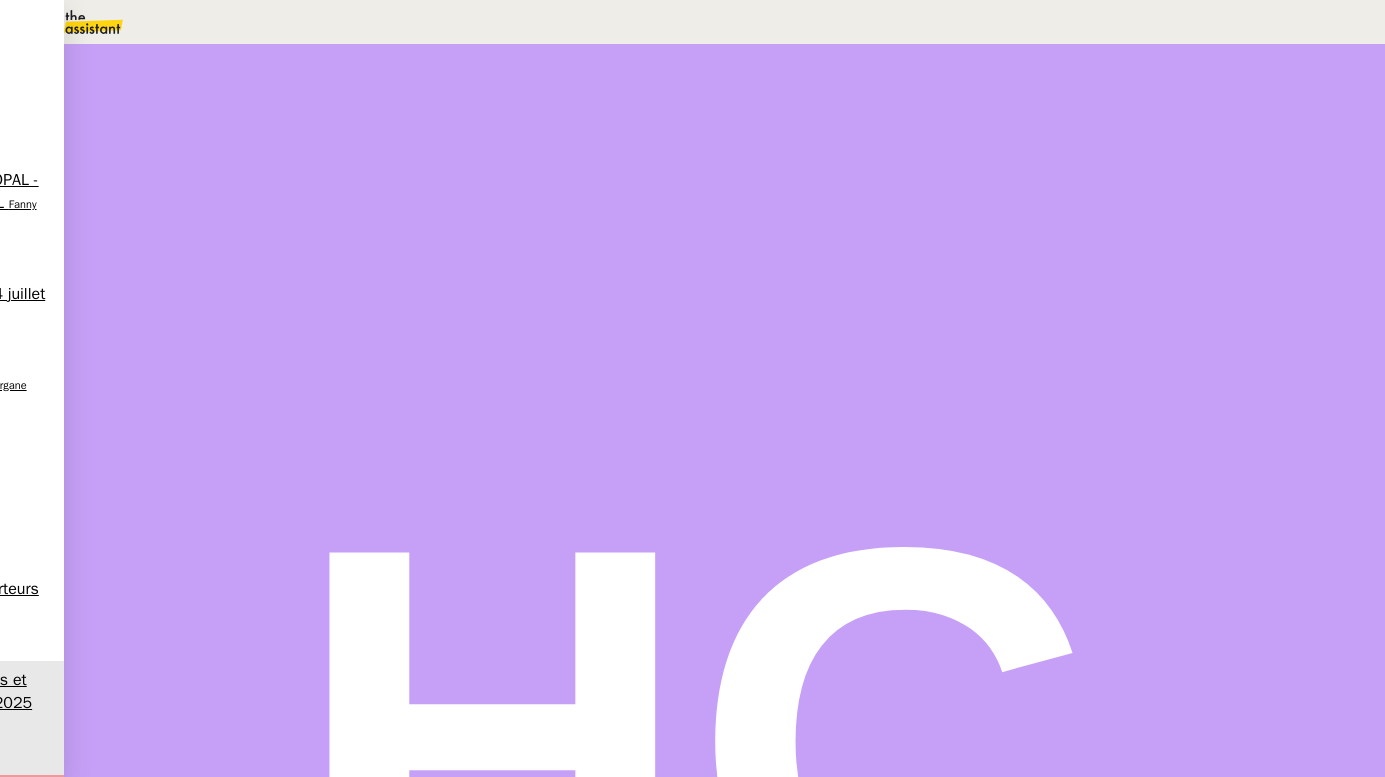 scroll, scrollTop: 253, scrollLeft: 0, axis: vertical 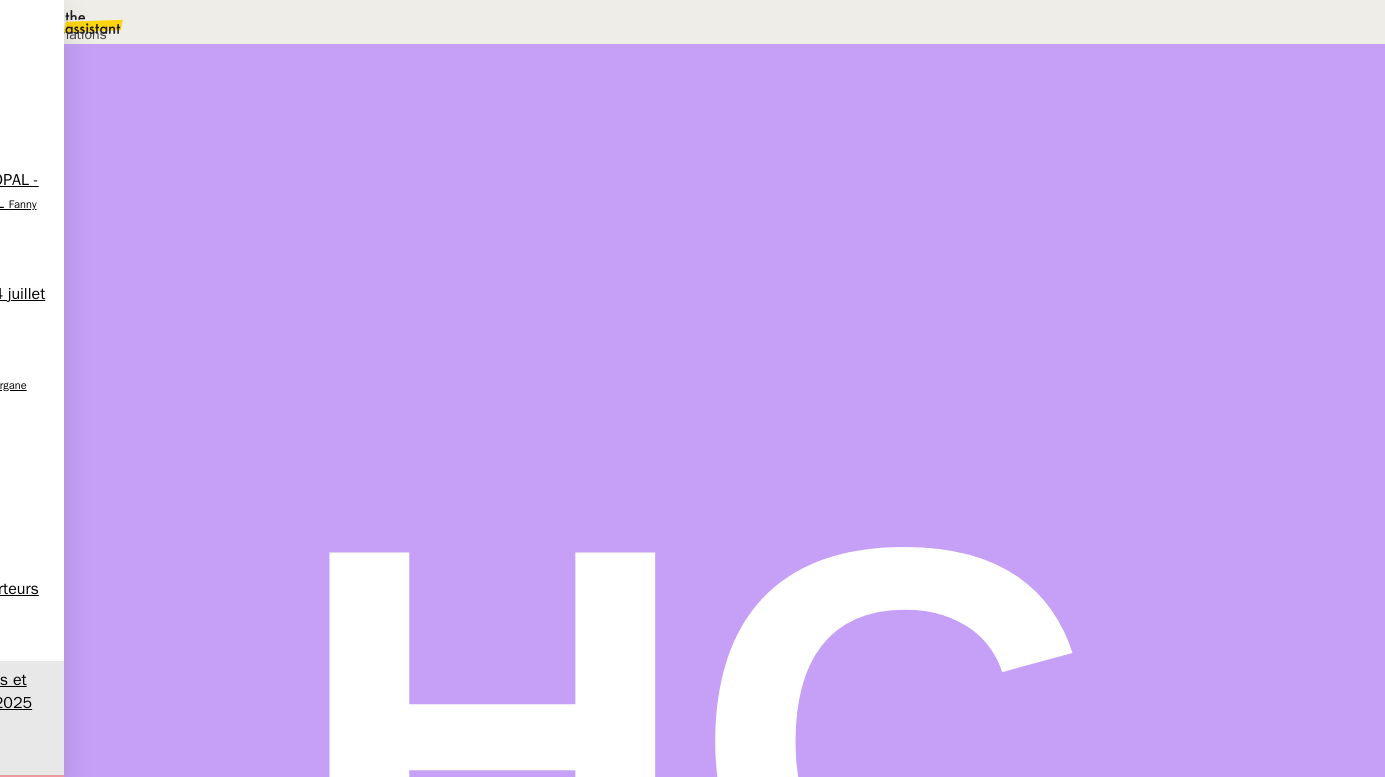 click on "Déverrouiller" at bounding box center [50, 97] 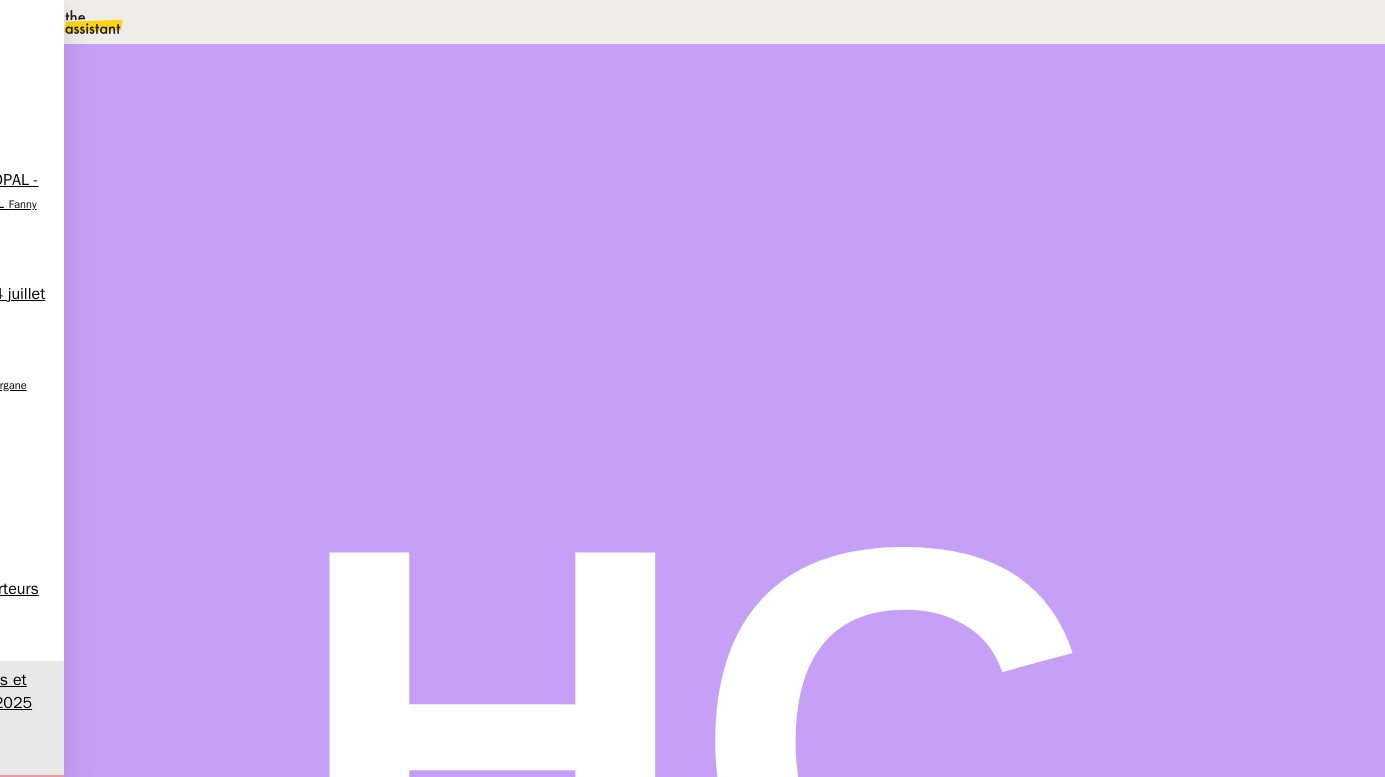 scroll, scrollTop: 353, scrollLeft: 0, axis: vertical 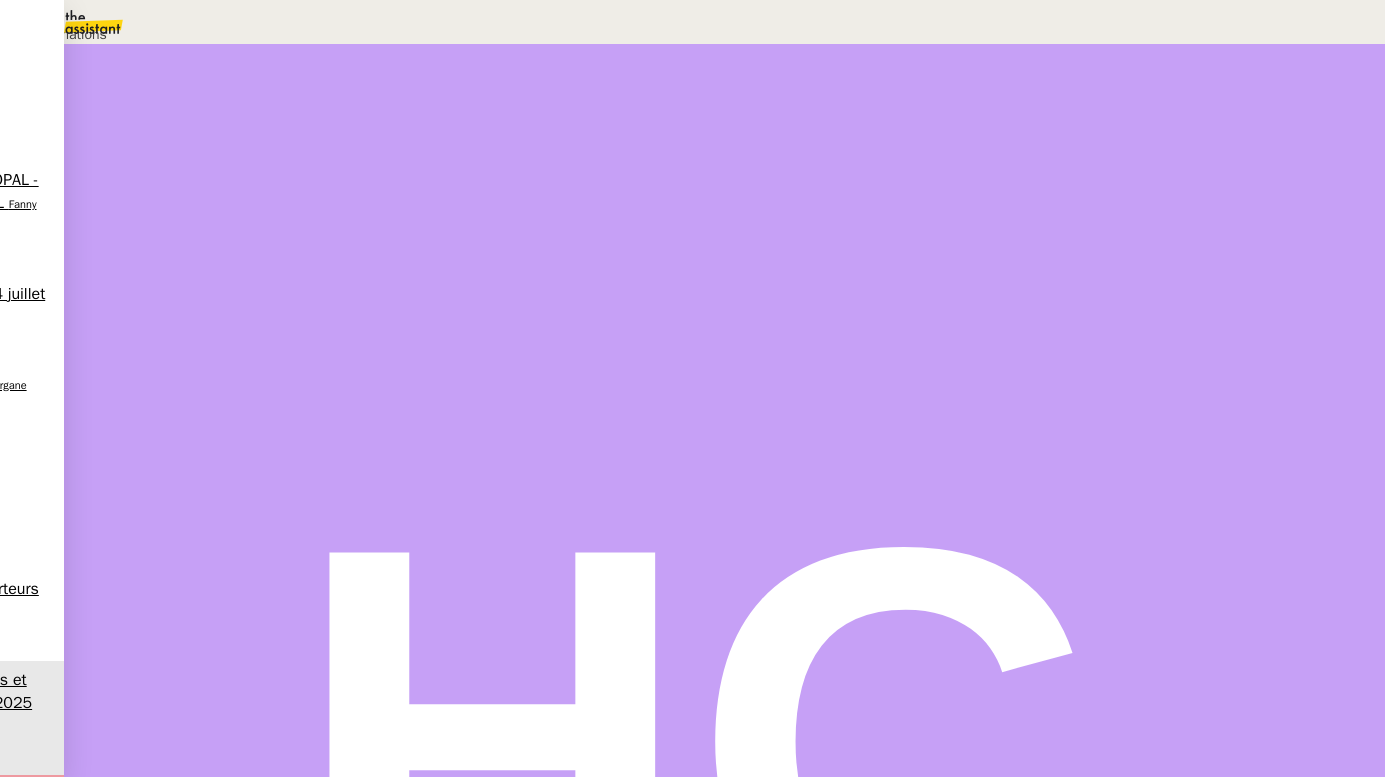 click on "Déverrouiller" at bounding box center (57, 98) 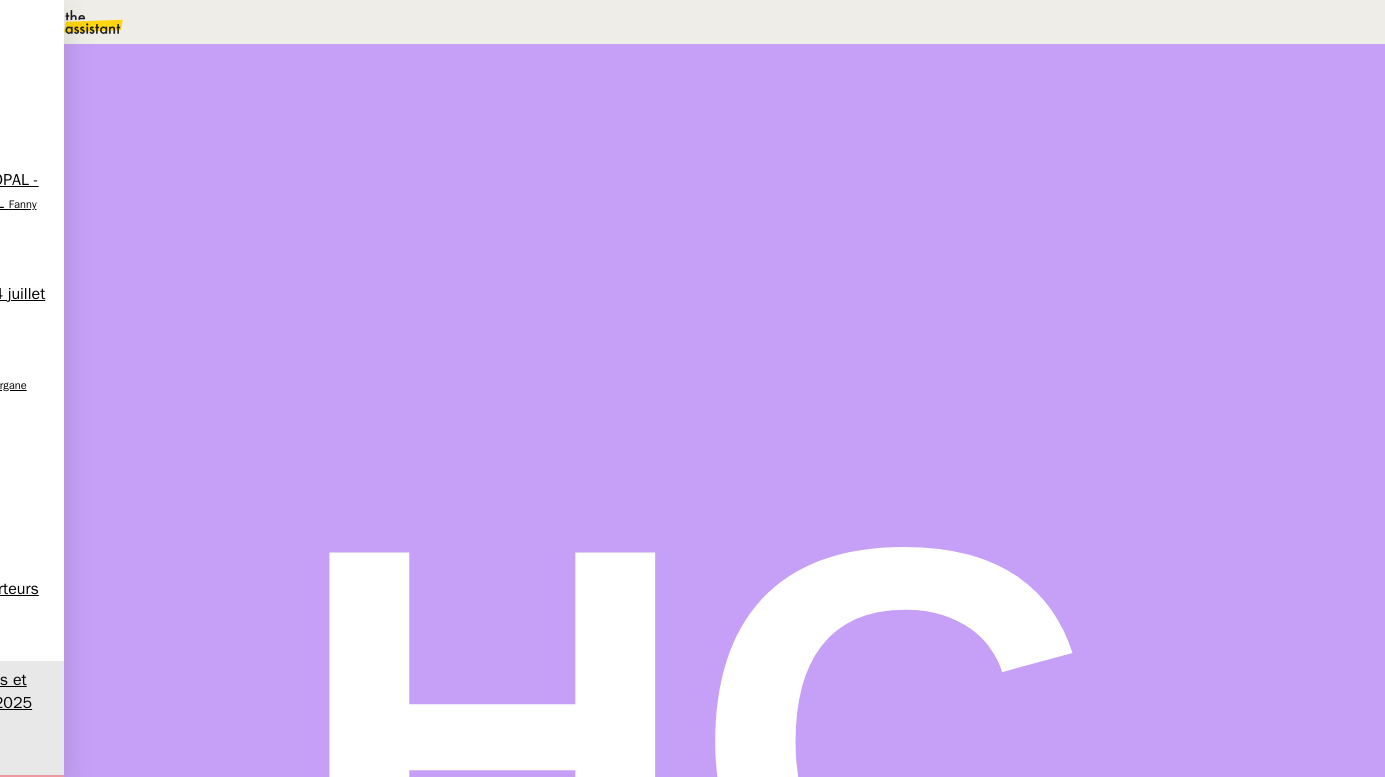 scroll, scrollTop: 0, scrollLeft: 0, axis: both 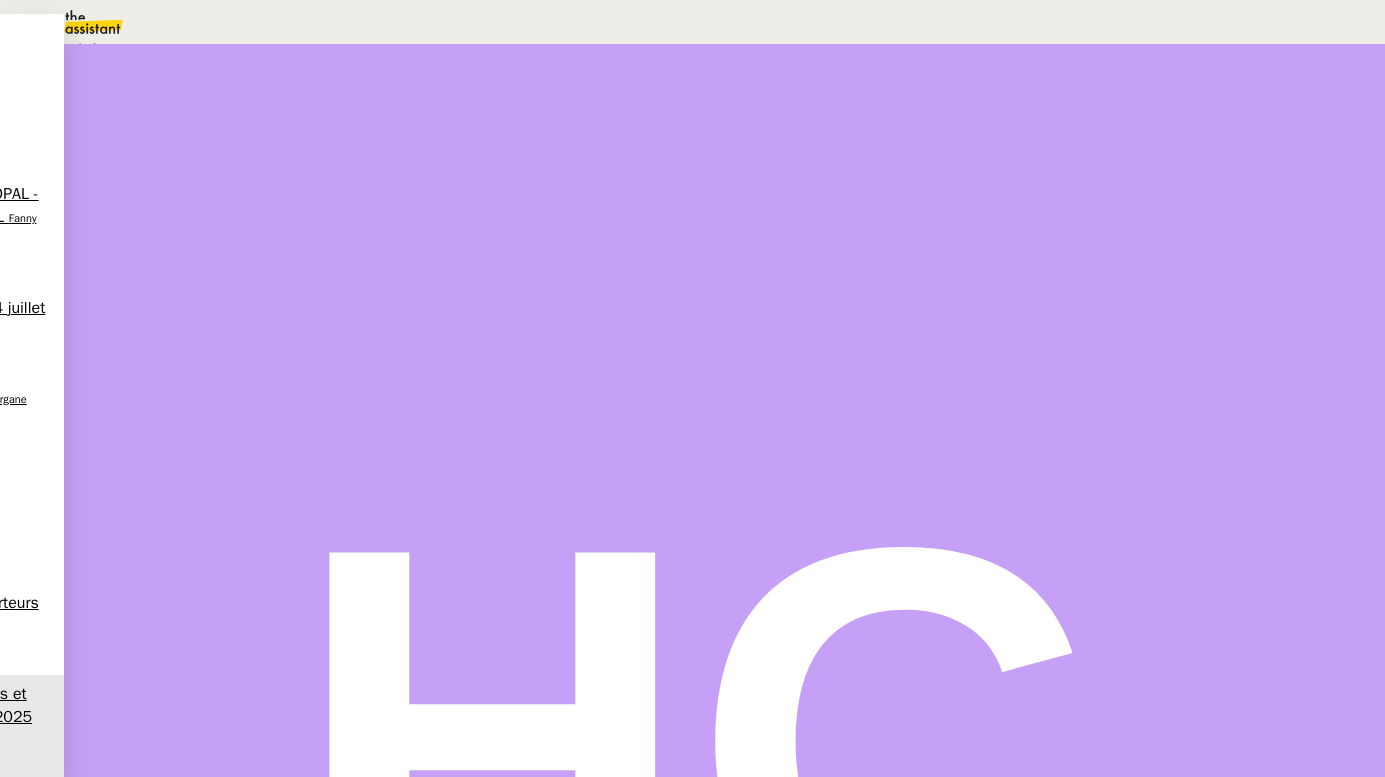 click on "Statut" at bounding box center (215, 130) 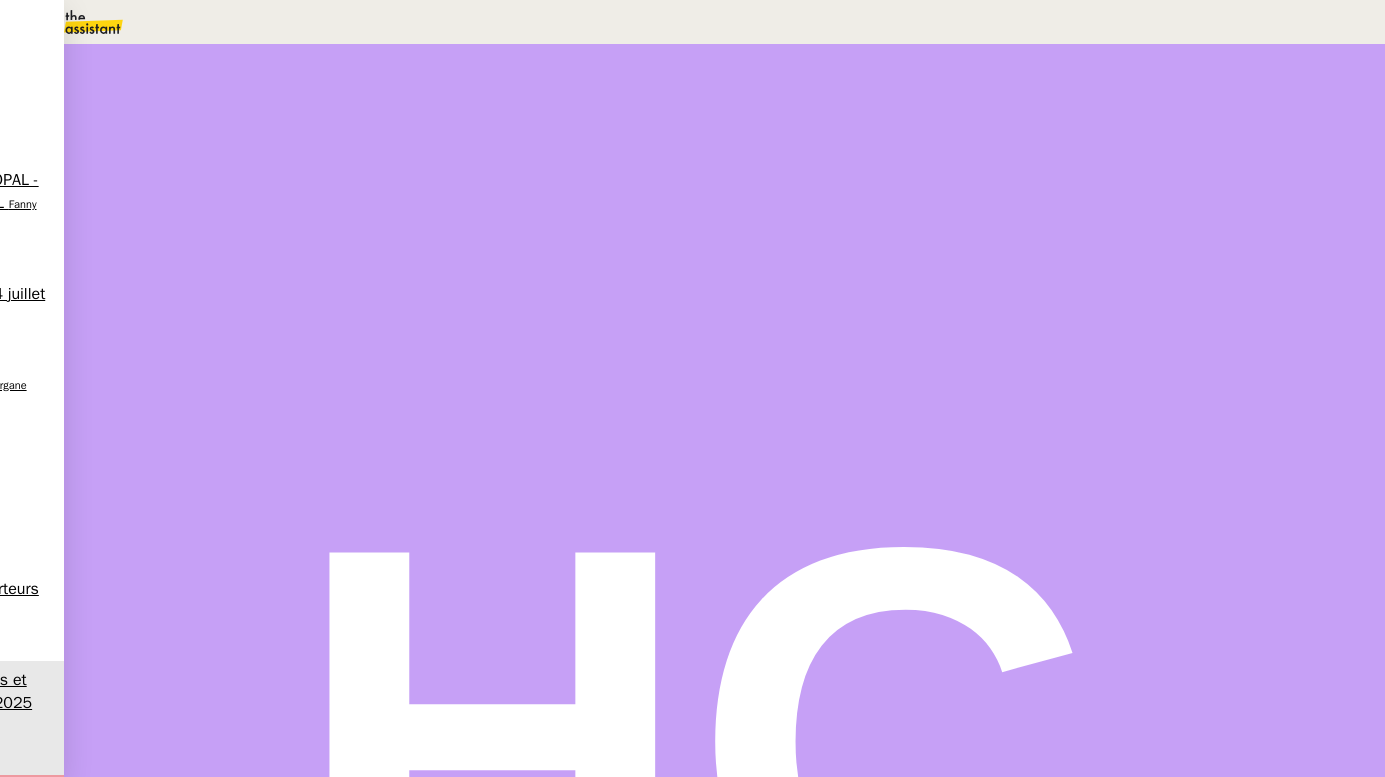 click at bounding box center (1033, 133) 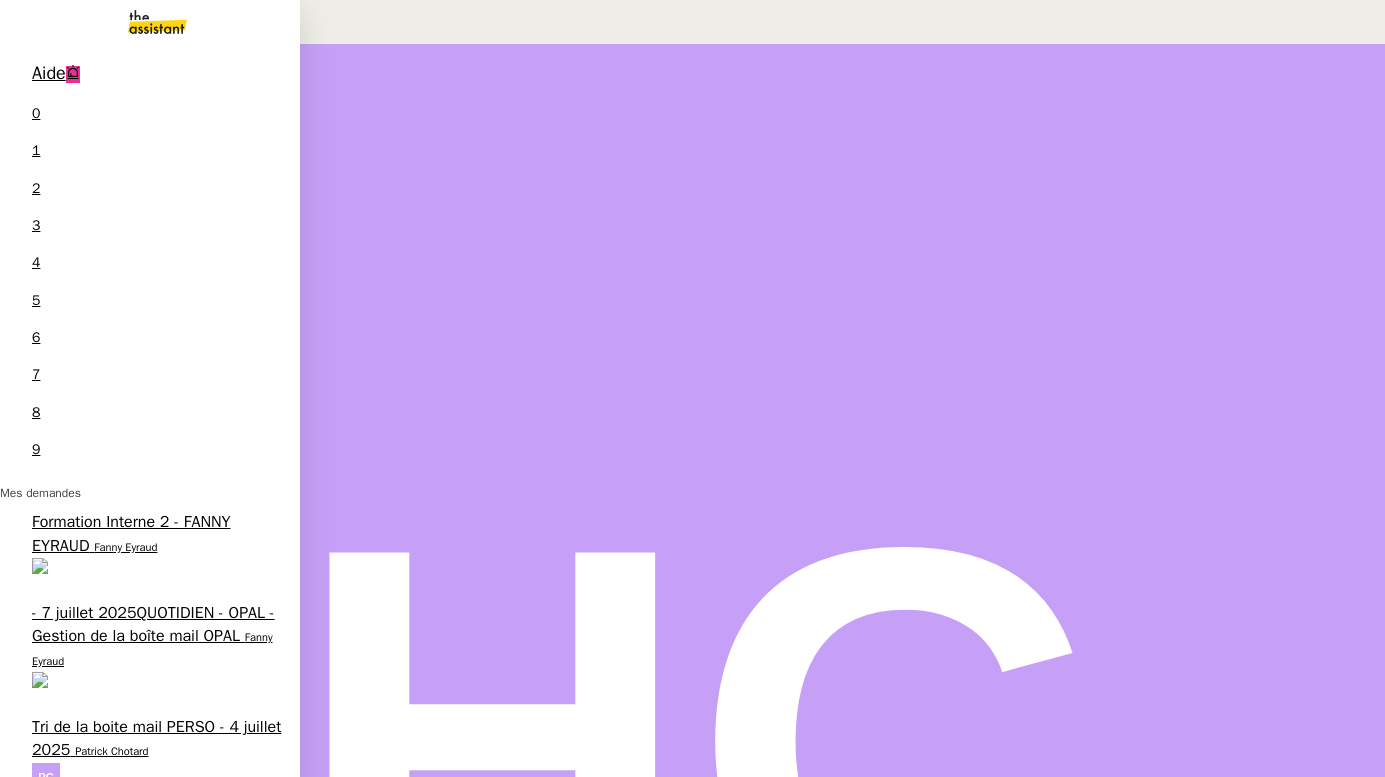 click on "Fanny Eyraud" at bounding box center (63, 1047) 